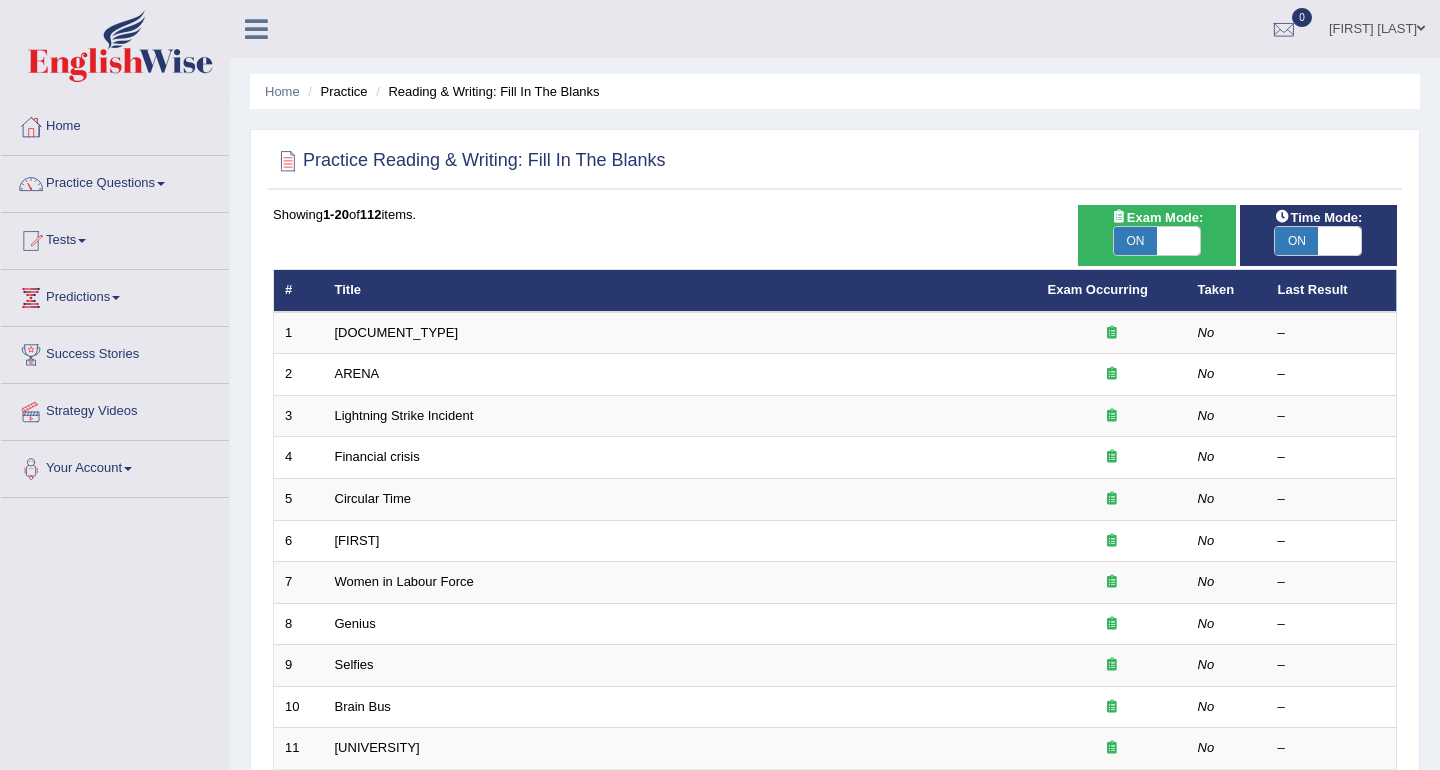 scroll, scrollTop: 0, scrollLeft: 0, axis: both 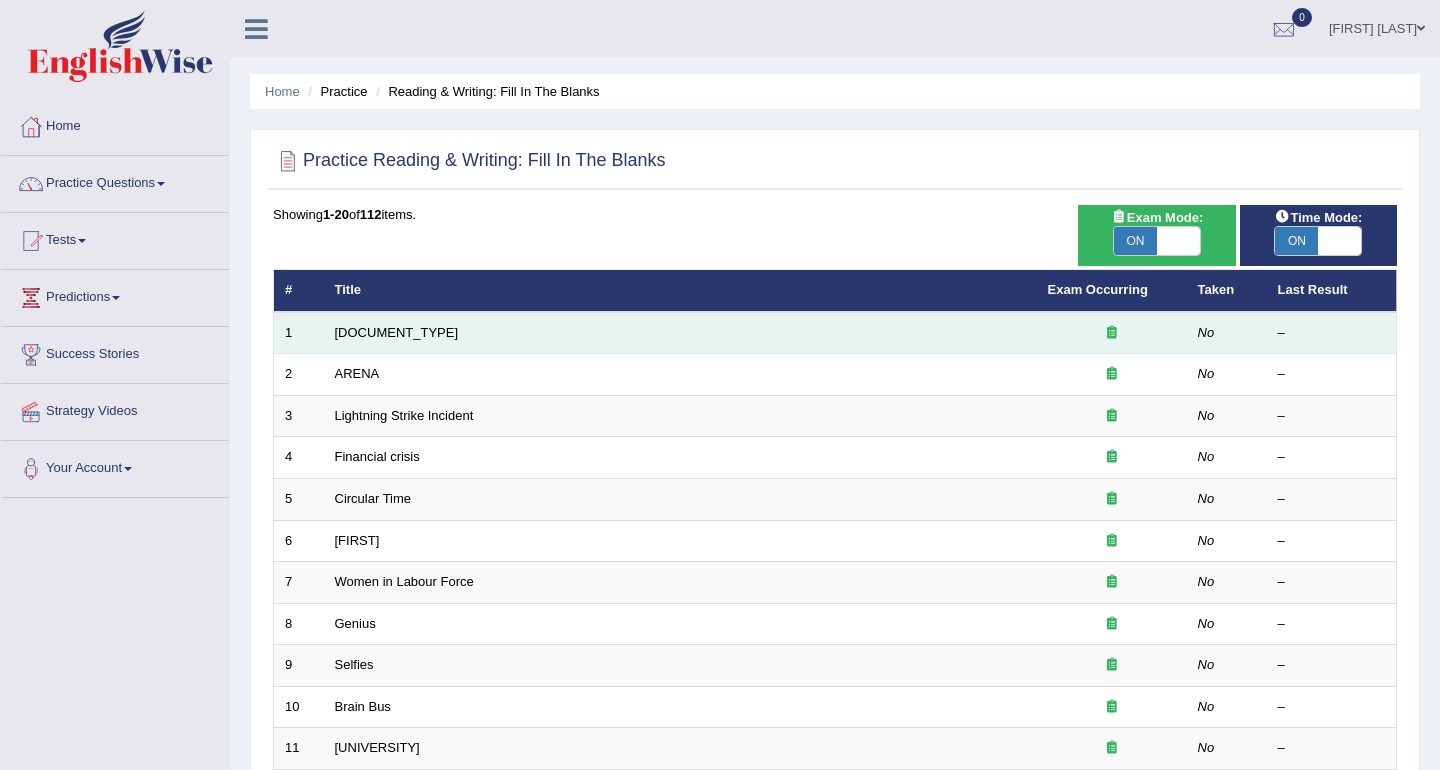 click on "[DOCUMENT_TYPE]" at bounding box center [680, 333] 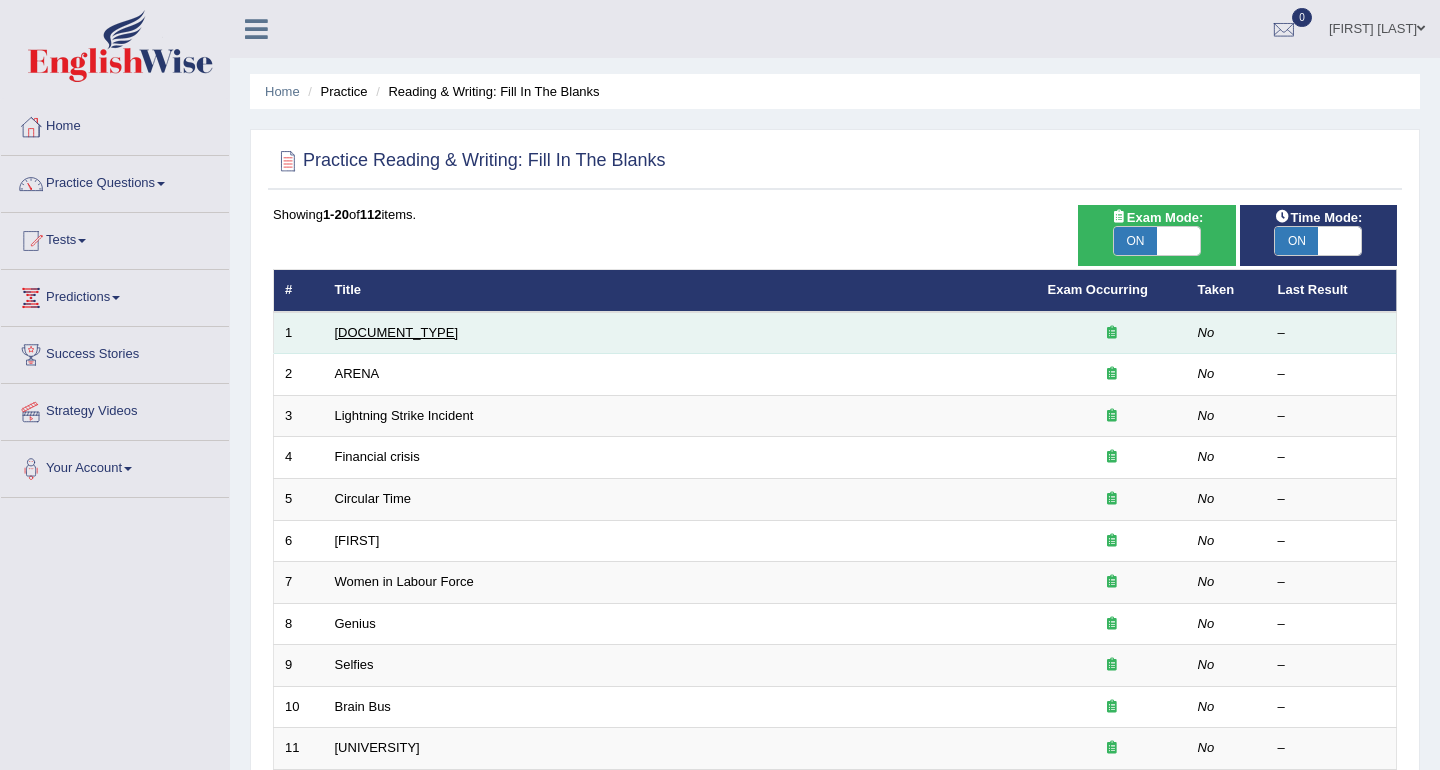 click on "[DOCUMENT_TYPE]" at bounding box center [397, 332] 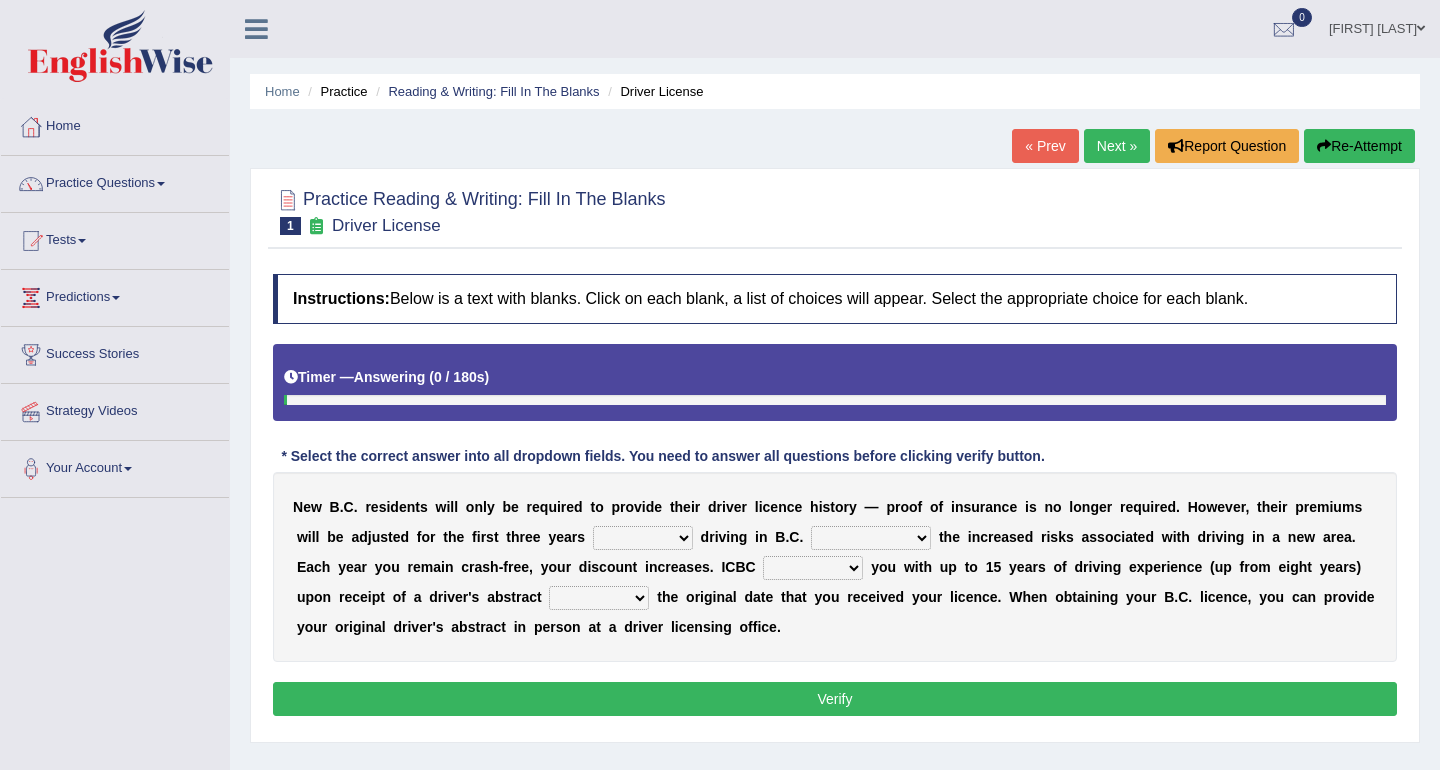 scroll, scrollTop: 0, scrollLeft: 0, axis: both 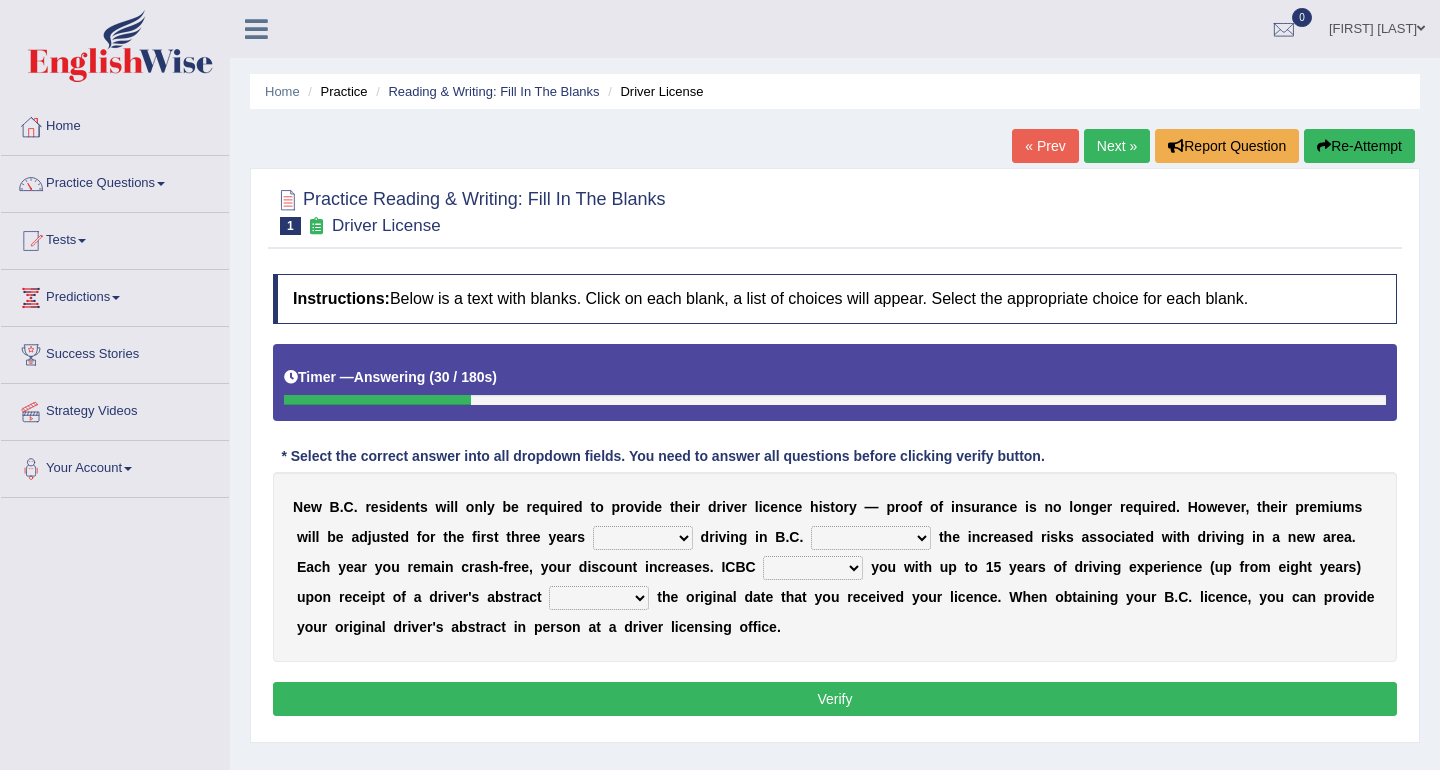 click on "within among against of" at bounding box center (643, 538) 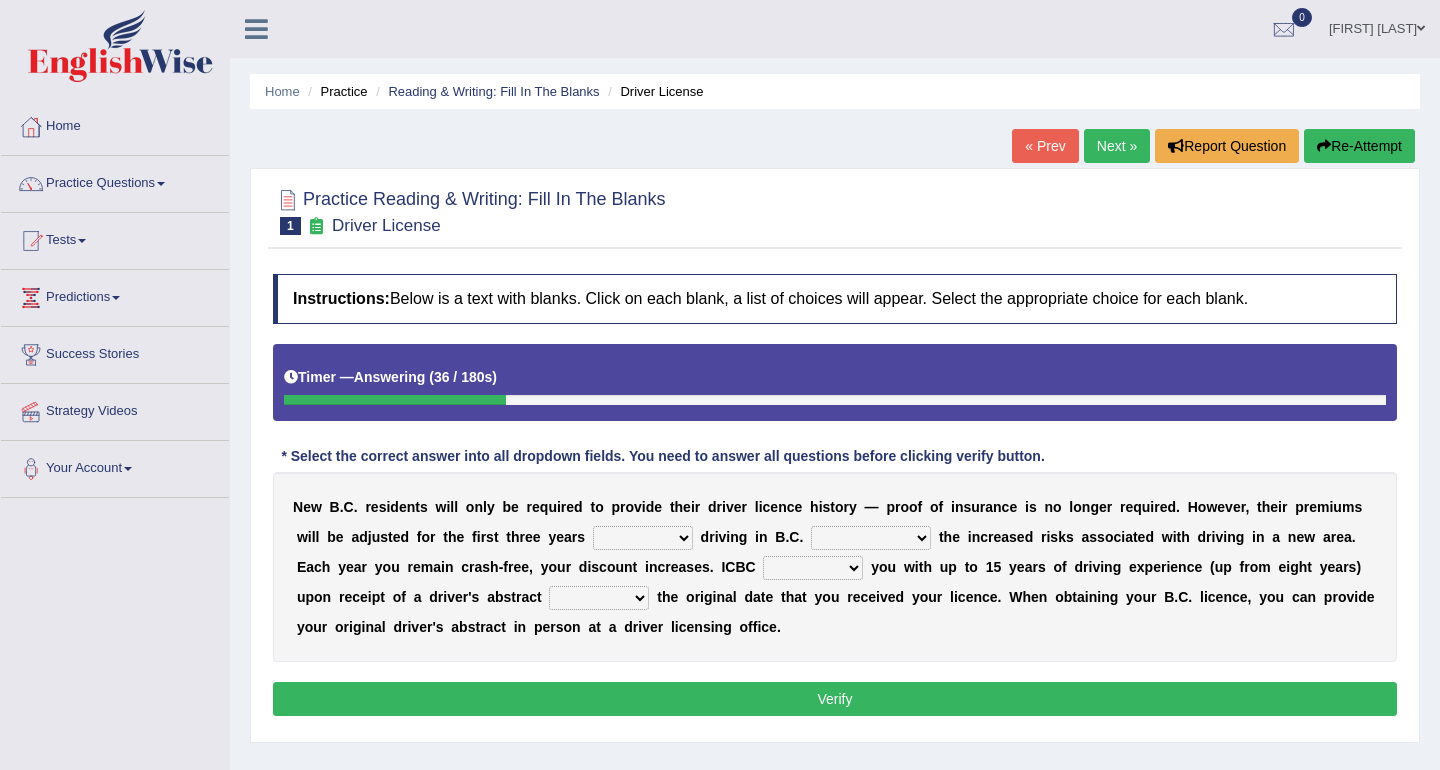 select on "against" 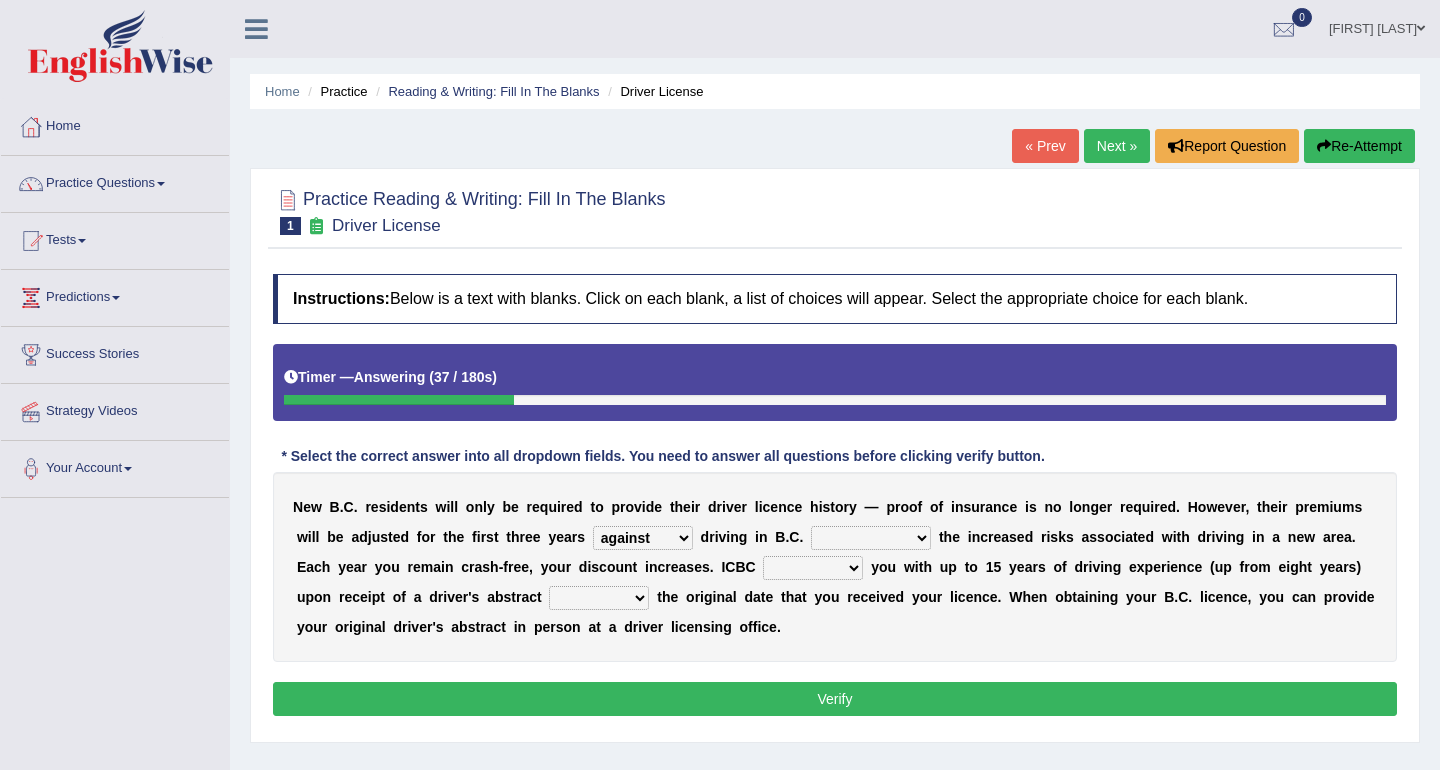 click on "depending on as for due to thanks to" at bounding box center [871, 538] 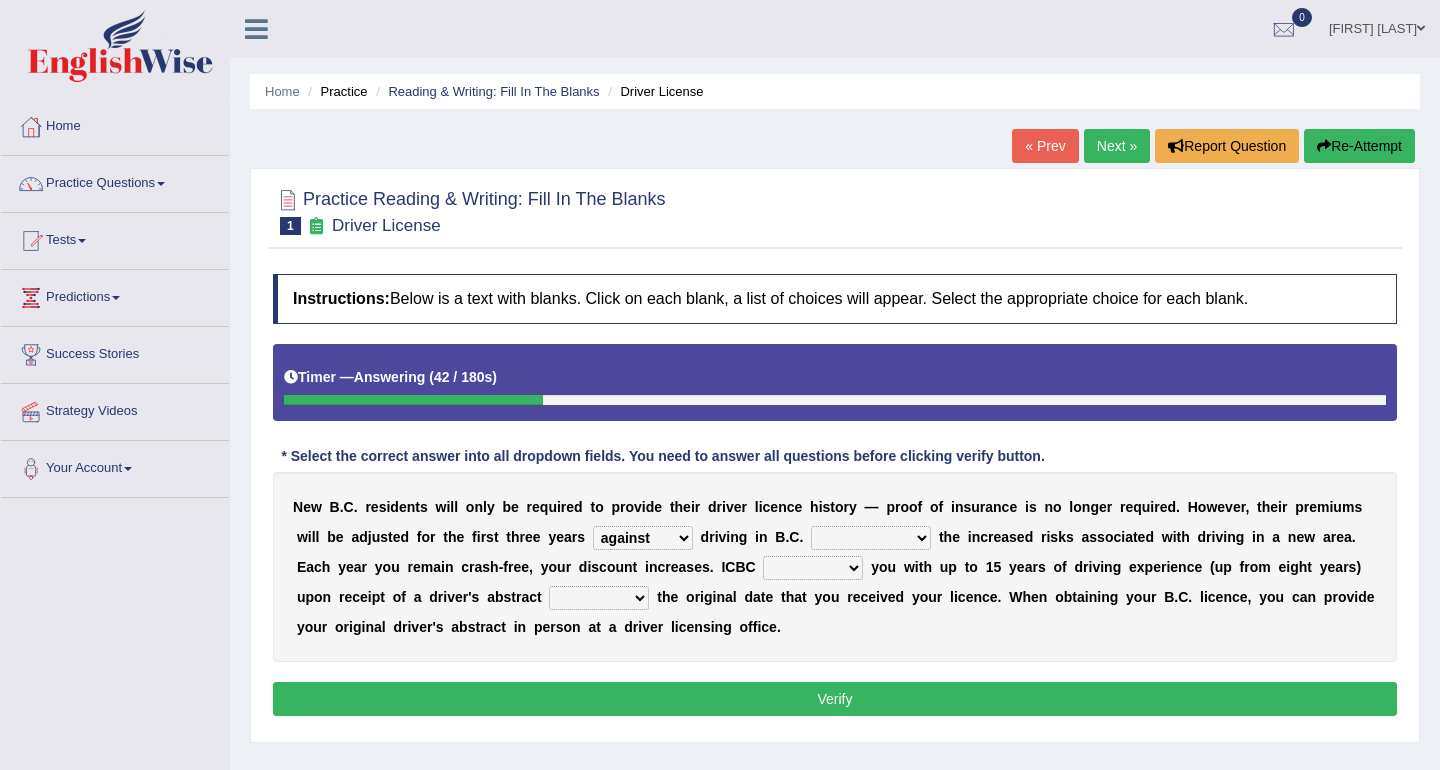 select on "depending on" 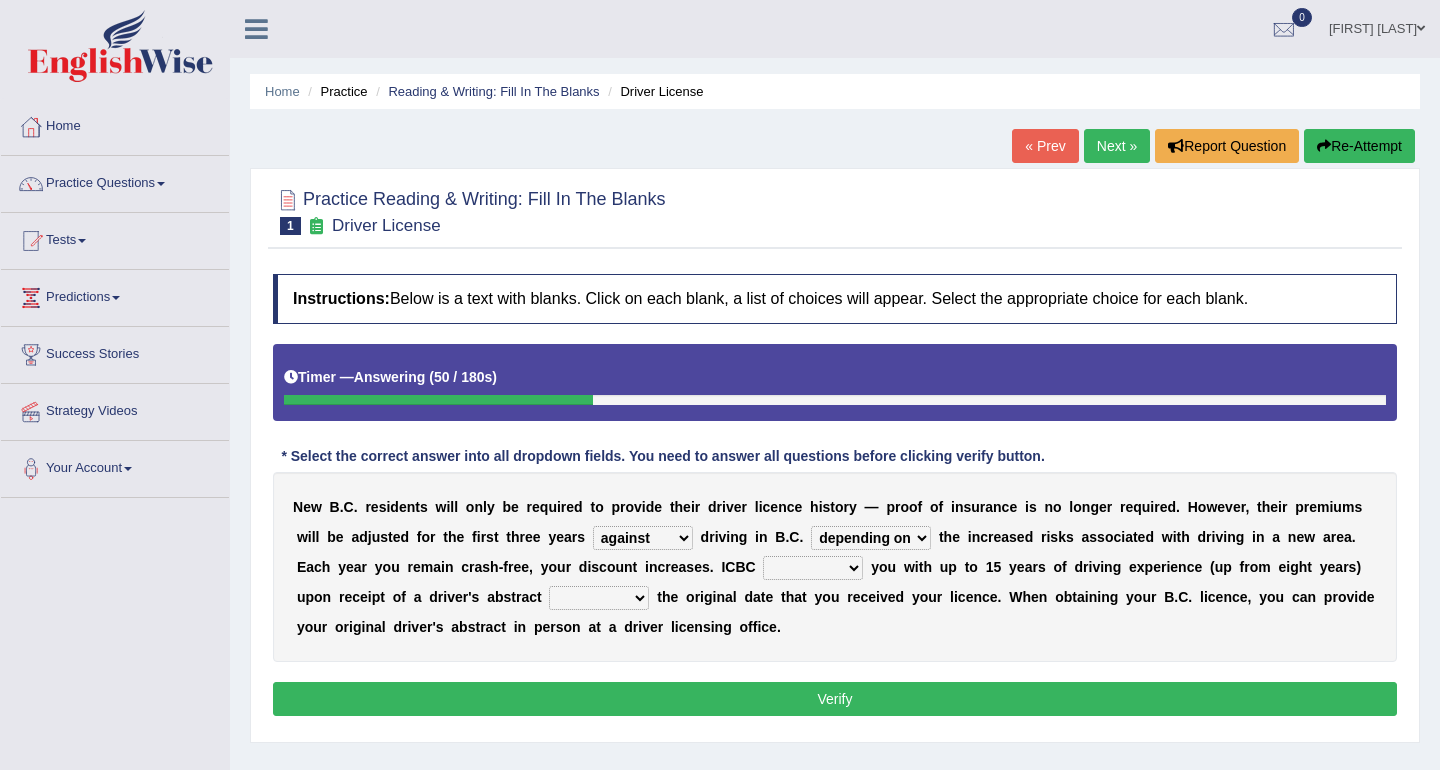 click on "credited crediting credit will credit" at bounding box center [813, 568] 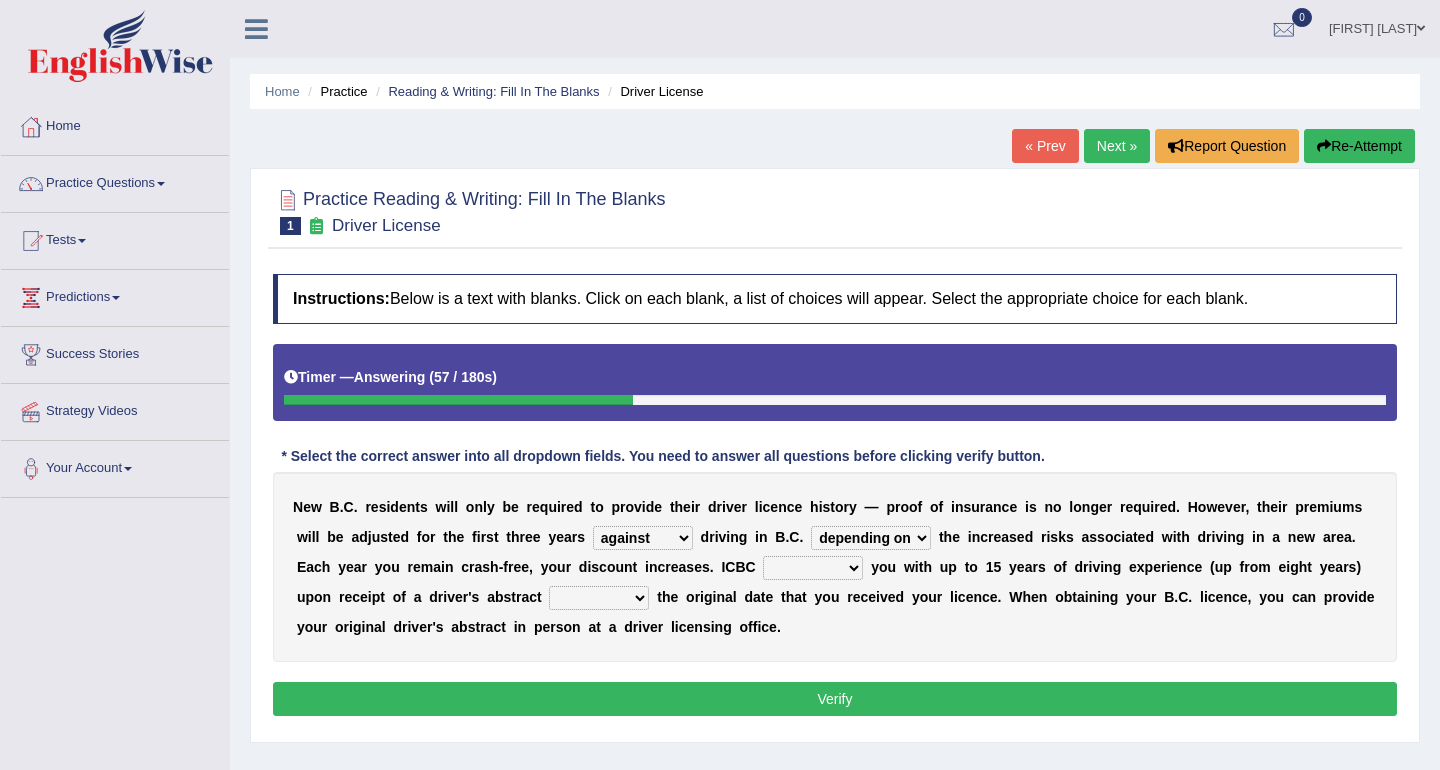 select on "will credit" 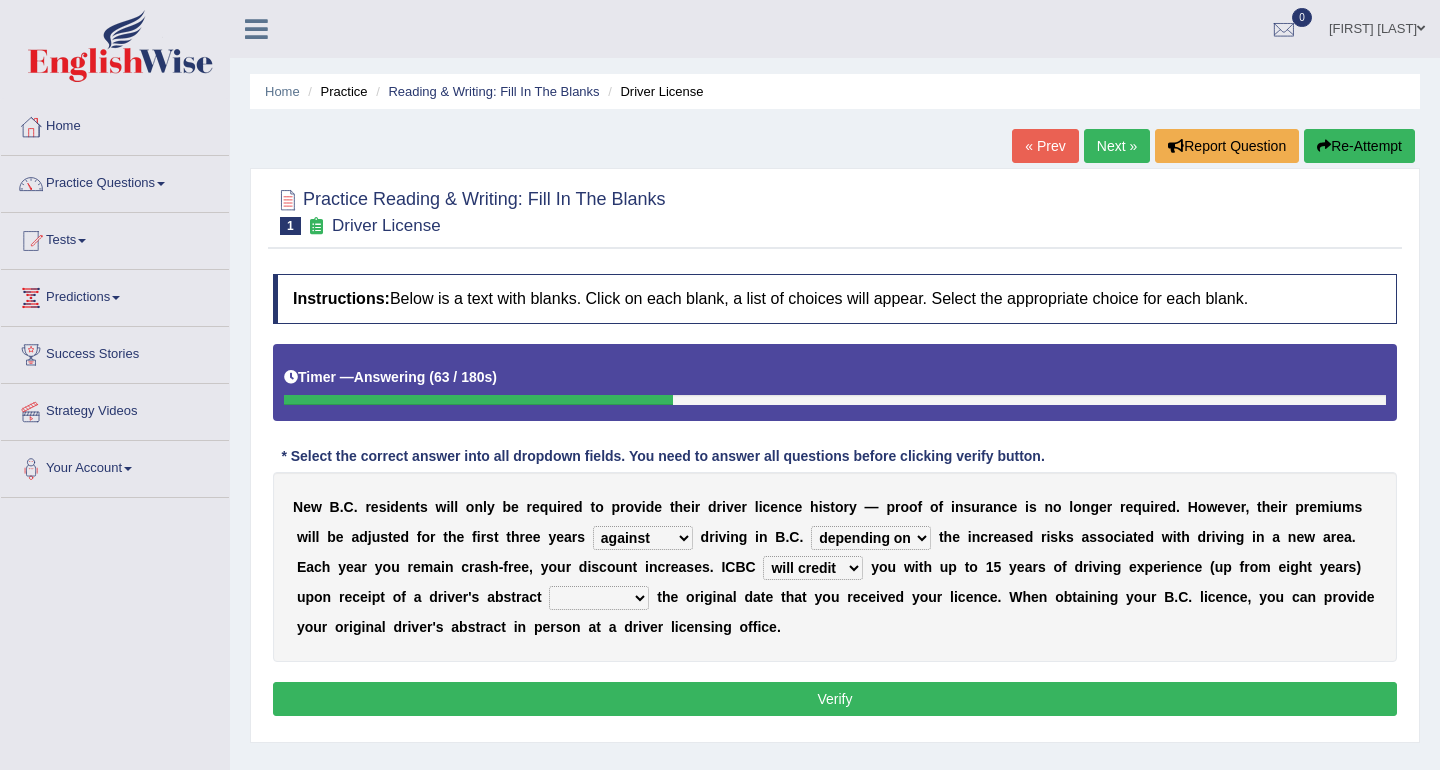 click on "showing show shows shown" at bounding box center [599, 598] 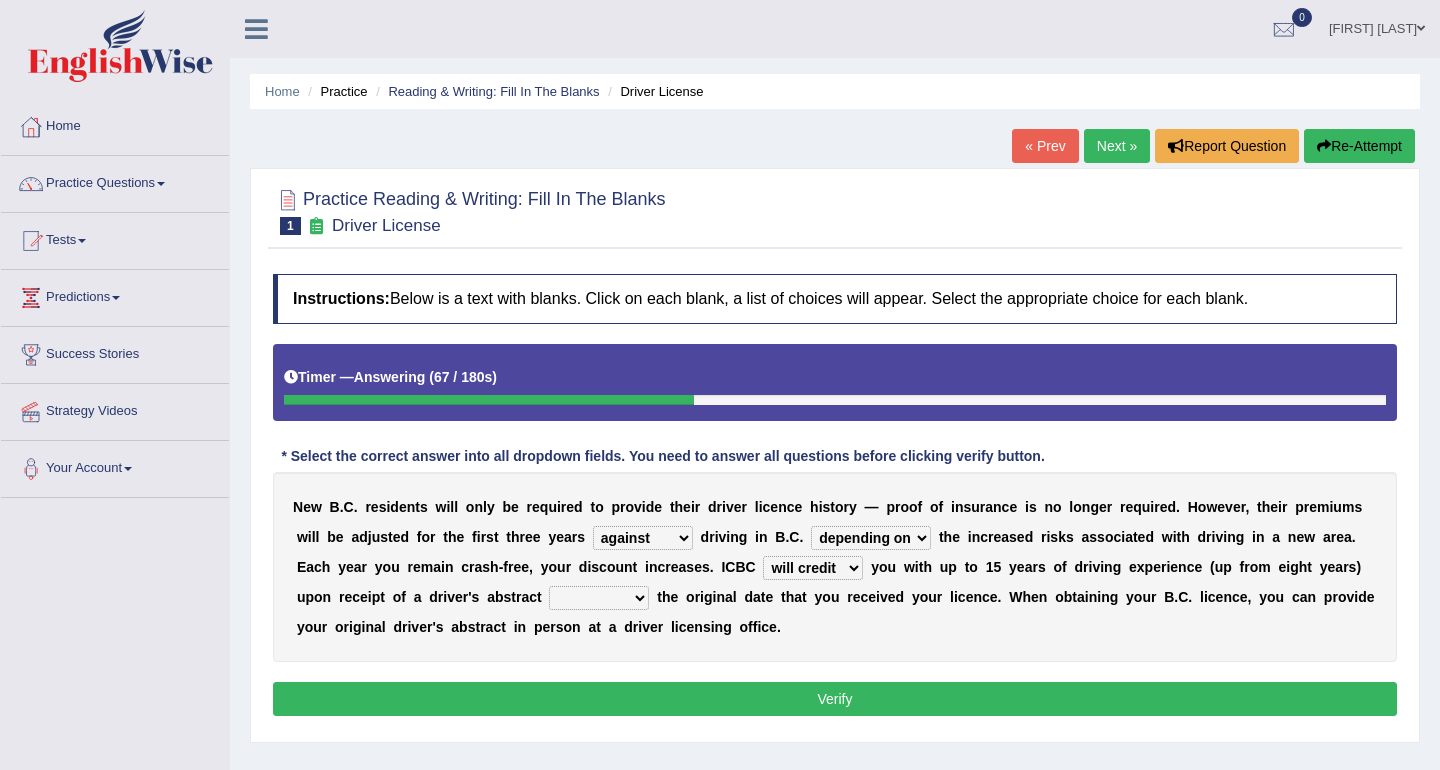 select on "showing" 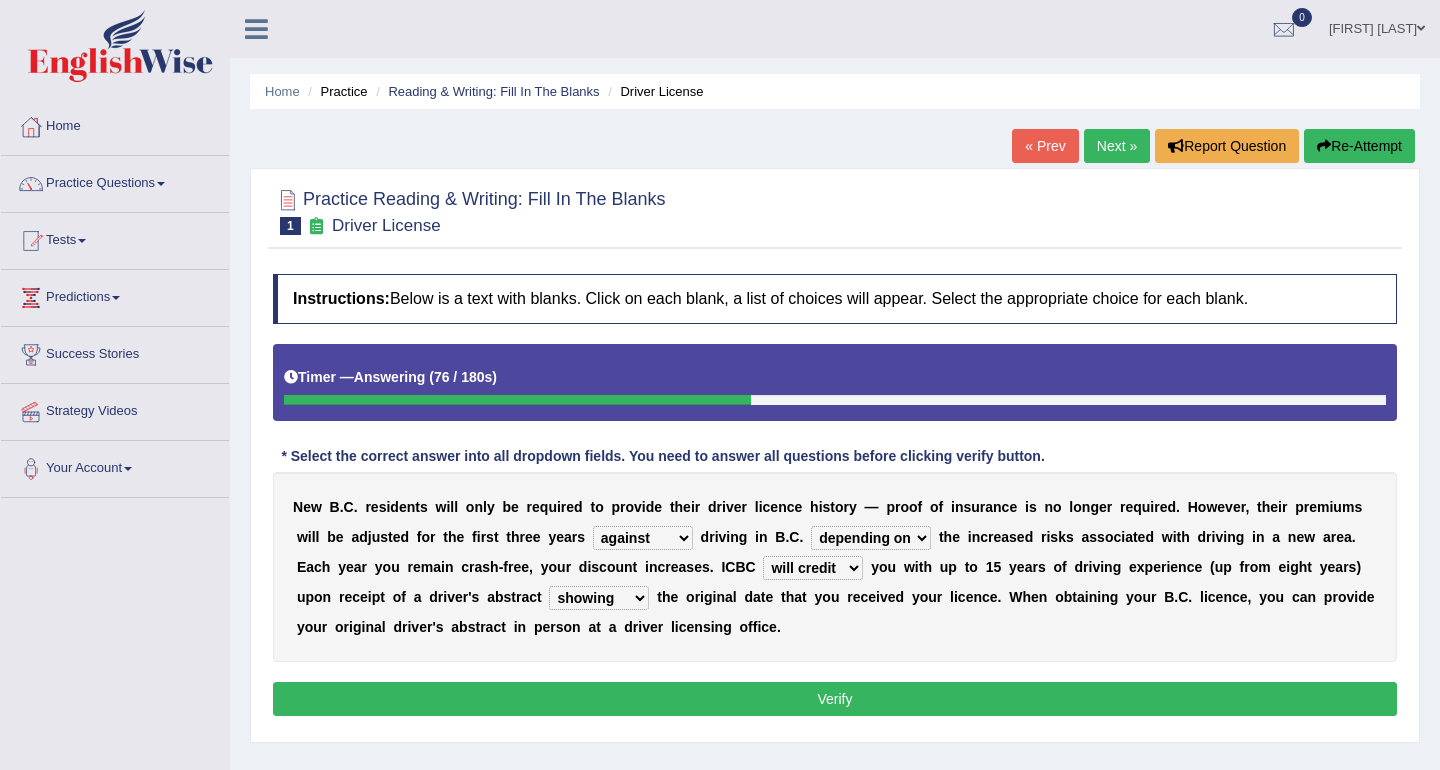 click on "within among against of" at bounding box center [643, 538] 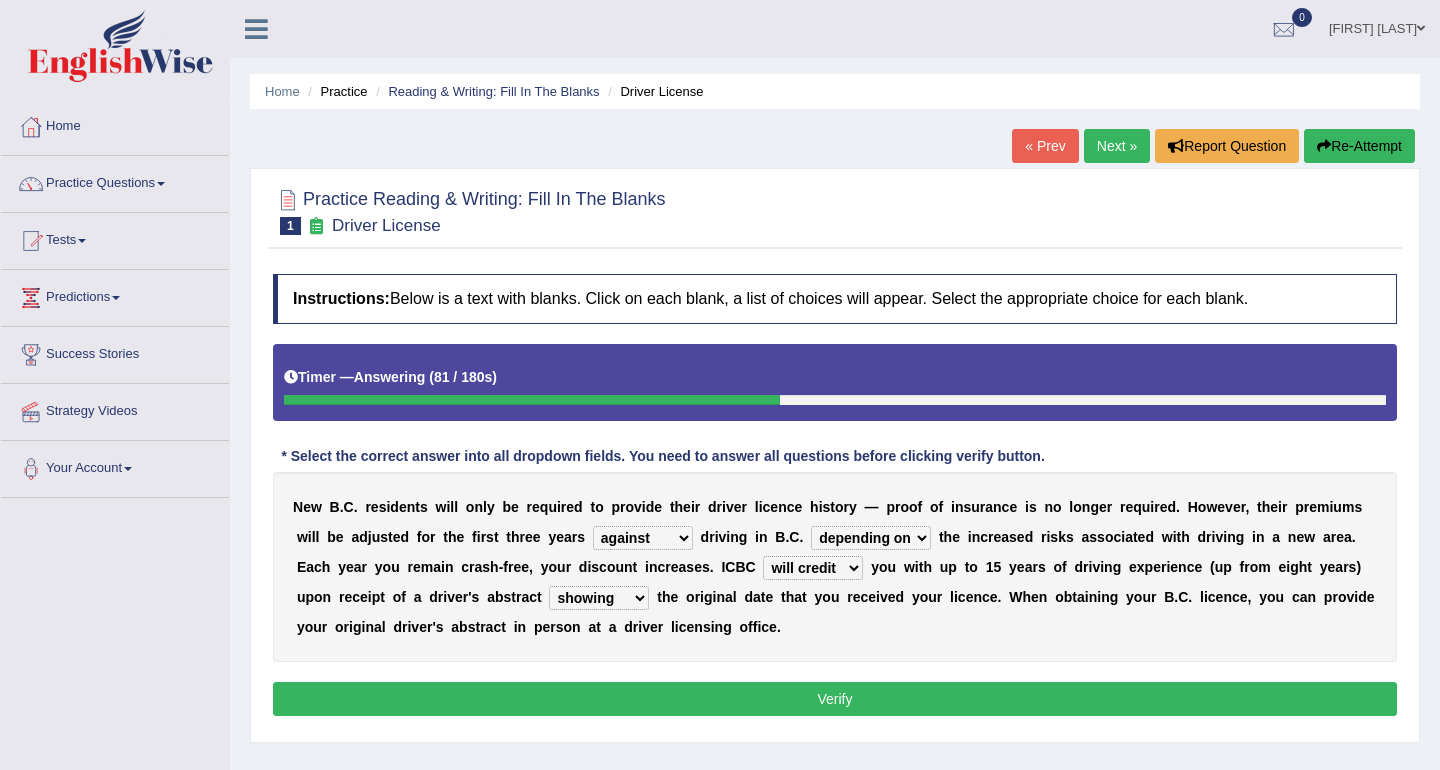 click on "within among against of" at bounding box center [643, 538] 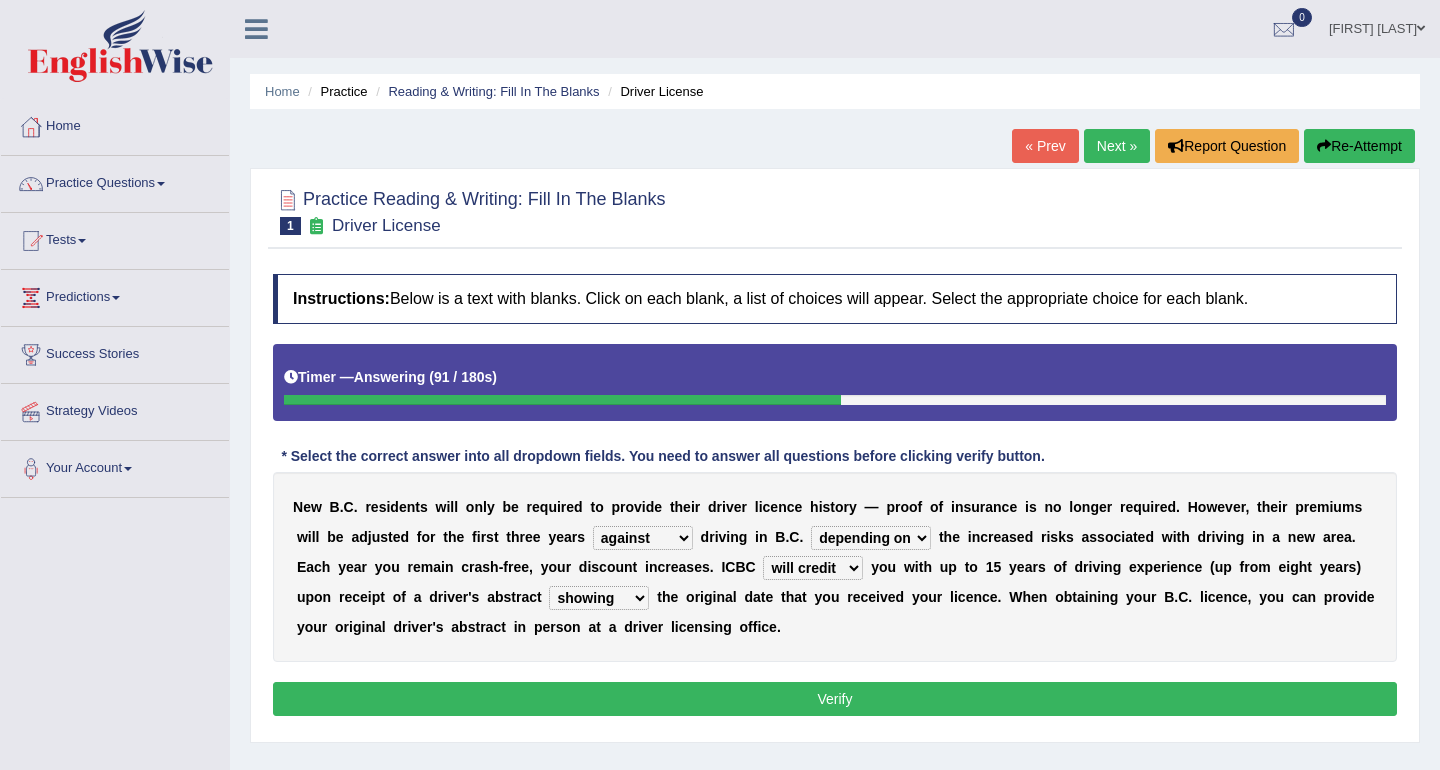click on "N e w    B . C .    r e s i d e n t s    w i l l    o n l y    b e    r e q u i r e d    t o    p r o v i d e    t h e i r    d r i v e r    l i c e n c e    h i s t o r y    —    p r o o f    o f    i n s u r a n c e    i s    n o    l o n g e r    r e q u i r e d .    H o w e v e r ,    t h e i r    p r e m i u m s    w i l l    b e    a d j u s t e d    f o r    t h e    f i r s t    t h r e e    y e a r s    within among against of    d r i v i n g    i n    B . C .    depending on as for due to thanks to    t h e    i n c r e a s e d    r i s k s    a s s o c i a t e d    w i t h    d r i v i n g    i n    a    n e w    a r e a .    E a c h    y e a r    y o u    r e m a i n    c r a s h - f r e e ,    y o u r    d i s c o u n t    i n c r e a s e s .    I C B C    credited crediting credit will credit    y o u    w i t h    u p    t o    1 5    y e a r s    o f    d r i v i n g    e x p e r i e n c e    ( u p    f r o m    e i g h t y" at bounding box center (835, 567) 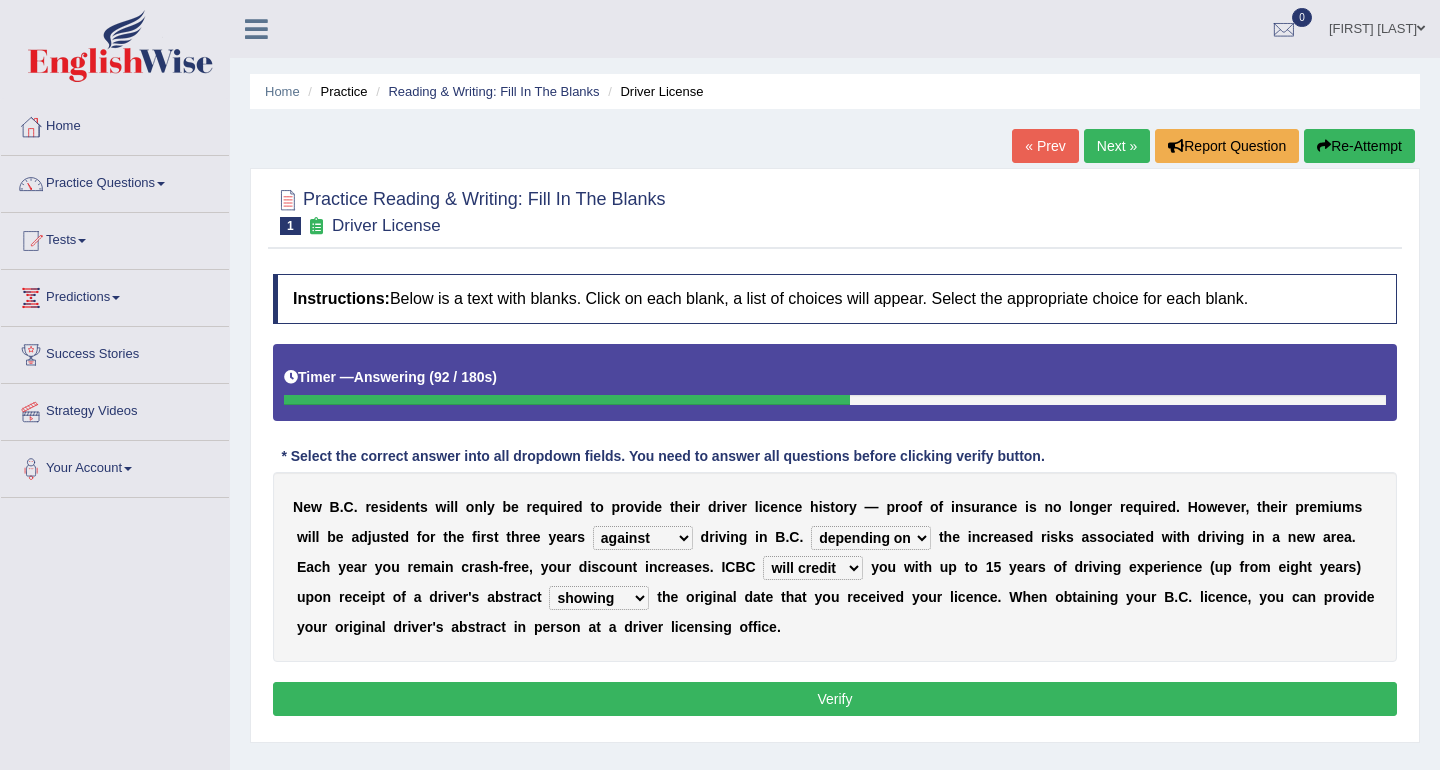 click on "within among against of" at bounding box center (643, 538) 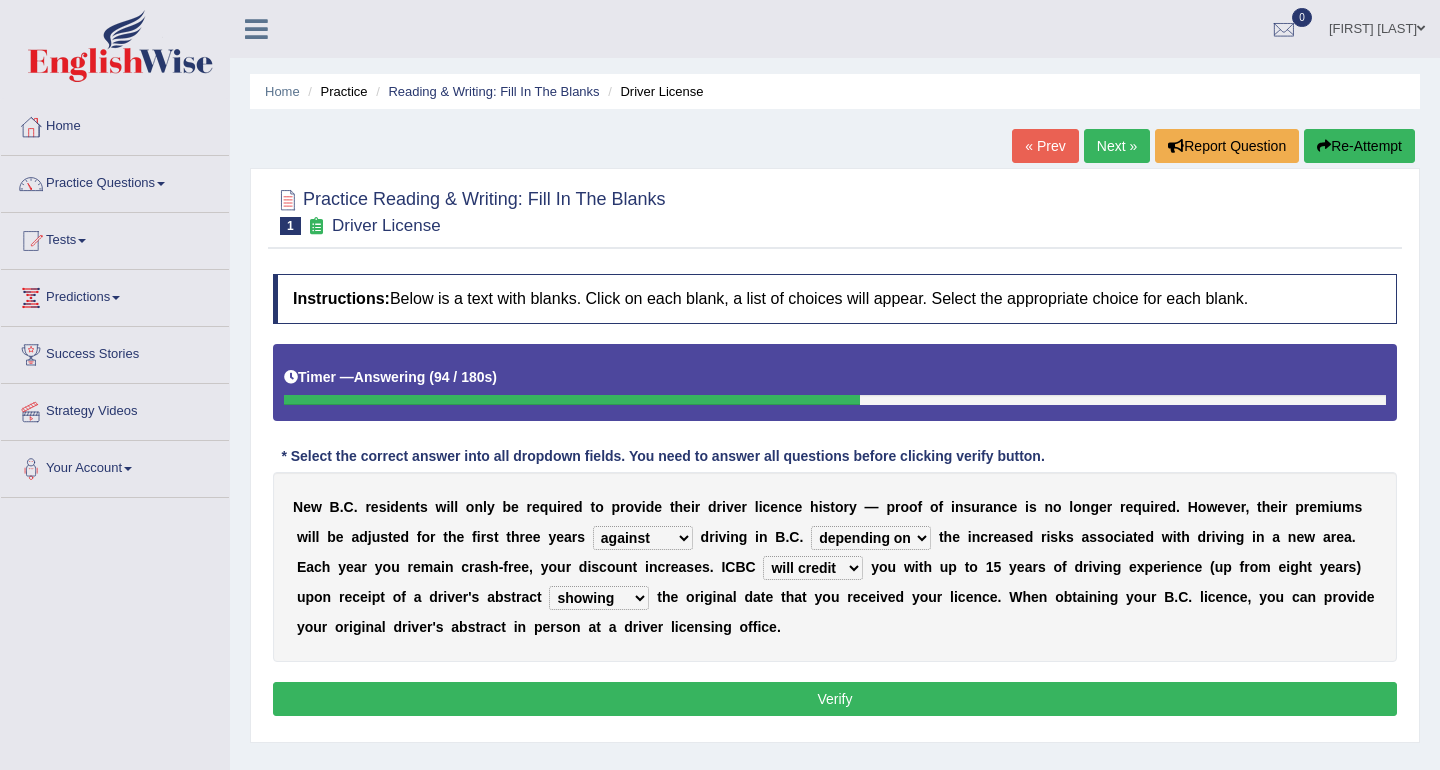 select on "of" 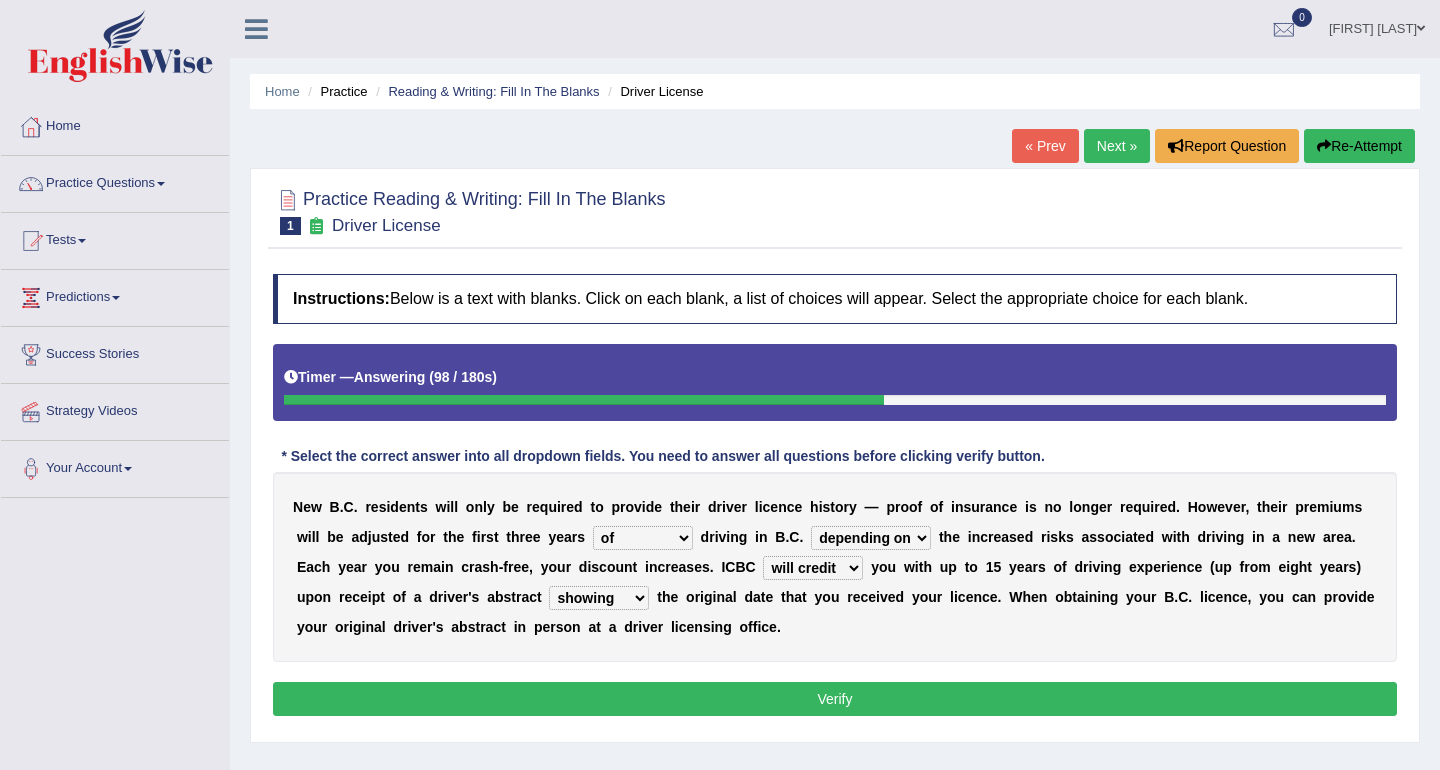 click on "Verify" at bounding box center [835, 699] 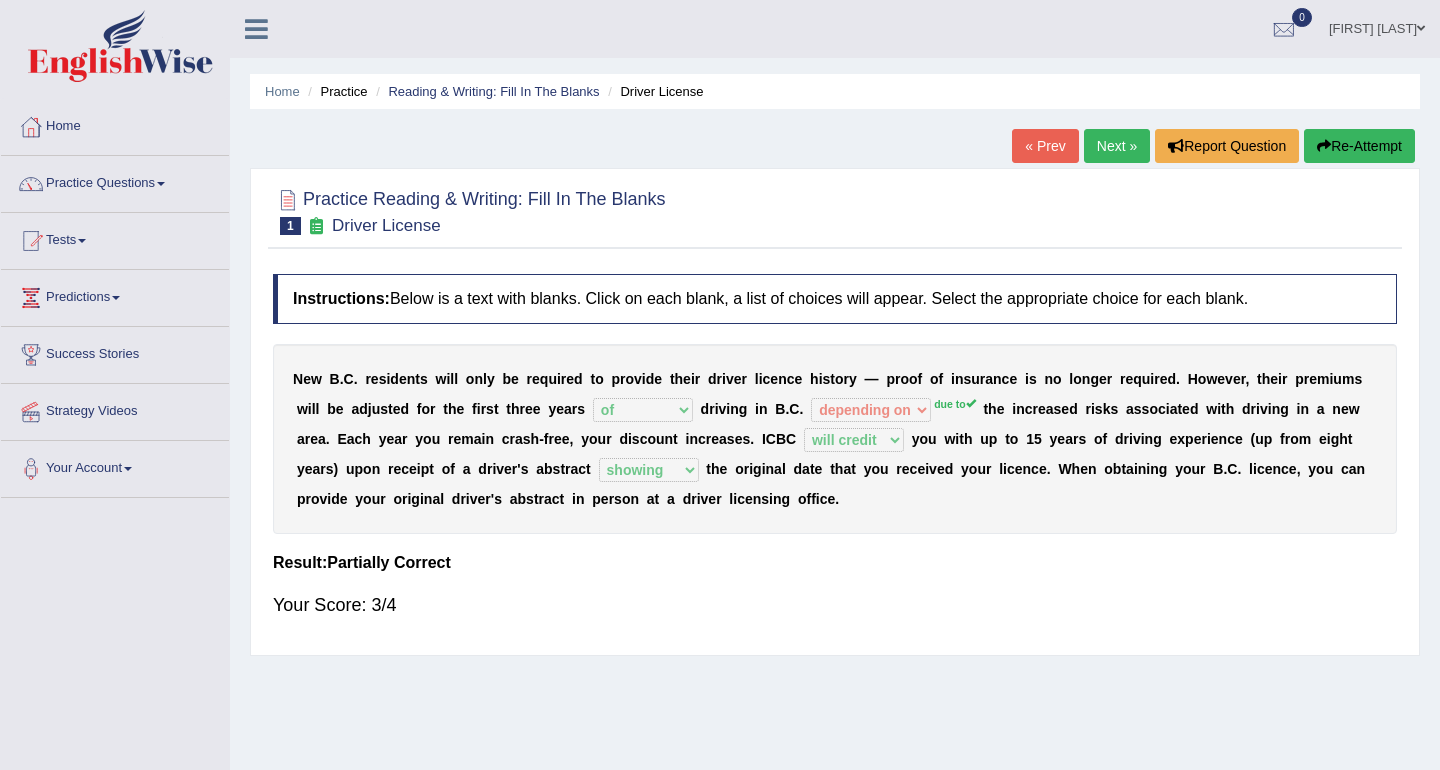 click on "Next »" at bounding box center [1117, 146] 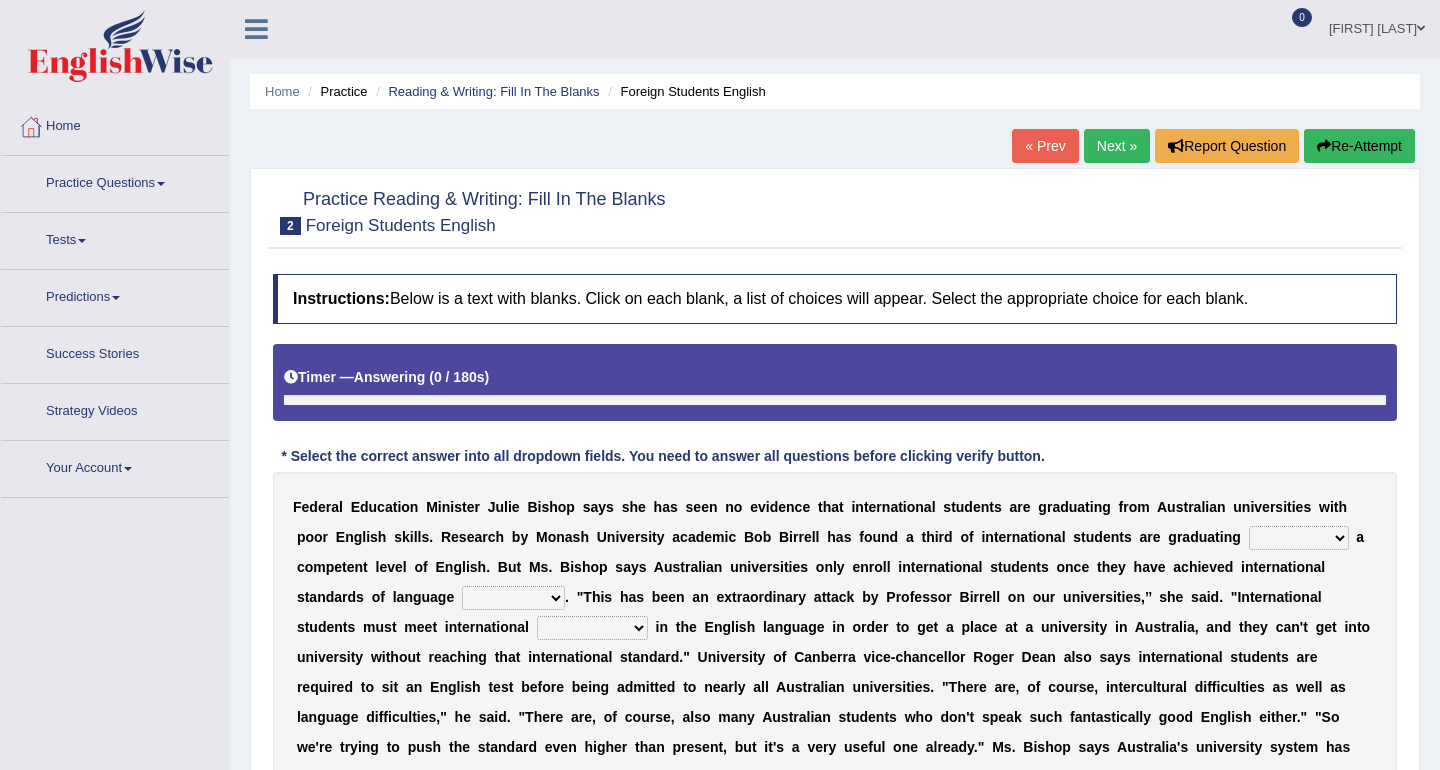 scroll, scrollTop: 0, scrollLeft: 0, axis: both 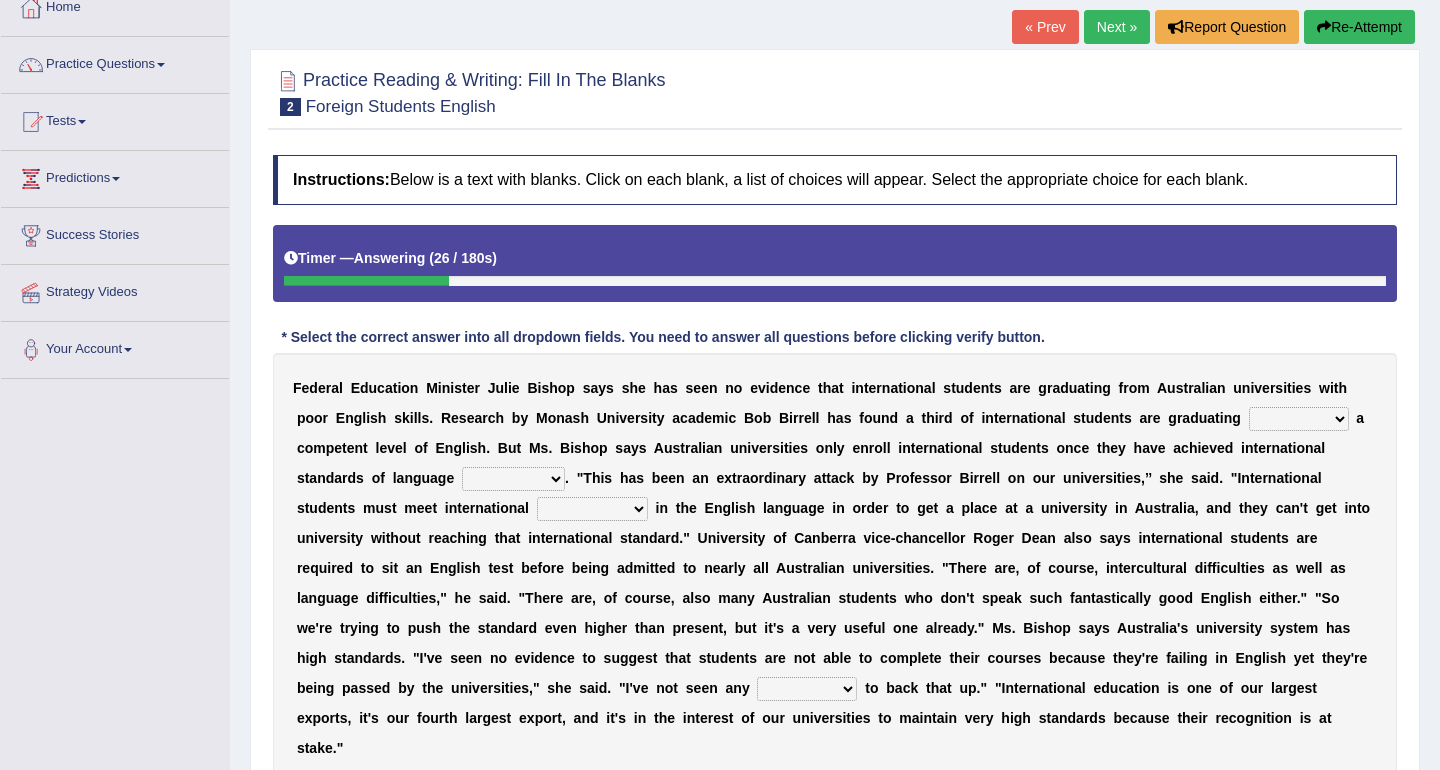 click on "without for into by" at bounding box center (1299, 419) 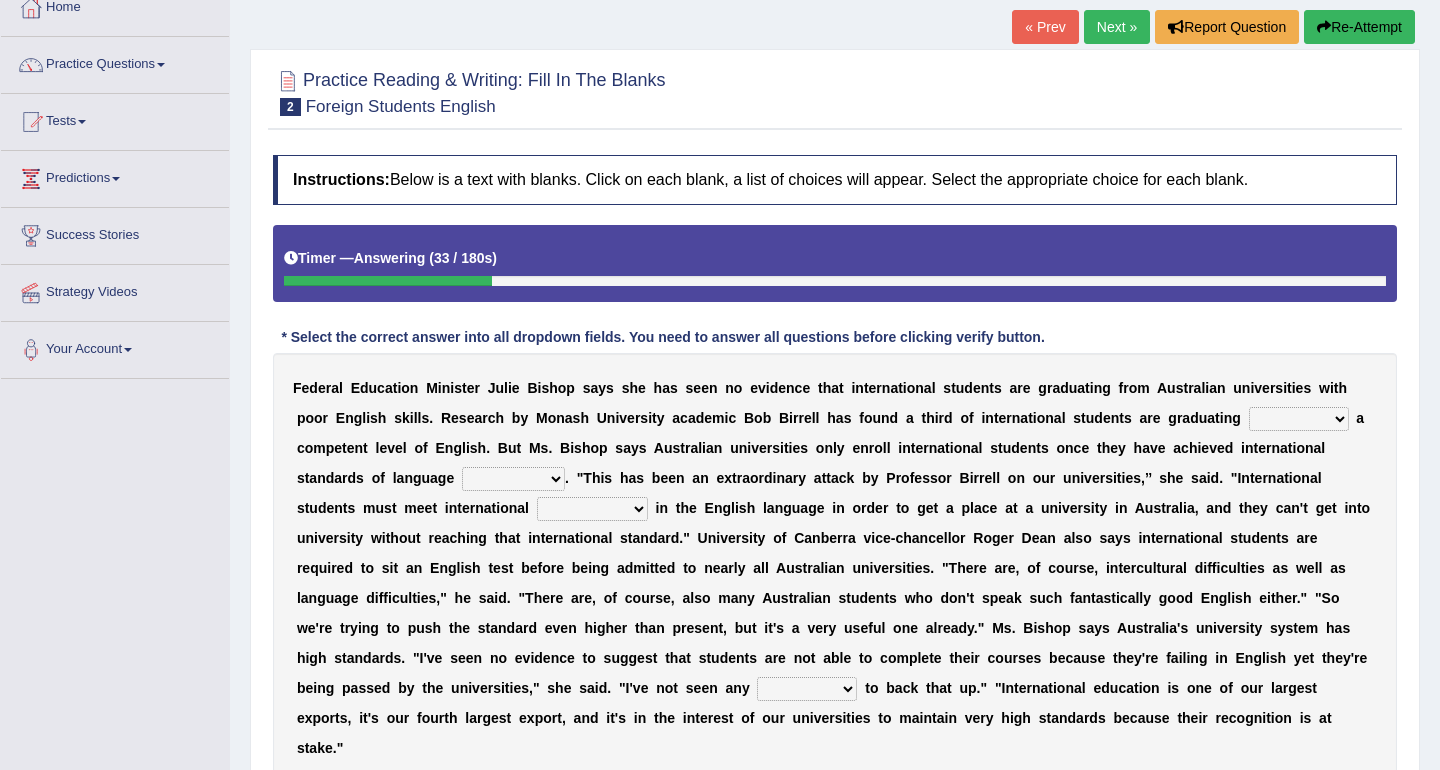 select on "without" 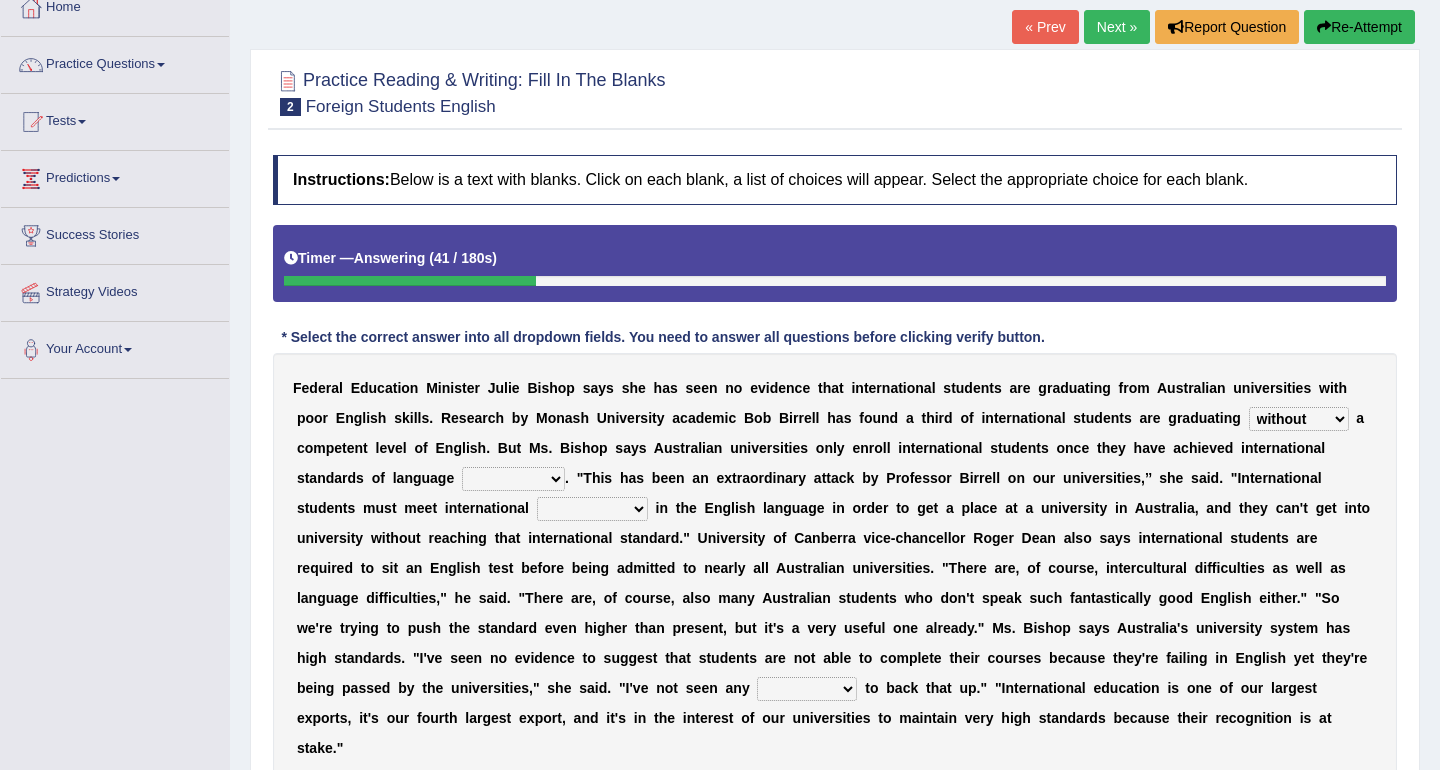 click on "proficiency test affinity results" at bounding box center (513, 479) 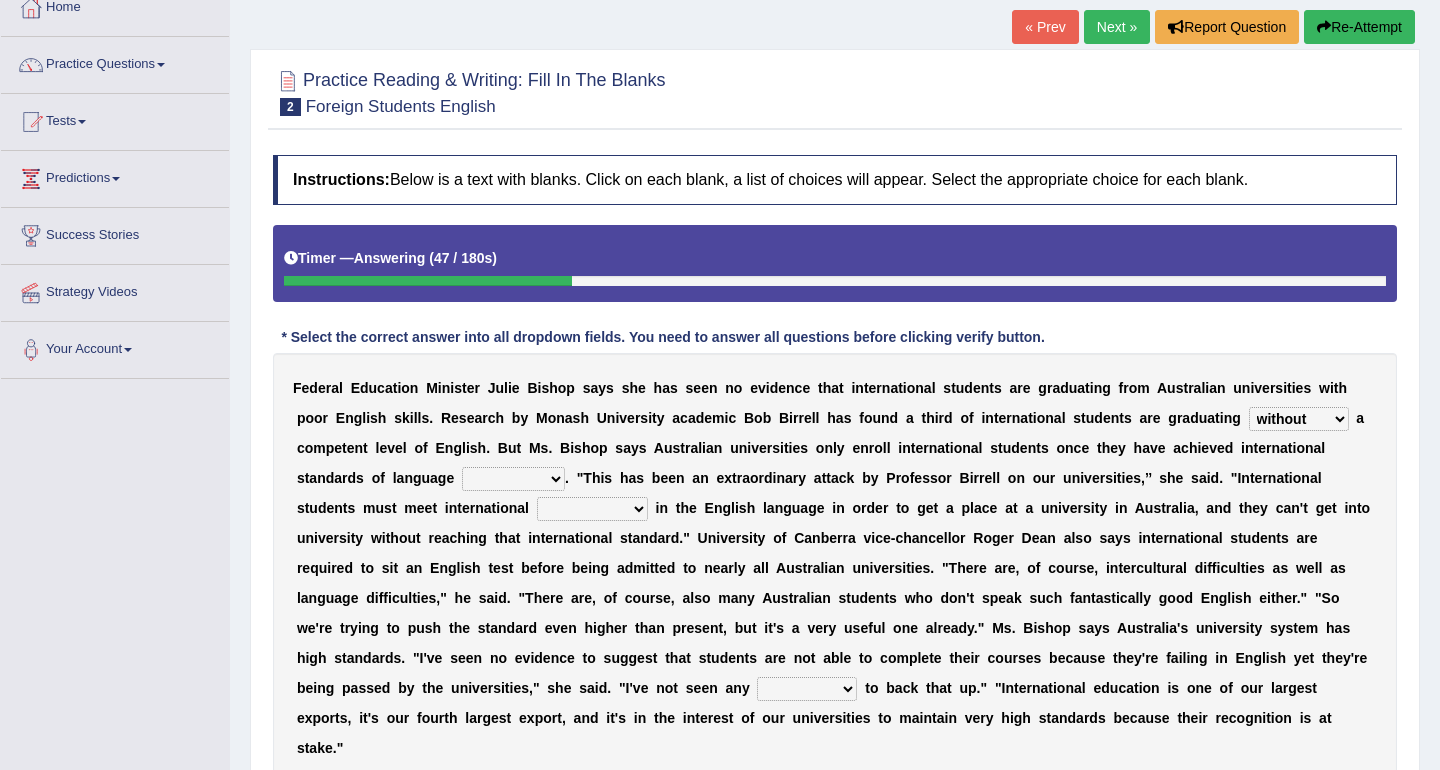 select on "proficiency" 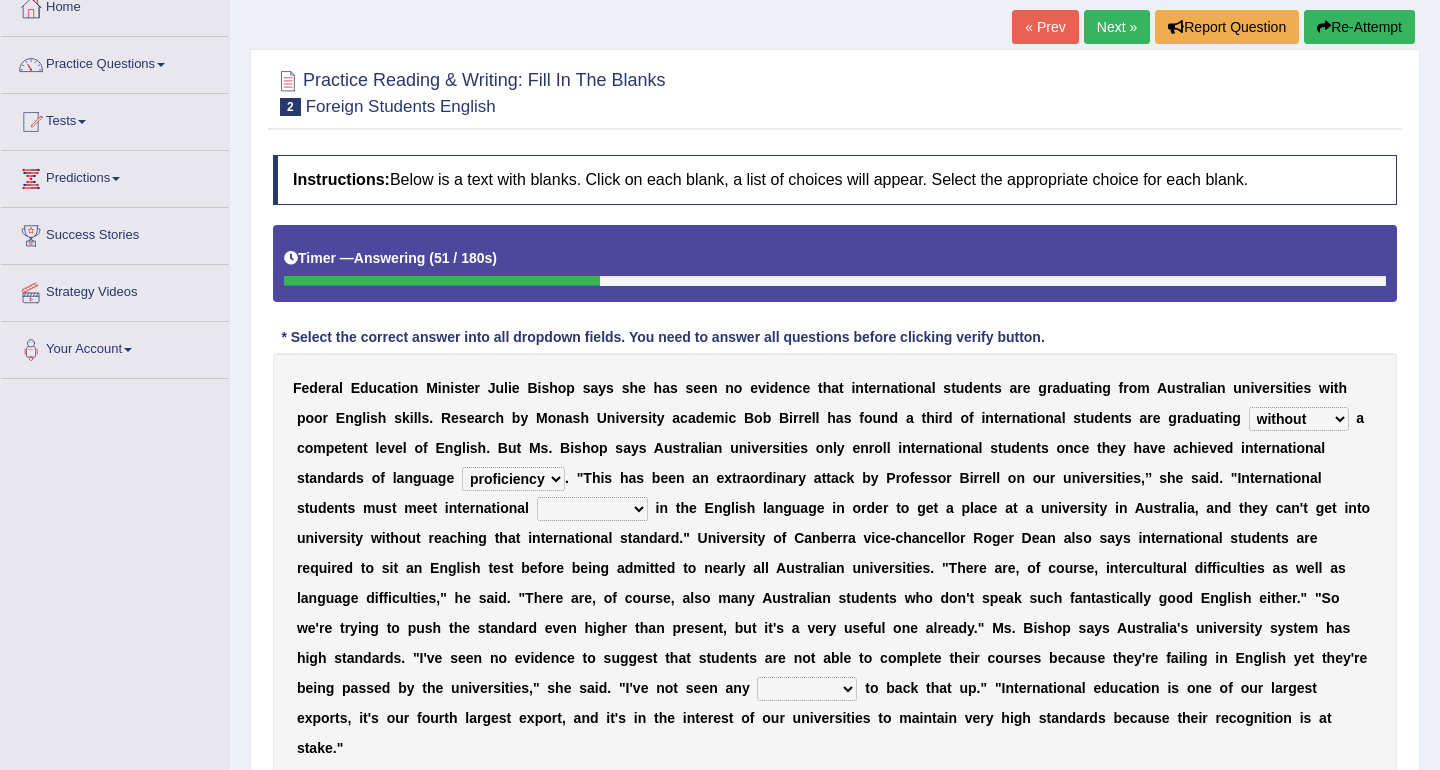 click on "i" at bounding box center (602, 478) 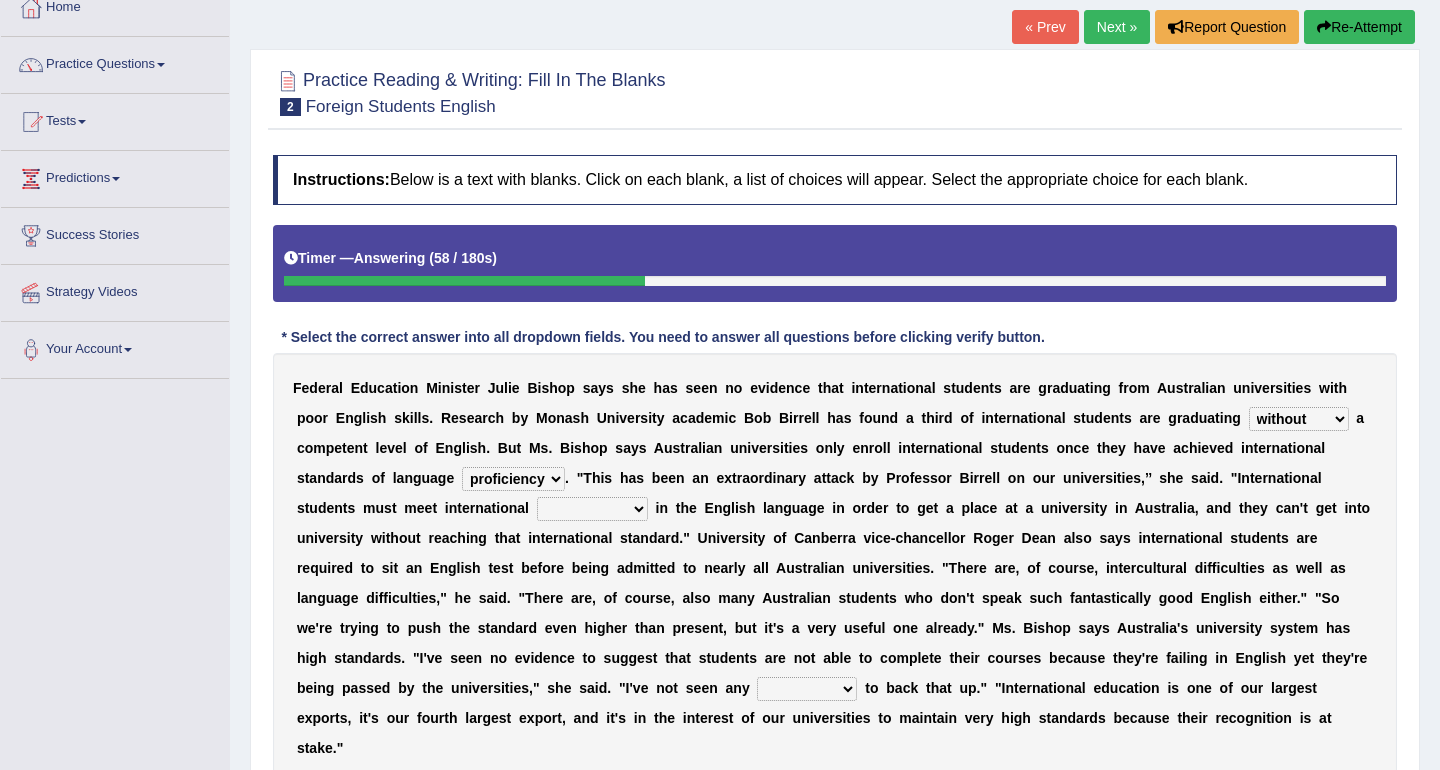click on "approaches standard benchmarks ways" at bounding box center [592, 509] 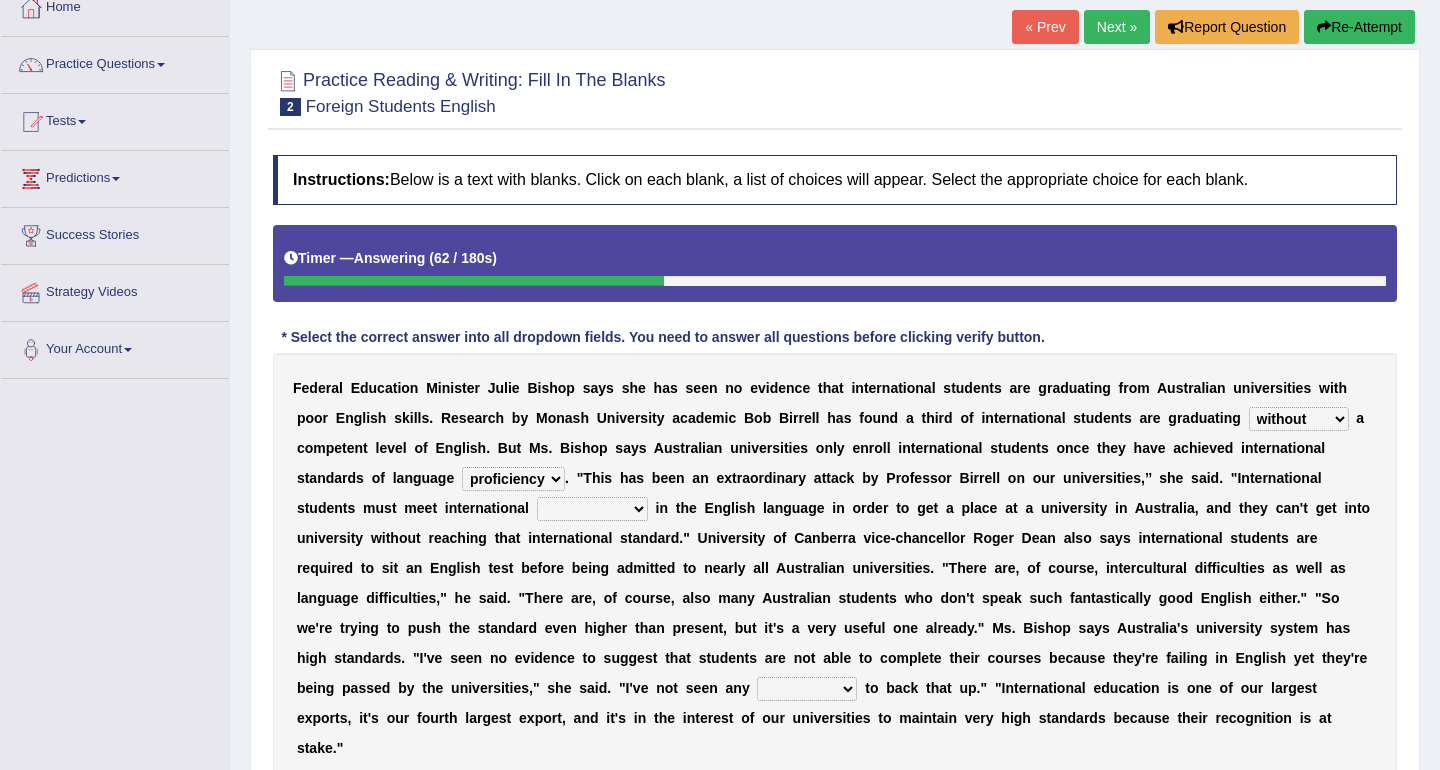 select on "standard" 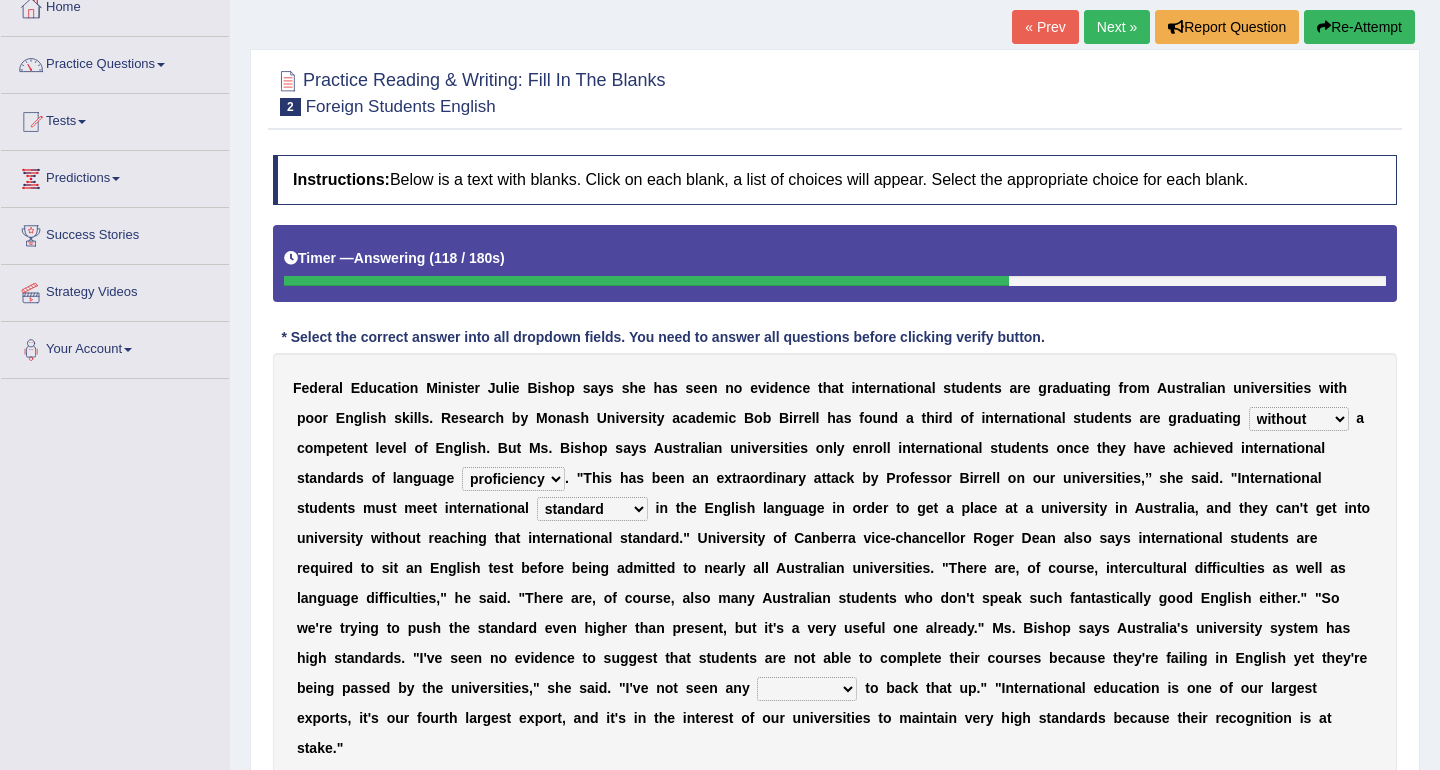 click on "excuse support reason evidence" at bounding box center [807, 689] 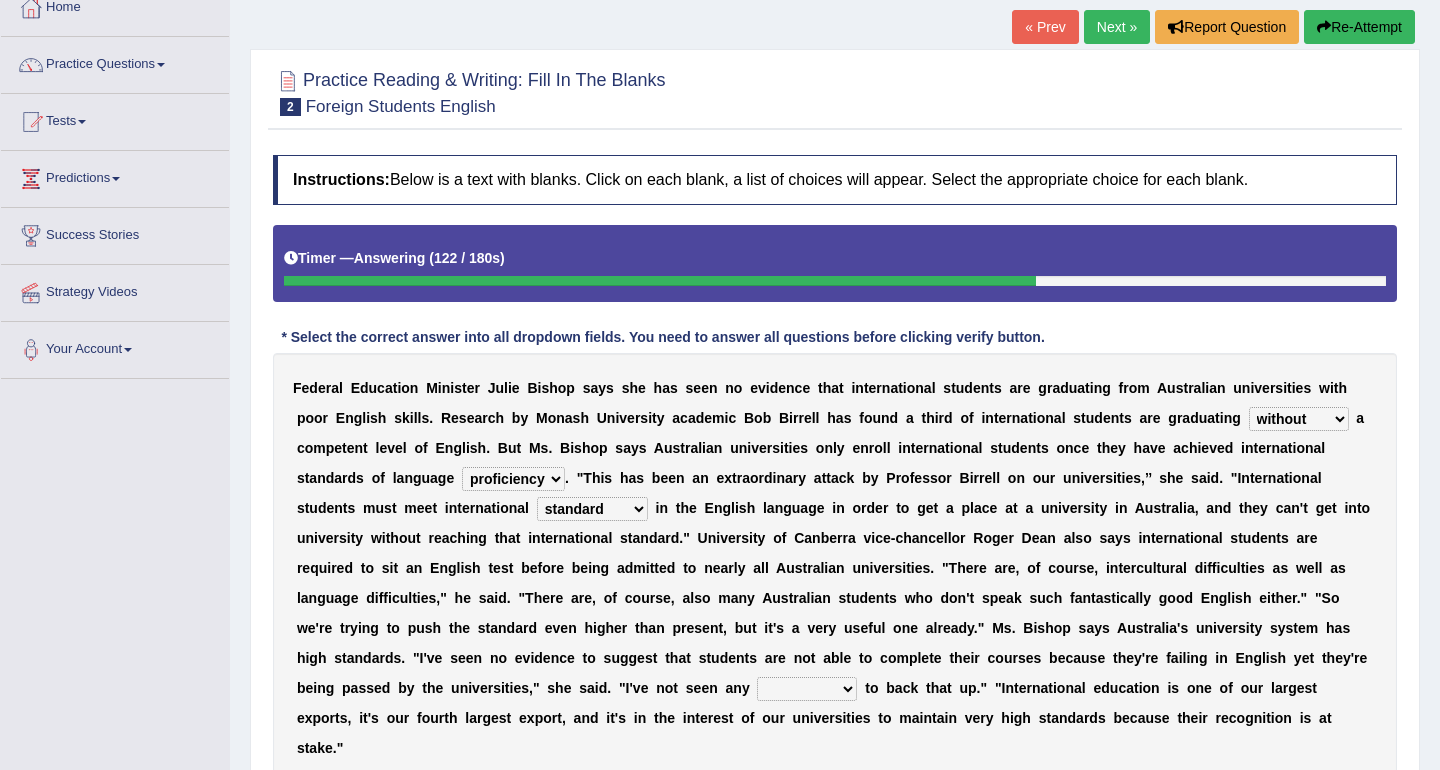 select on "evidence" 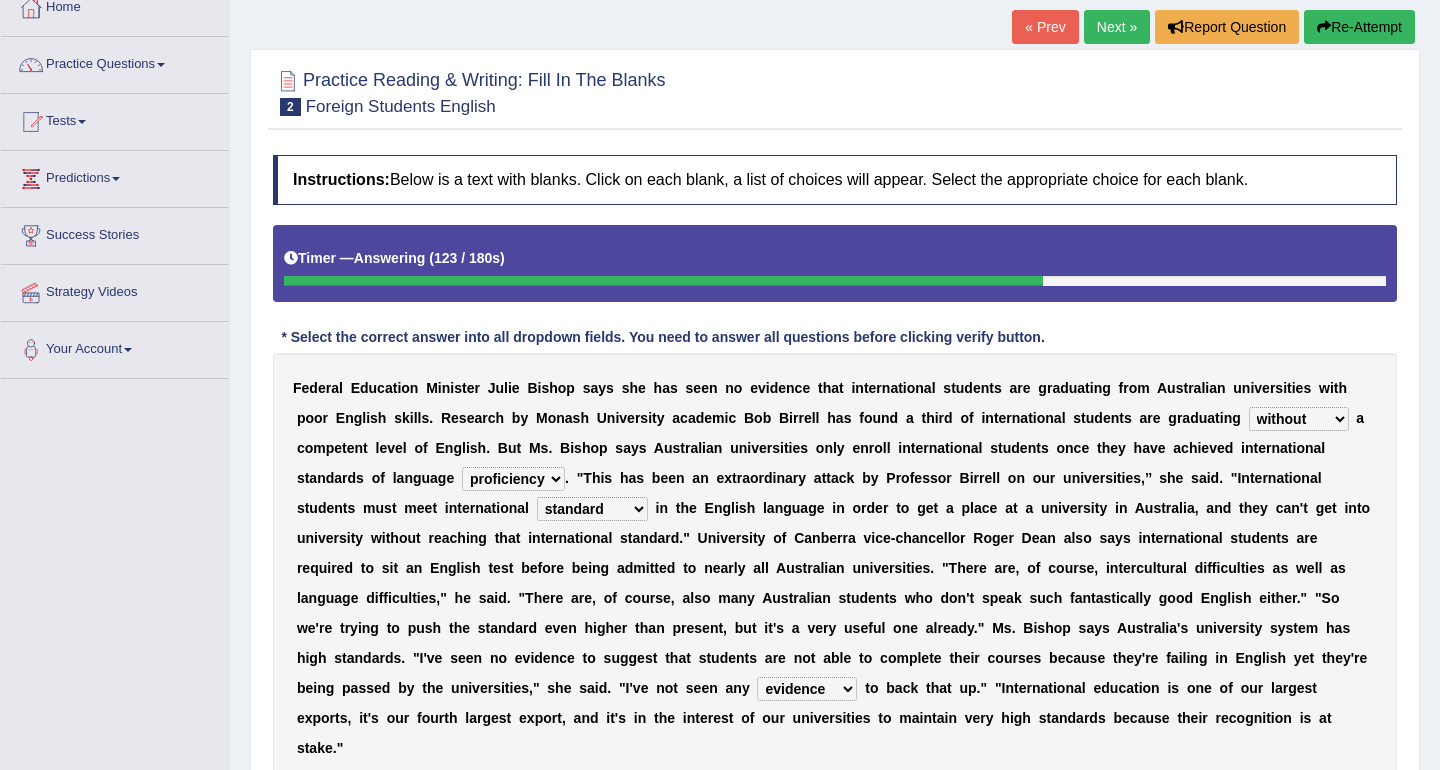 click on "u" at bounding box center [877, 628] 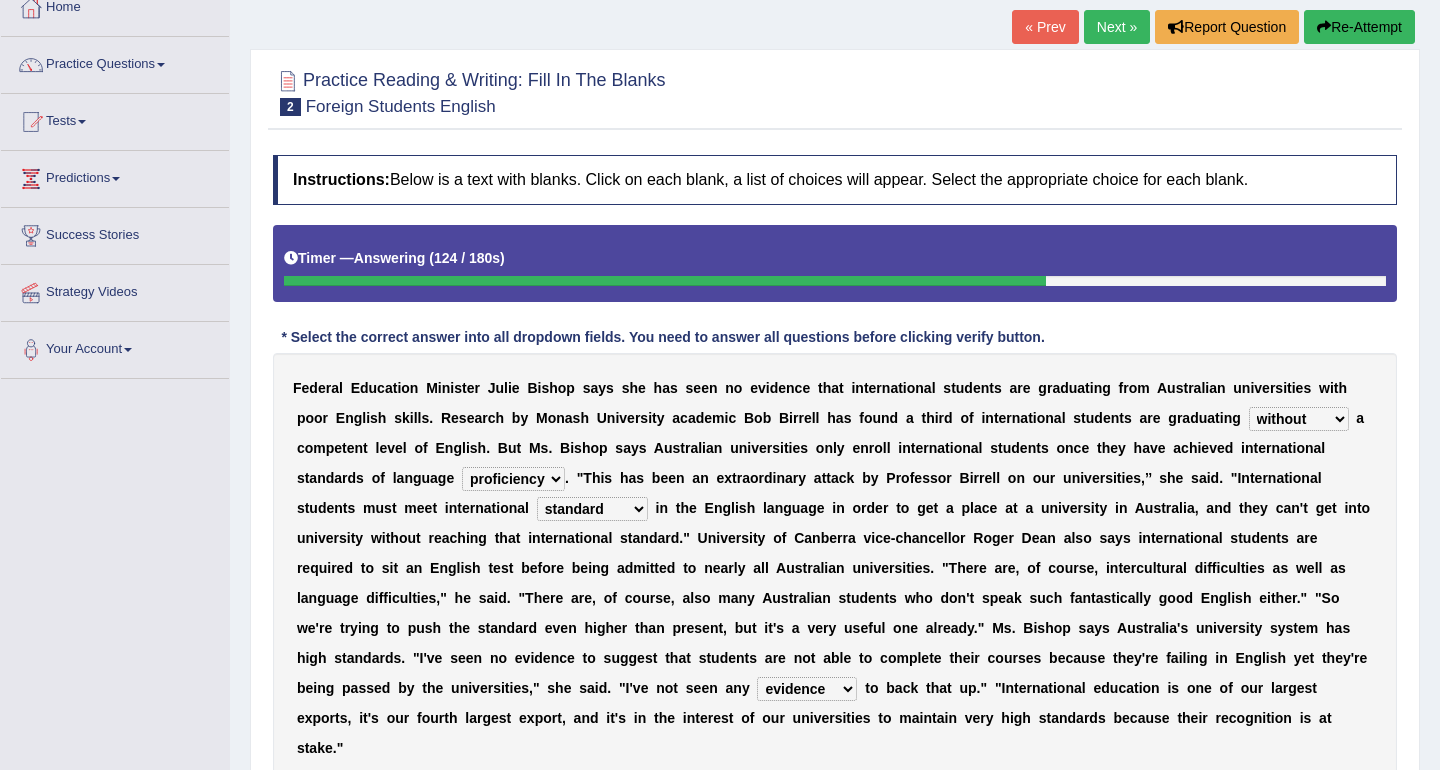 scroll, scrollTop: 280, scrollLeft: 0, axis: vertical 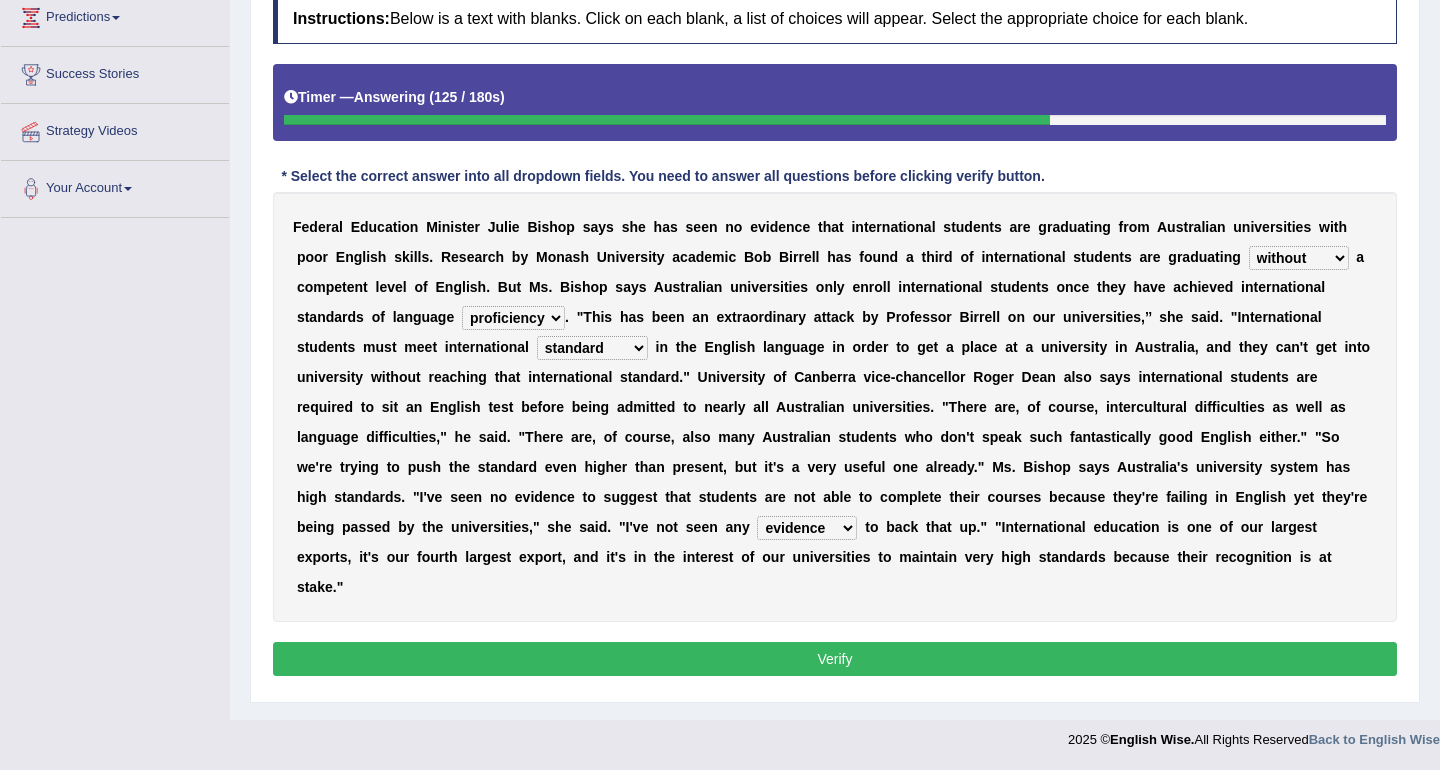 click on "Verify" at bounding box center (835, 659) 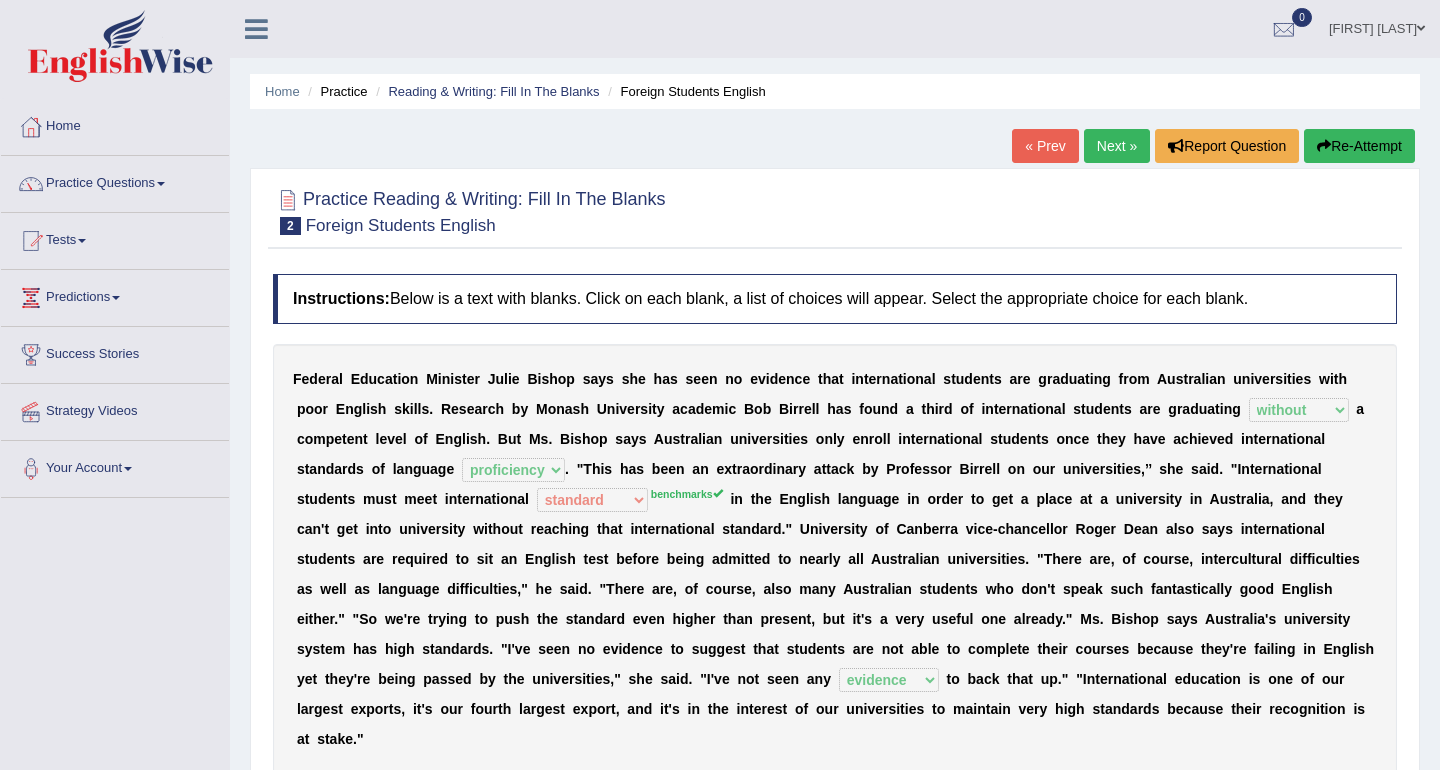scroll, scrollTop: 8, scrollLeft: 0, axis: vertical 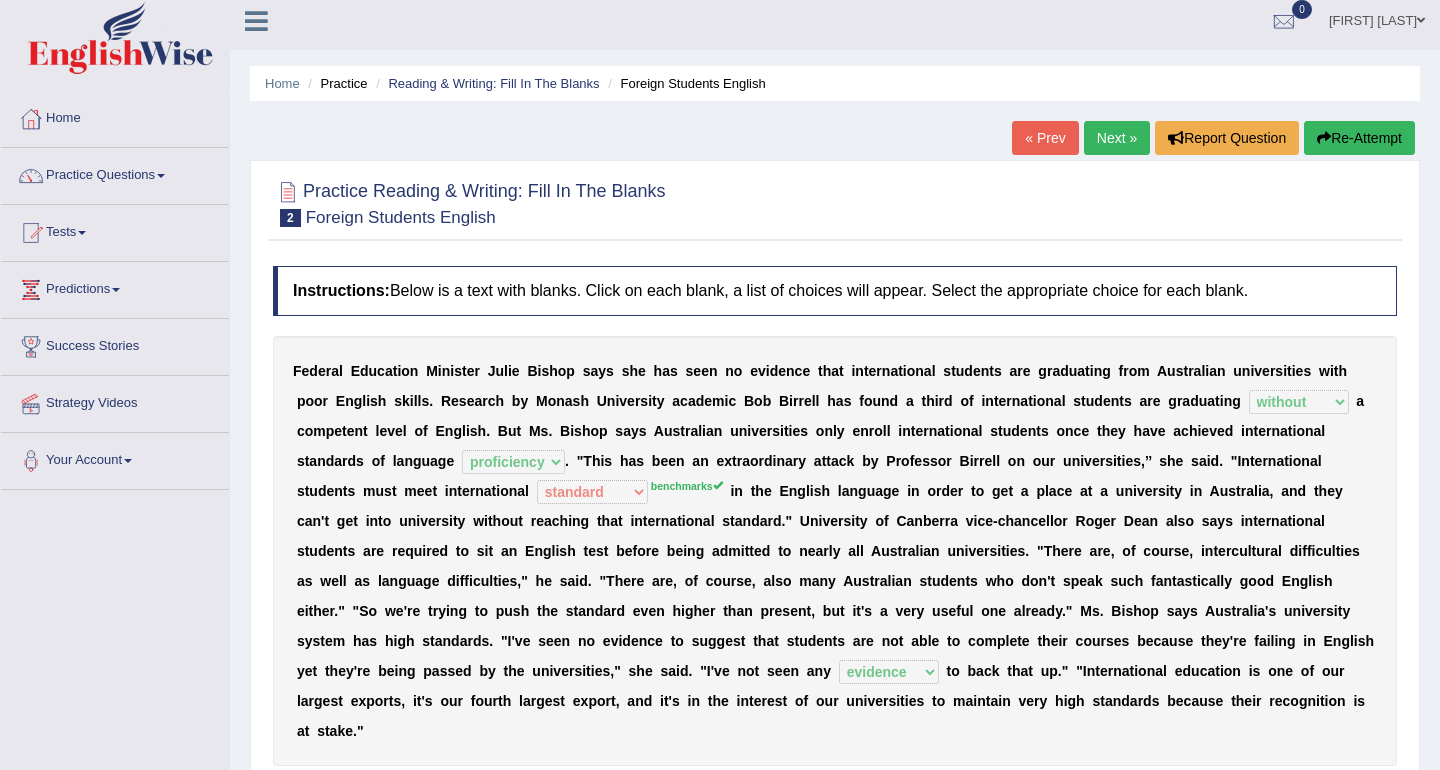 click on "Next »" at bounding box center (1117, 138) 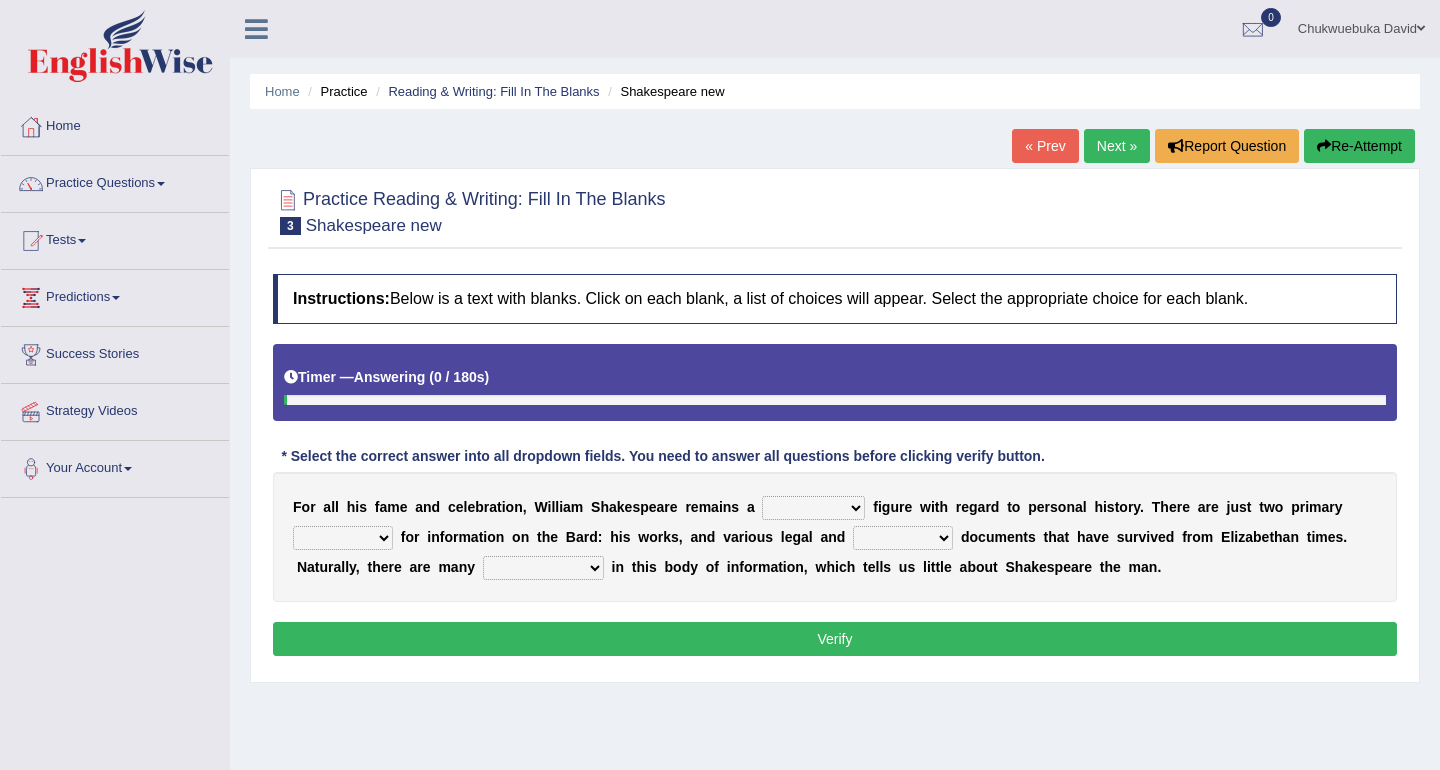 scroll, scrollTop: 0, scrollLeft: 0, axis: both 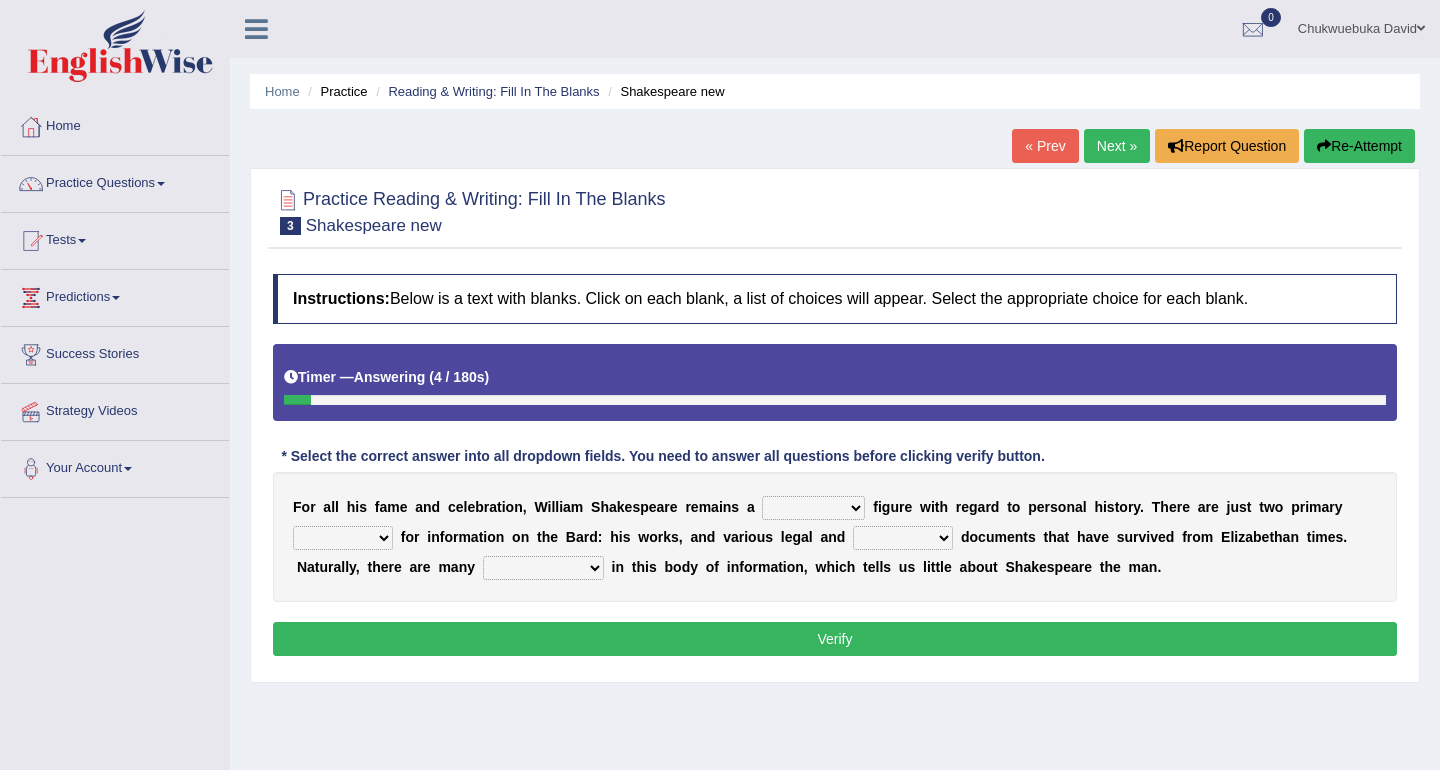 click on "inventive idealistic ridiculous mysterious" at bounding box center [813, 508] 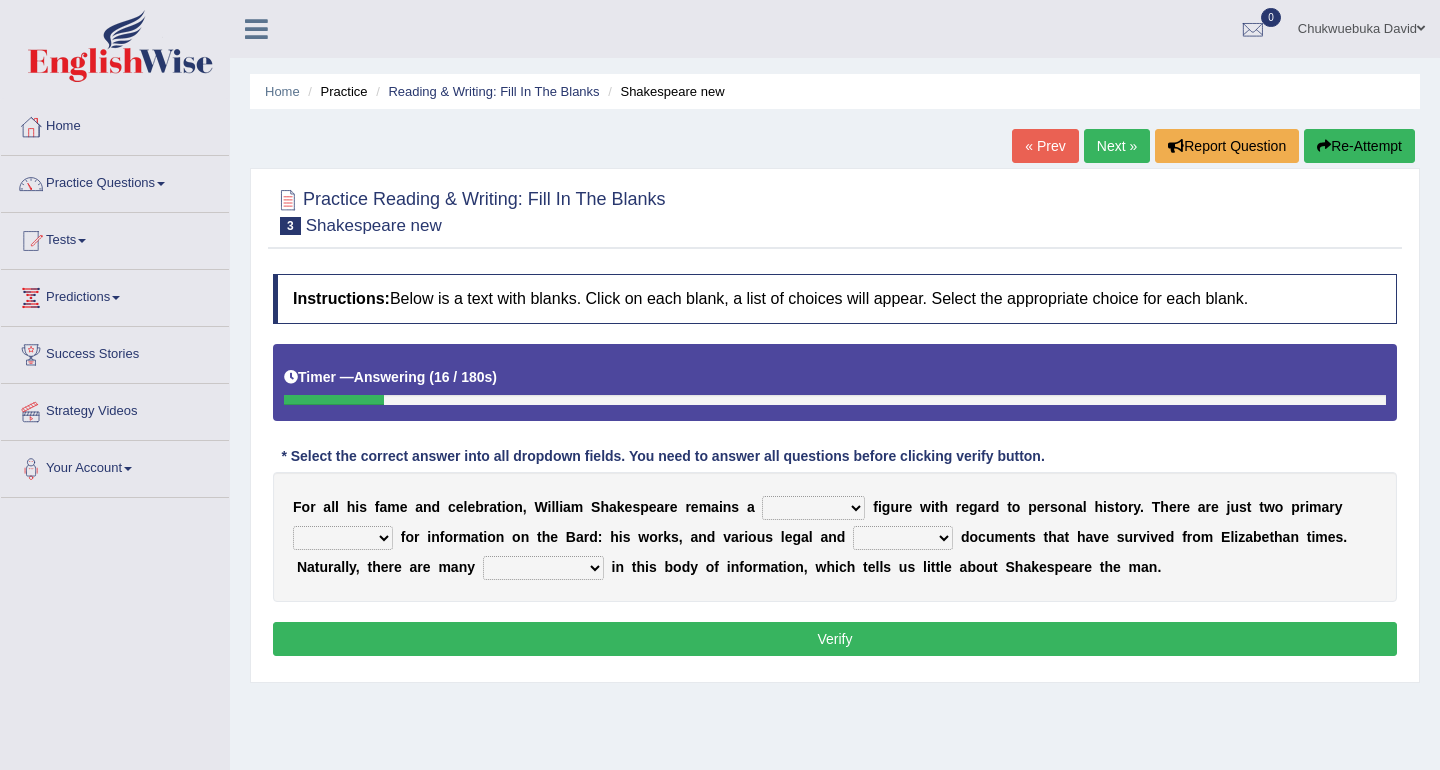 select on "mysterious" 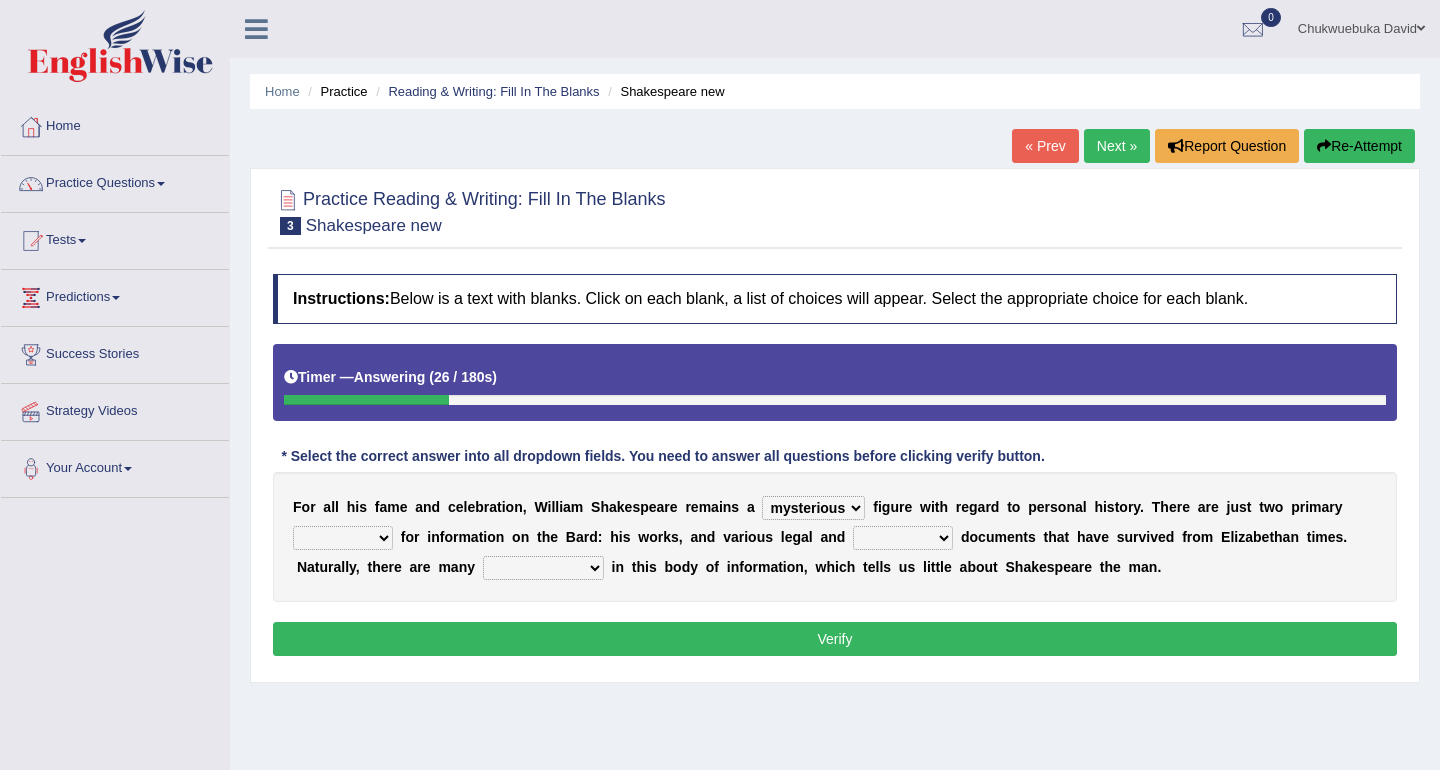 click on "types resources form sources" at bounding box center [343, 538] 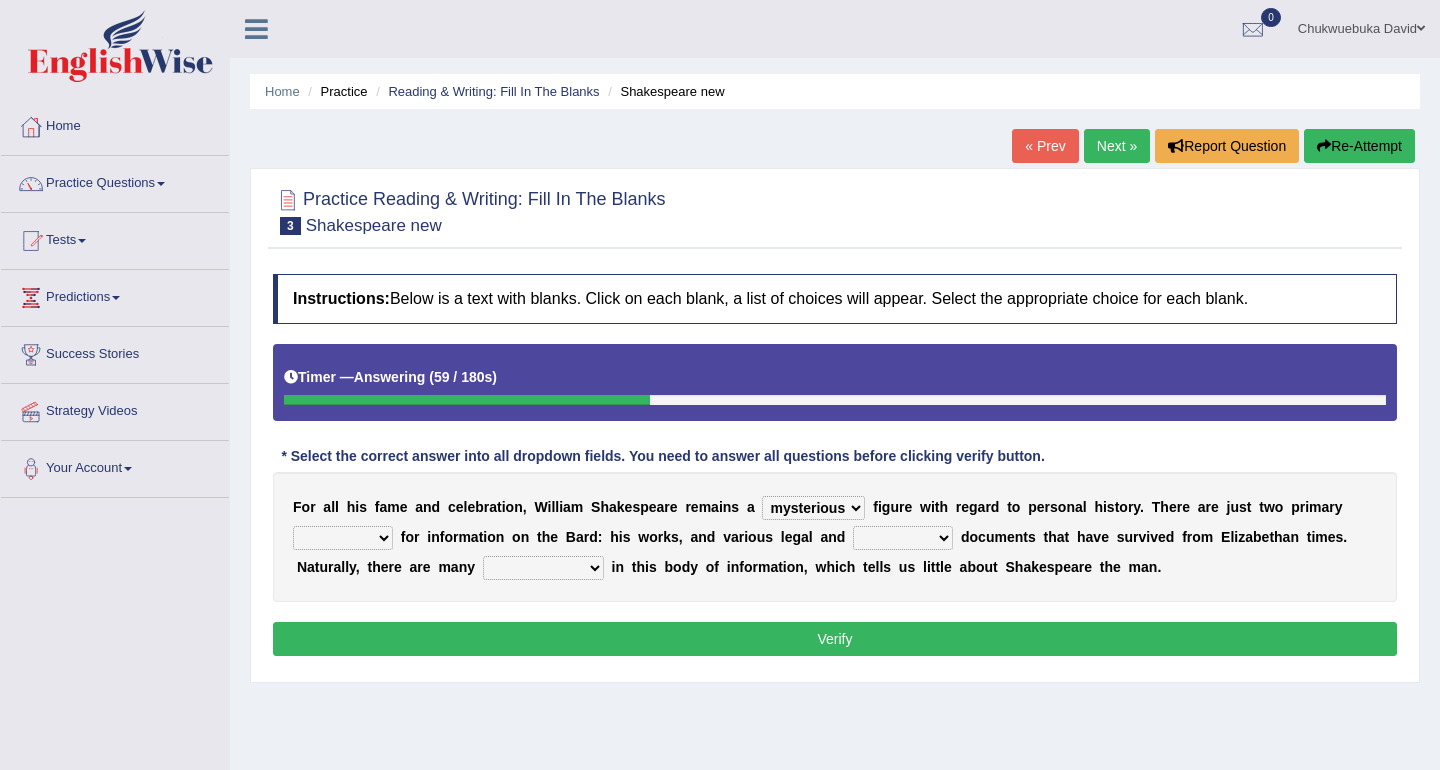 select on "sources" 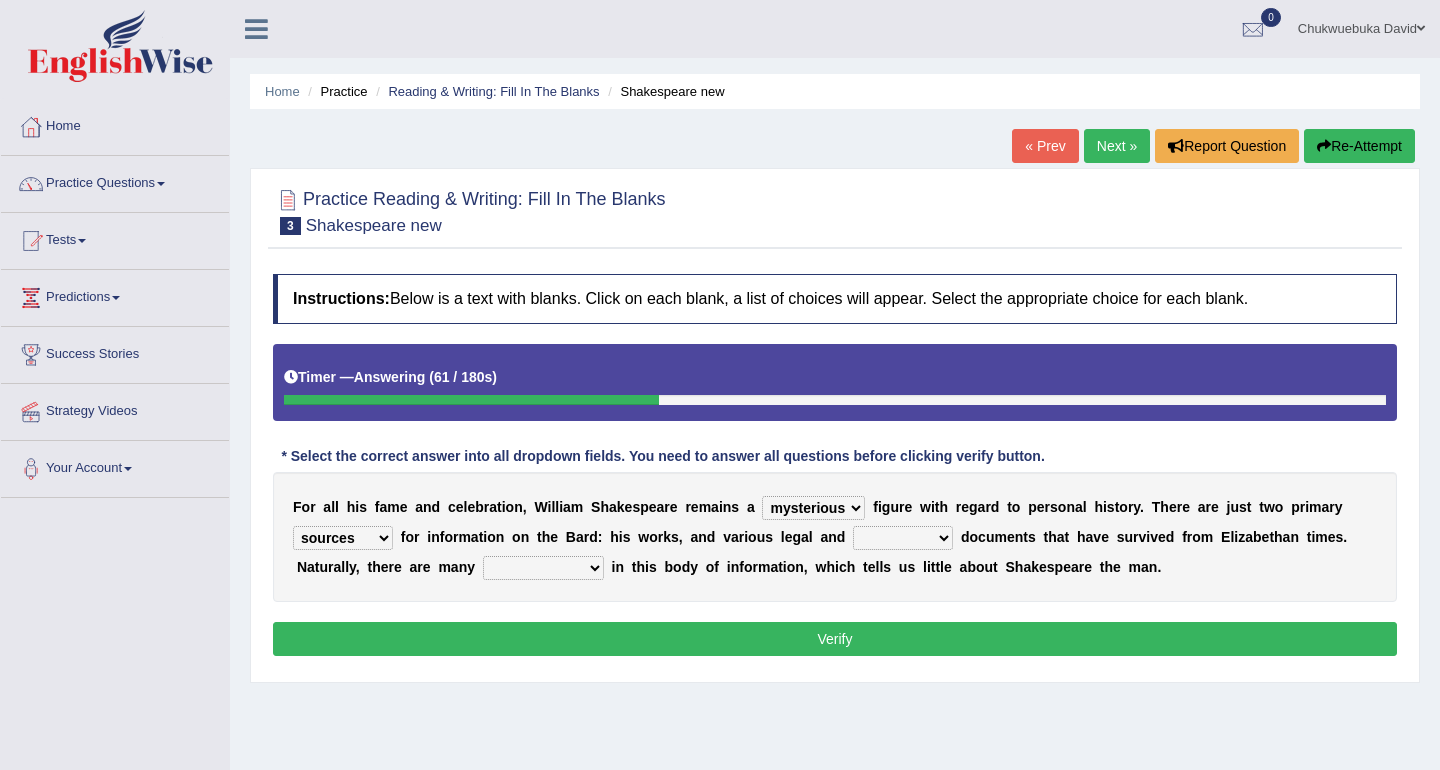 click on "college university private church" at bounding box center (903, 538) 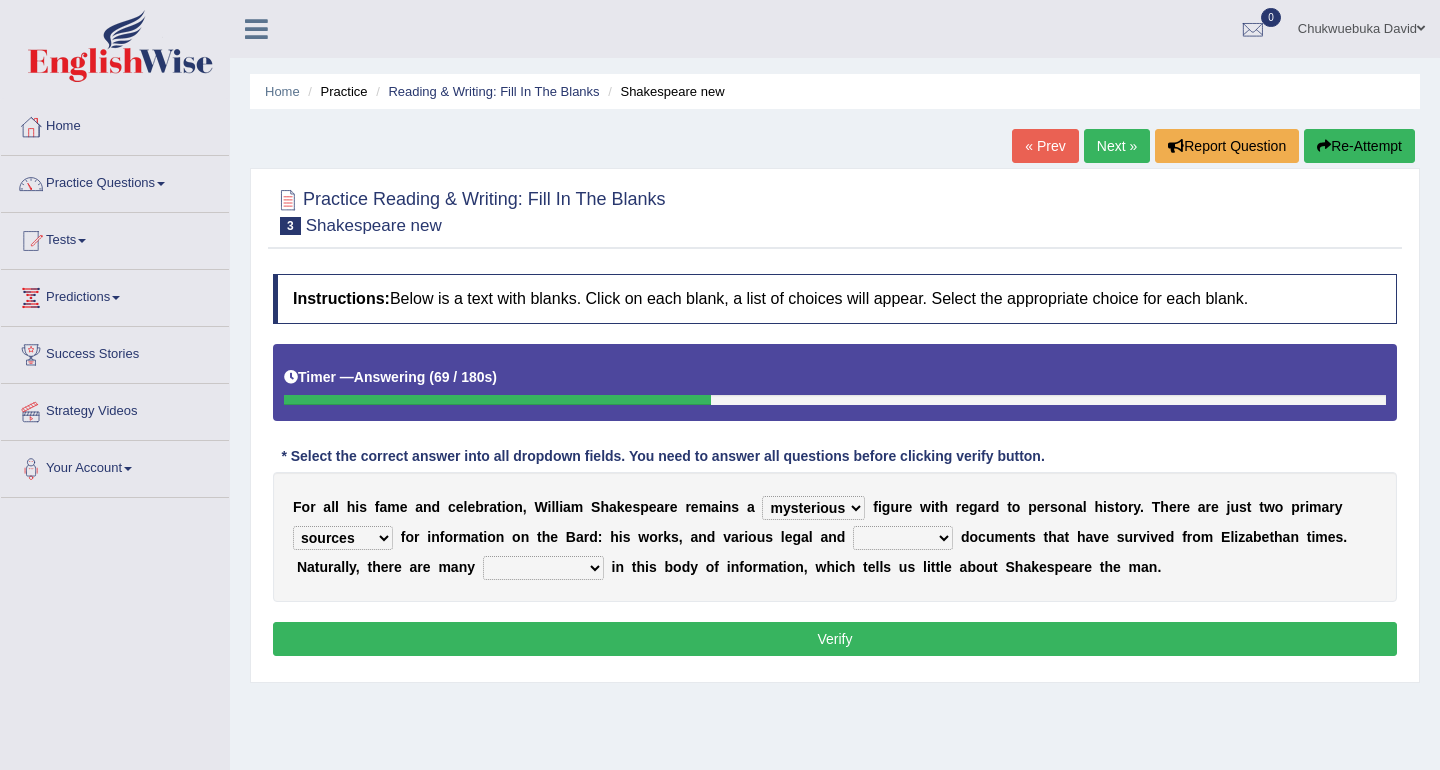 select on "private" 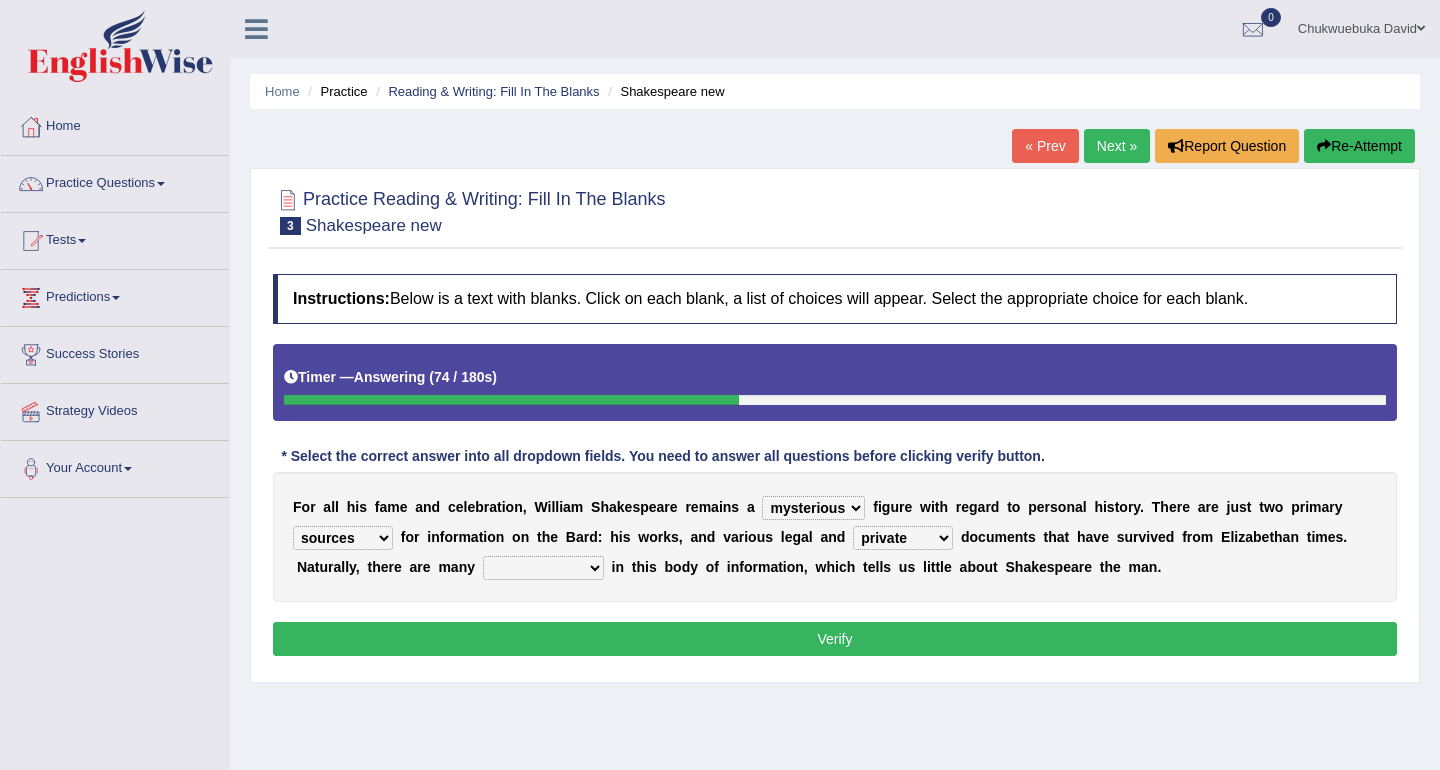 click on "grabs gaps merits achievements" at bounding box center [543, 568] 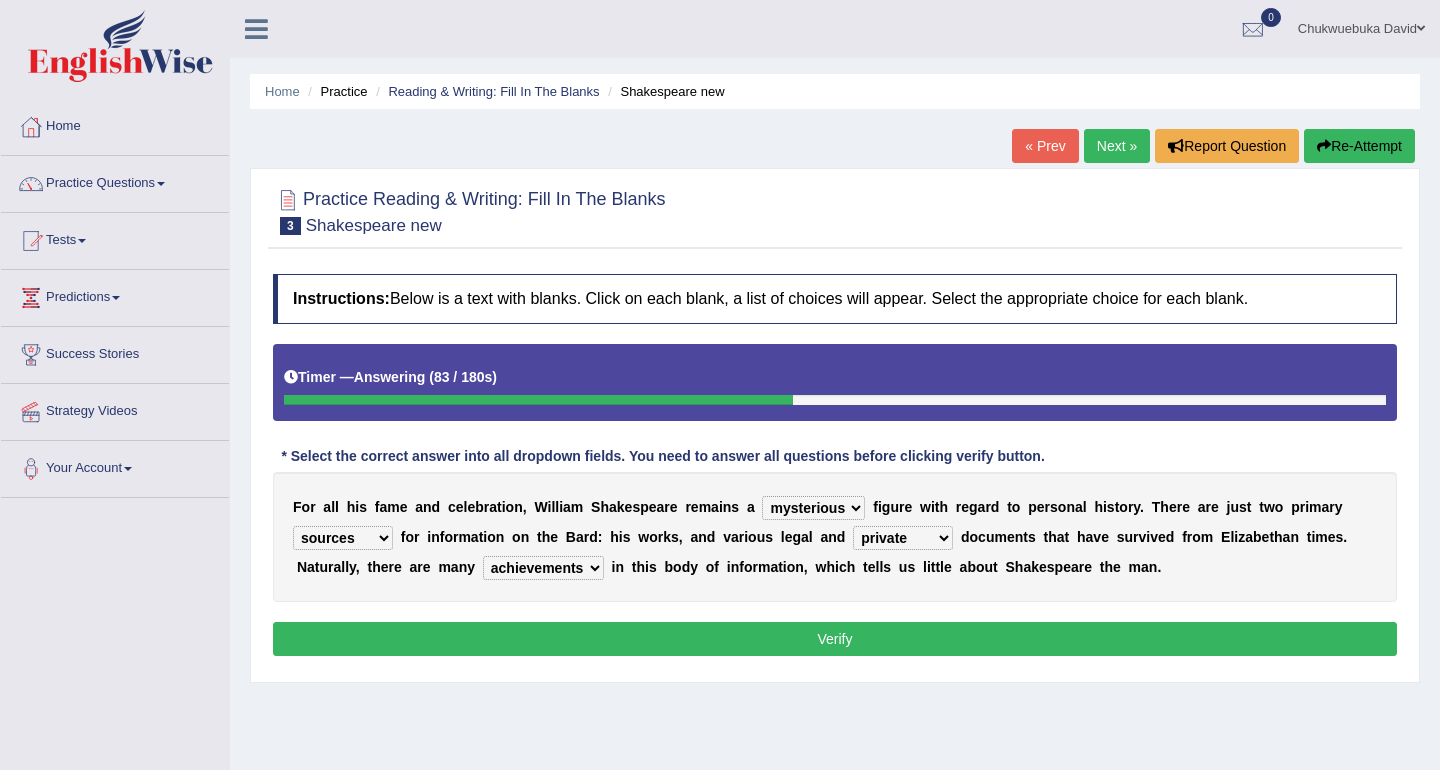 click on "grabs gaps merits achievements" at bounding box center (543, 568) 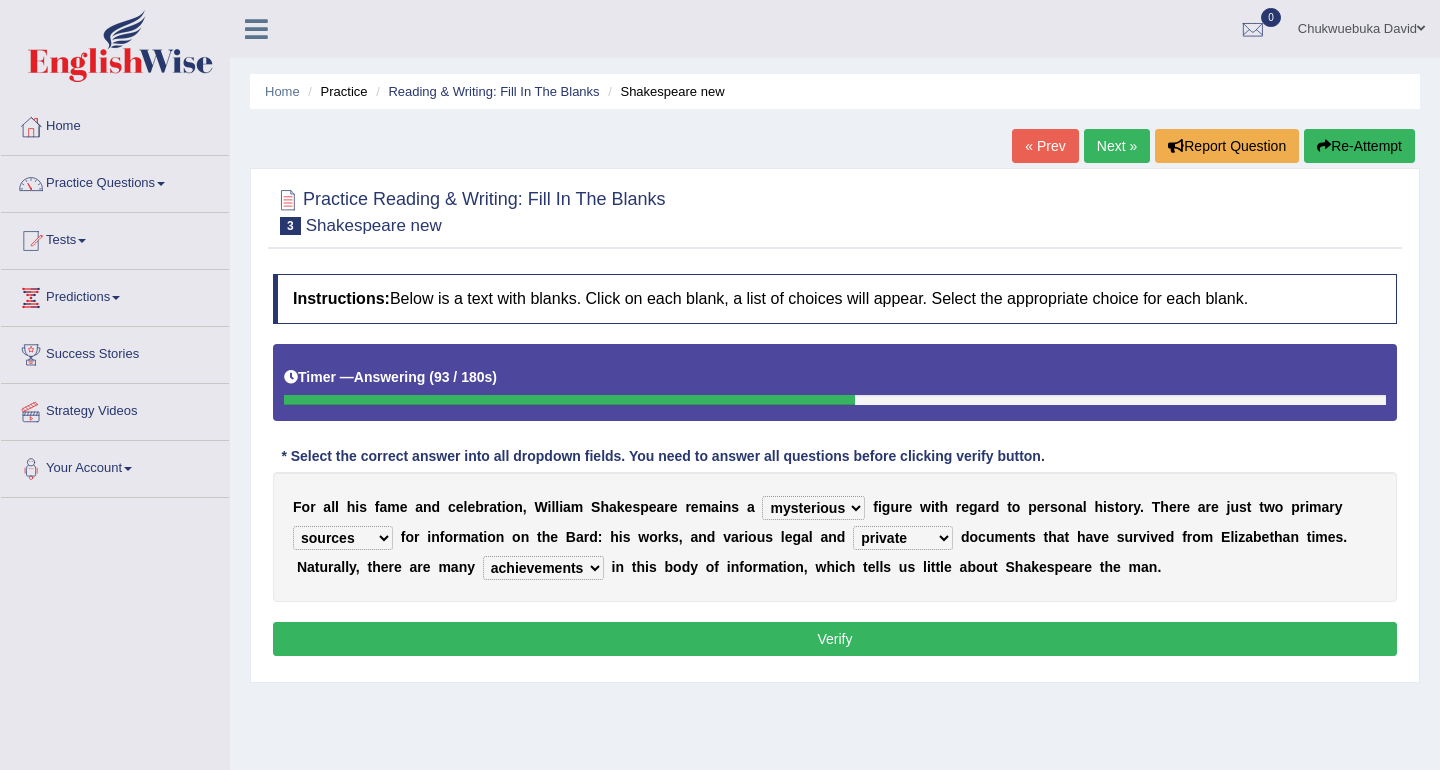 select on "gaps" 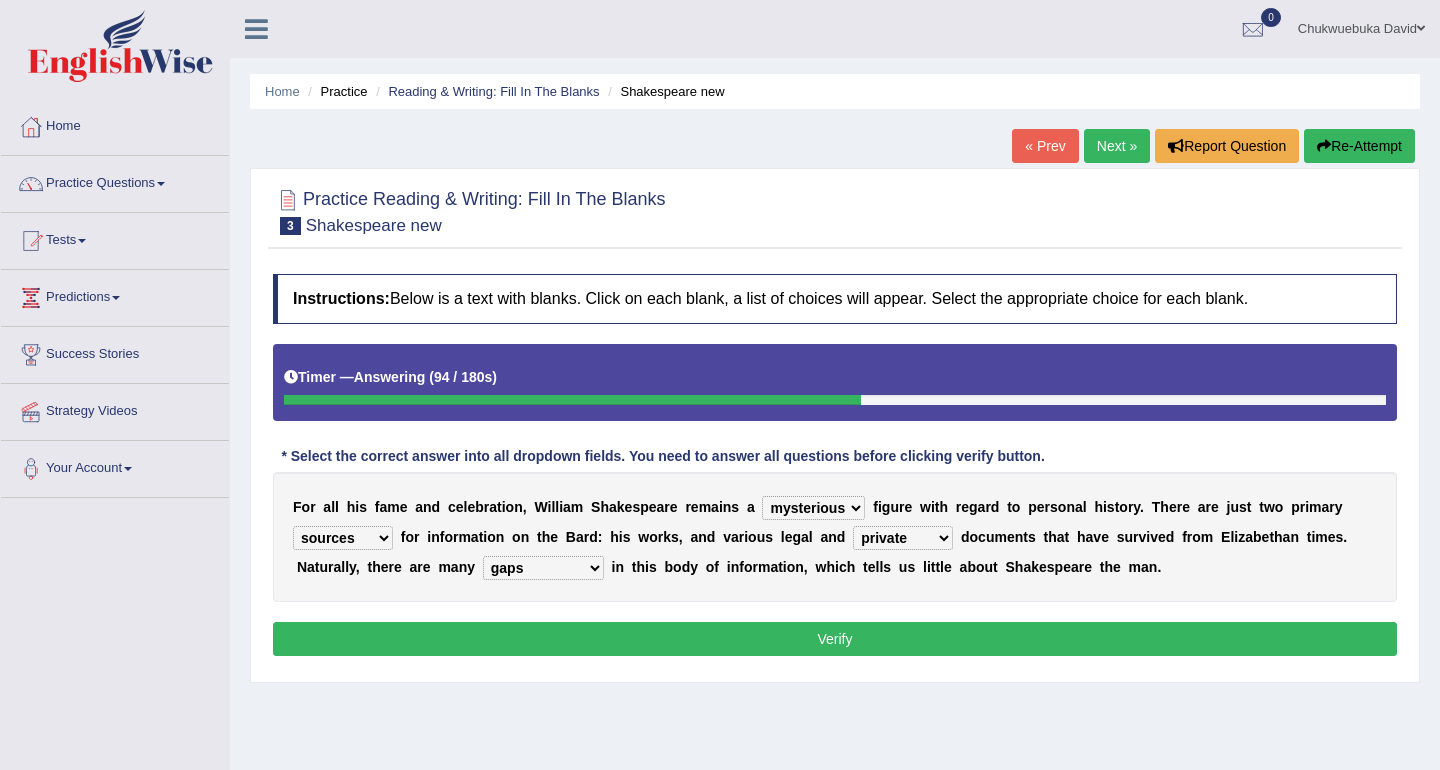 click on "o" at bounding box center (516, 537) 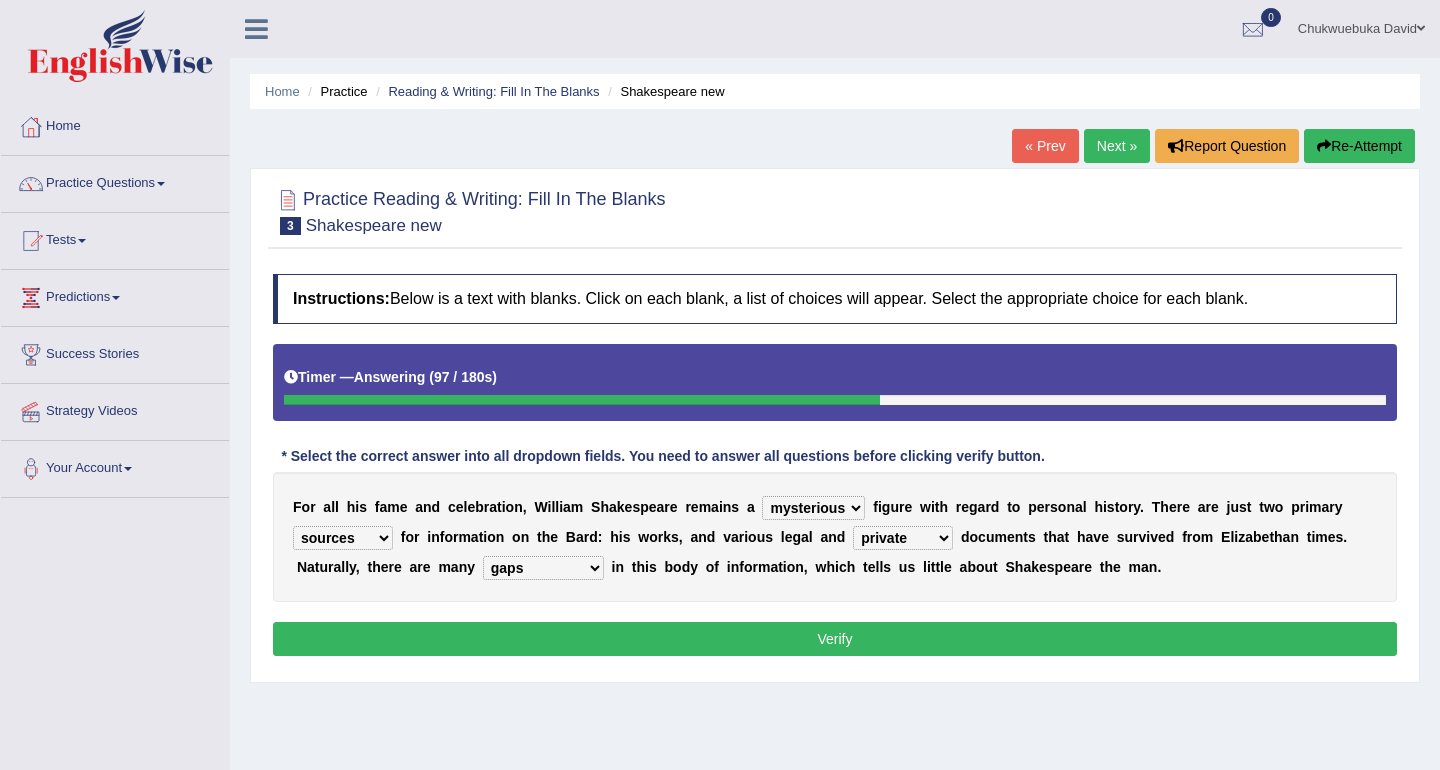 click on "inventive idealistic ridiculous mysterious" at bounding box center (813, 508) 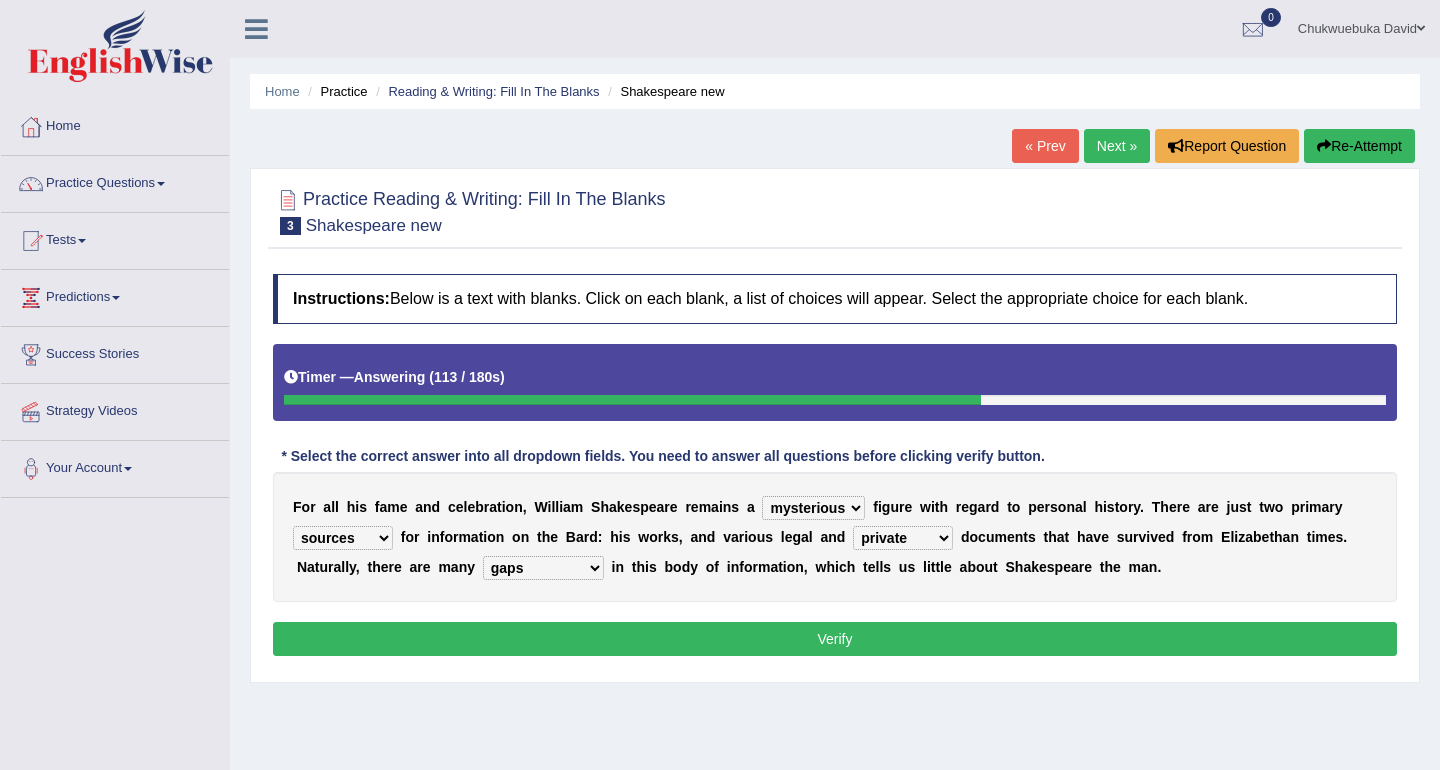 click on "college university private church" at bounding box center (903, 538) 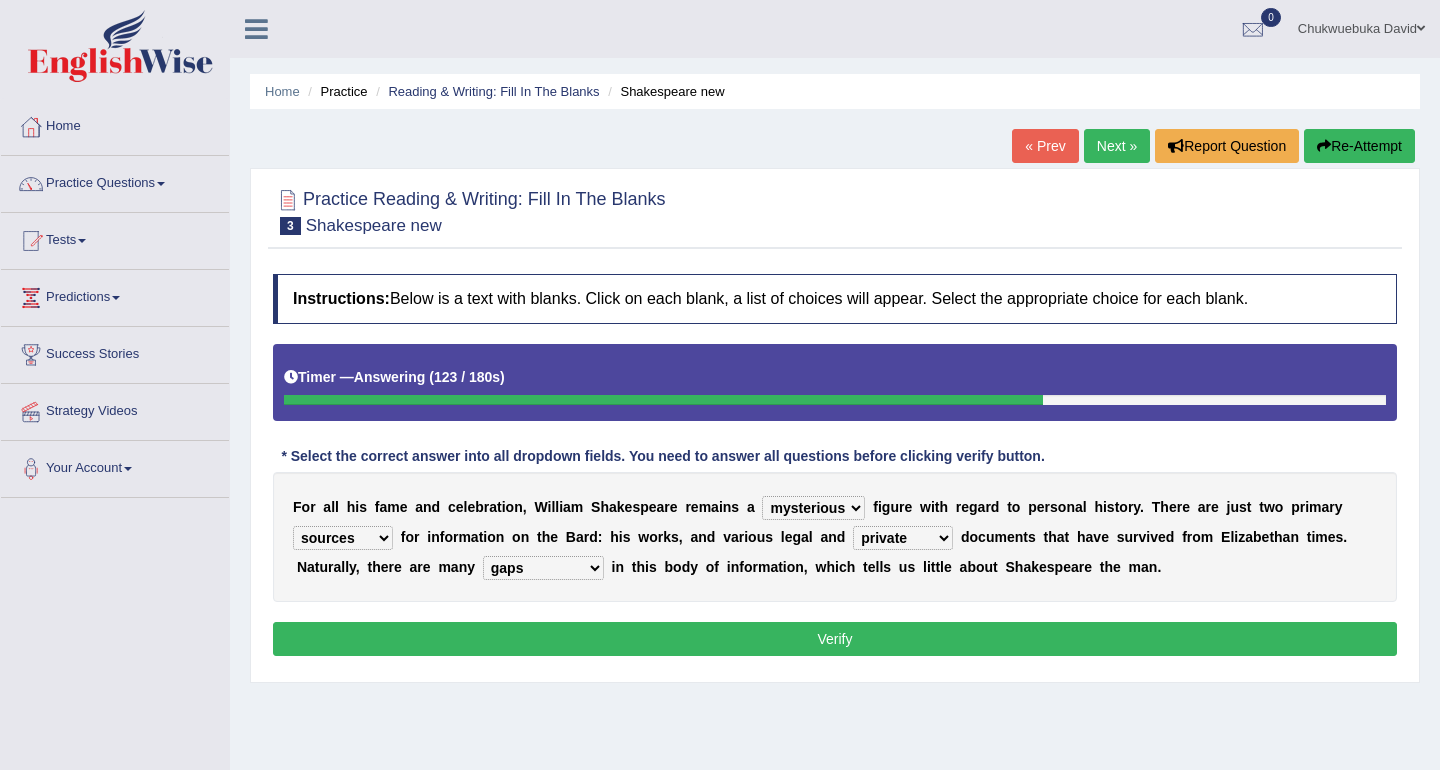 select on "college" 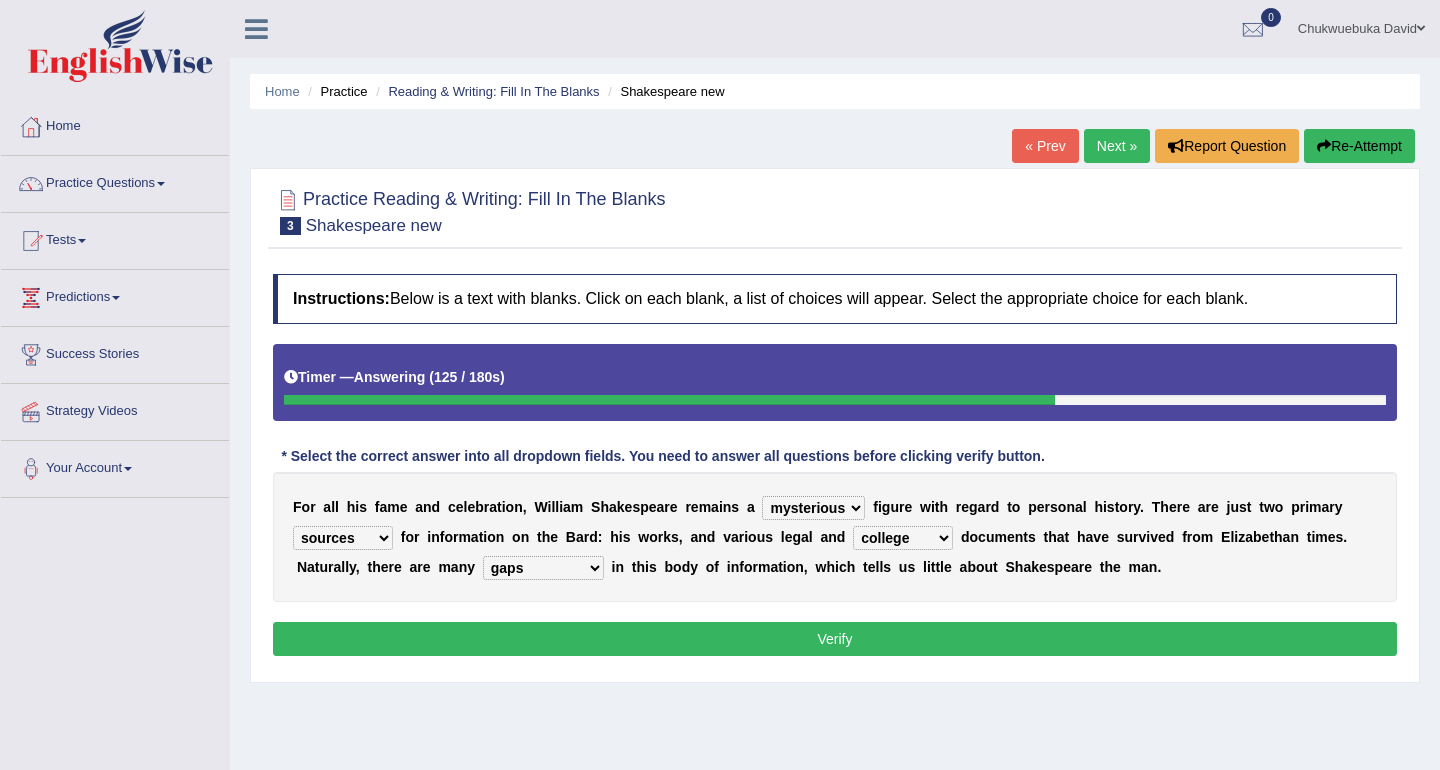 click on "b" at bounding box center [971, 567] 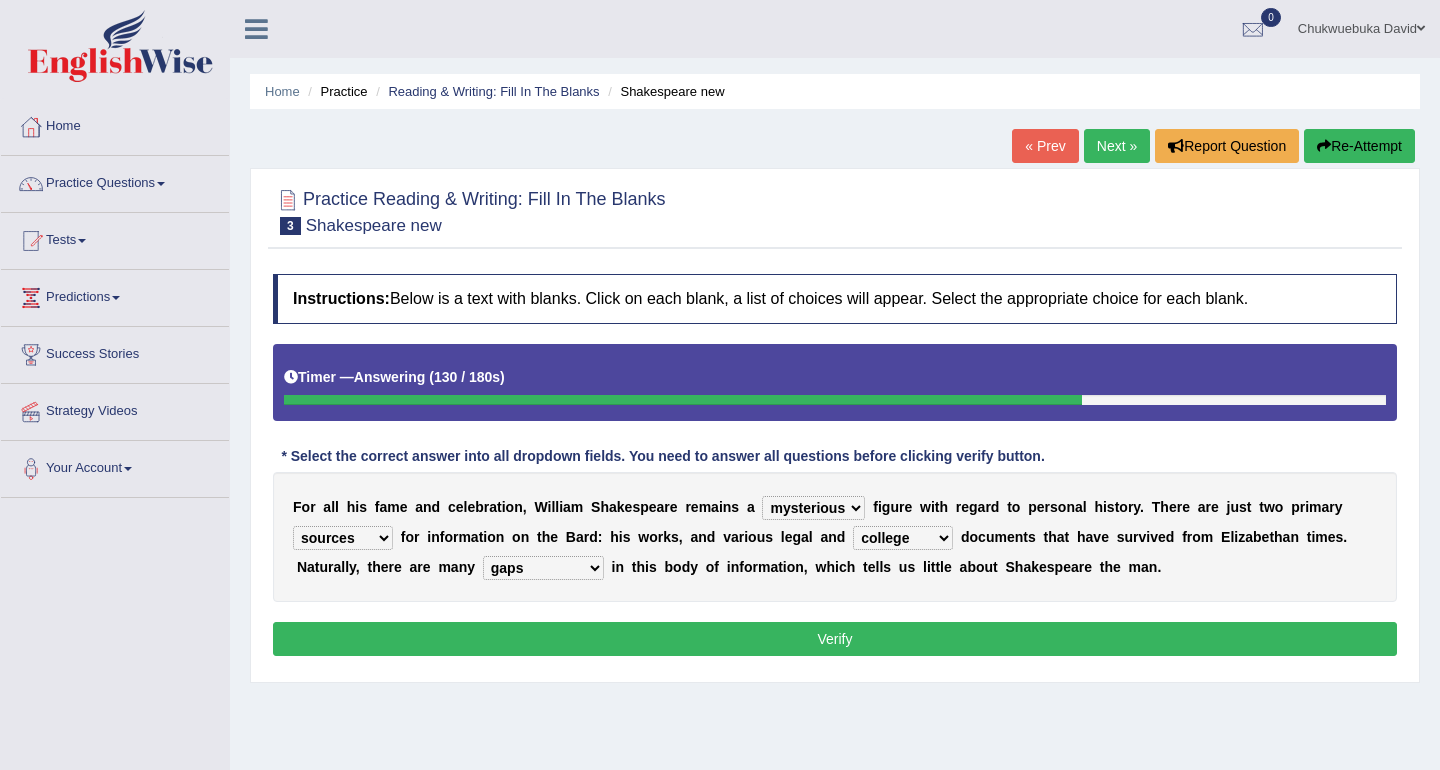 click on "Verify" at bounding box center [835, 639] 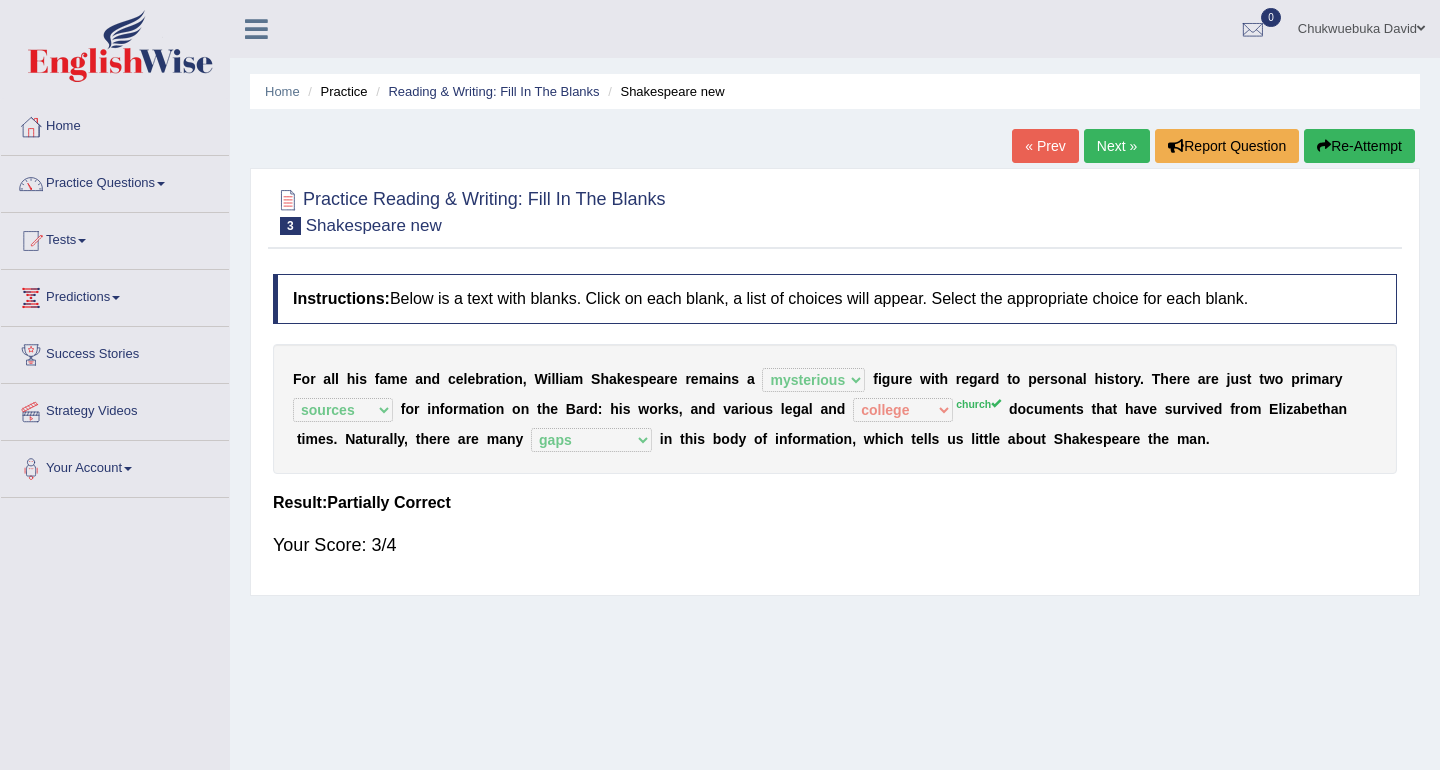 click on "Next »" at bounding box center (1117, 146) 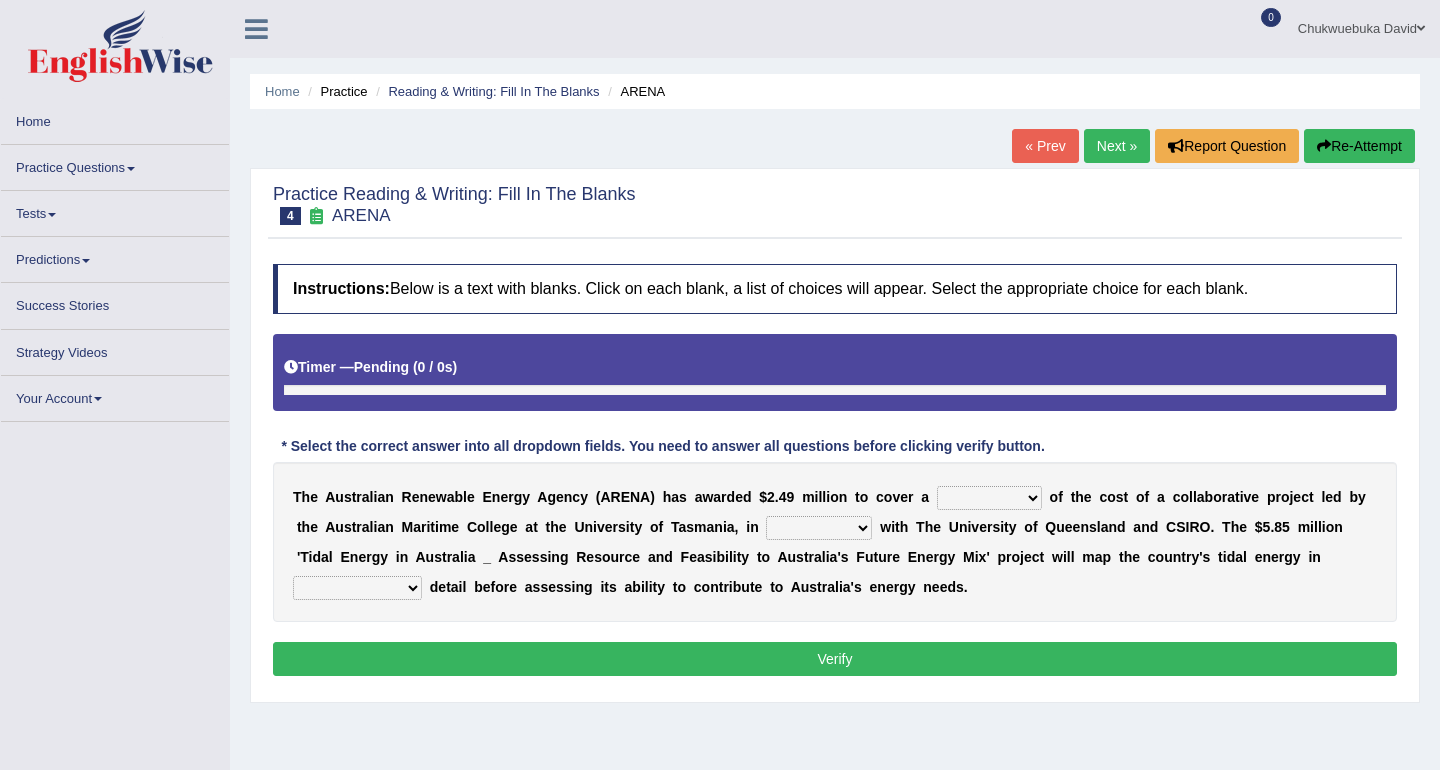 scroll, scrollTop: 0, scrollLeft: 0, axis: both 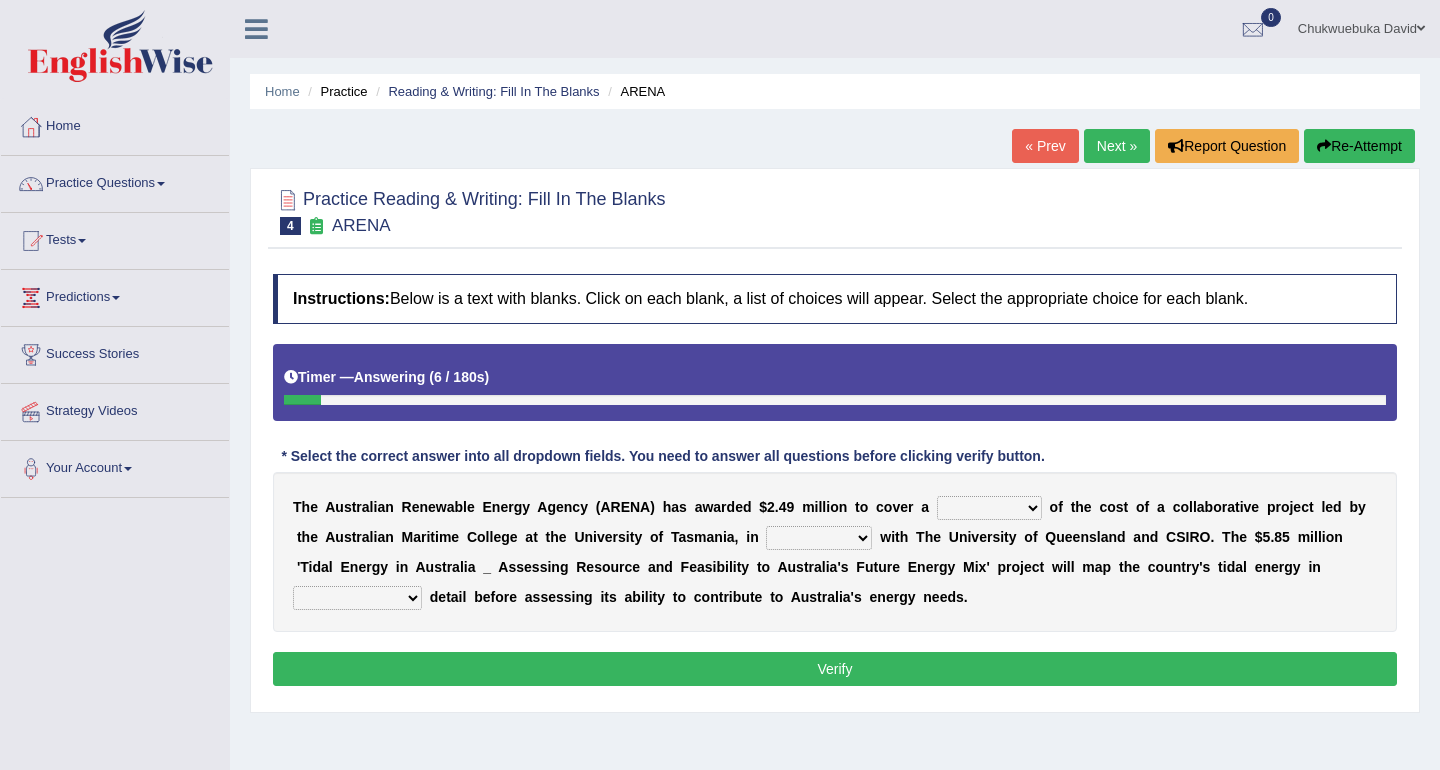 click on "wholesome total portion worth" at bounding box center (989, 508) 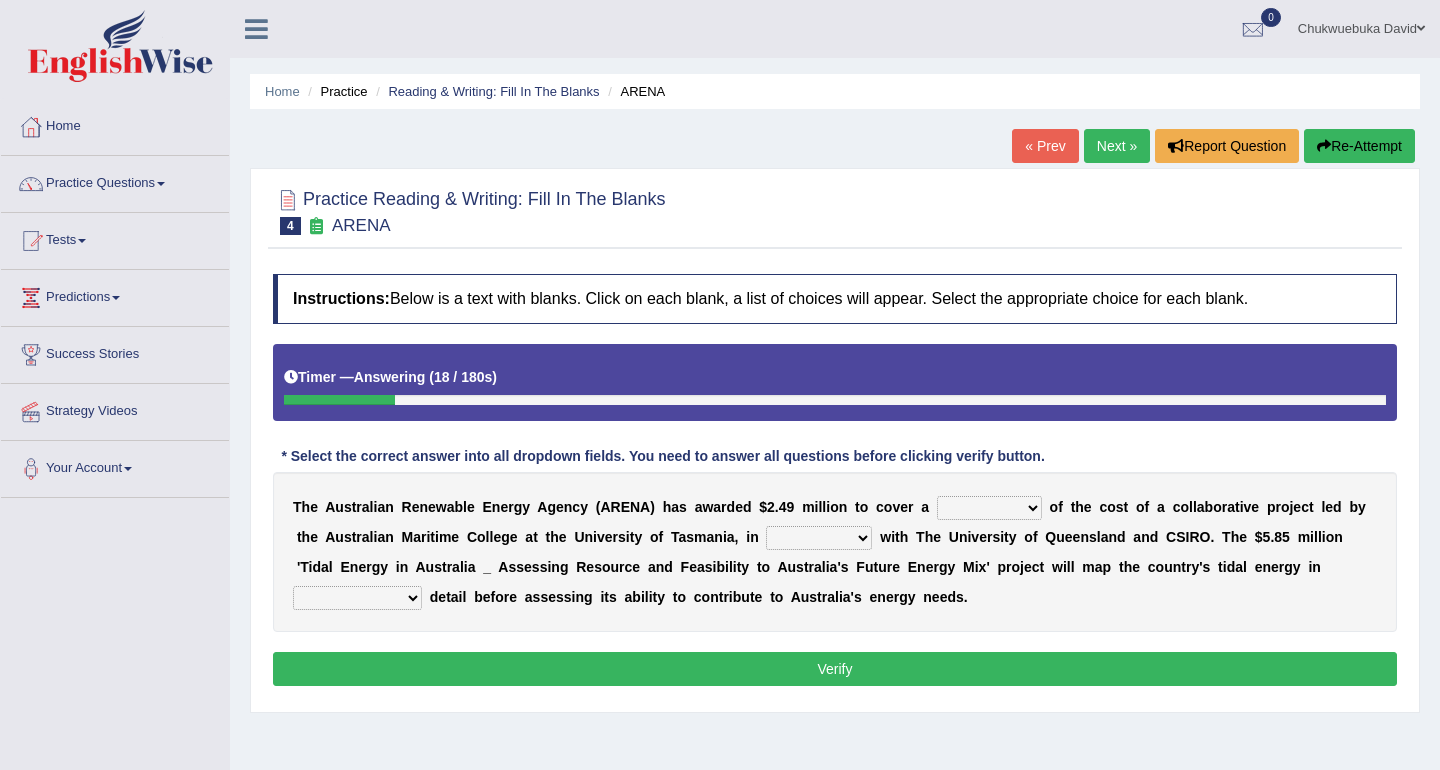 select on "portion" 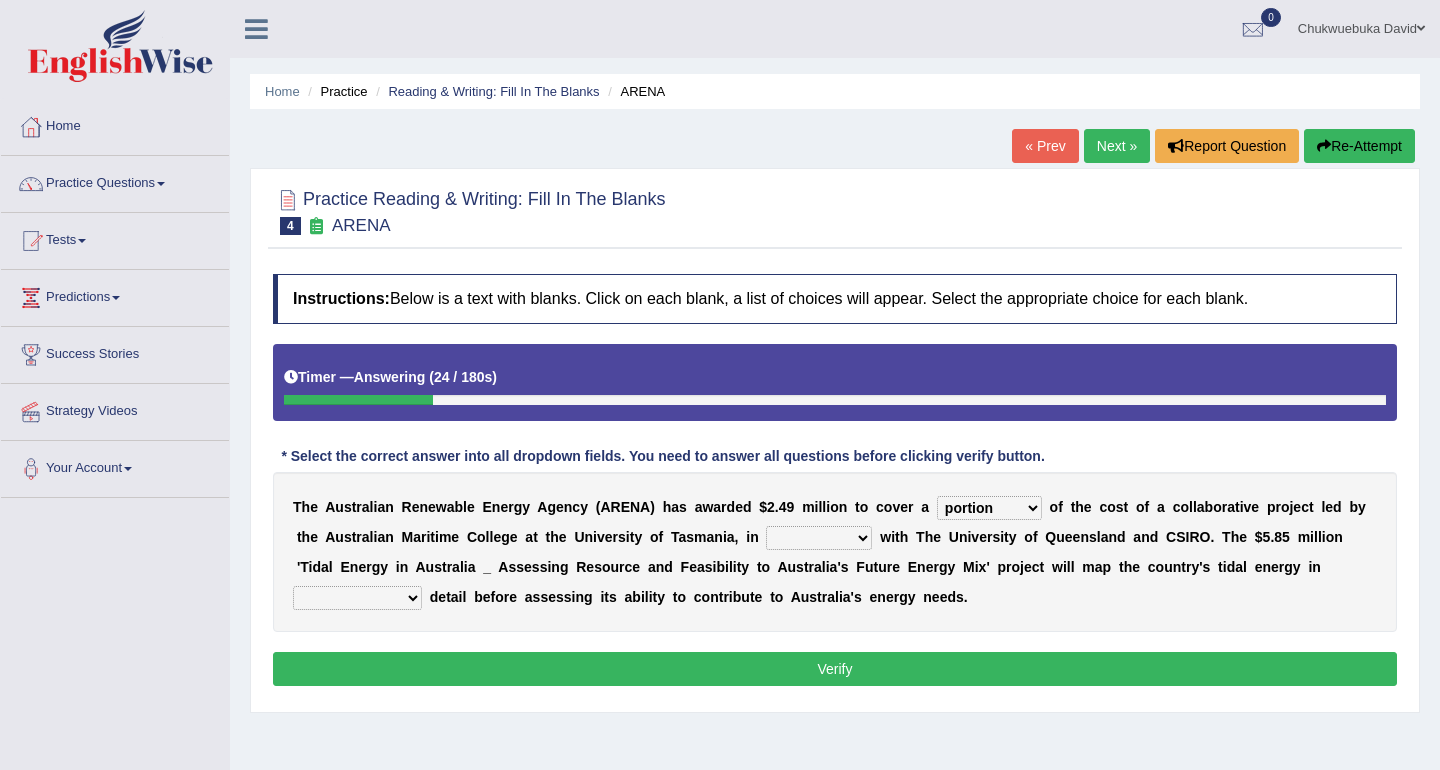 click on "disguise contrast partnership revenge" at bounding box center [819, 538] 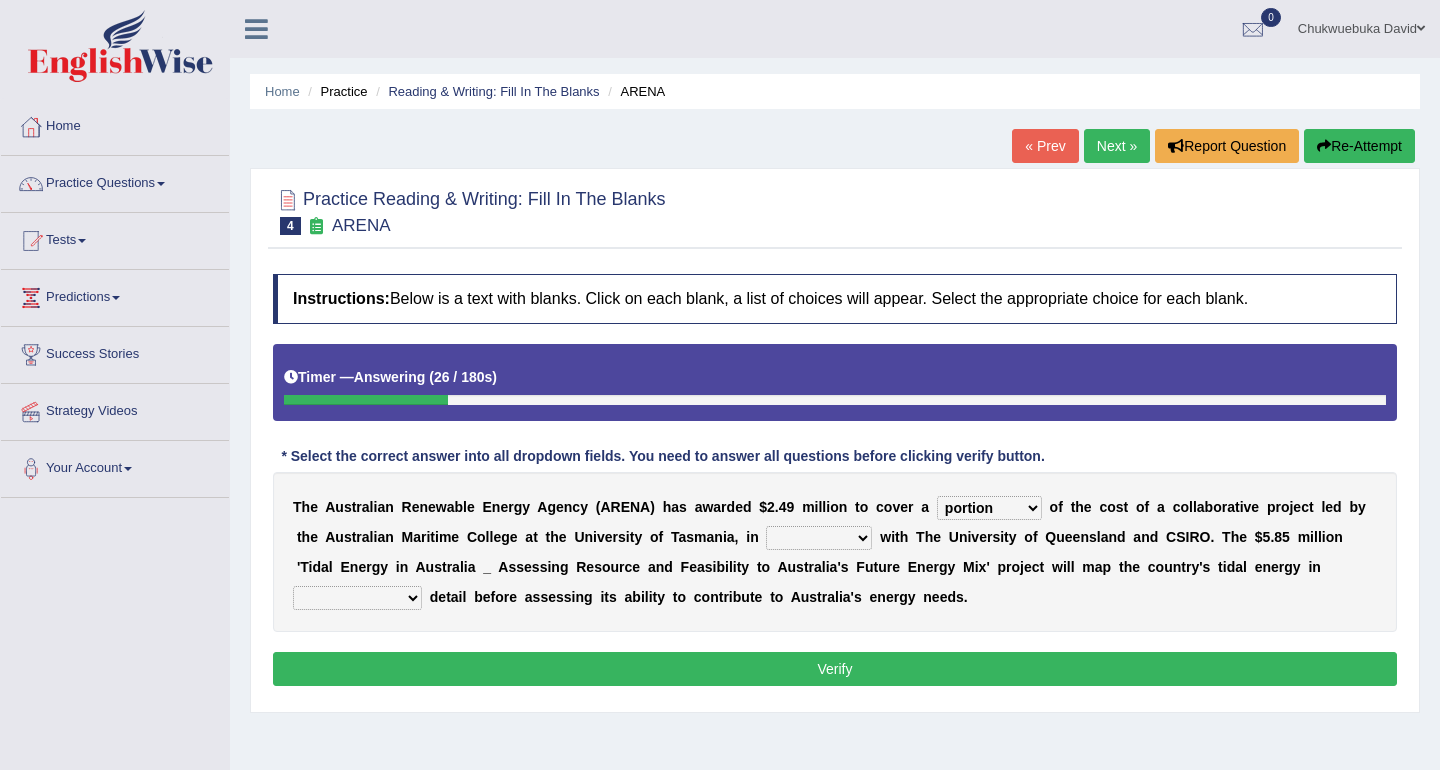 select on "partnership" 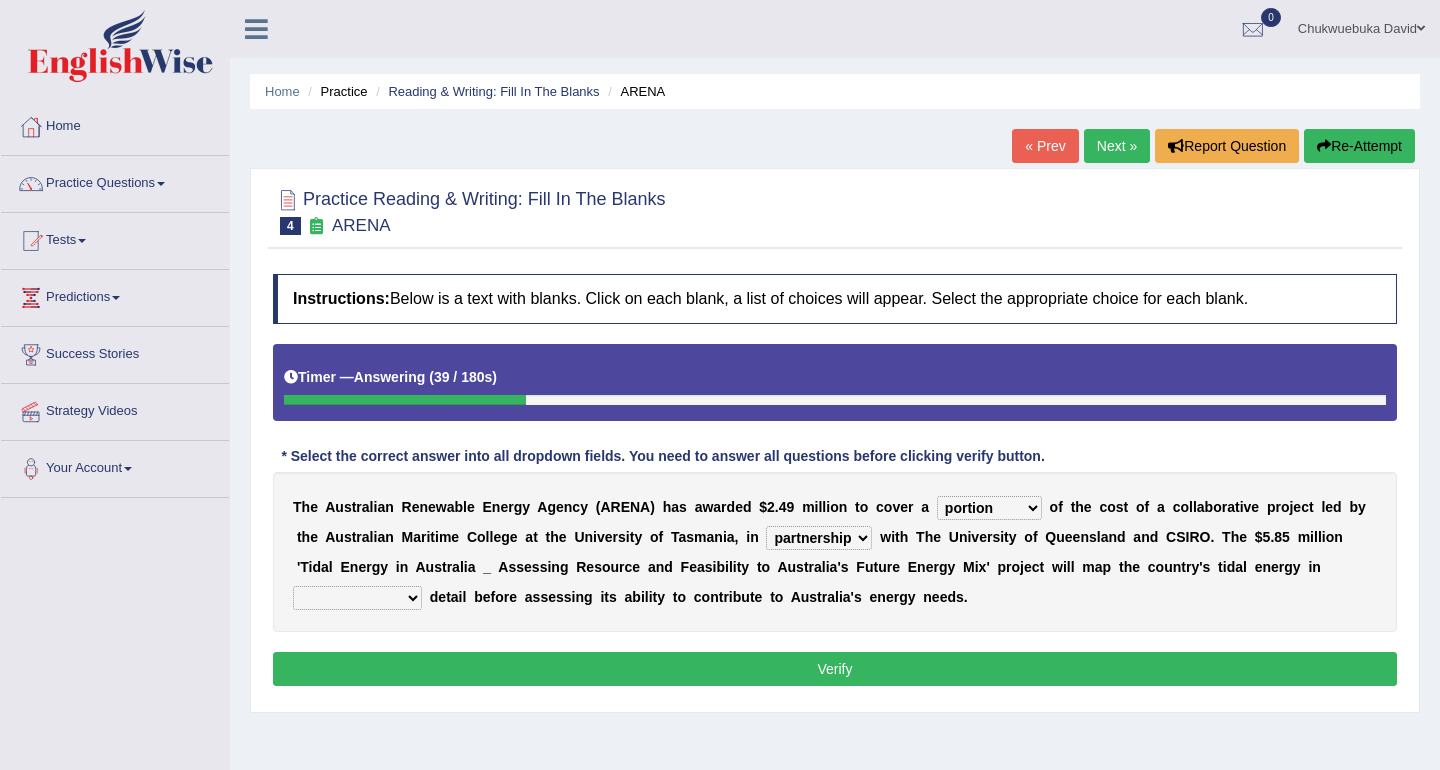click on "unexpected unforgiven universal unprecedented" at bounding box center [357, 598] 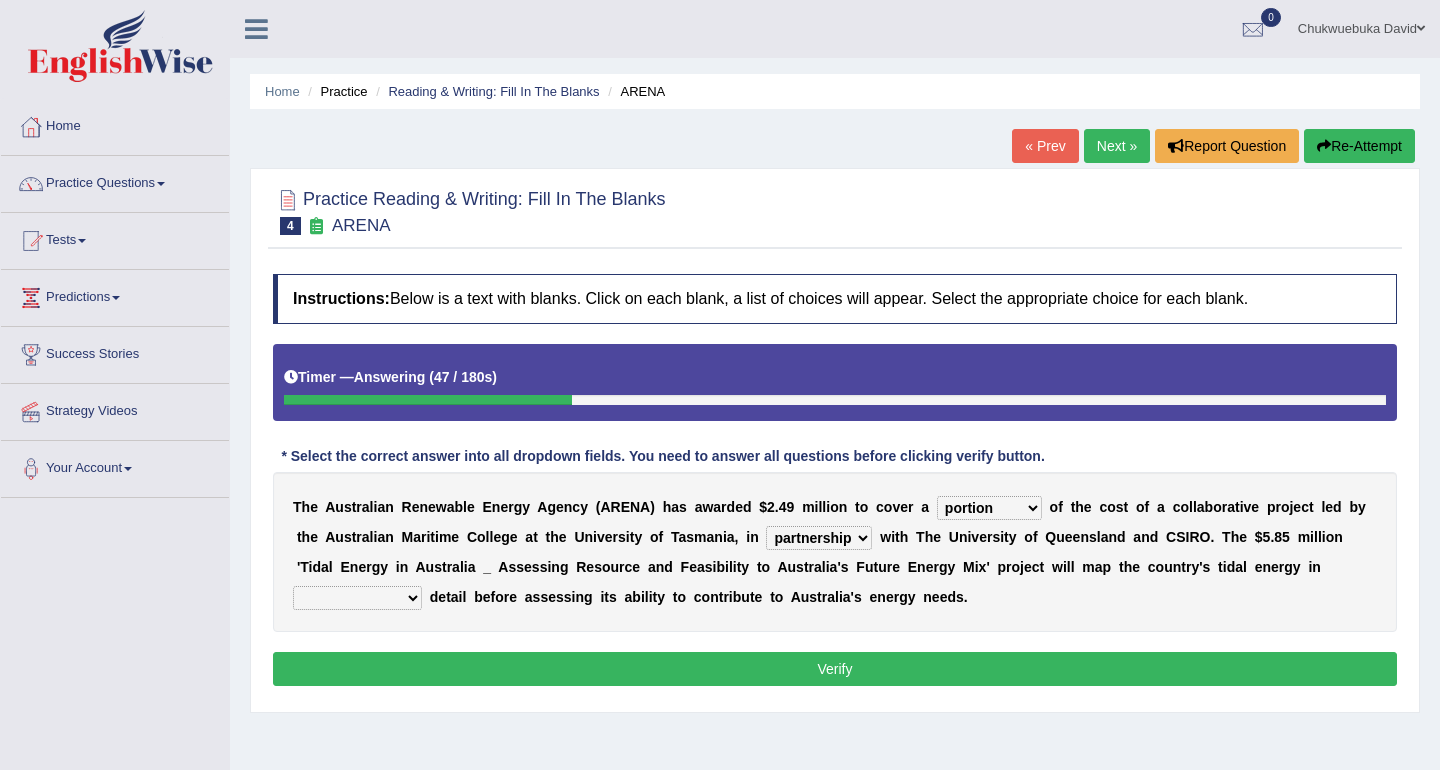 select on "unprecedented" 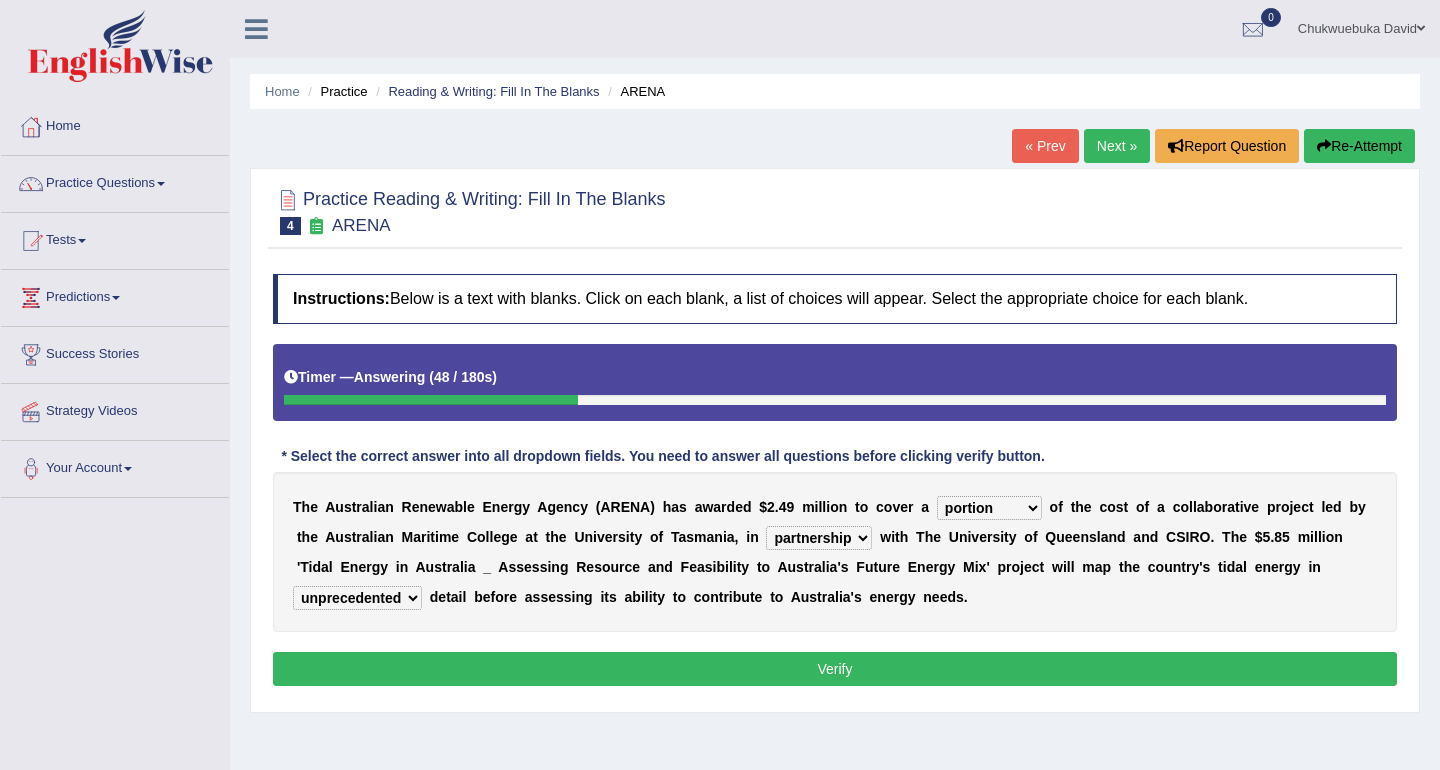 click on "Verify" at bounding box center [835, 669] 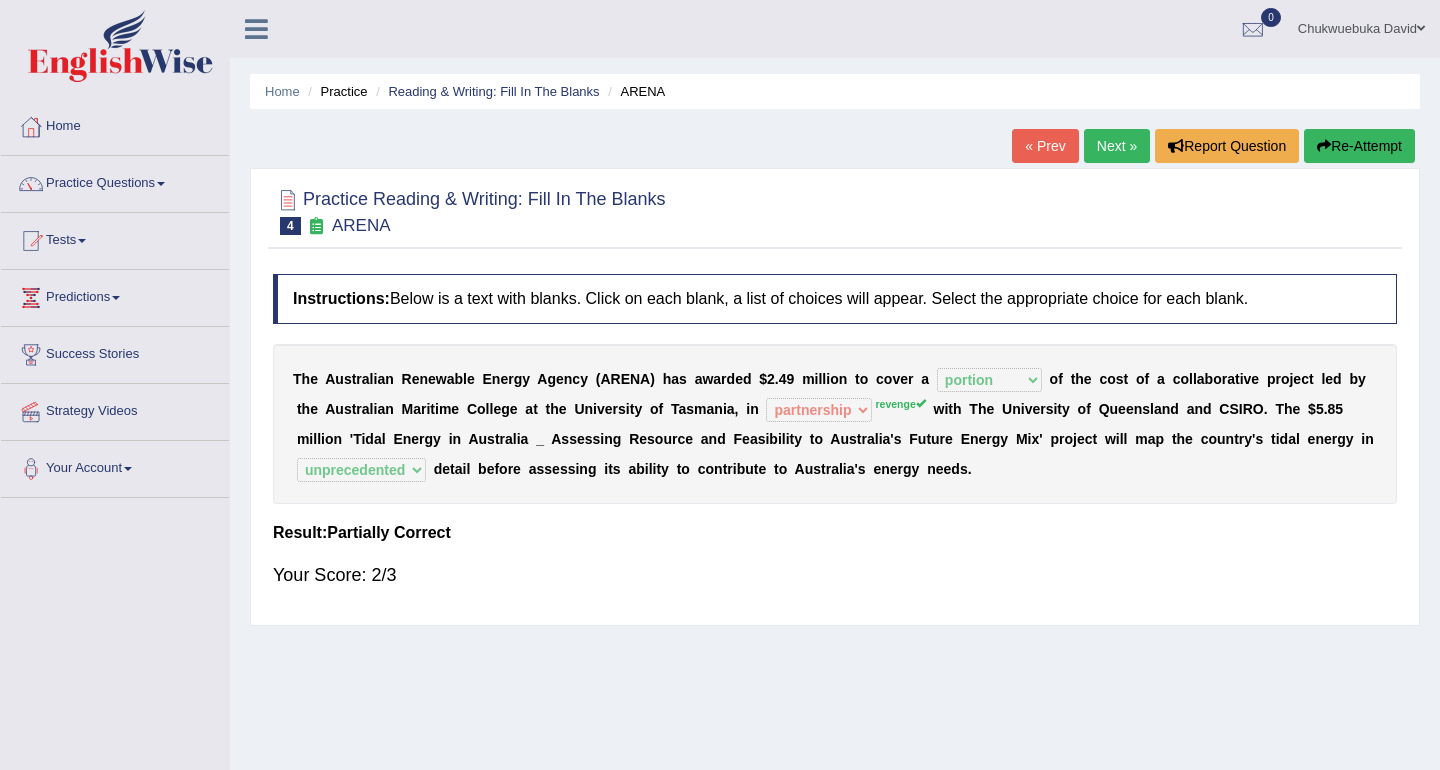 click on "revenge" at bounding box center (900, 404) 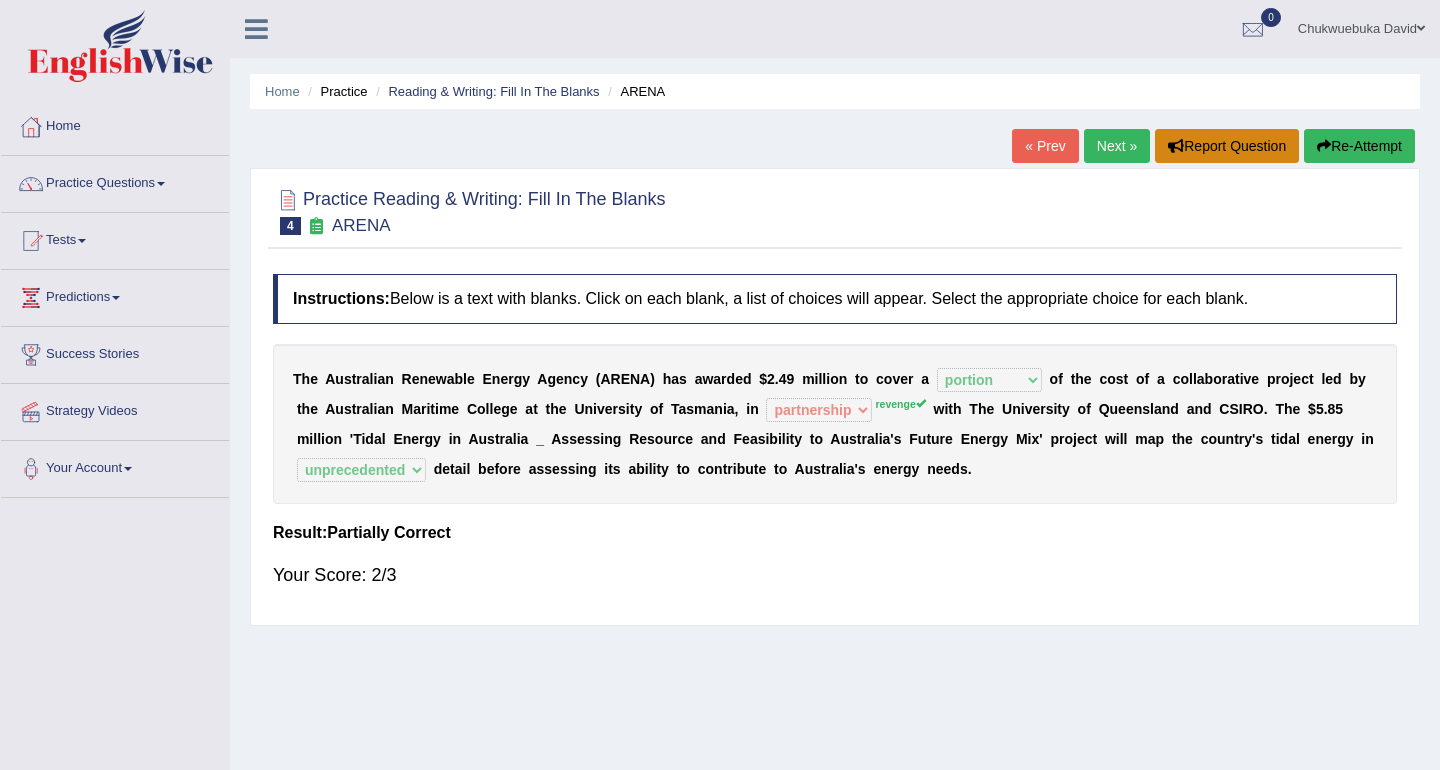 click on "Report Question" at bounding box center [1227, 146] 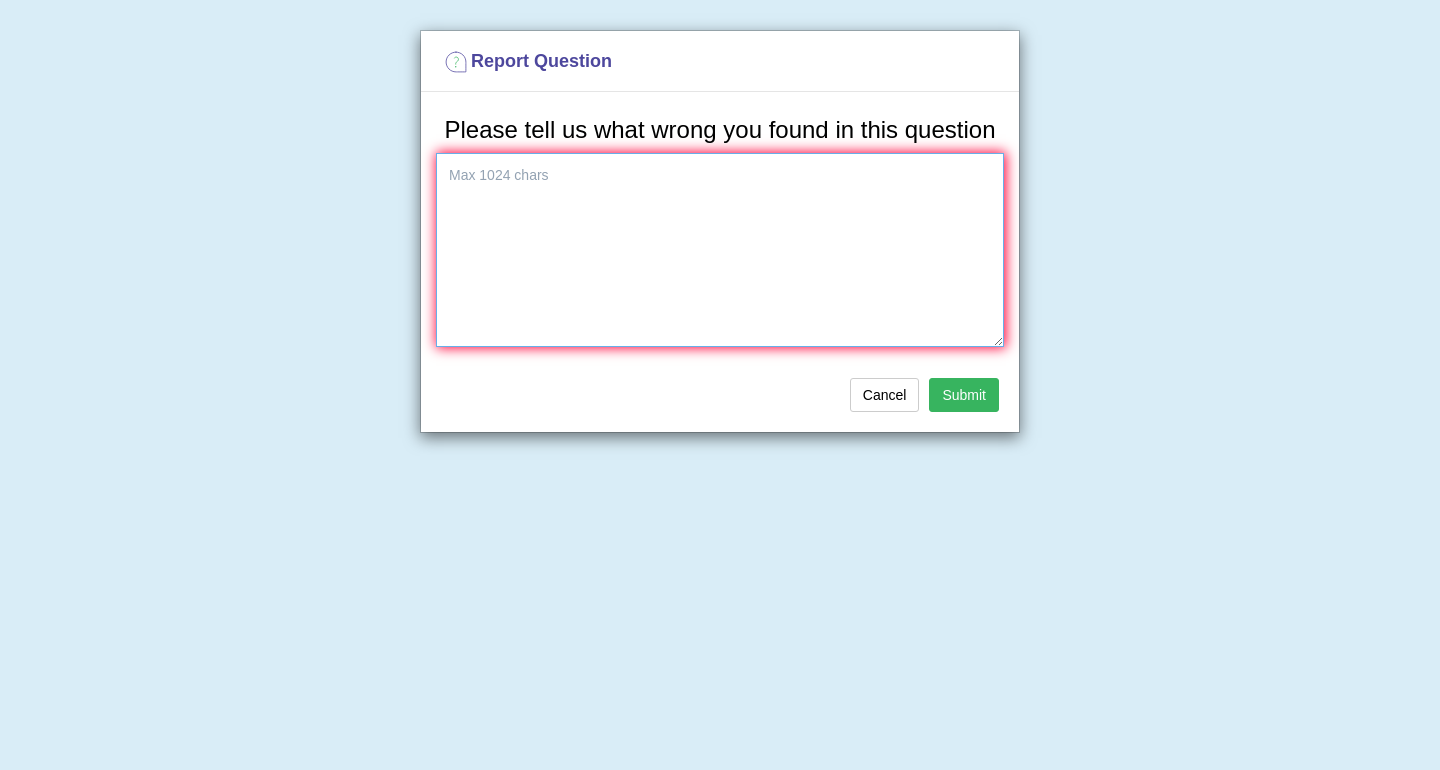 click at bounding box center [720, 250] 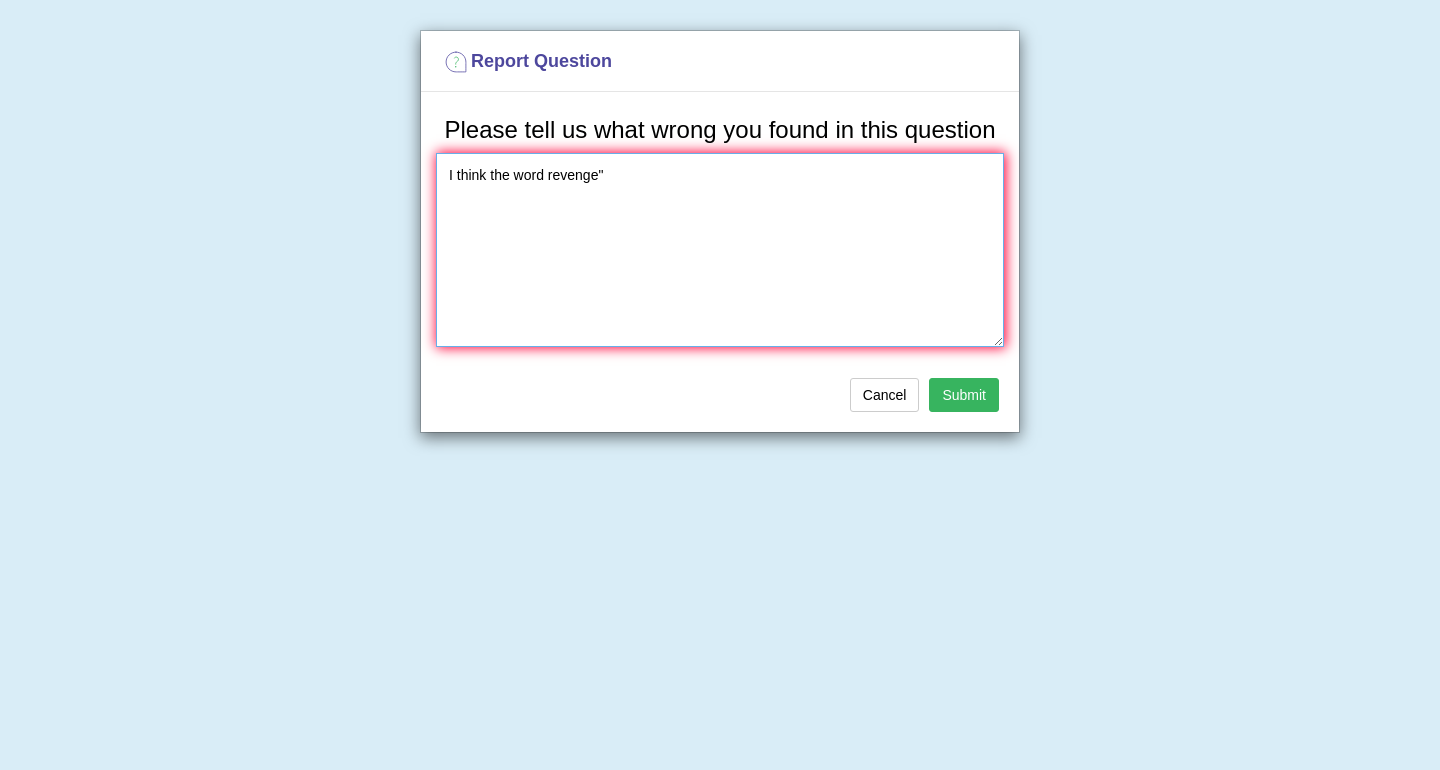 click on "I think the word revenge"" at bounding box center [720, 250] 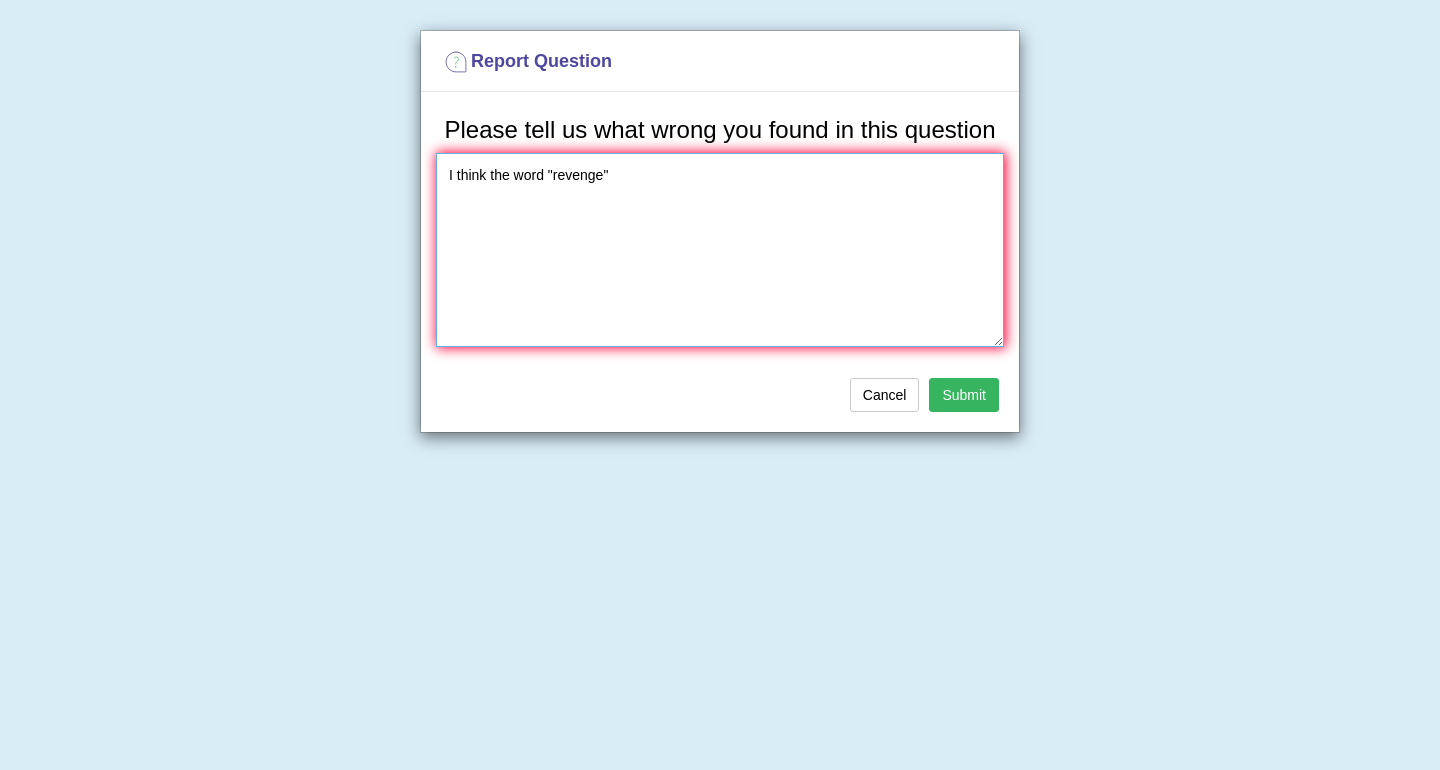 click on "I think the word "revenge"" at bounding box center [720, 250] 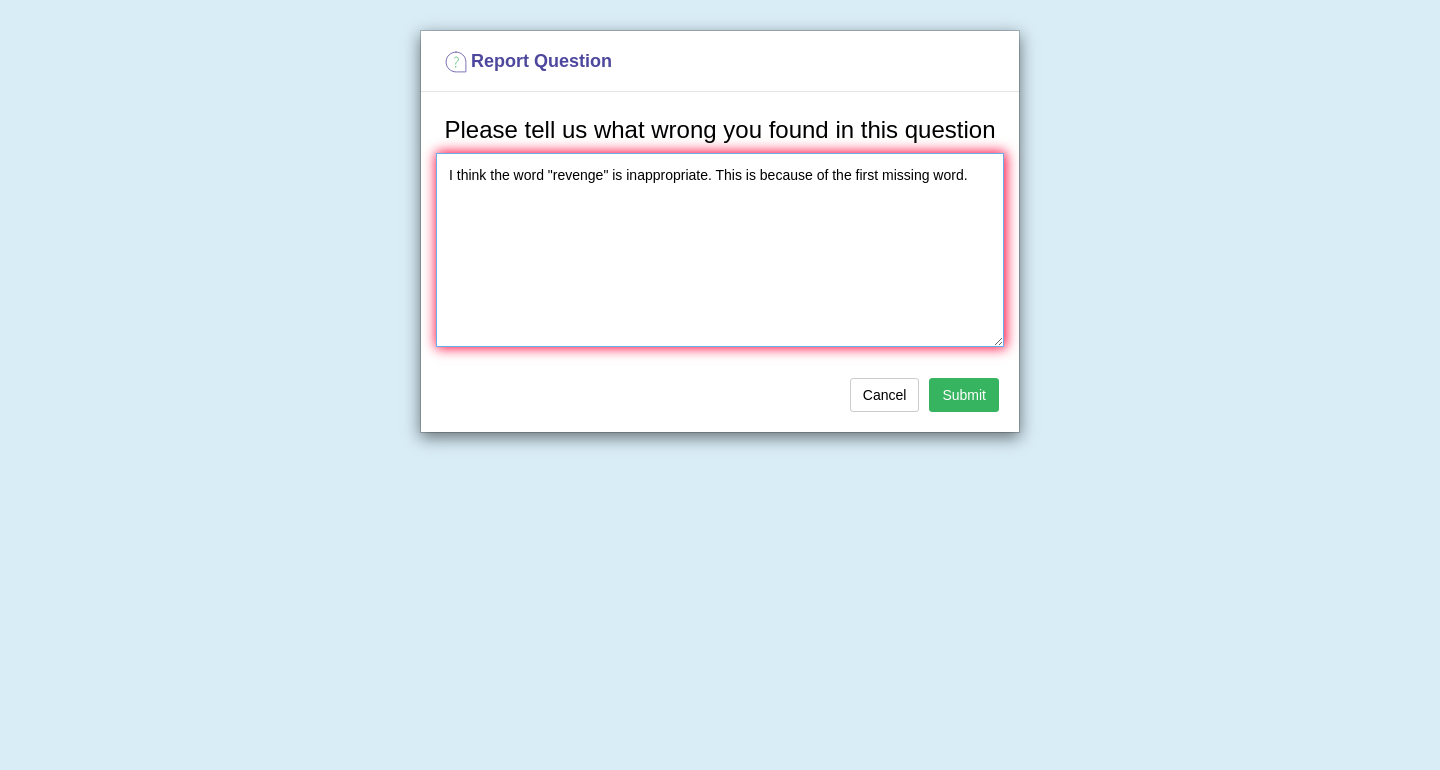 type on "I think the word "revenge" is inappropriate. This is because of the first missing word." 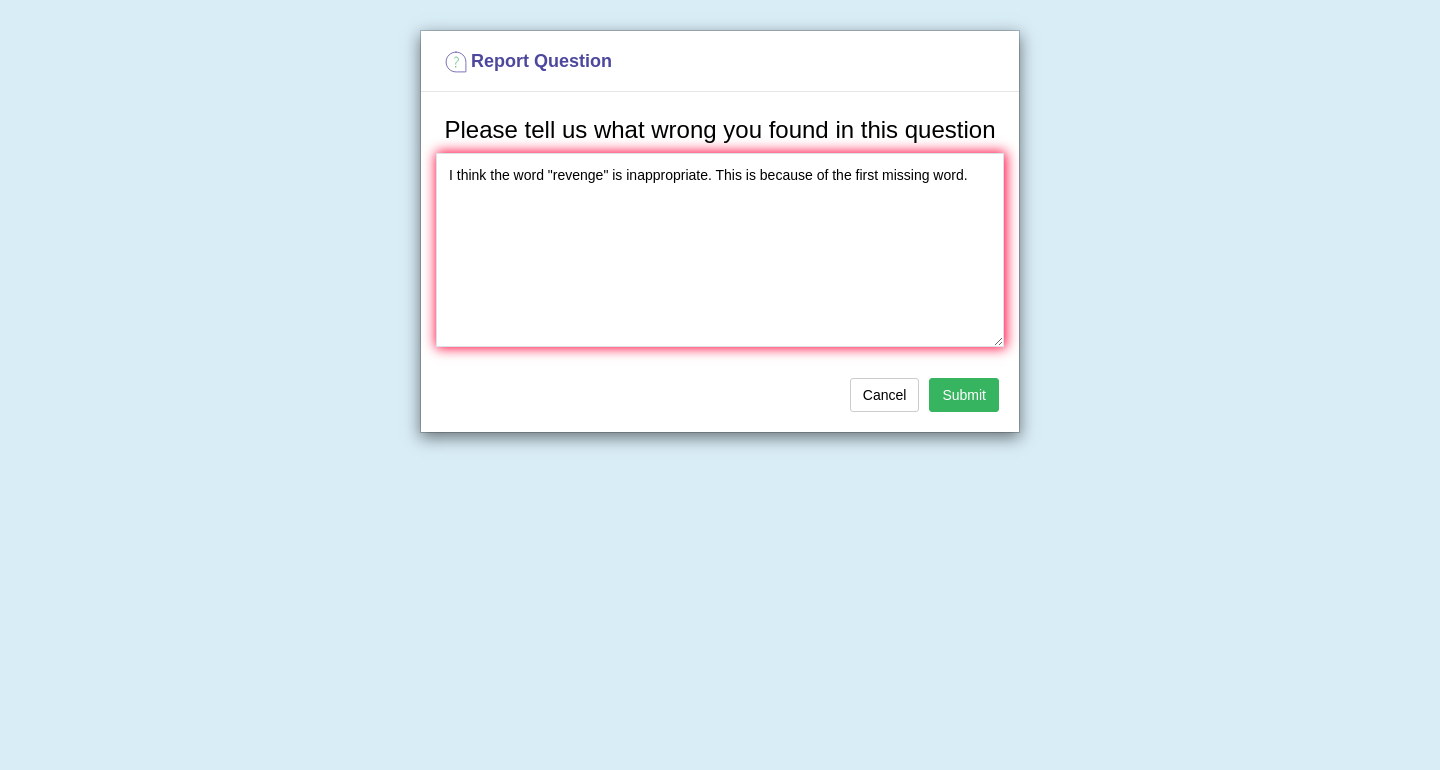 click on "Submit" at bounding box center (964, 395) 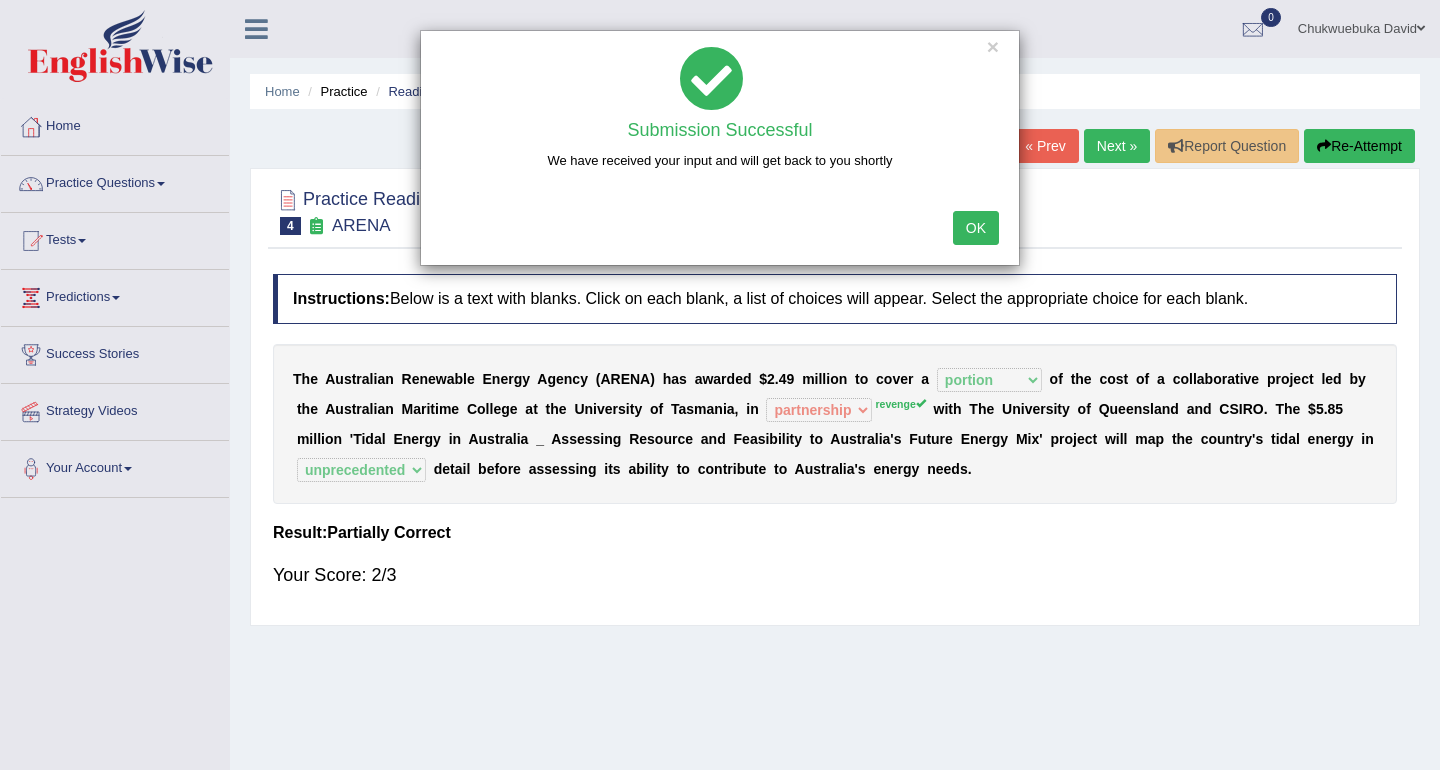 click on "OK" at bounding box center [976, 228] 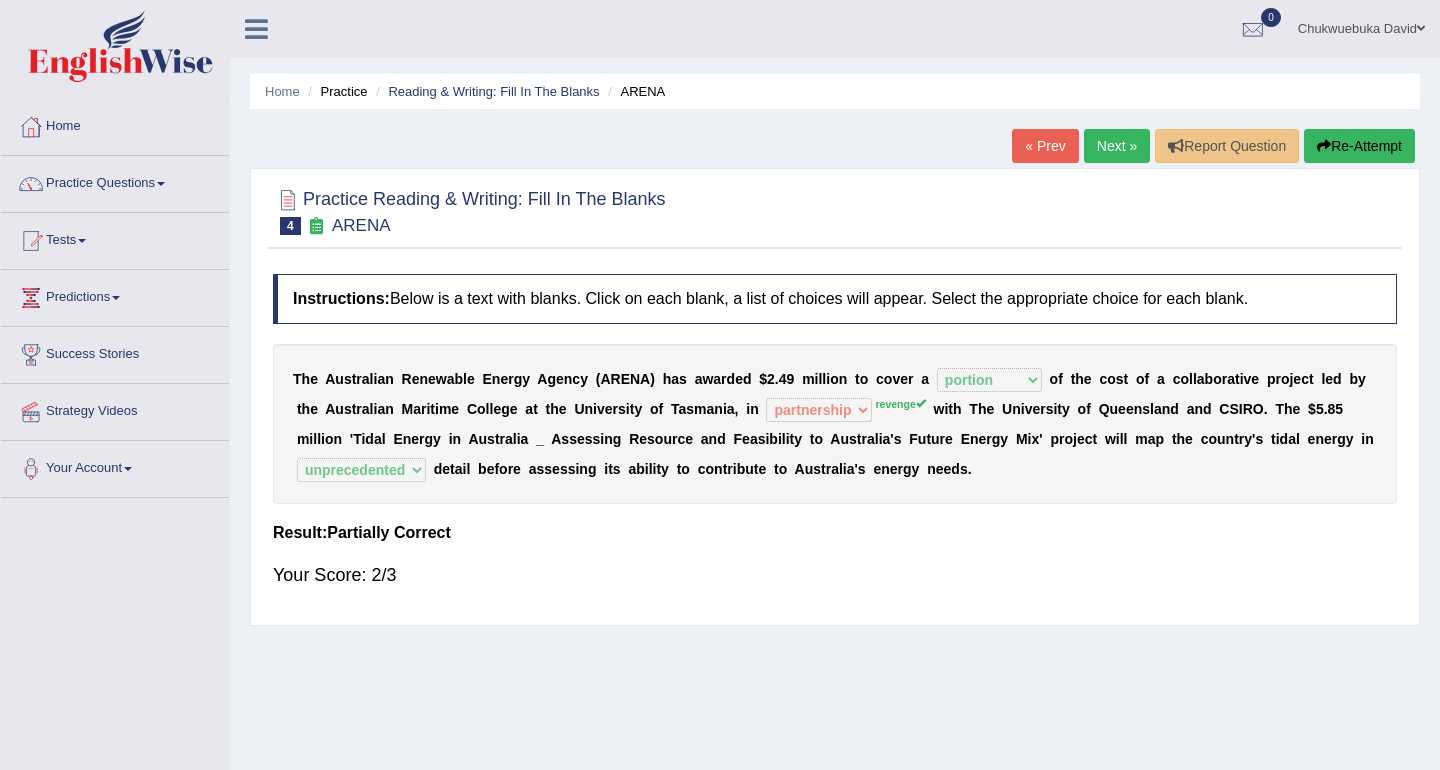 click on "Next »" at bounding box center (1117, 146) 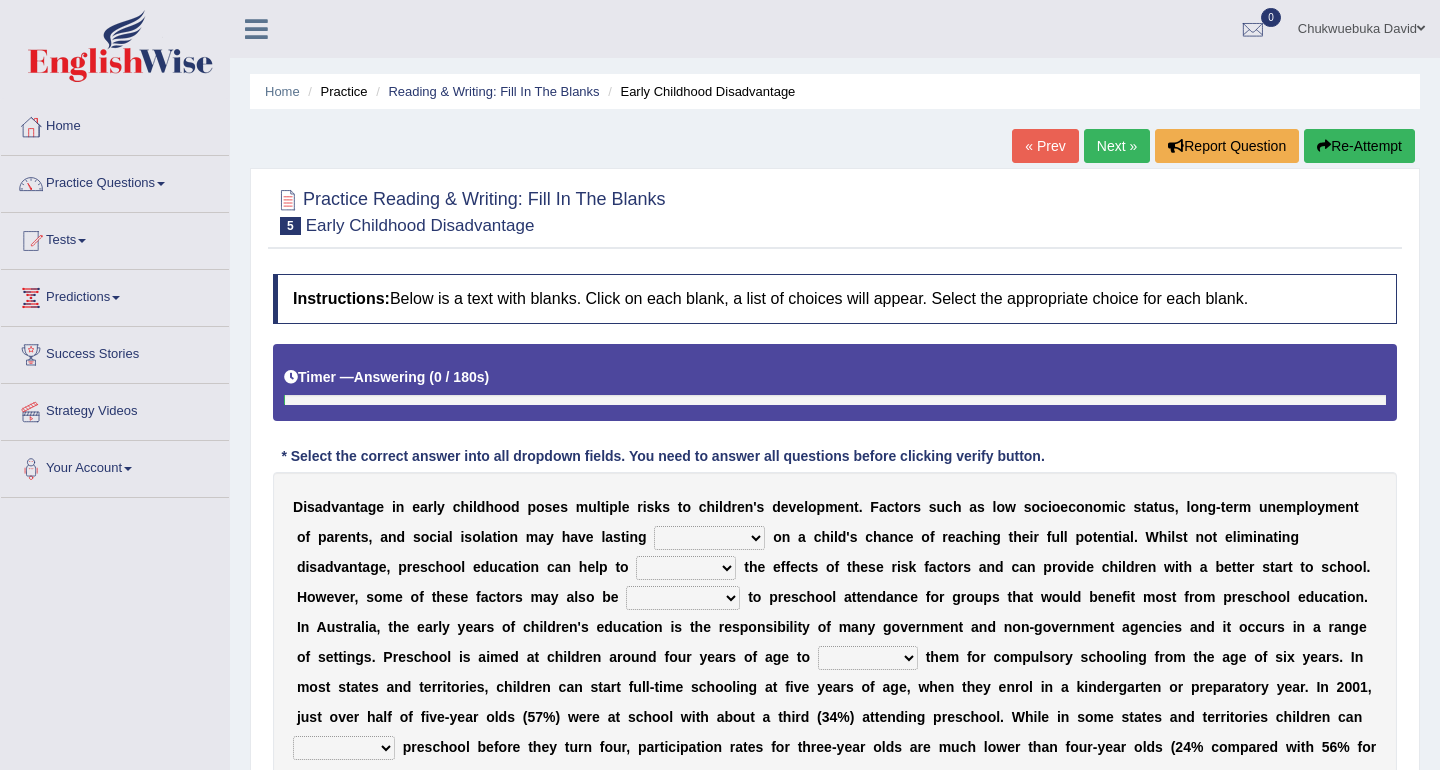 scroll, scrollTop: 0, scrollLeft: 0, axis: both 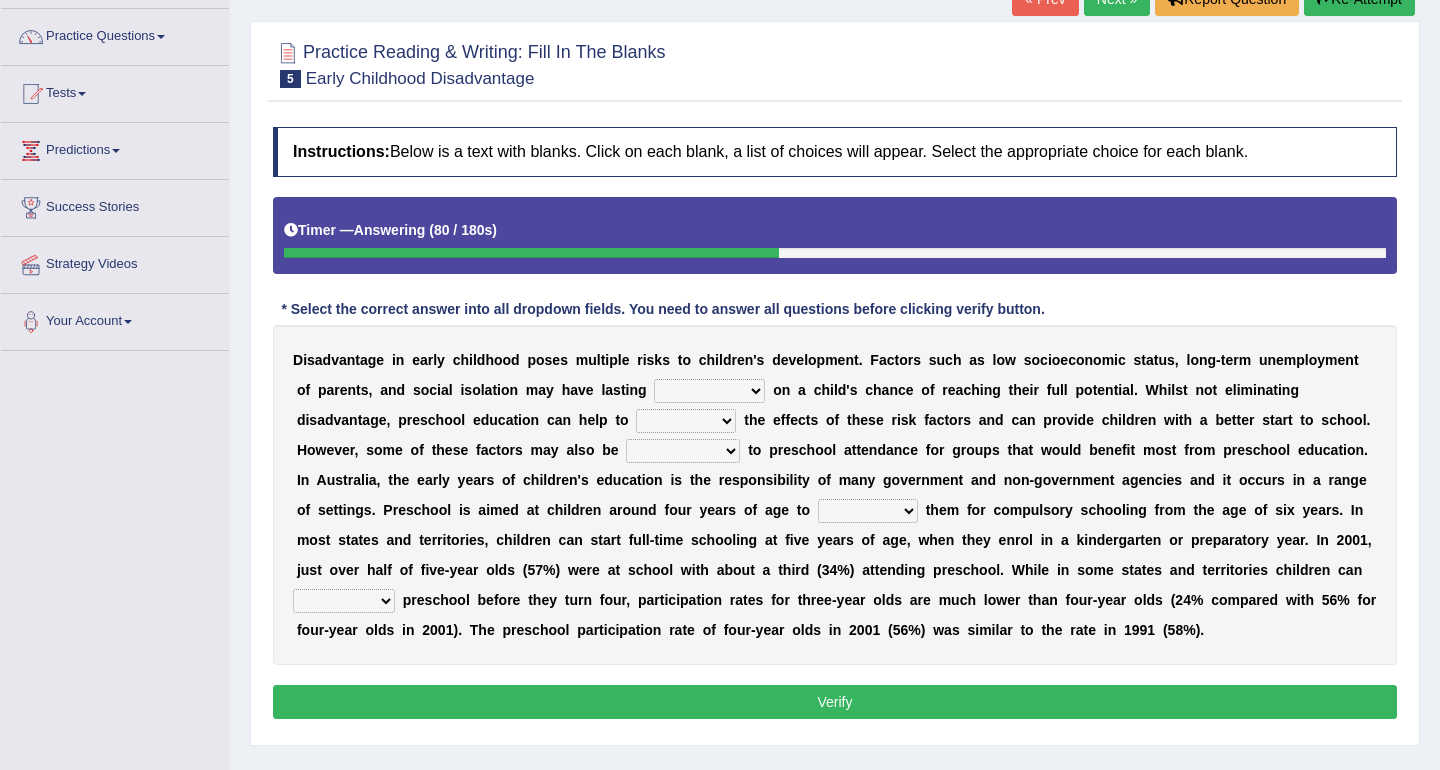 click on "impressions impacts effects variations" at bounding box center (709, 391) 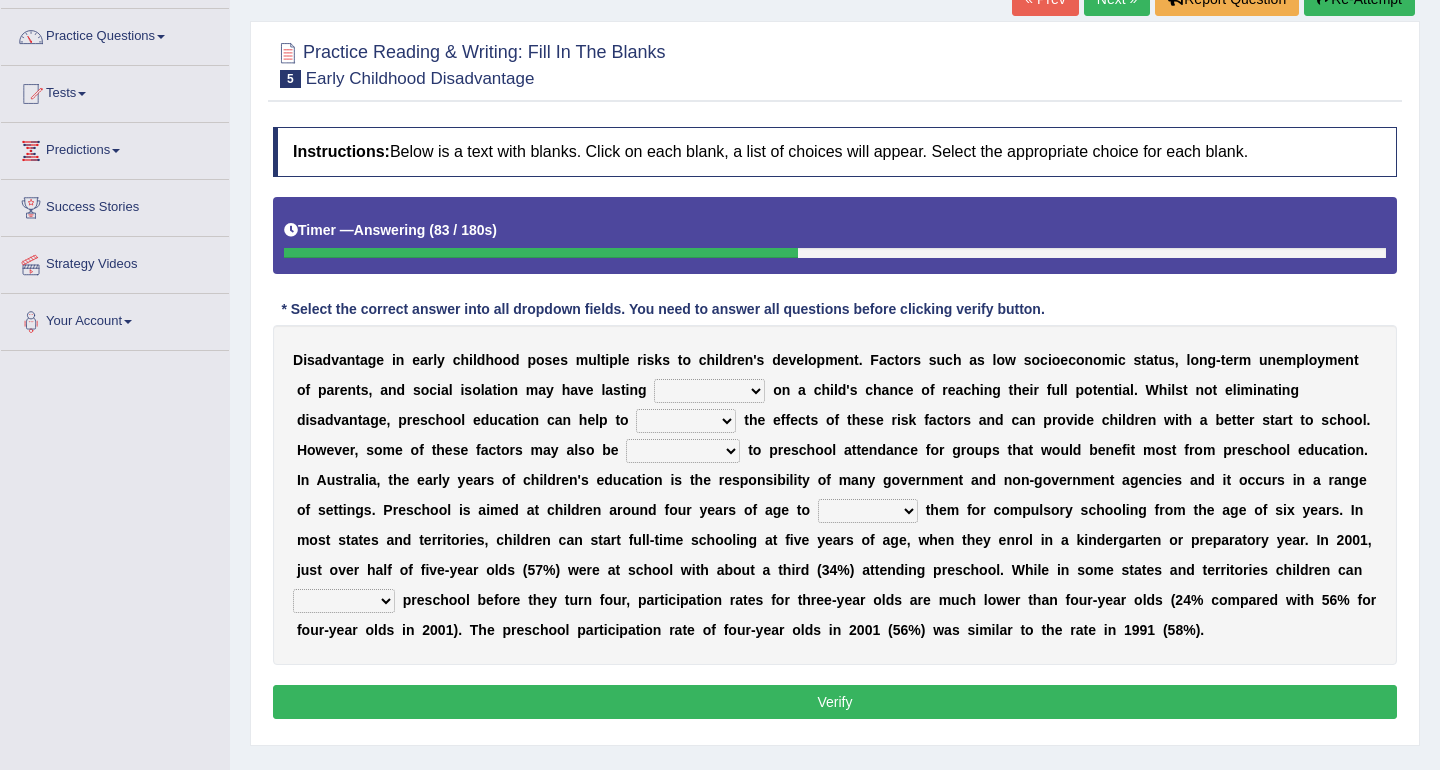 select on "effects" 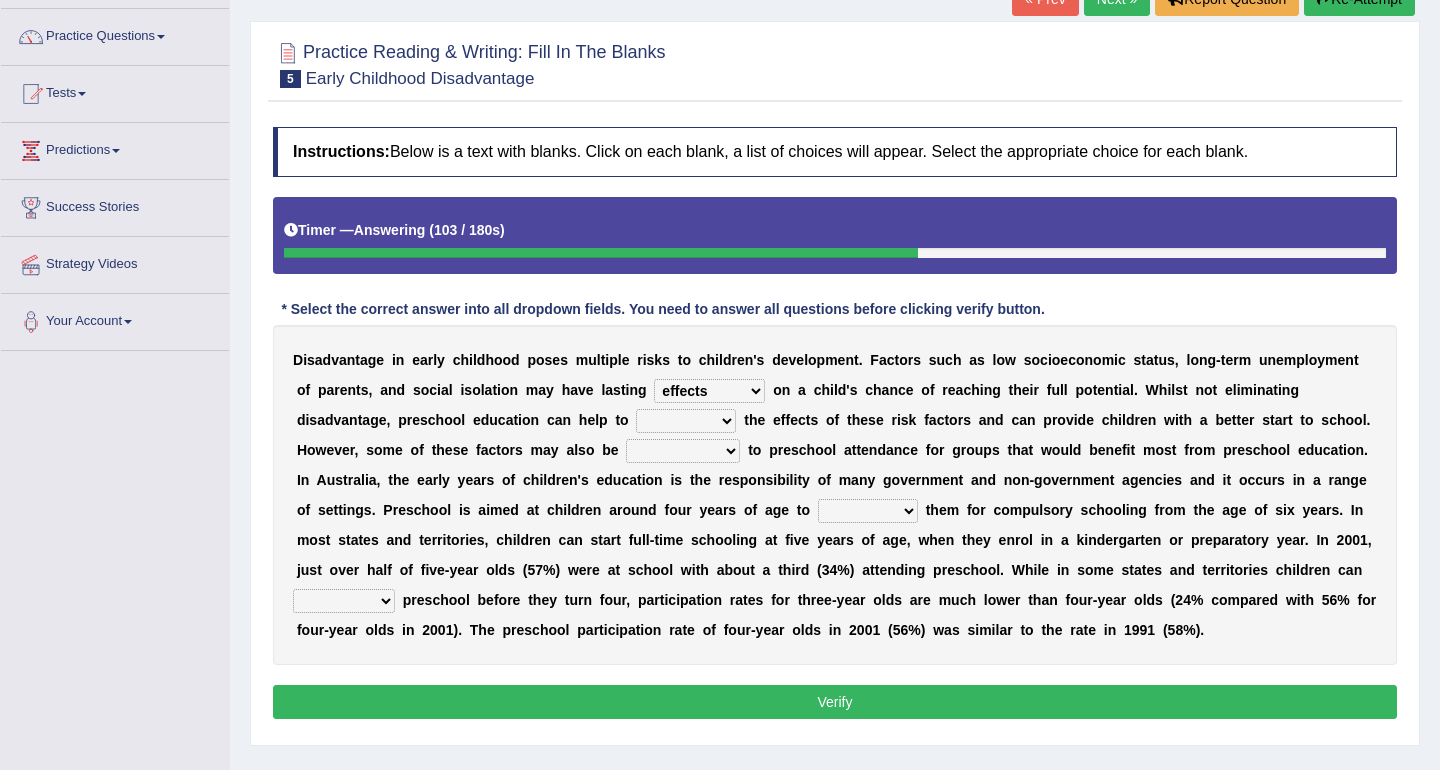 click on "lessen hold hoist promote" at bounding box center (686, 421) 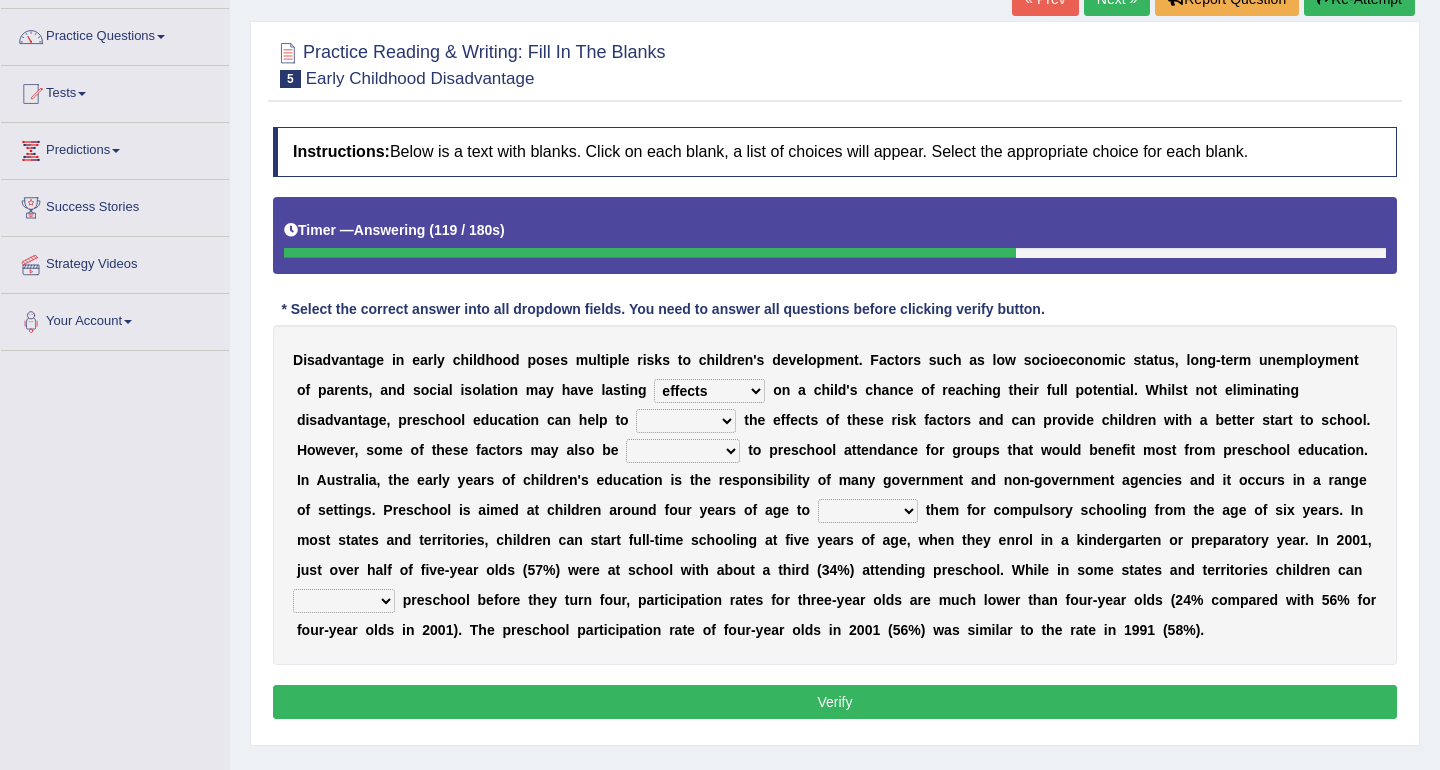 select on "lessen" 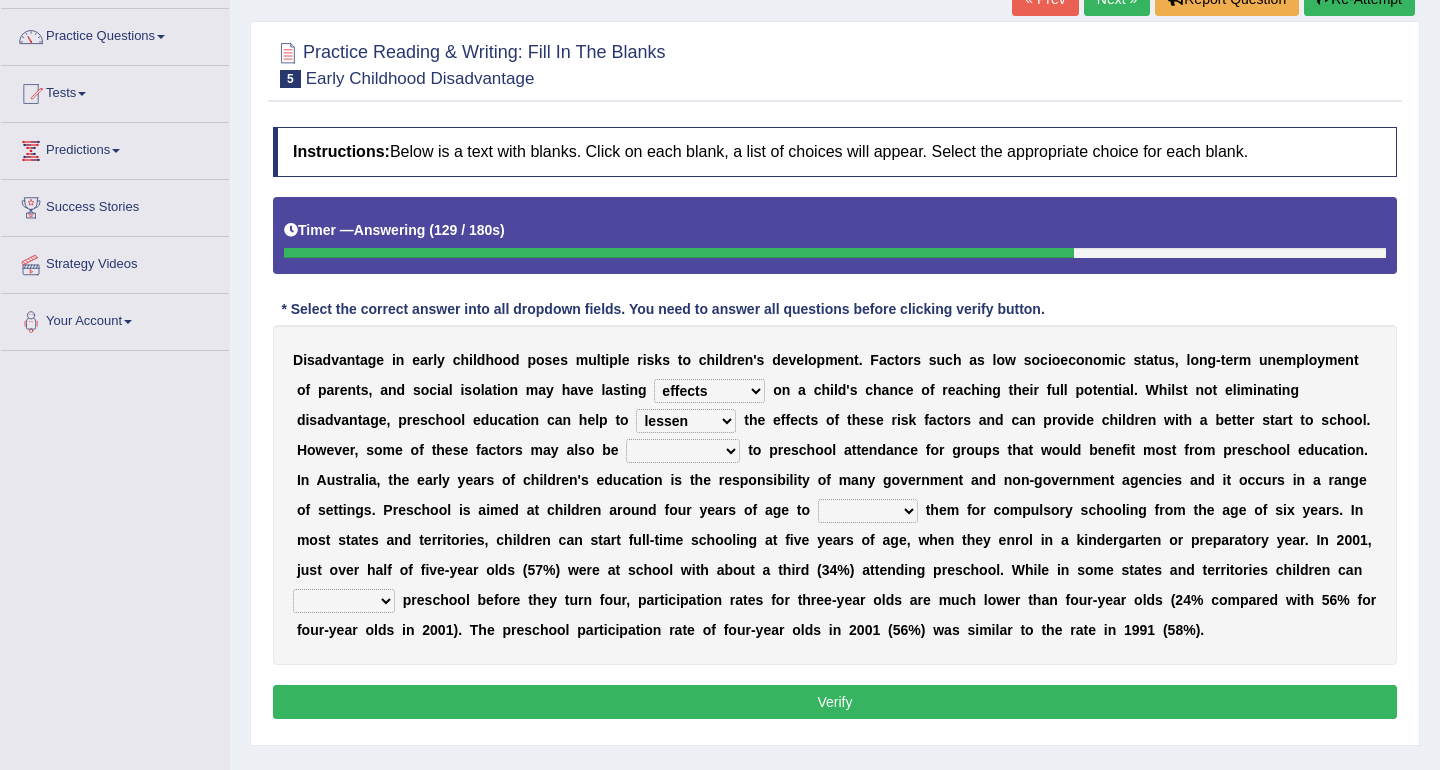 click on "barriers roundabouts accesses factors" at bounding box center [683, 451] 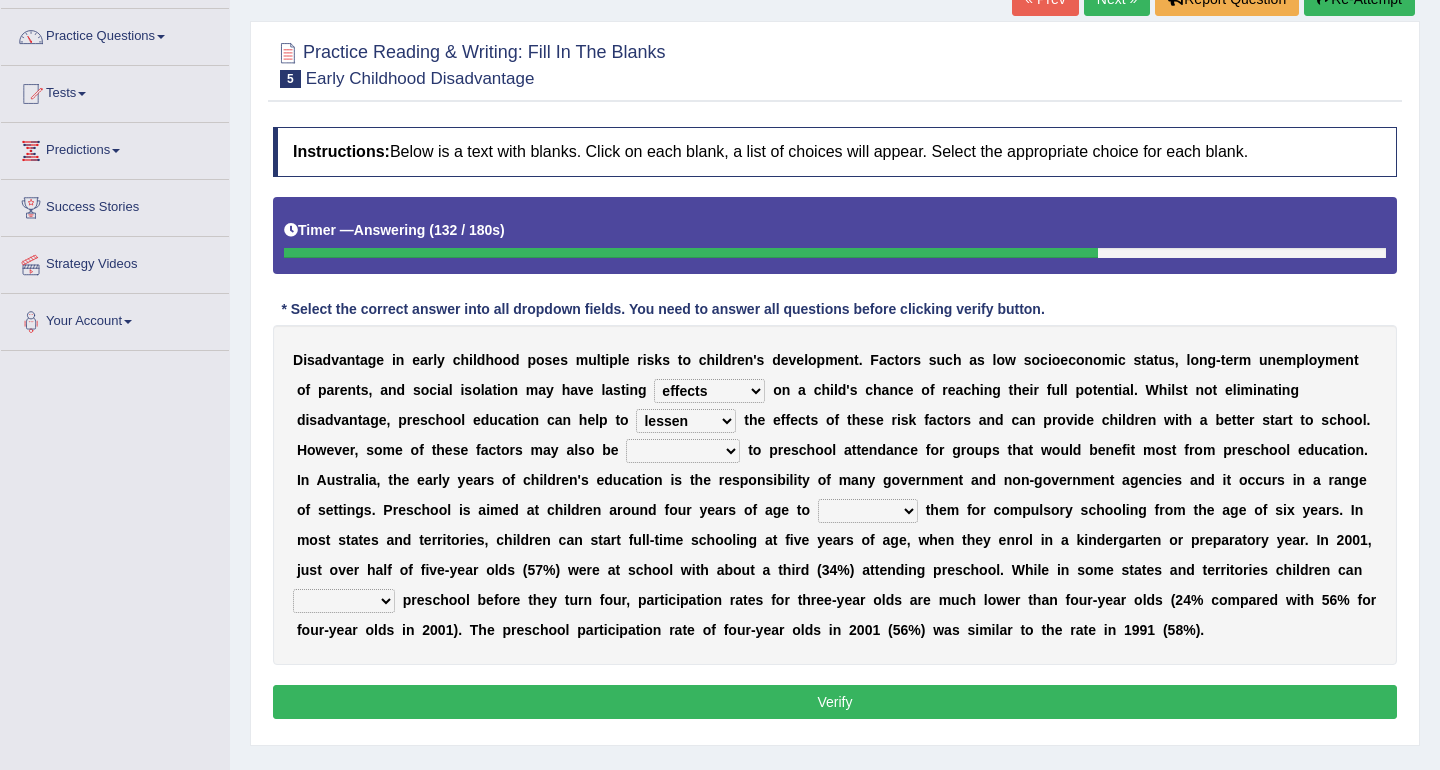 select on "barriers" 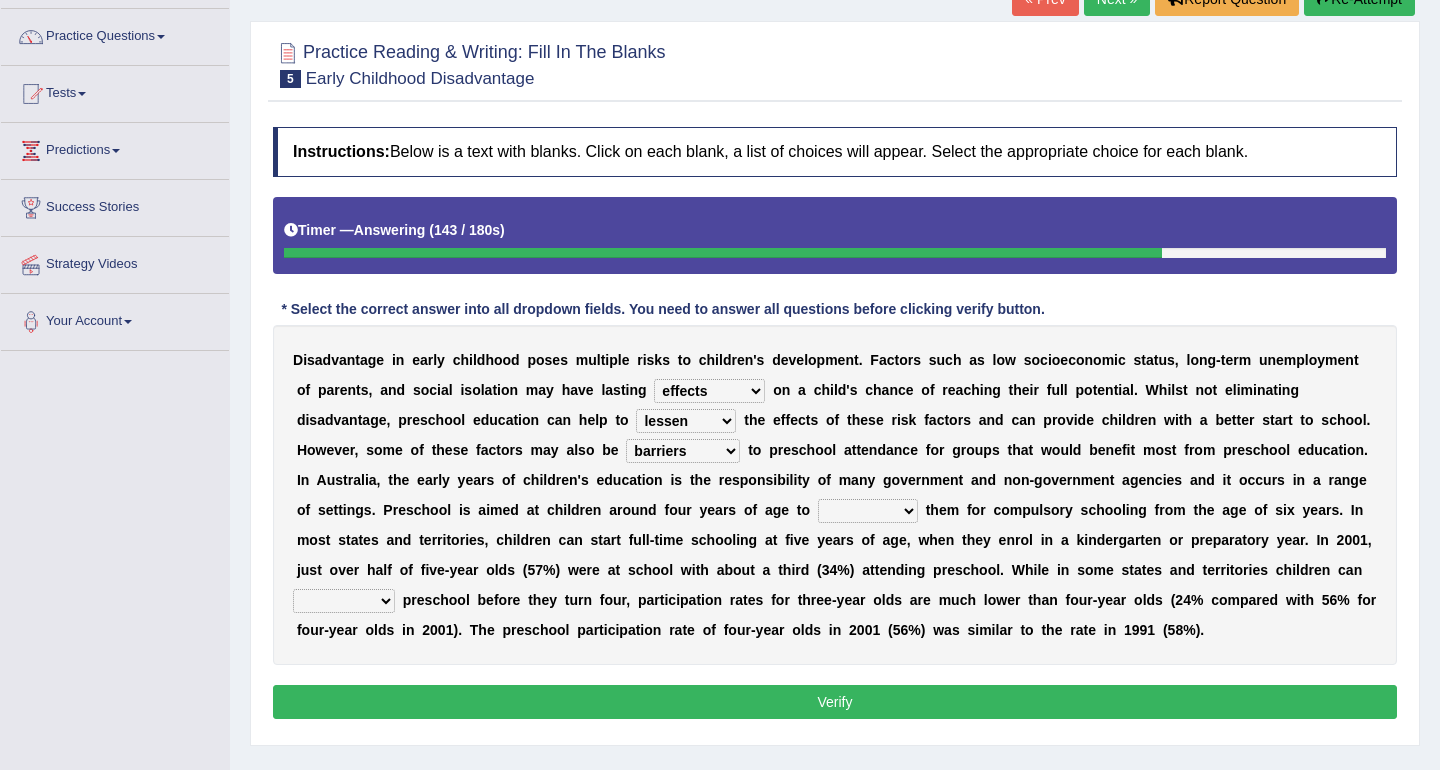 click on "undo fix tie prepare" at bounding box center (868, 511) 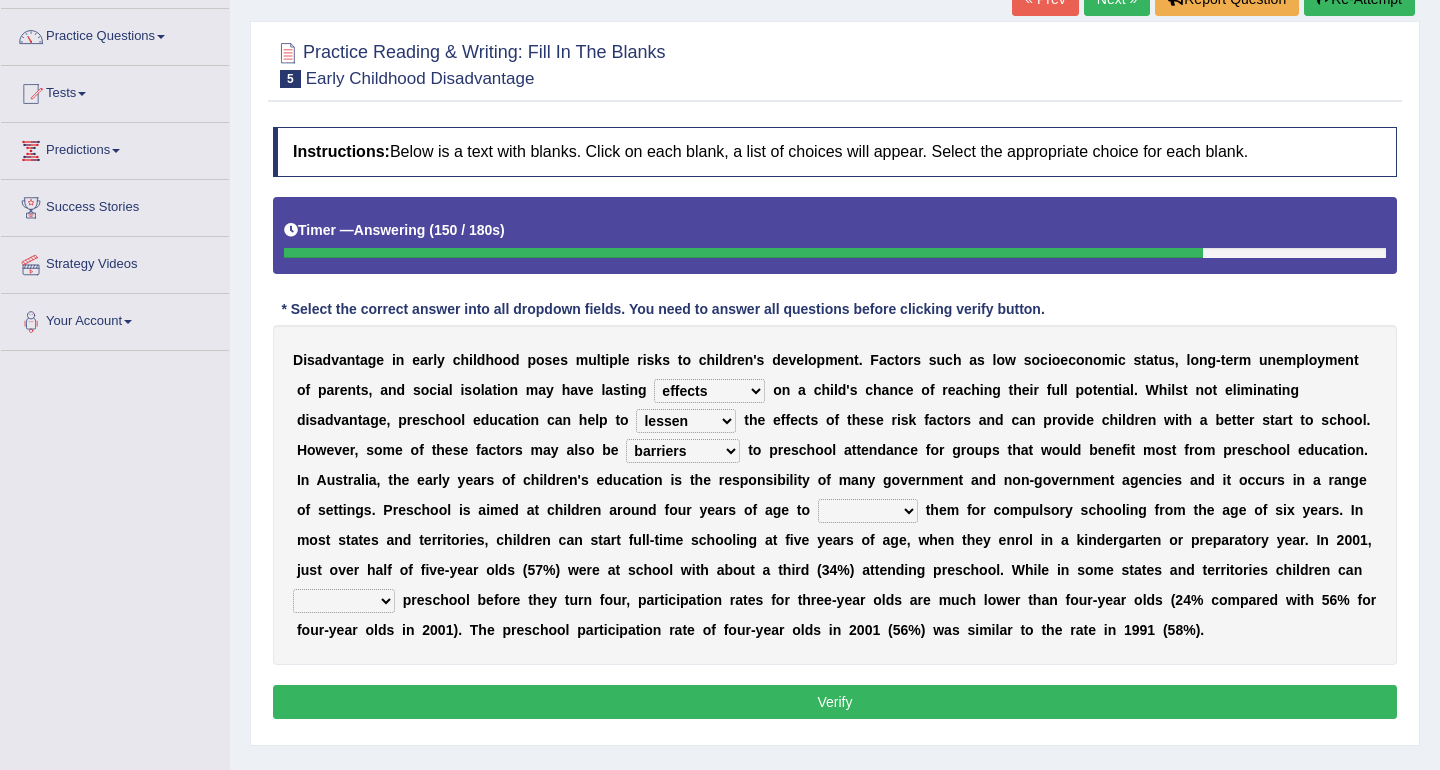 select on "prepare" 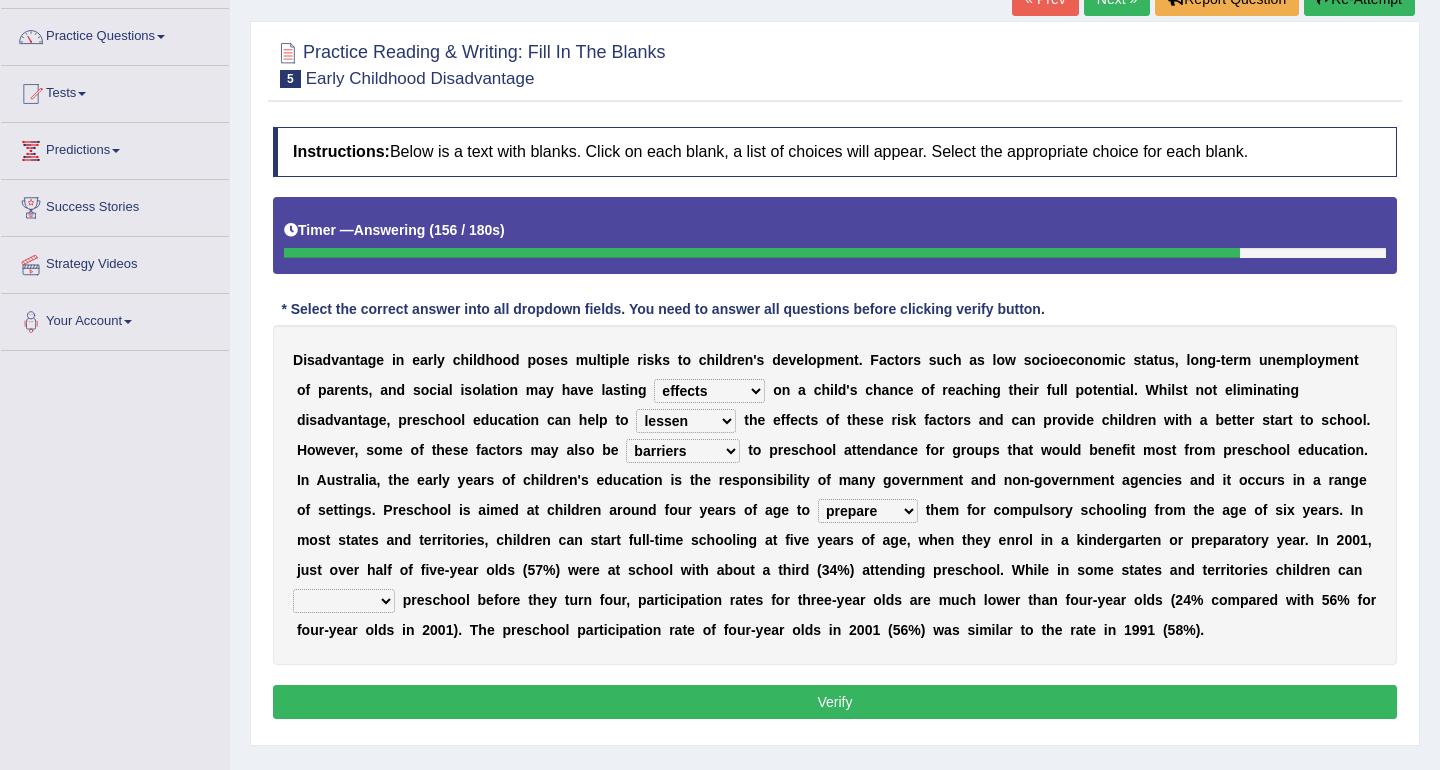 click on "commence alter delay escape" at bounding box center (344, 601) 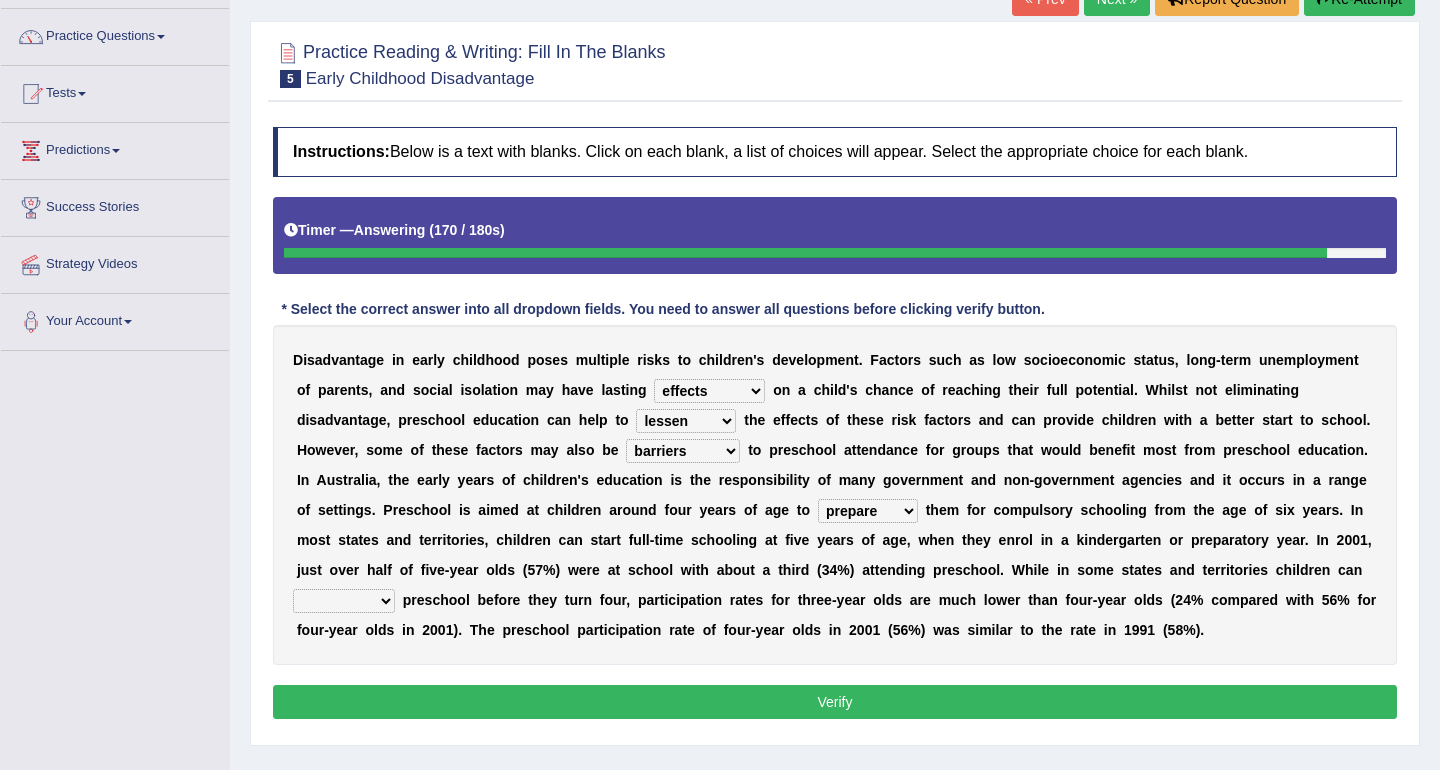 select on "commence" 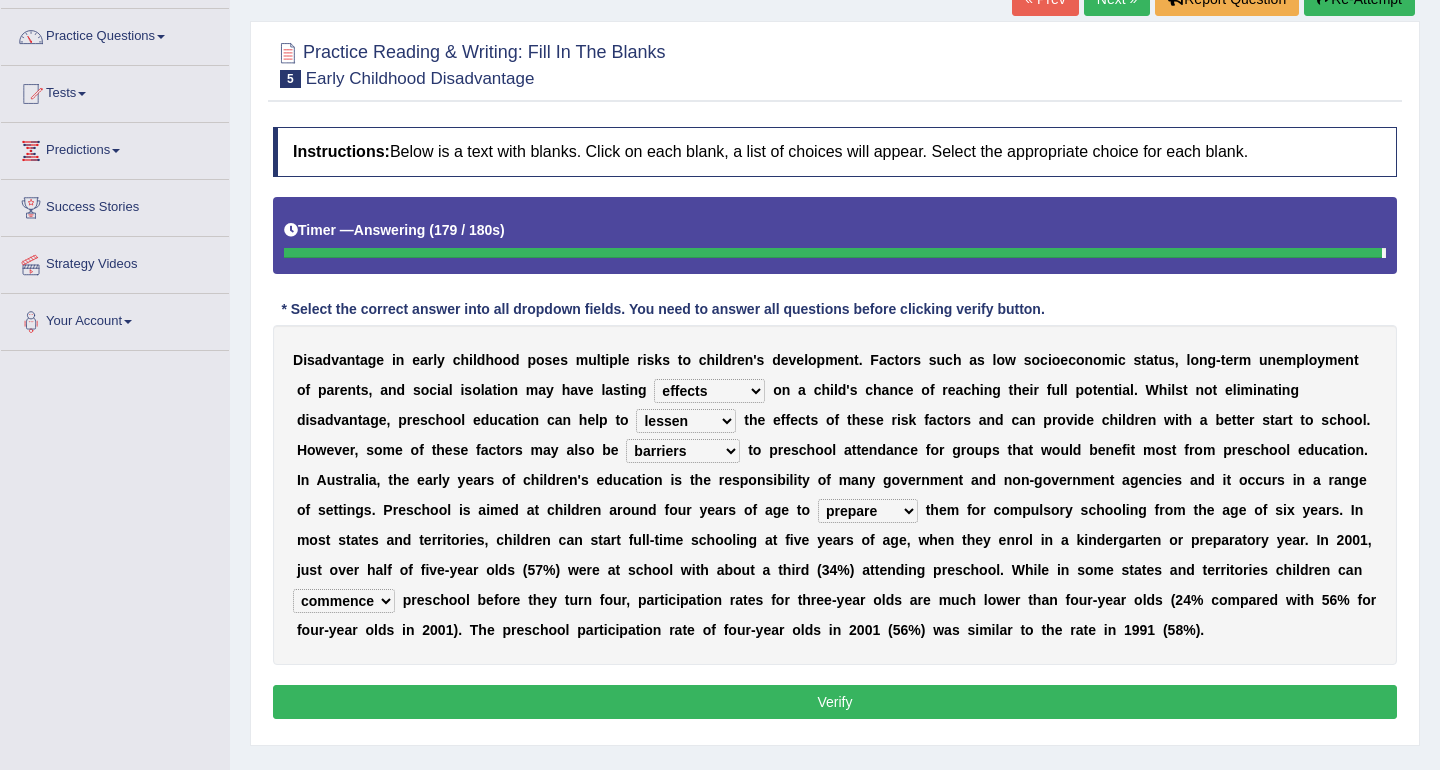click on "Verify" at bounding box center [835, 702] 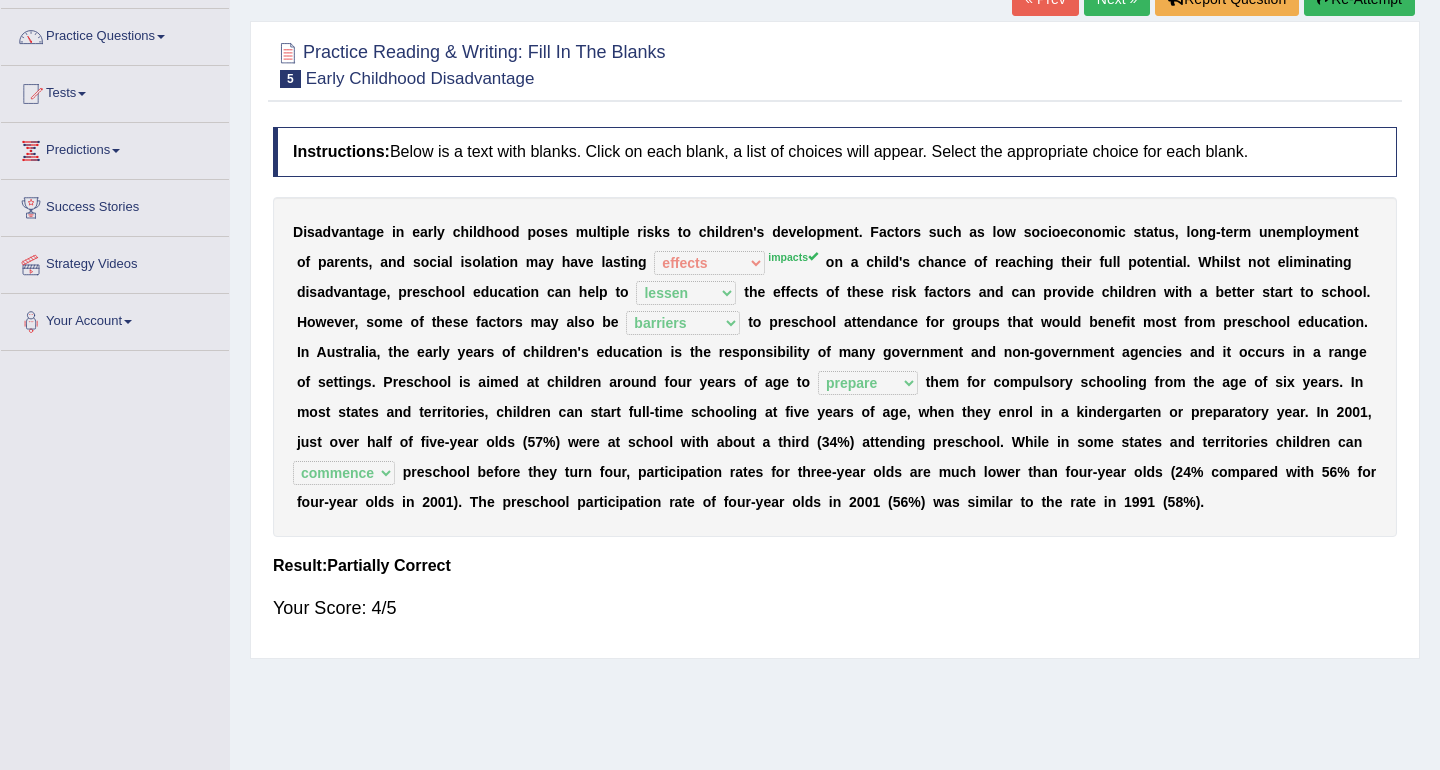 scroll, scrollTop: 0, scrollLeft: 0, axis: both 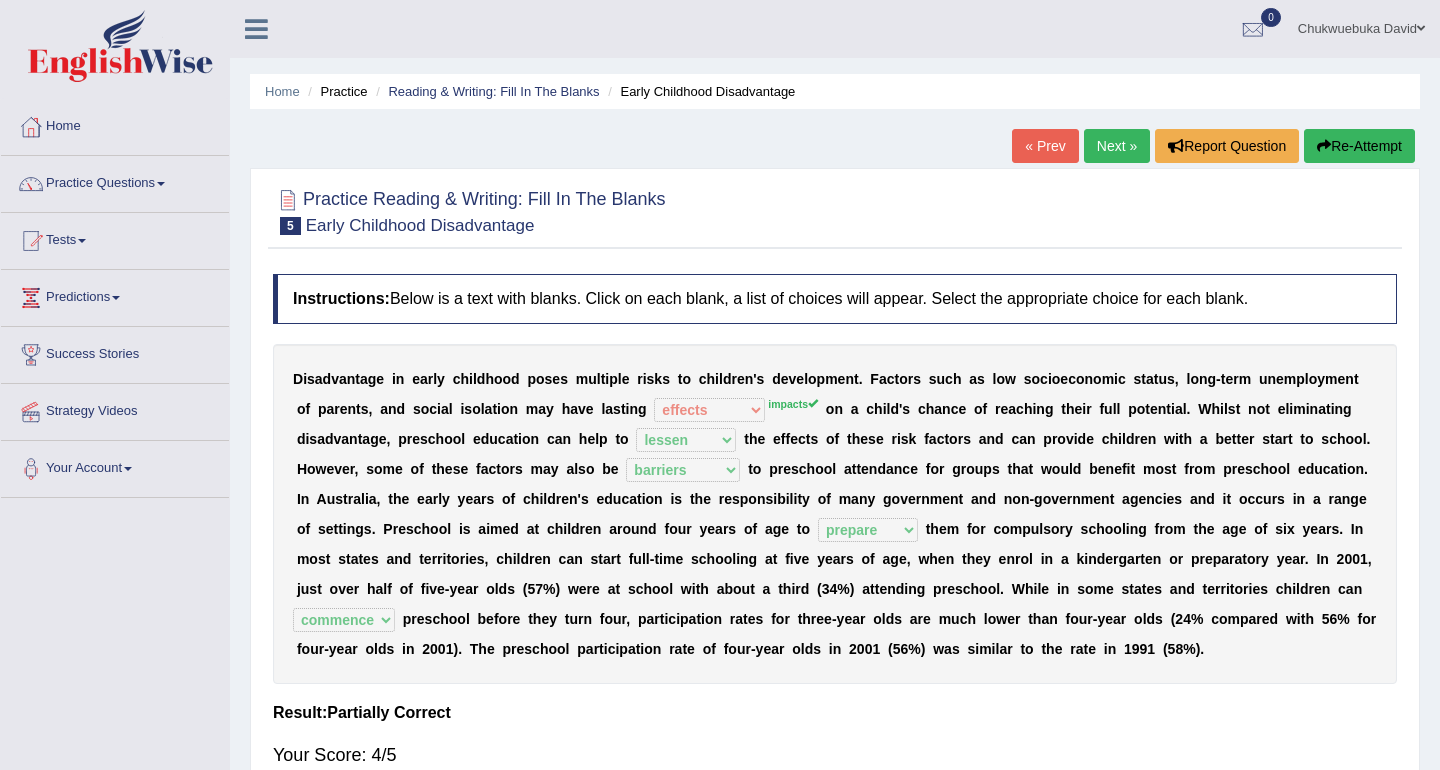 click on "Next »" at bounding box center [1117, 146] 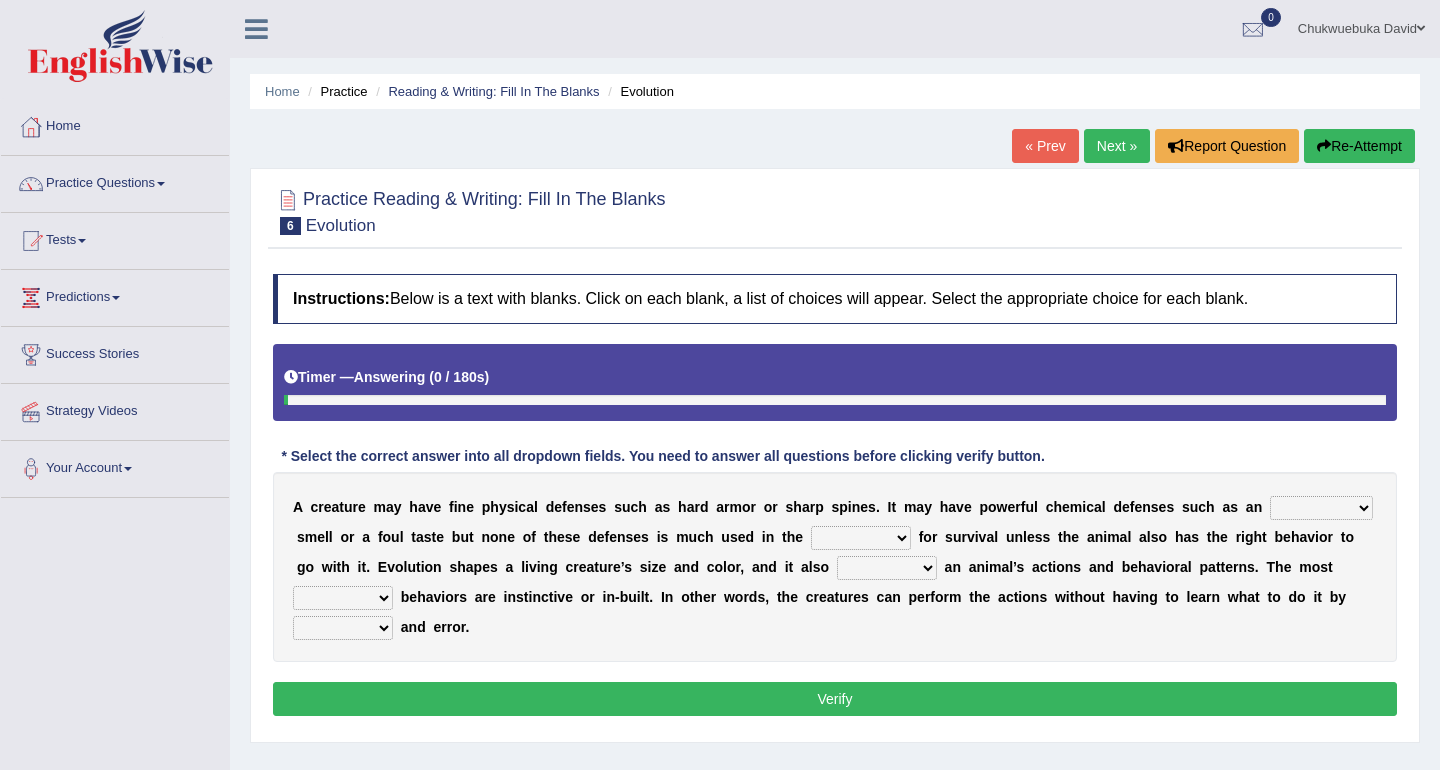 scroll, scrollTop: 0, scrollLeft: 0, axis: both 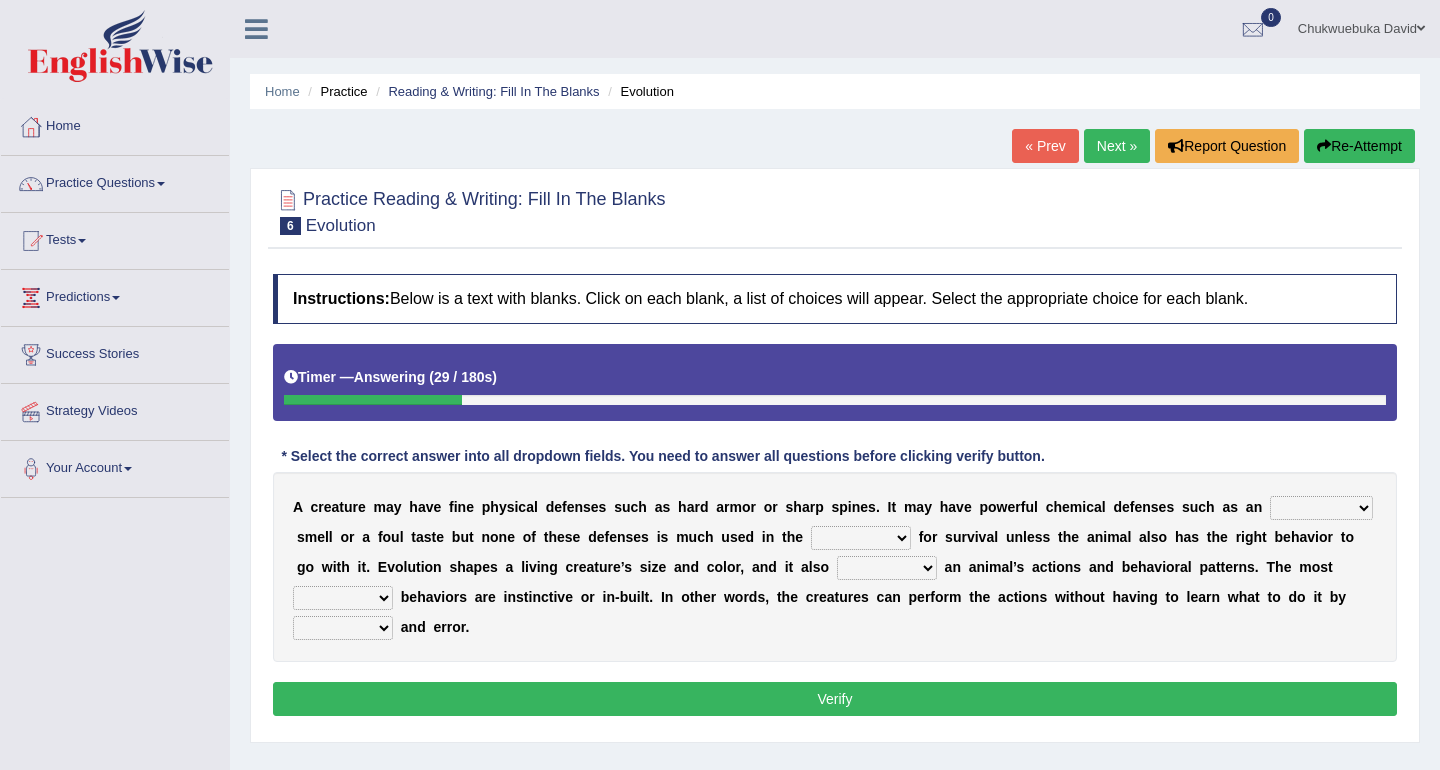 click on "agreeable enchanting ordinary apalling" at bounding box center (1321, 508) 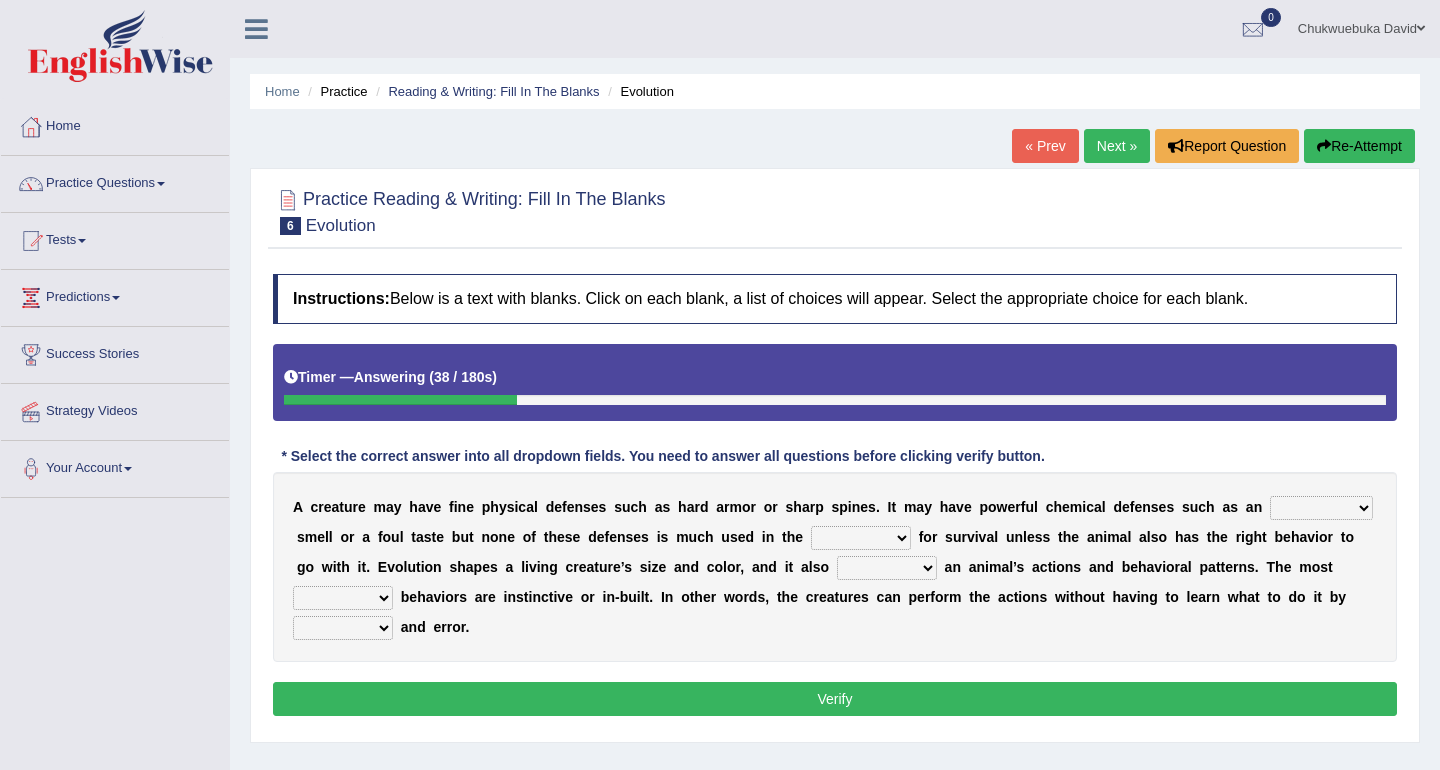 select on "apalling" 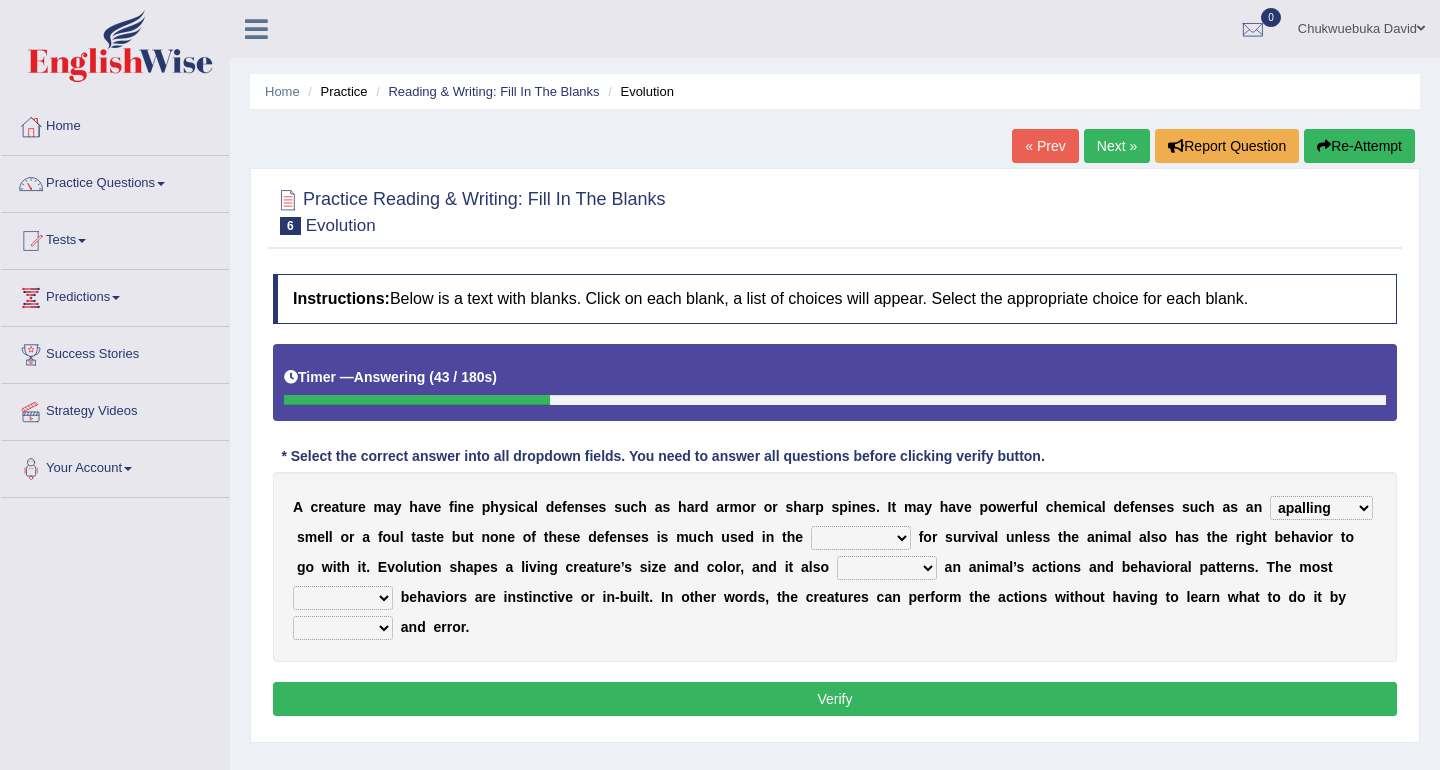 click on "struggle march game campaign" at bounding box center (861, 538) 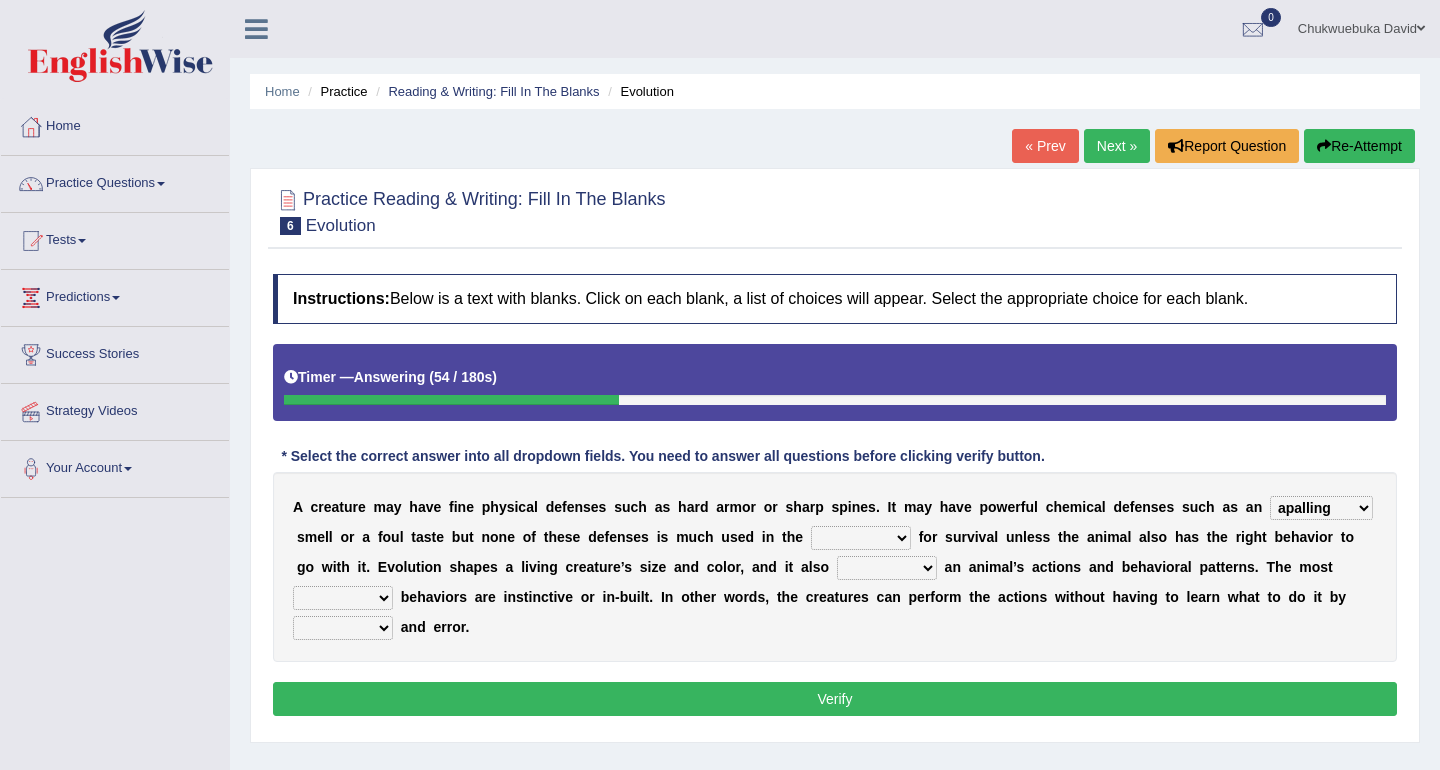 select on "struggle" 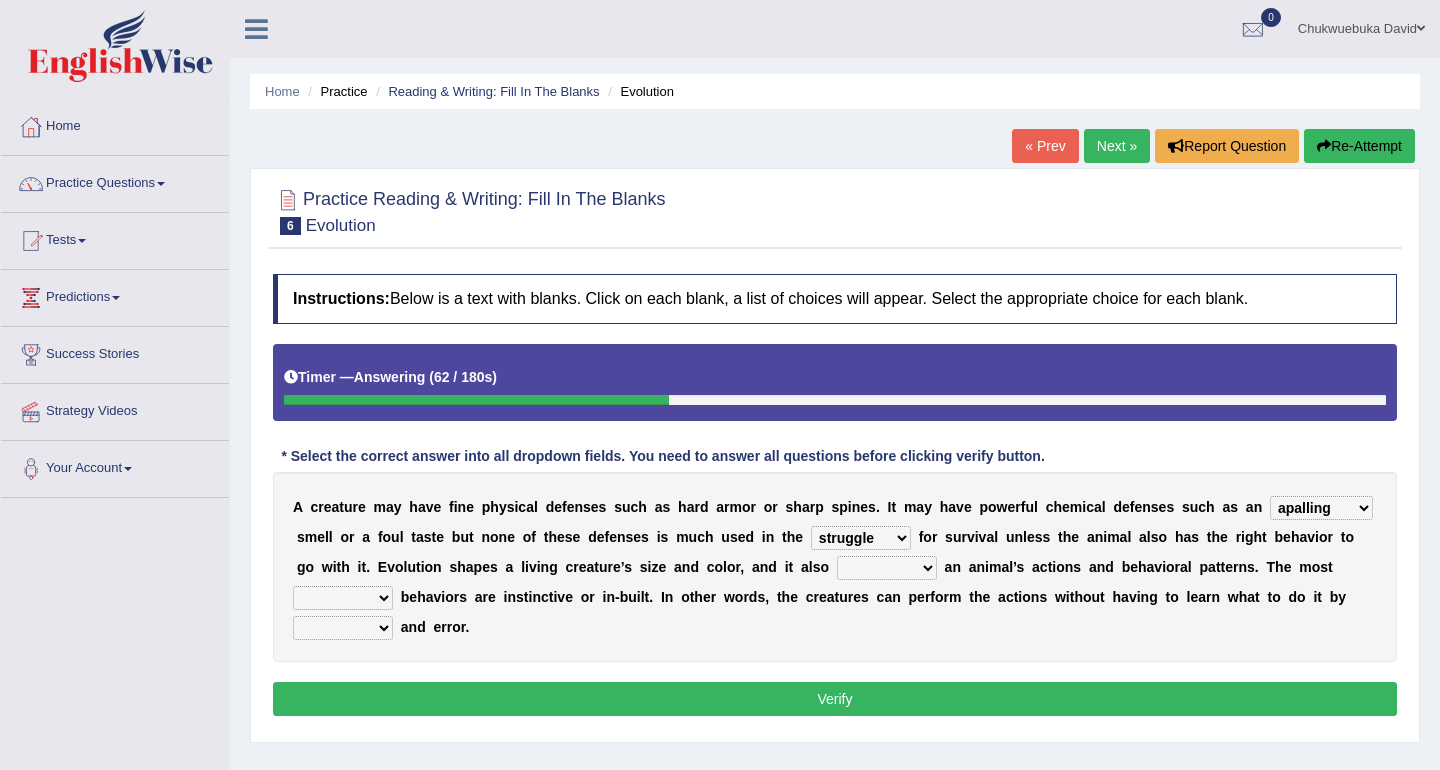 click on "a" at bounding box center (510, 567) 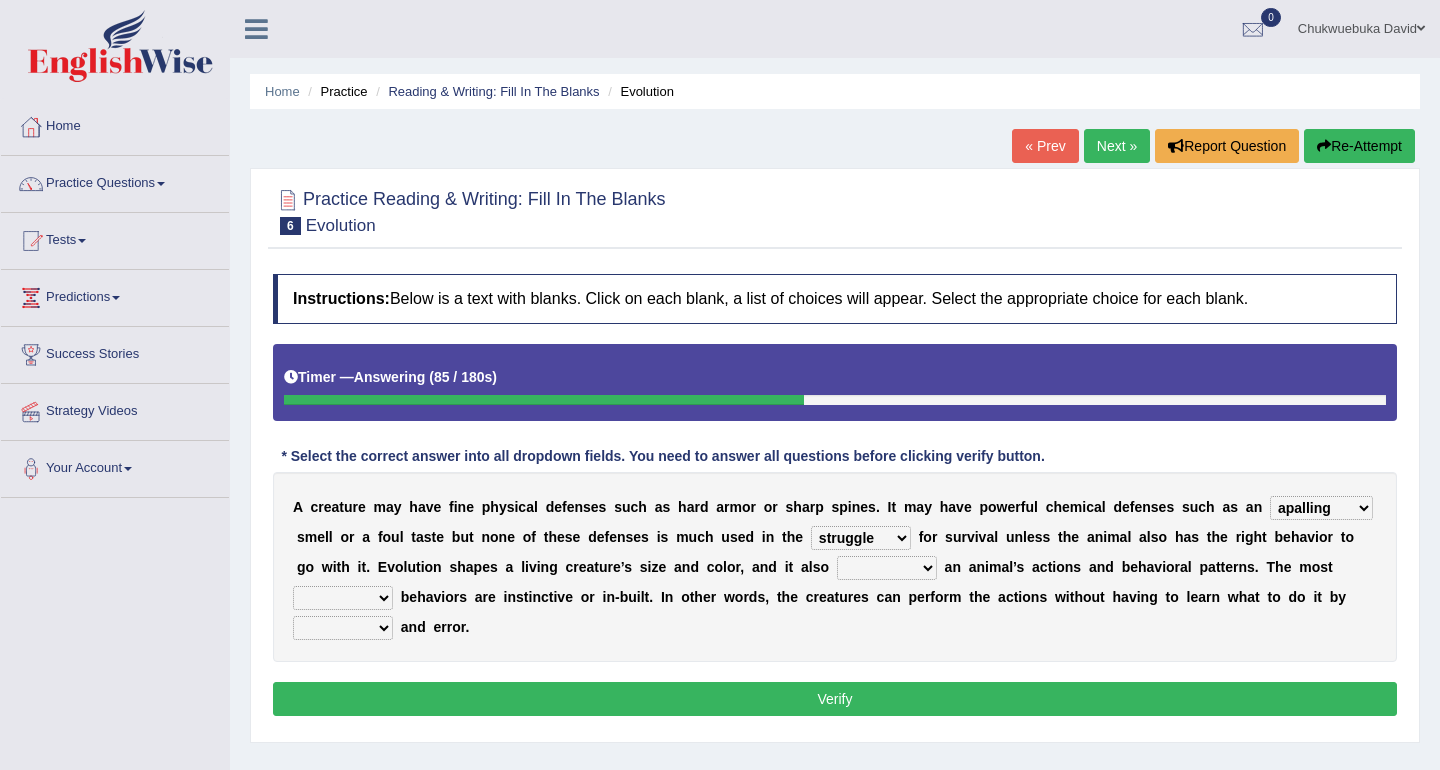 click on "shapes pieces features aspects" at bounding box center (887, 568) 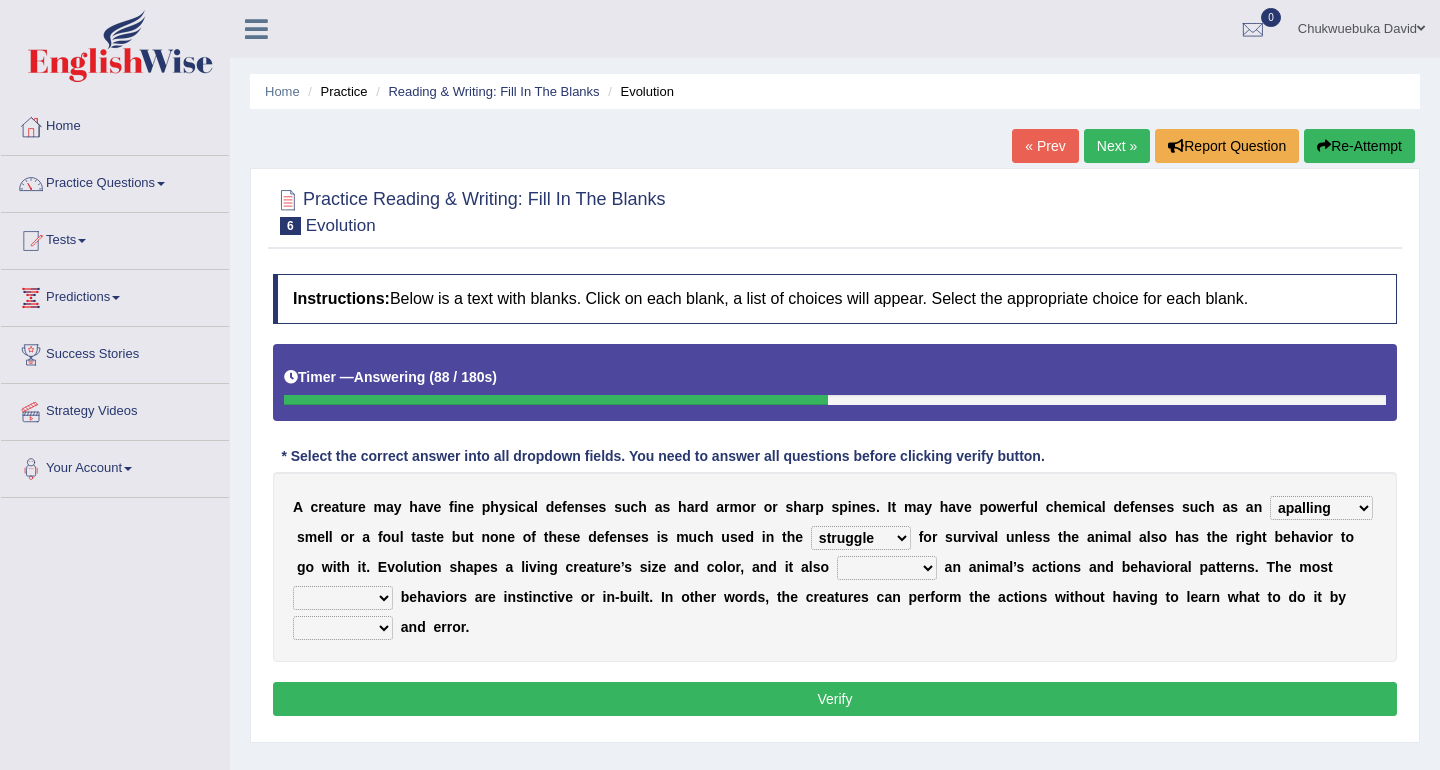 select on "shapes" 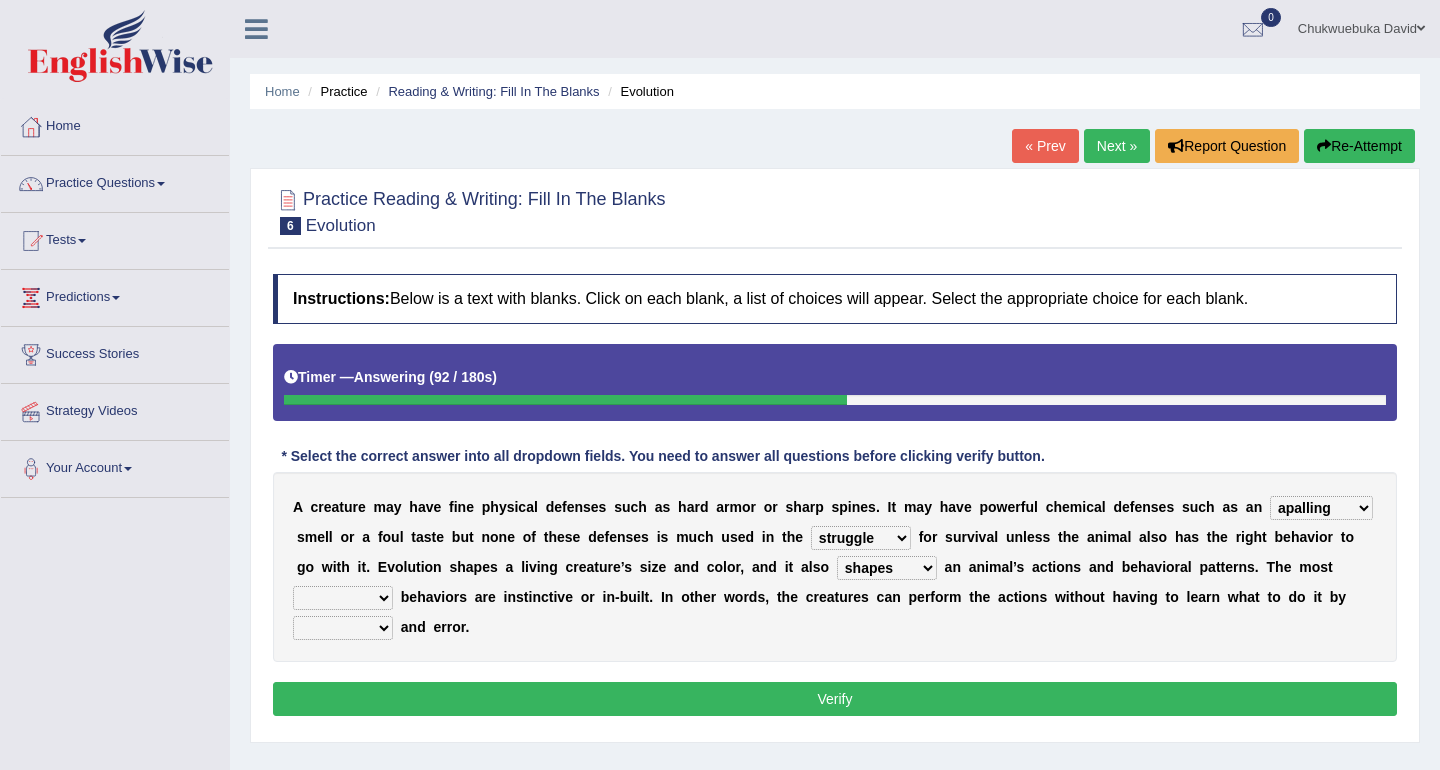 click on "important automatic difficult ascetic" at bounding box center (343, 598) 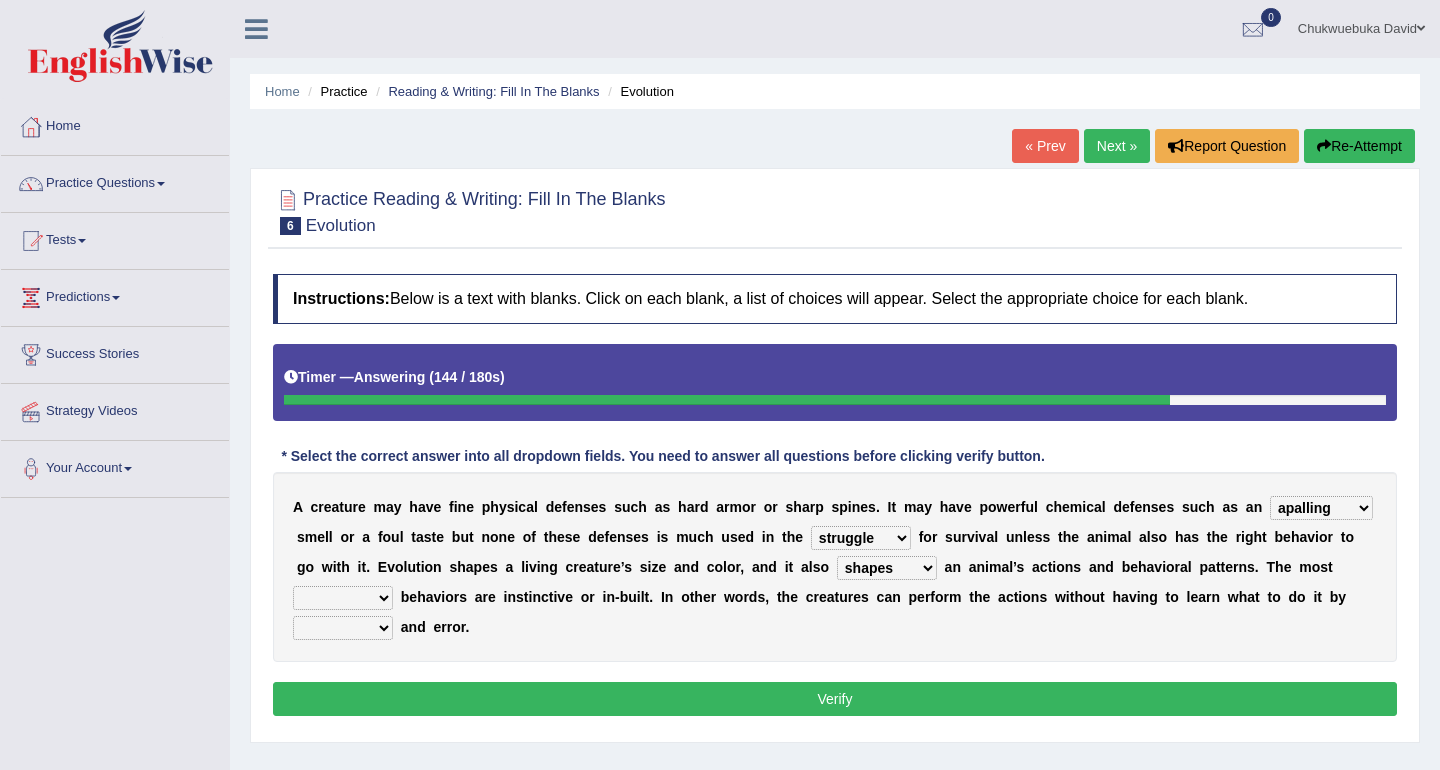 click on "important automatic difficult ascetic" at bounding box center (343, 598) 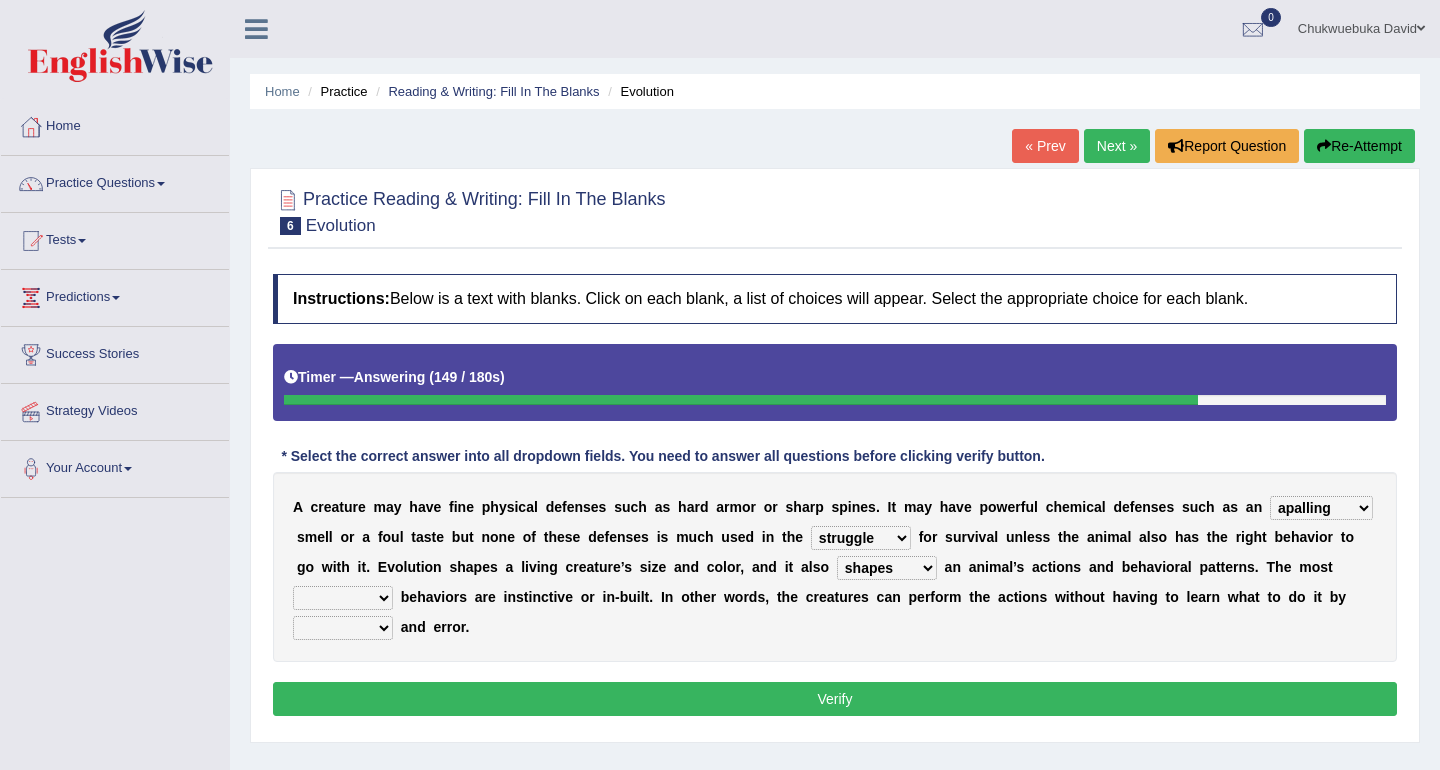 select on "ascetic" 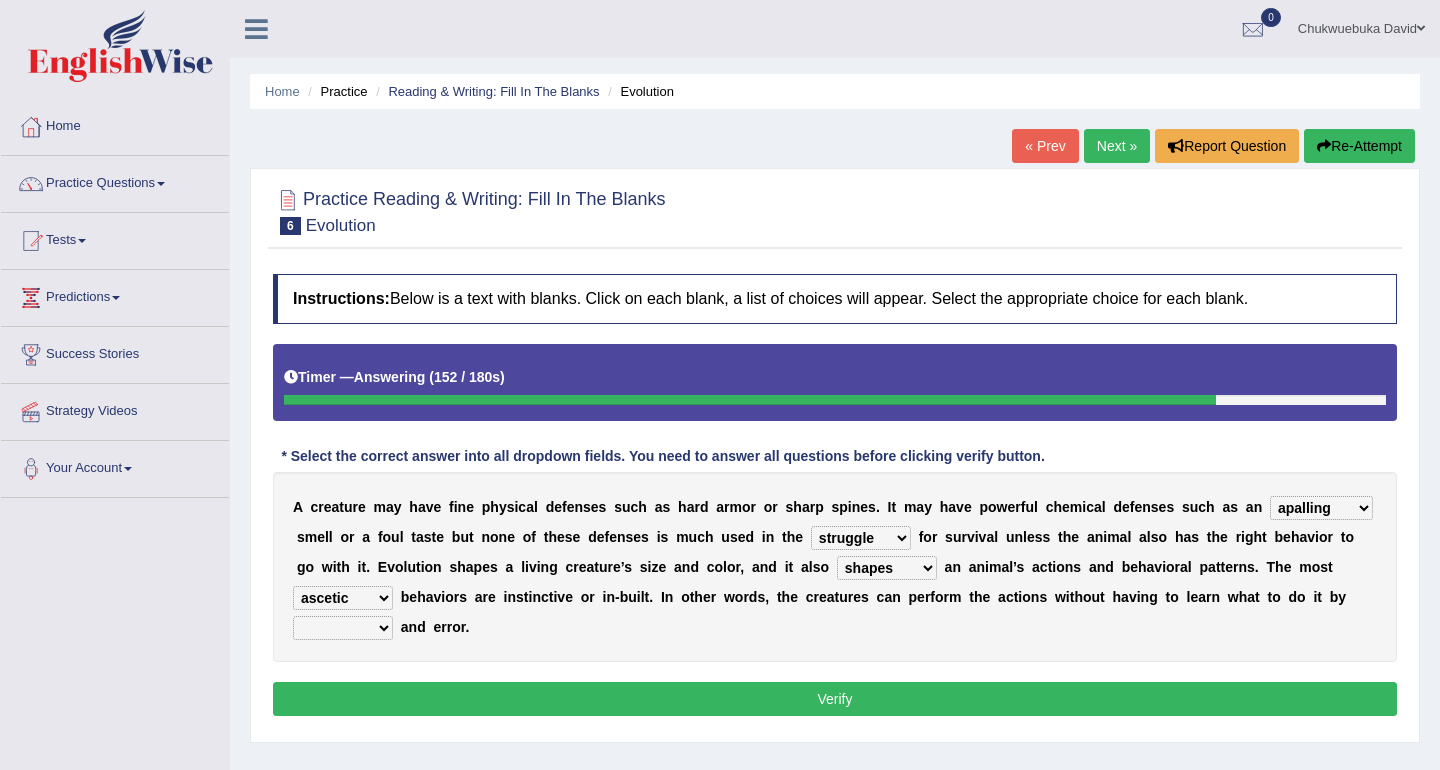 click on "attempt doing trial testing" at bounding box center (343, 628) 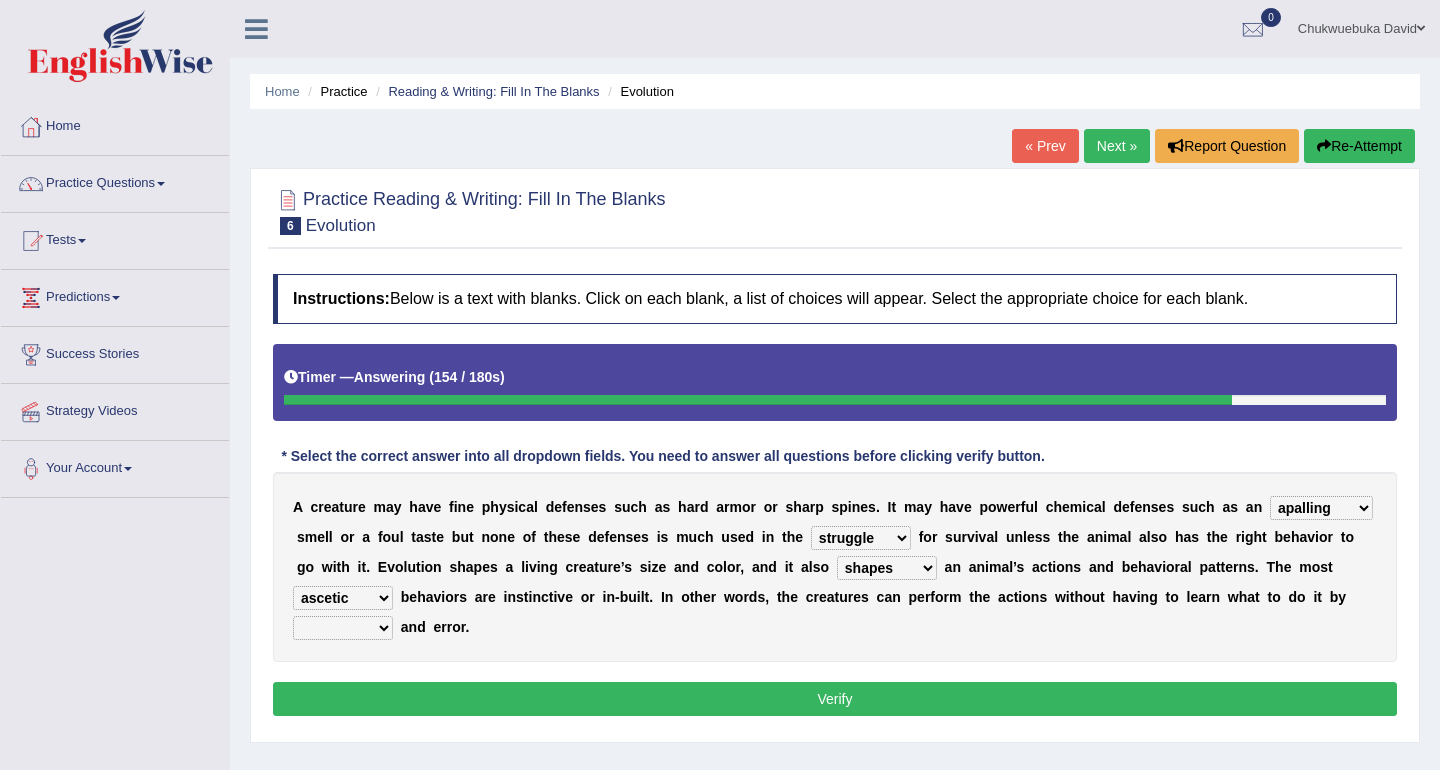 select on "trial" 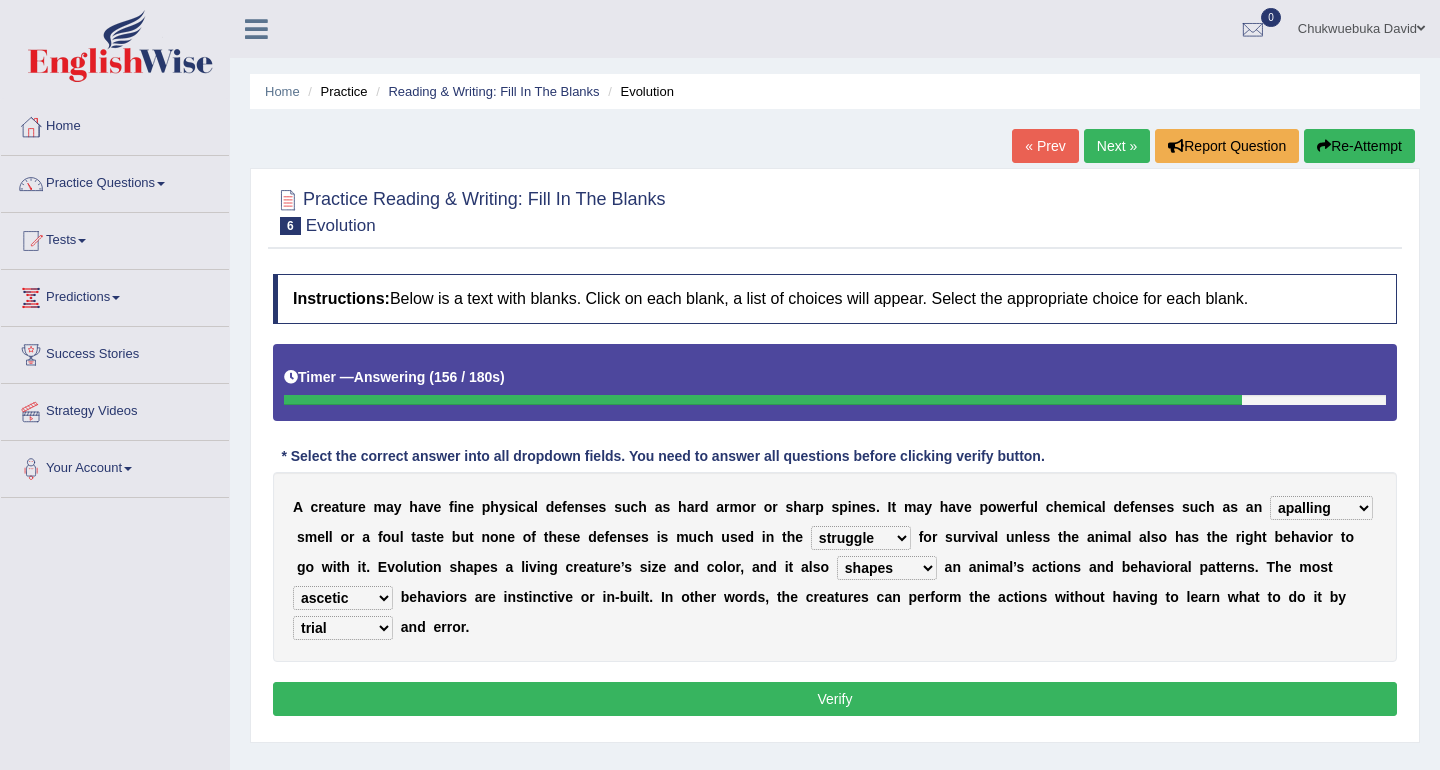 click on "attempt doing trial testing" at bounding box center [343, 628] 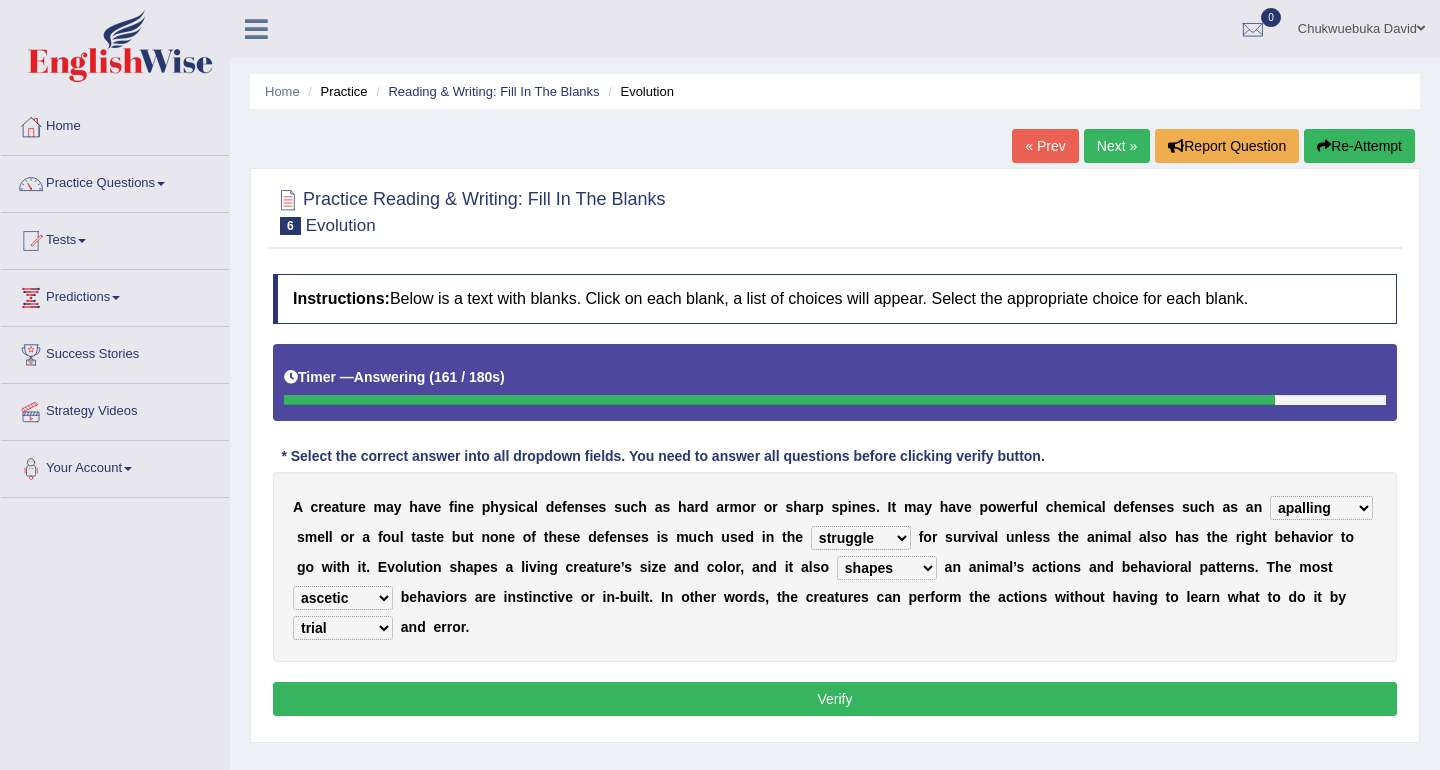 click on "important automatic difficult ascetic" at bounding box center [343, 598] 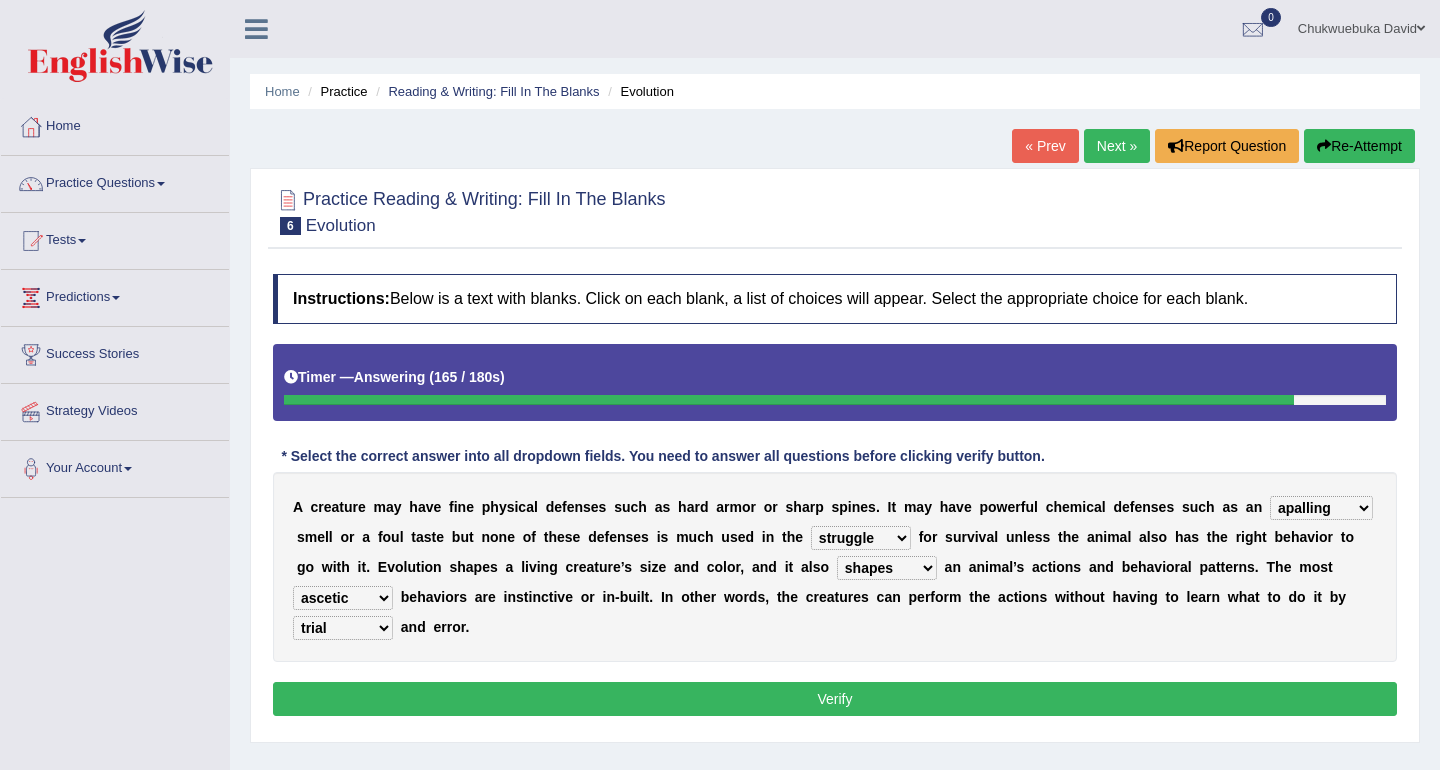 click on "A    c r e a t u r e    m a y    h a v e    f i n e    p h y s i c a l    d e f e n s e s    s u c h    a s    h a r d    a r m o r    o r    s h a r p    s p i n e s .    I t    m a y    h a v e    p o w e r f u l    c h e m i c a l    d e f e n s e s    s u c h    a s    a n    agreeable enchanting ordinary apalling    s m e l l    o r    a    f o u l    t a s t e    b u t    n o n e    o f    t h e s e    d e f e n s e s    i s    m u c h    u s e d    i n    t h e    struggle march game campaign    f o r    s u r v i v a l    u n l e s s    t h e    a n i m a l    a l s o    h a s    t h e    r i g h t    b e h a v i o r    t o    g o    w i t h    i t .    E v o l u t i o n    s h a p e s    a    l i v i n g    c r e a t u r e ’ s    s i z e    a n d    c o l o r ,    a n d    i t    a l s o    shapes pieces features aspects    a n    a n i m a l ’ s    a c t i o n s    a n d    b e h a v i o r a l    p a t t e r n s .    T h e m" at bounding box center (835, 567) 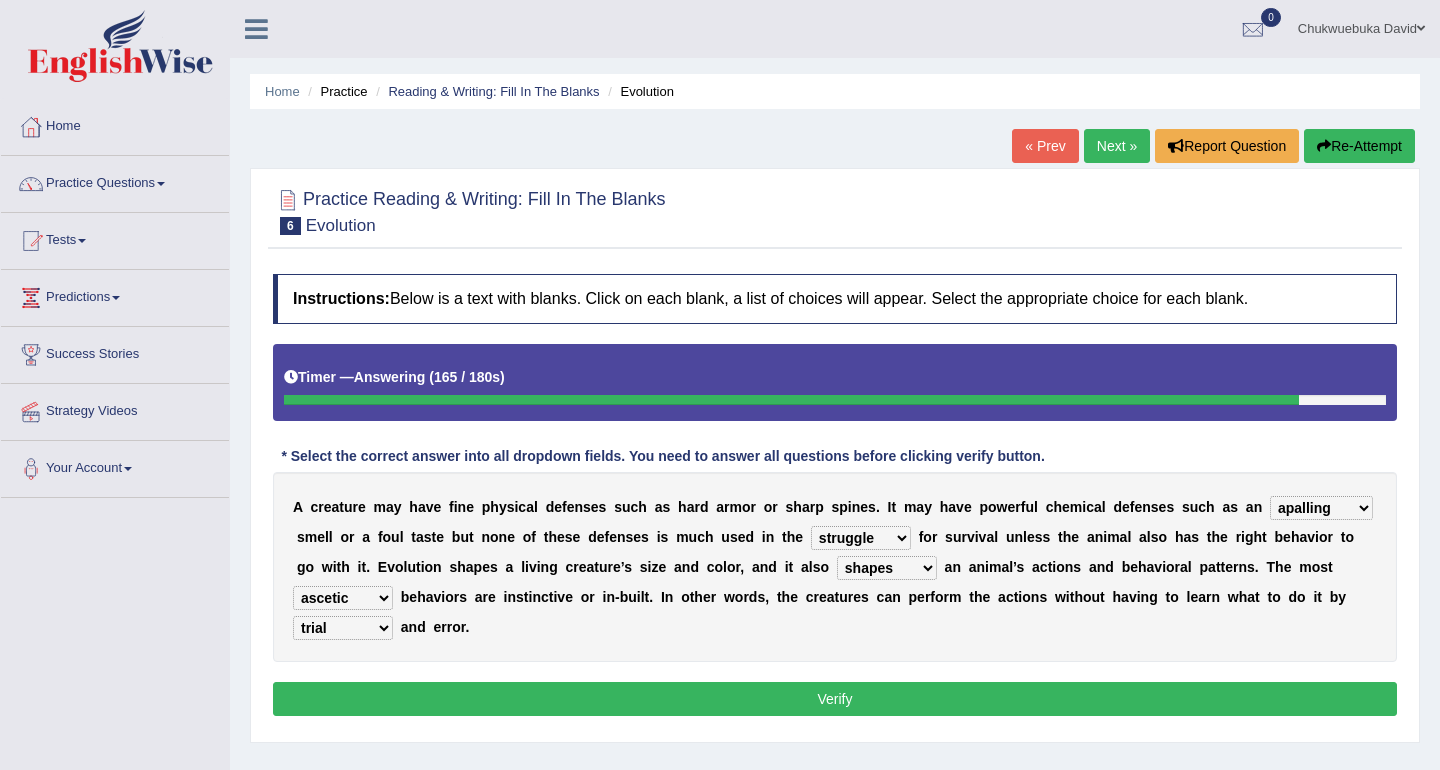 click on "Verify" at bounding box center (835, 699) 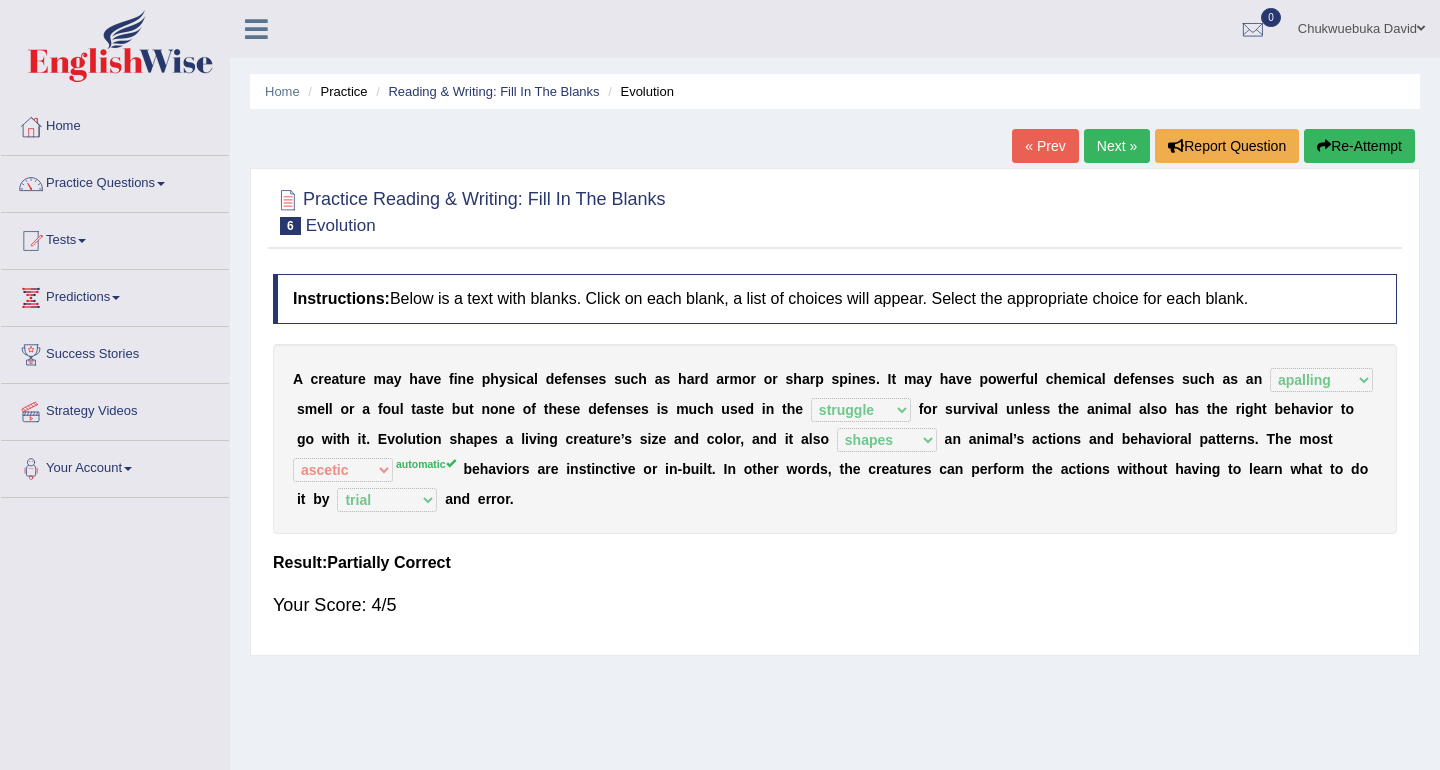 click on "Next »" at bounding box center [1117, 146] 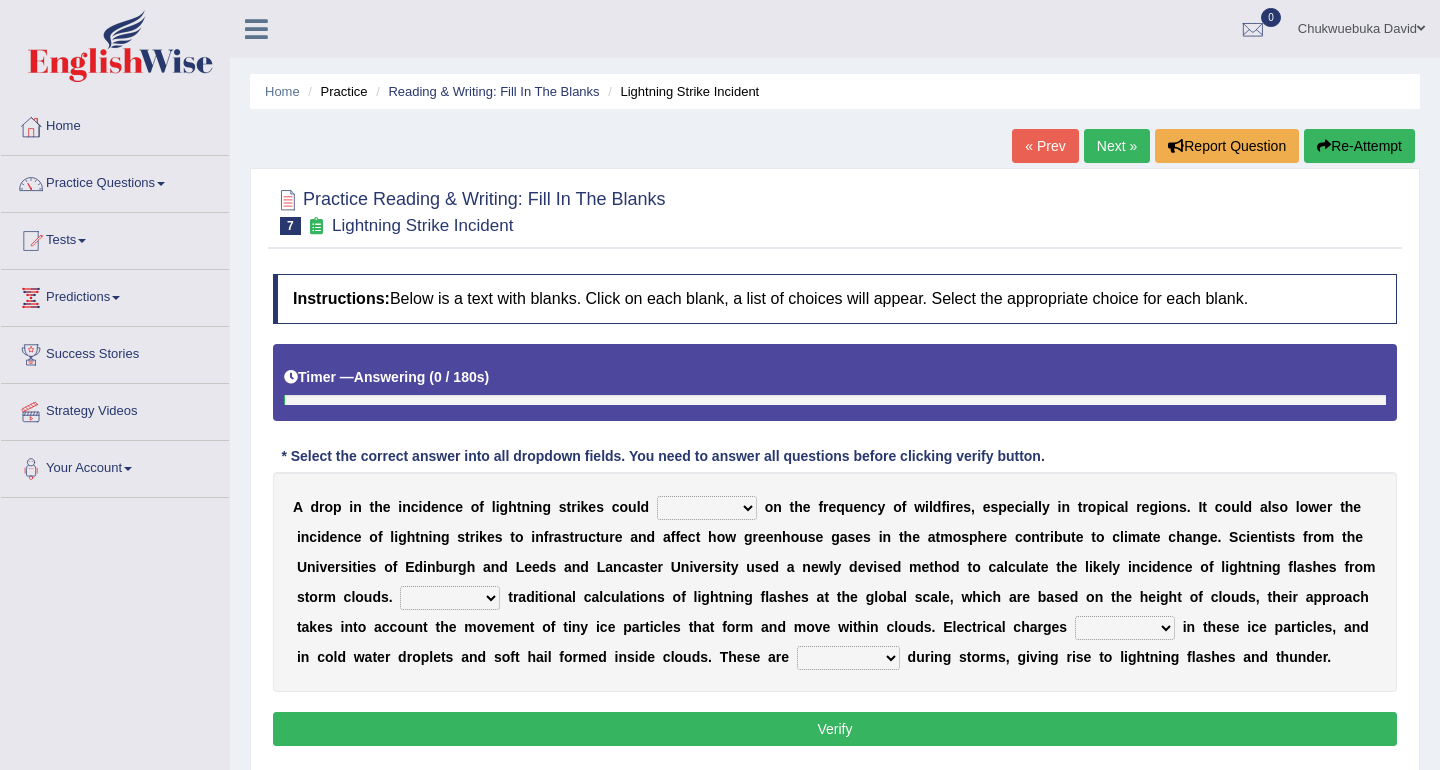 scroll, scrollTop: 0, scrollLeft: 0, axis: both 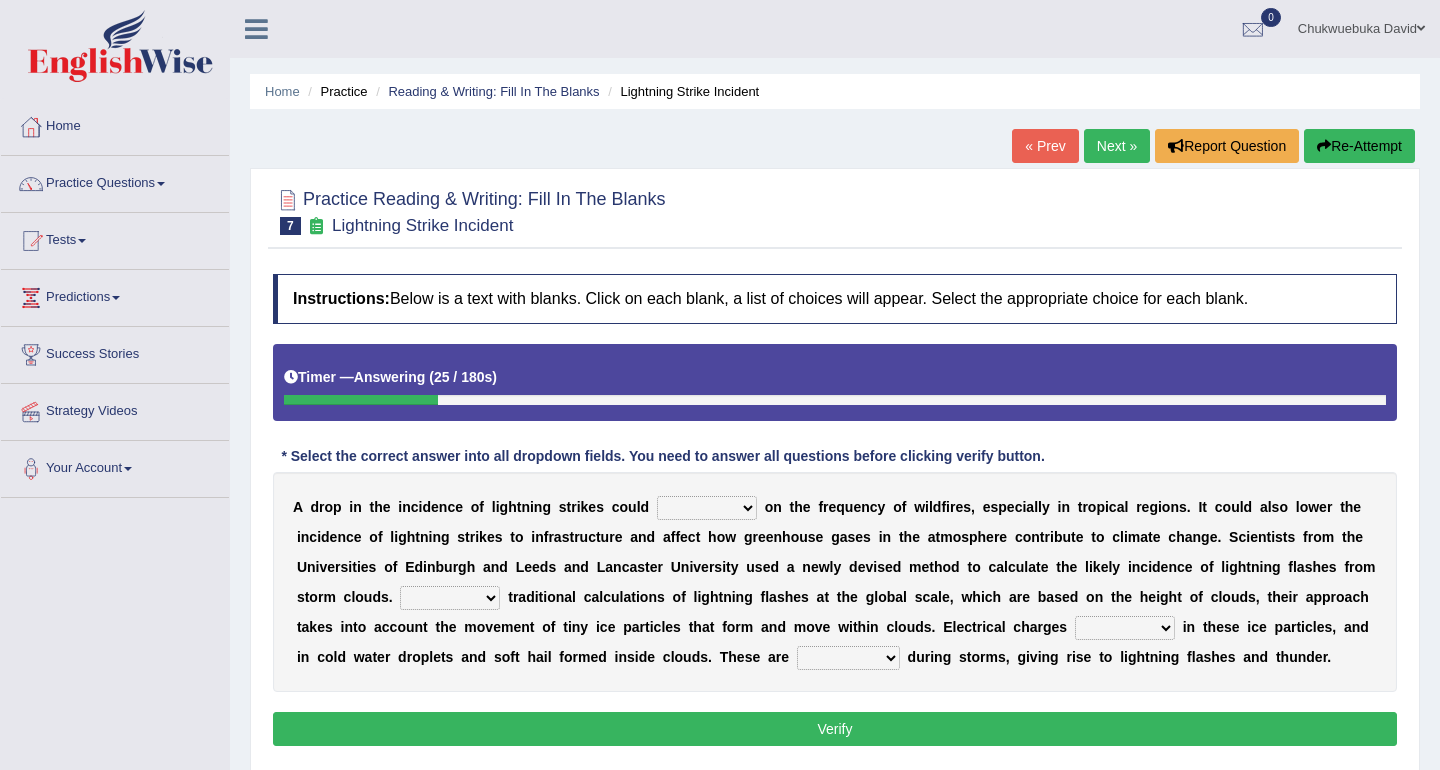 click on "dwell focus impact depend" at bounding box center [707, 508] 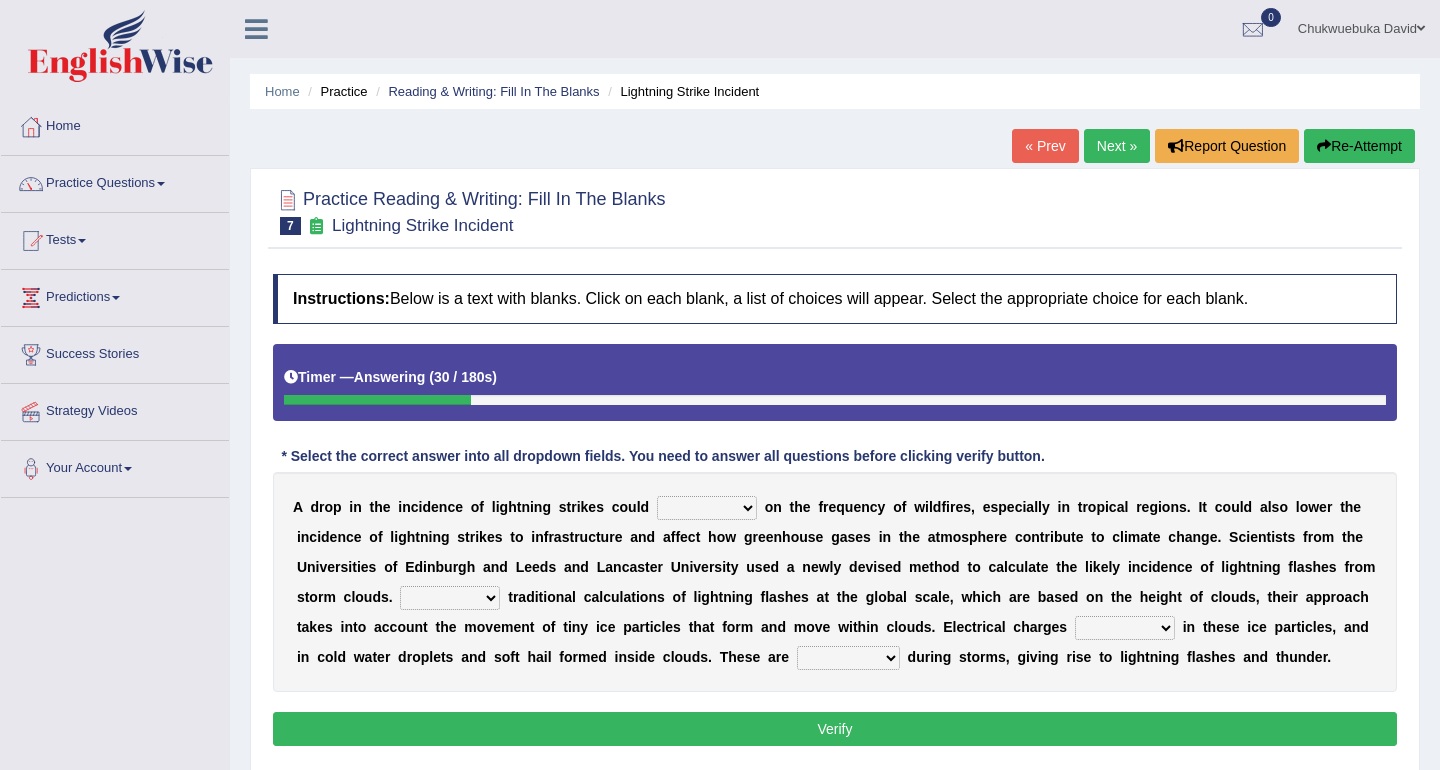 select on "depend" 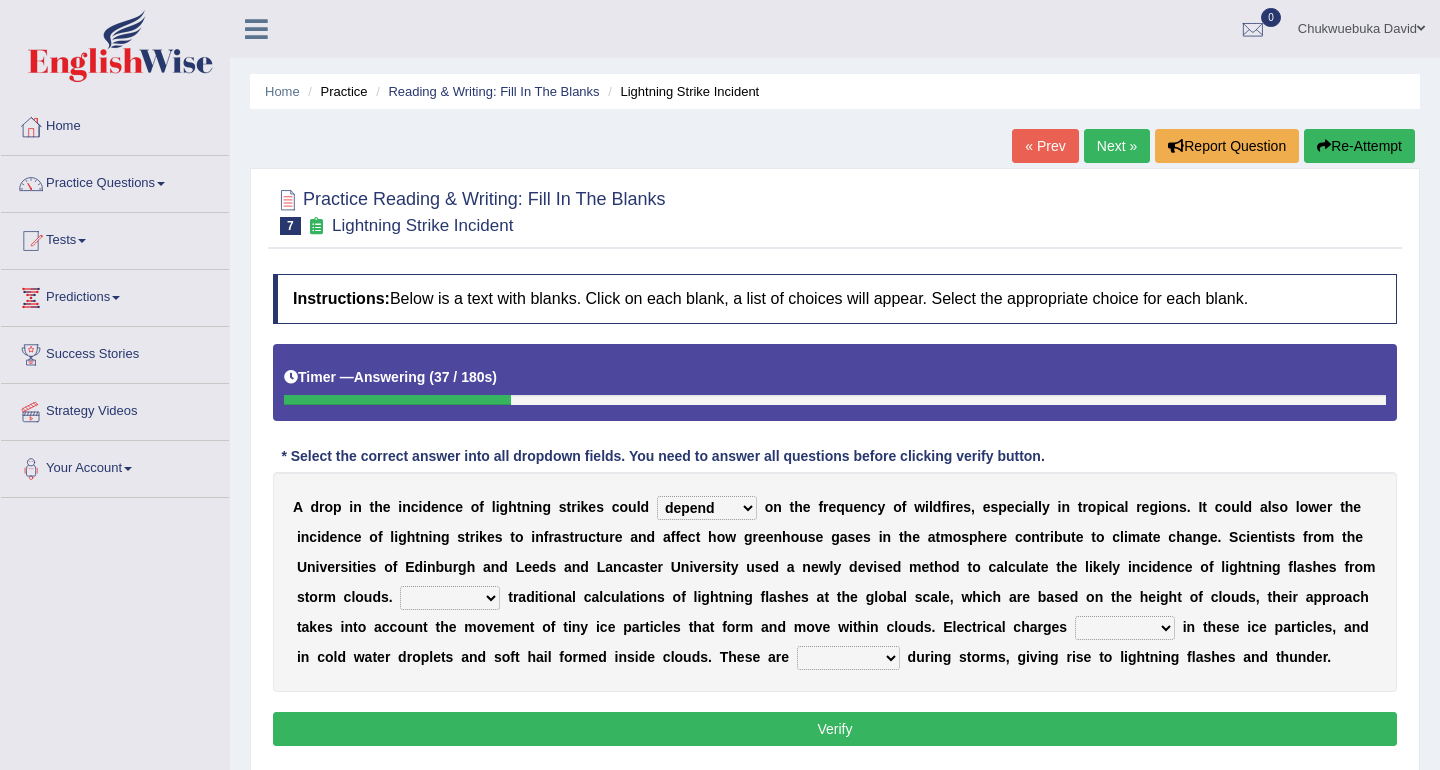 click on "dwell focus impact depend" at bounding box center (707, 508) 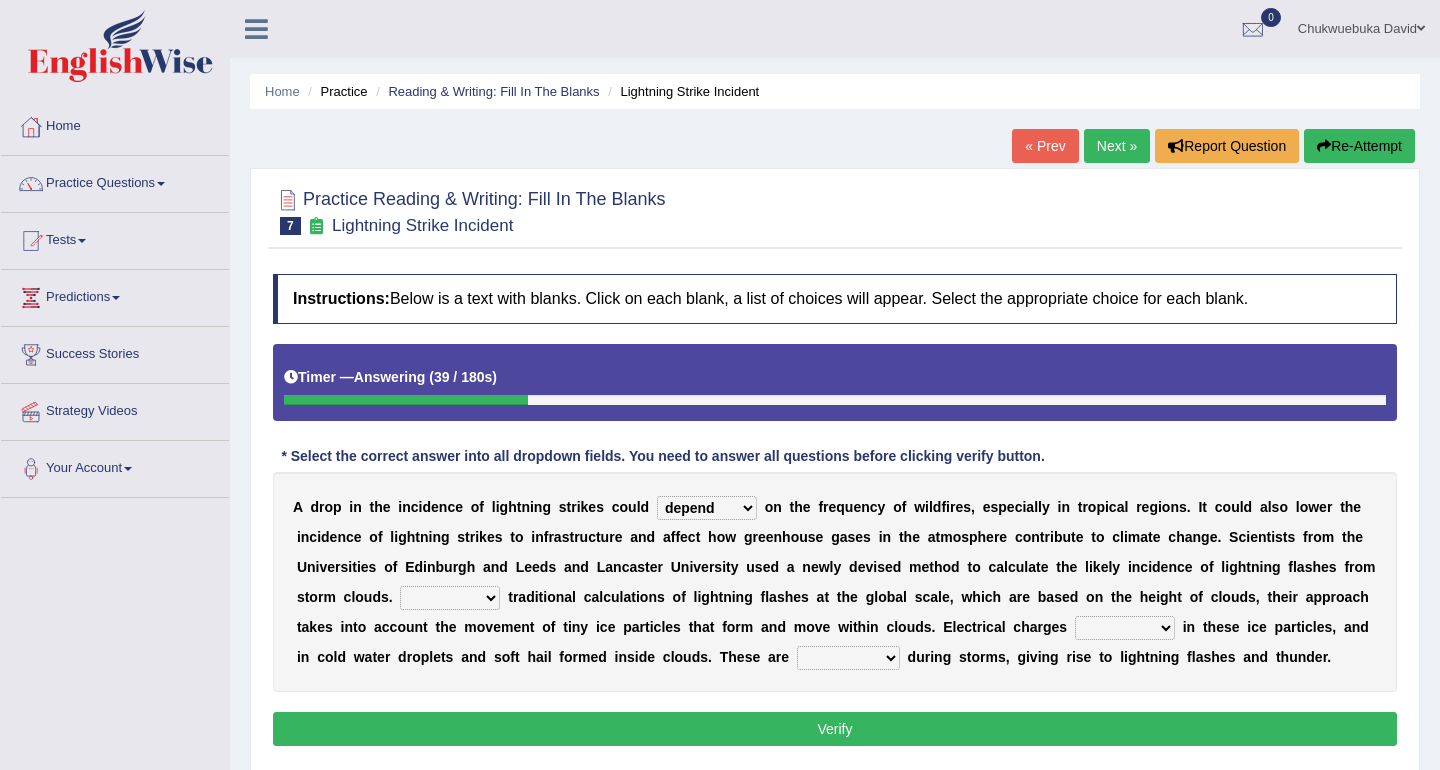 click on "A drop in the incidence of lightning strikes could dwell focus impact depend on the frequency of wildfires, especially in tropical regions. It could also lower the incidence of lightning strikes to infrastructure and affect how greenhouse gases in the atmosphere contribute to climate change. Scientists from the Universities of Edinburgh and Leeds and Lancaster University used a newly devised method to calculate the likely incidence of lightning flashes f" at bounding box center (835, 582) 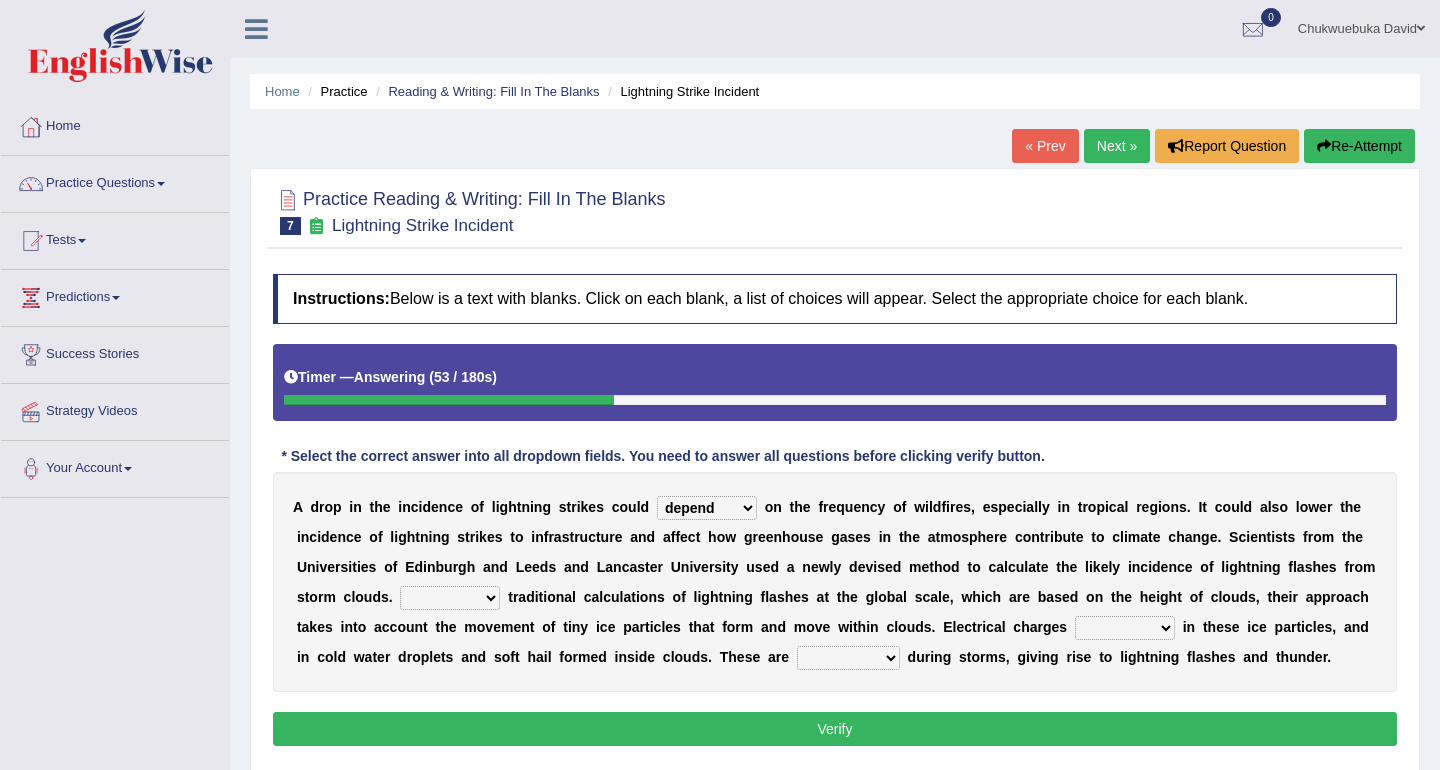 click on "Unlike Unless Except Besides" at bounding box center [450, 598] 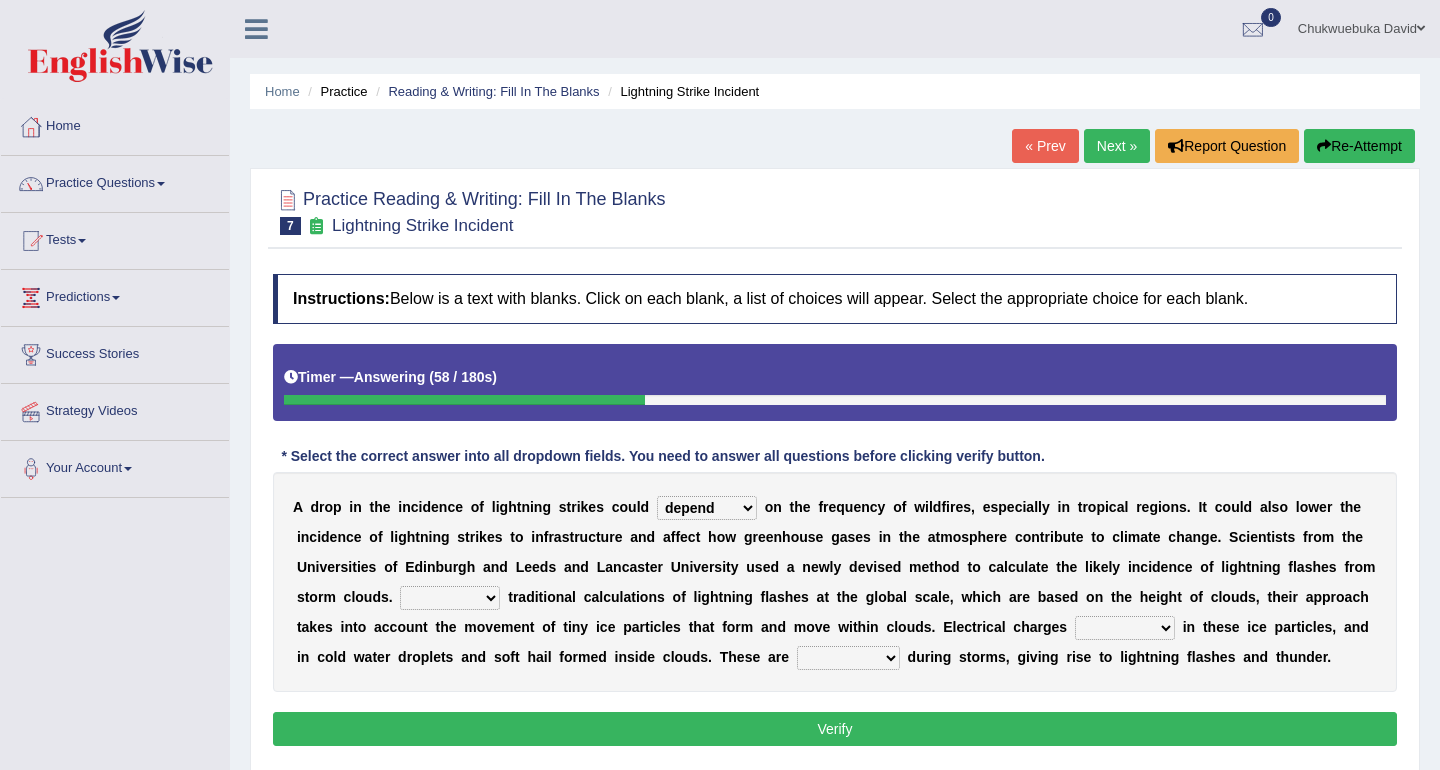 select on "Unlike" 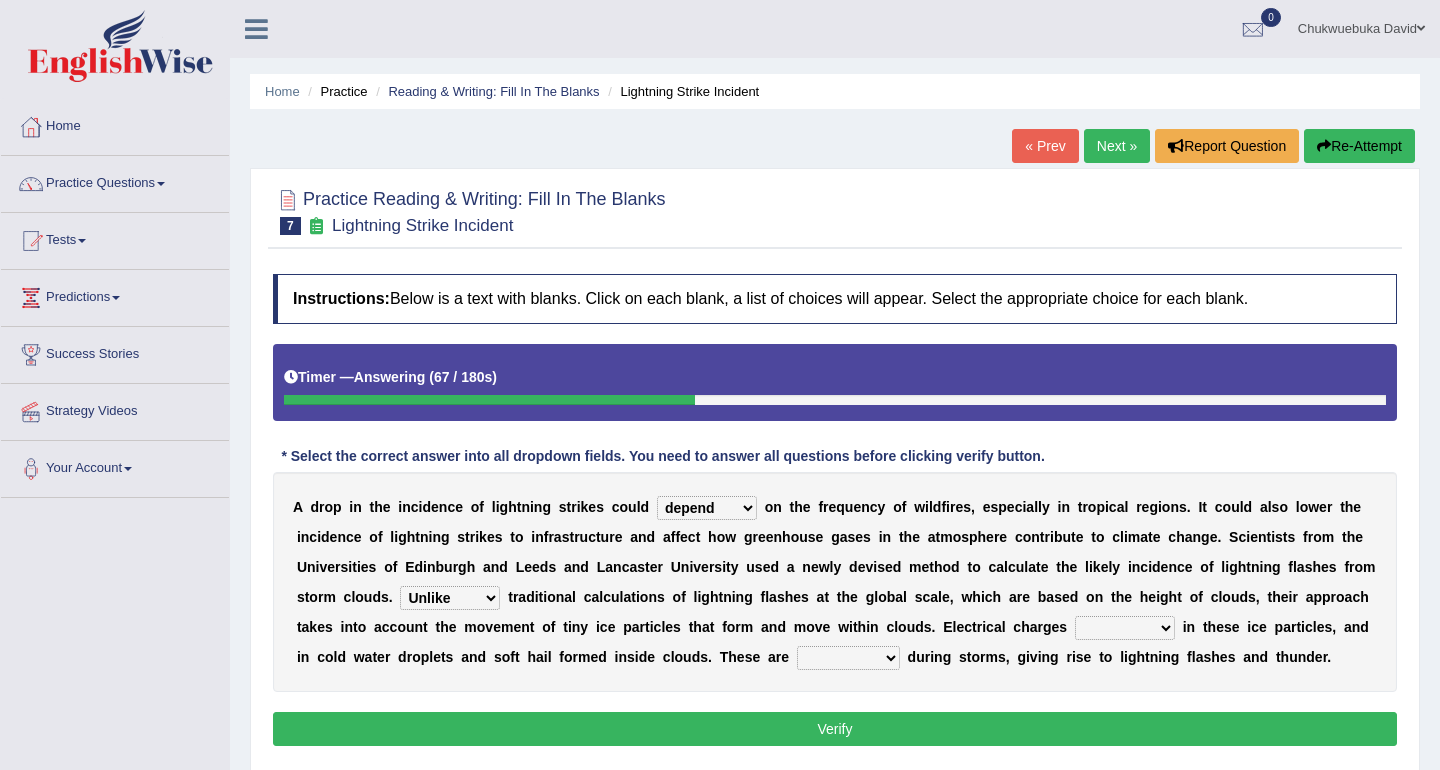 click on "run off build up mess up zoom in" at bounding box center (1125, 628) 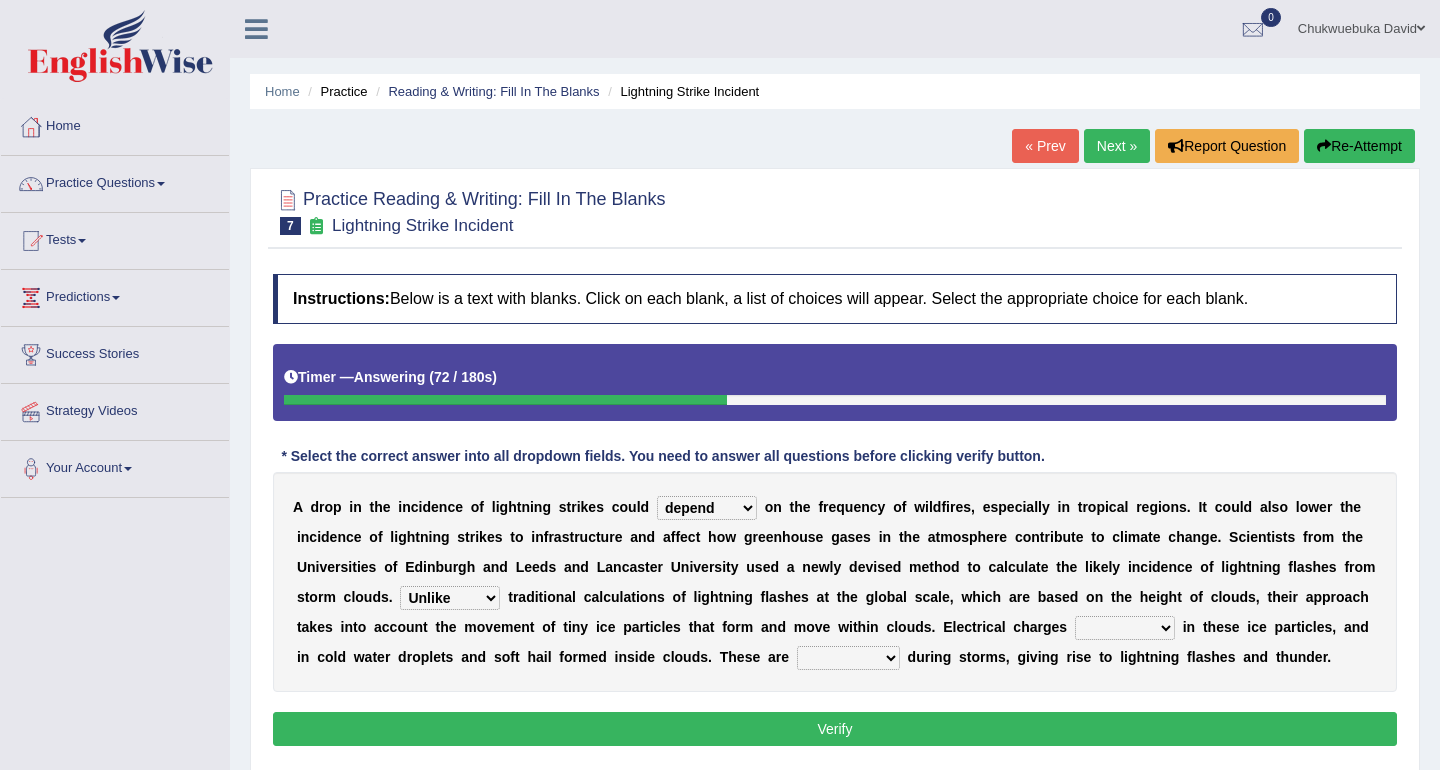 select on "build up" 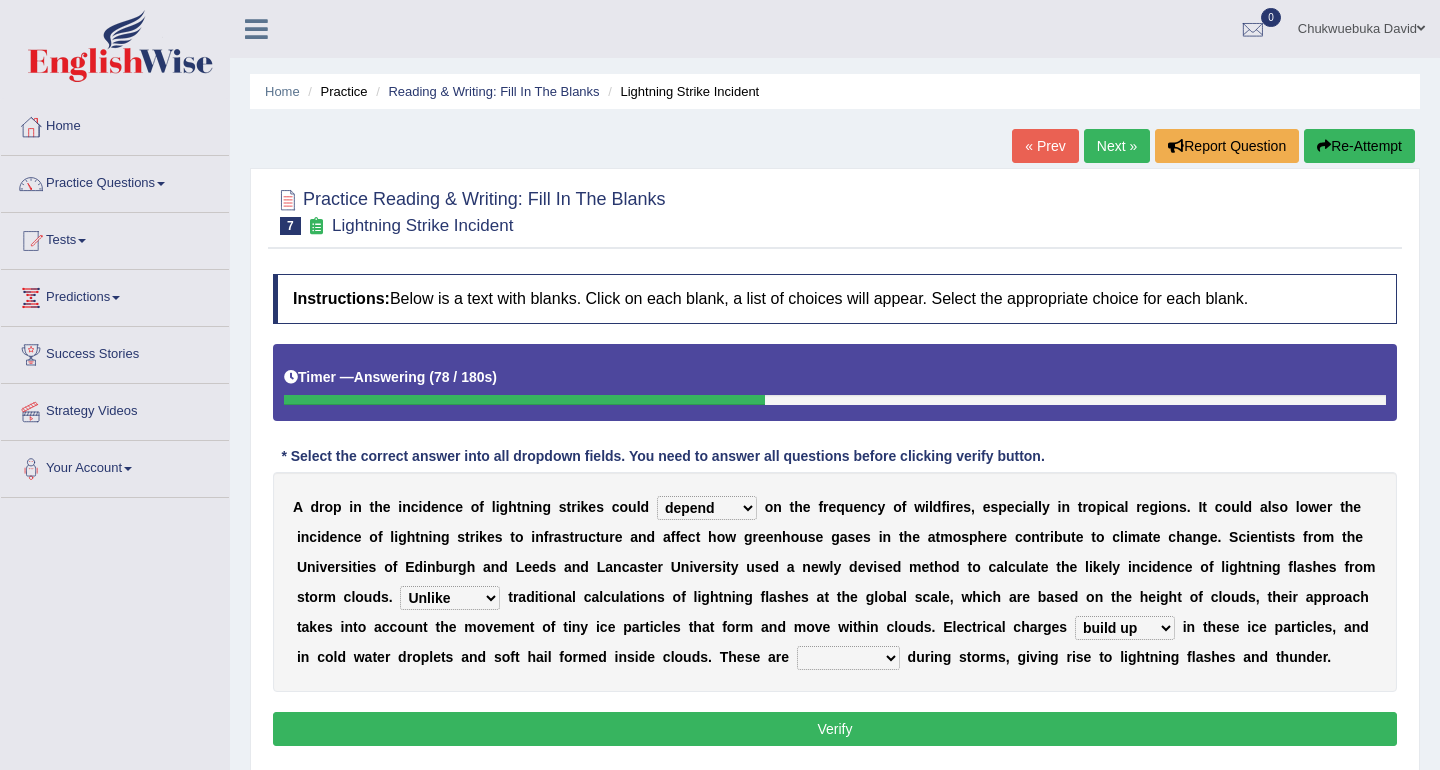 click on "collected diverted rounded discharged" at bounding box center (848, 658) 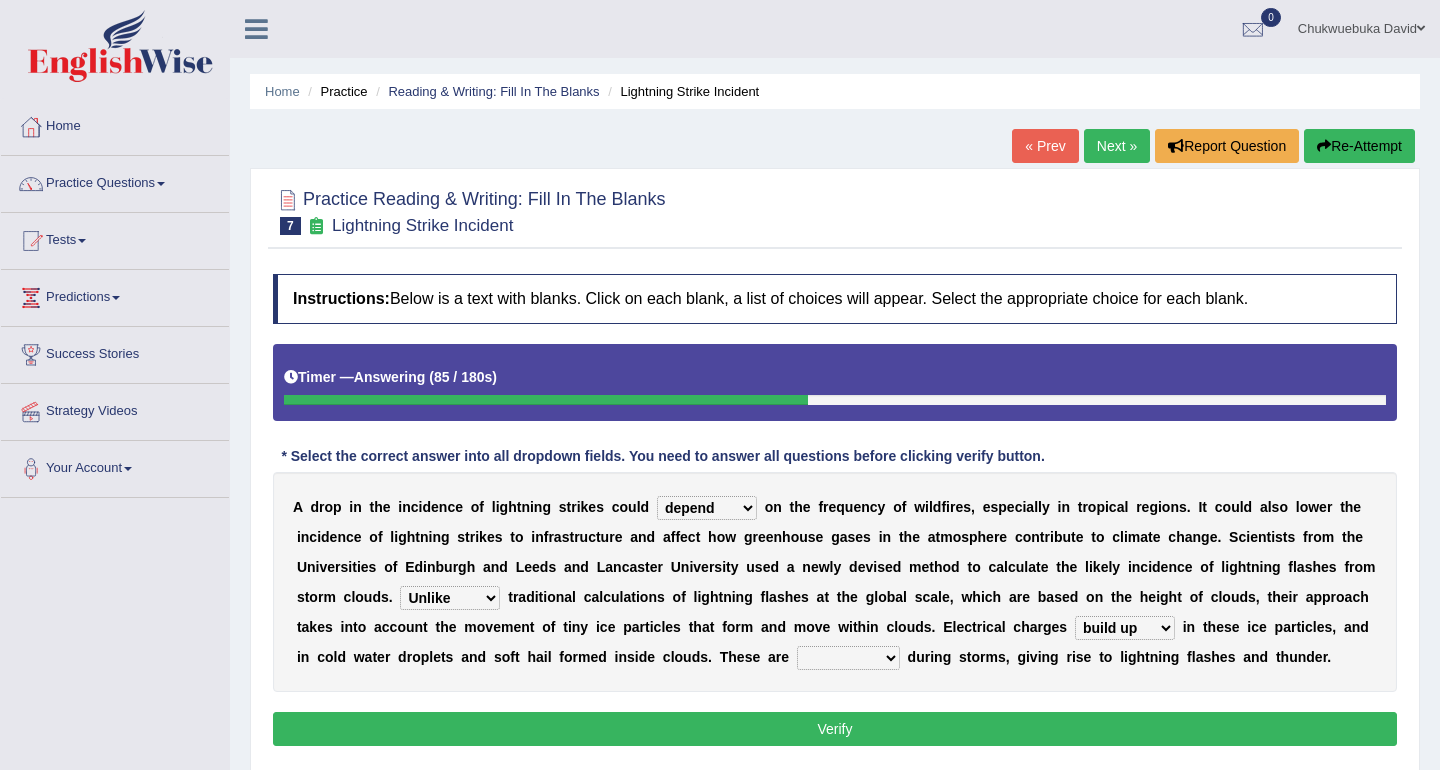 select on "collected" 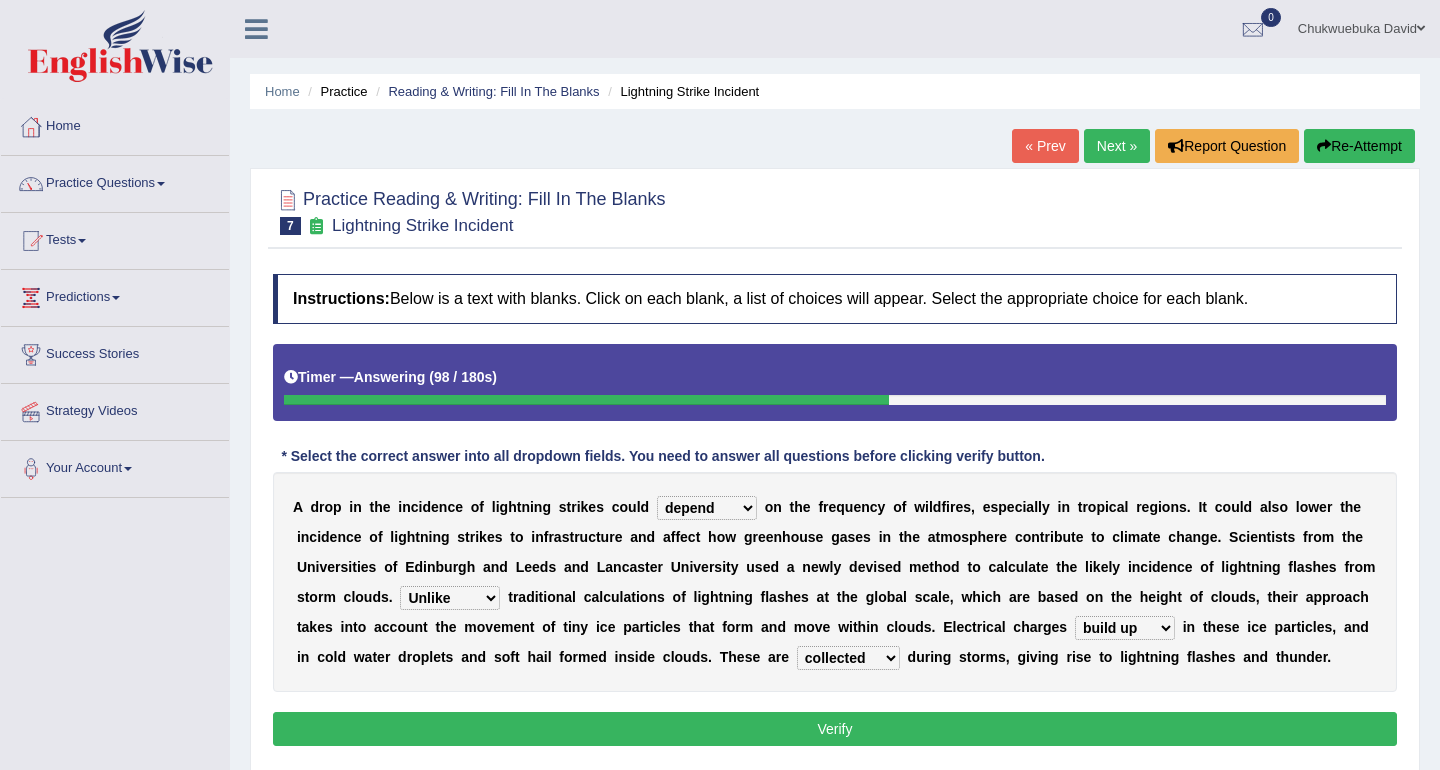 click on "Verify" at bounding box center [835, 729] 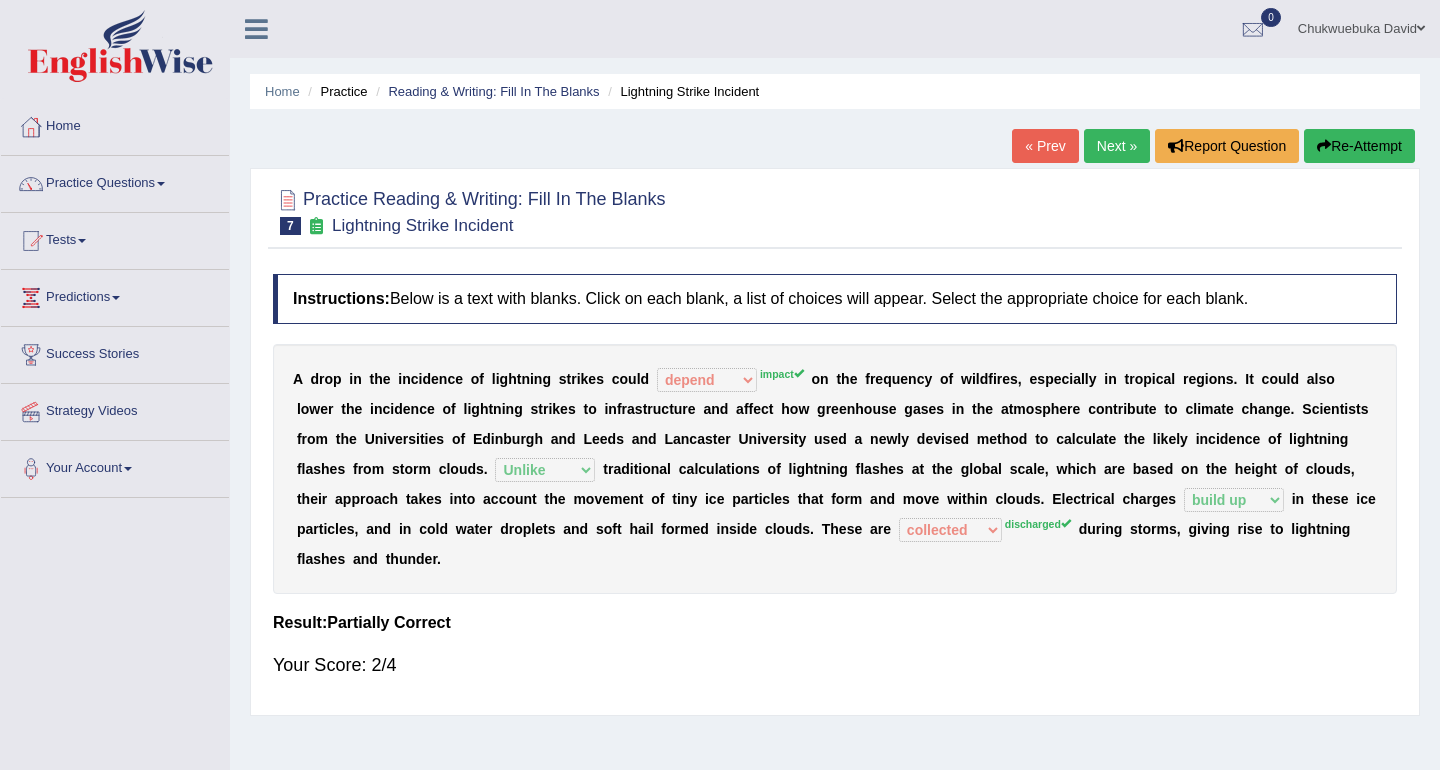 click on "Next »" at bounding box center (1117, 146) 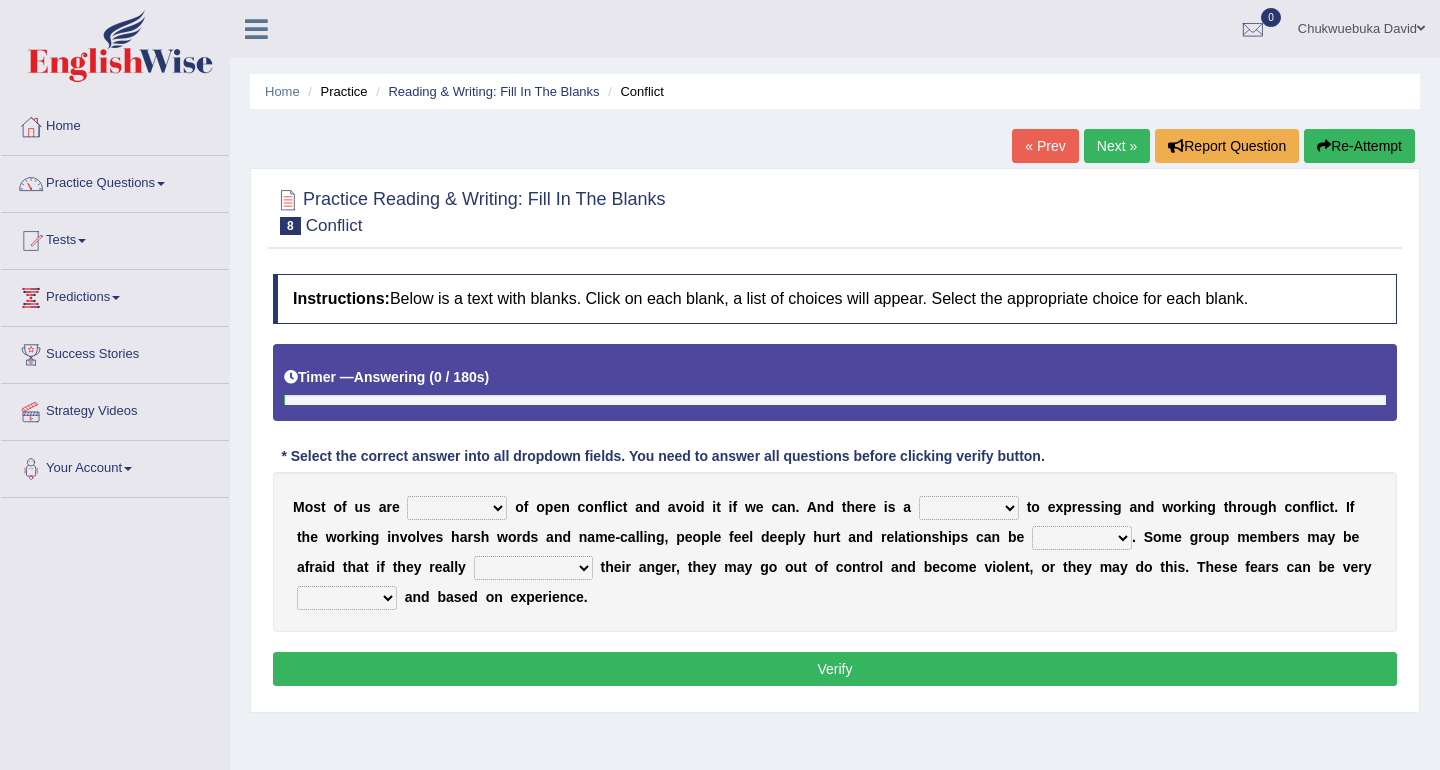 scroll, scrollTop: 0, scrollLeft: 0, axis: both 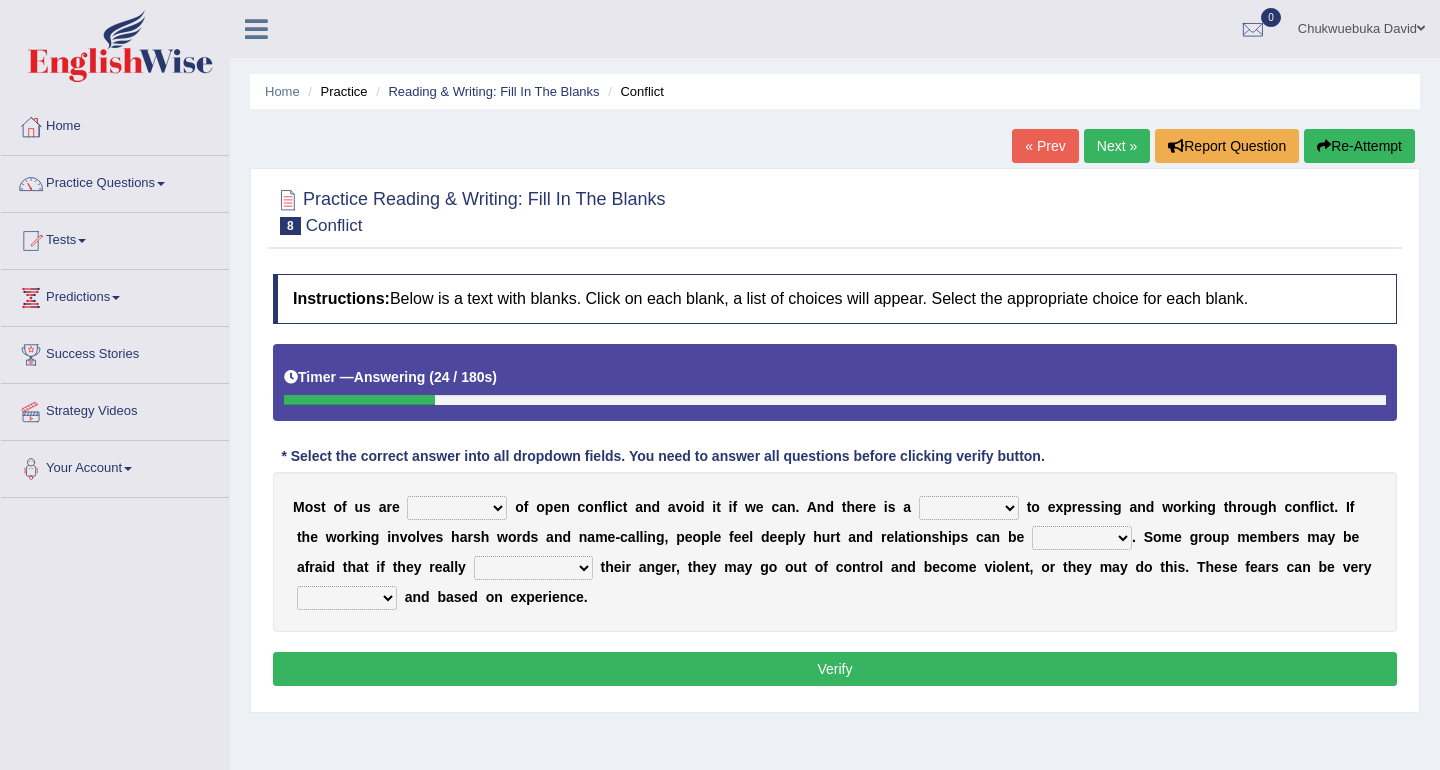 click on "panic scared horrible fear" at bounding box center [457, 508] 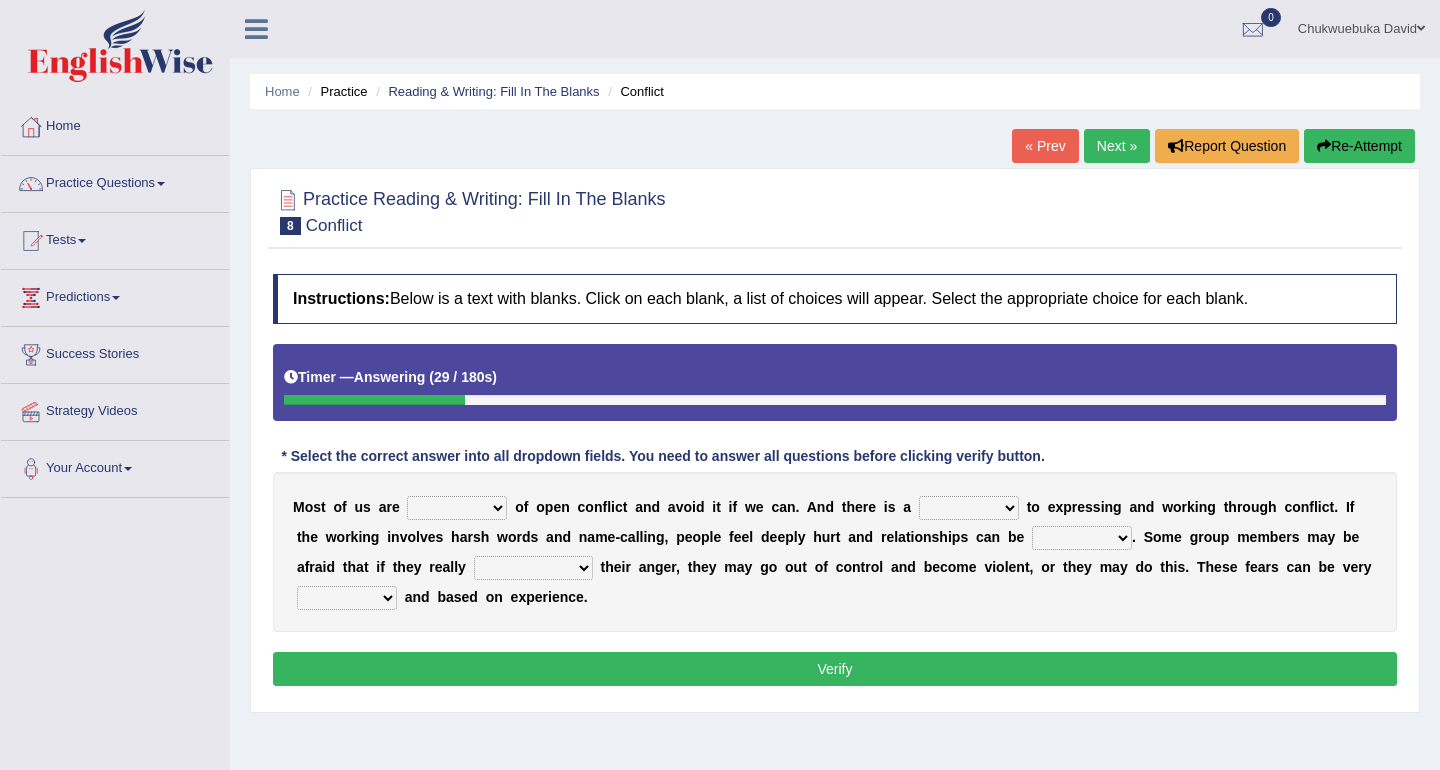 select on "scared" 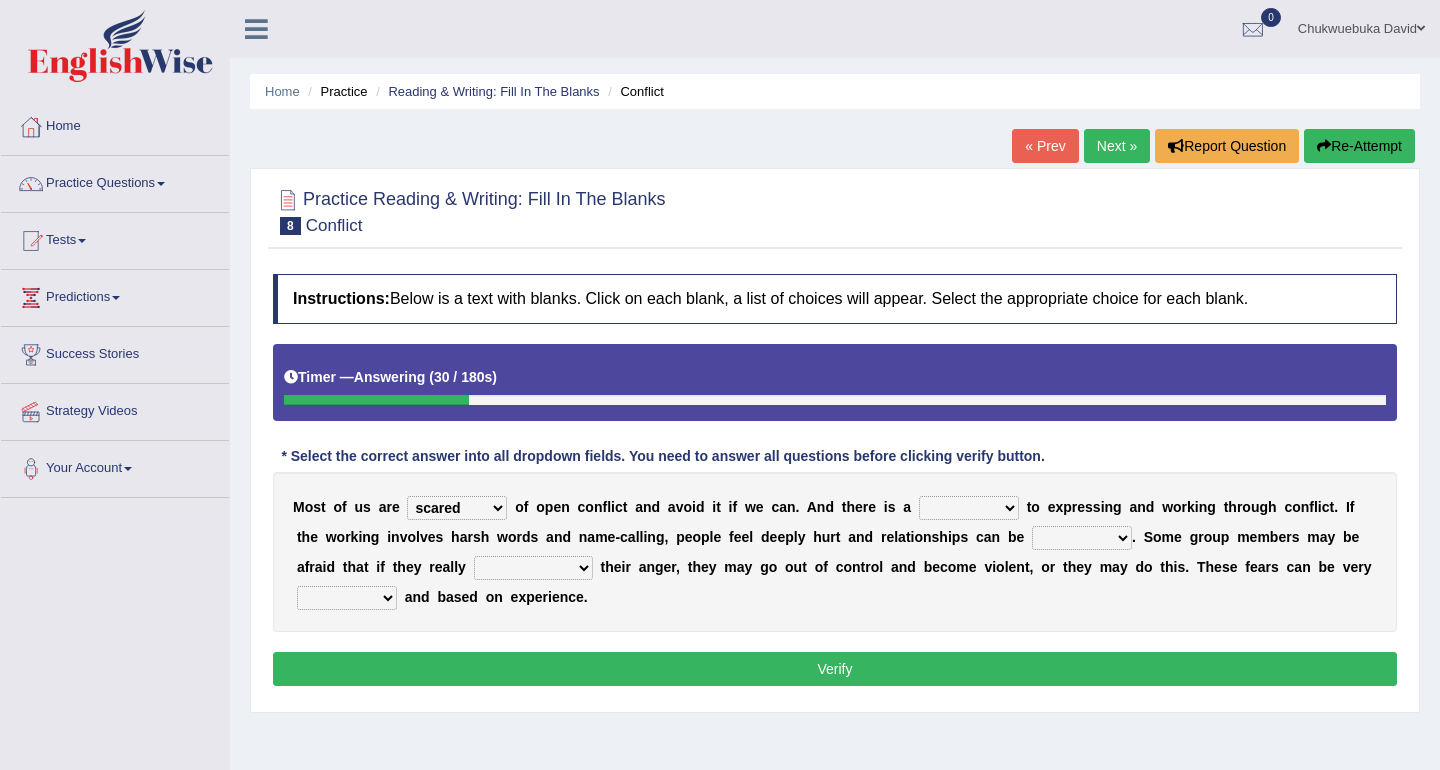 click on "M o s t    o f    u s    a r e    panic scared horrible fear    o f    o p e n    c o n f l i c t    a n d    a v o i d    i t    i f    w e    c a n .    A n d    t h e r e    i s    a    hazard challenge risk danger    t o    e x p r e s s i n g    a n d    w o r k i n g    t h r o u g h    c o n f l i c t .    I f    t h e    w o r k i n g    i n v o l v e s    h a r s h    w o r d s    a n d    n a m e - c a l l i n g ,    p e o p l e    f e e l    d e e p l y    h u r t    a n d    r e l a t i o n s h i p s    c a n    b e    injured opted impaired damaged .    S o m e    g r o u p    m e m b e r s    m a y    b e    a f r a i d    t h a t    i f    t h e y    r e a l l y    express say communicate hide    t h e i r    a n g e r ,    t h e y    m a y    g o    o u t    o f    c o n t r o l    a n d    b e c o m e    v i o l e n t ,    o r    t h e y    m a y    d o    t h i s .    T h e s e    f e a r s    c a n    b e    v e r y a" at bounding box center (835, 552) 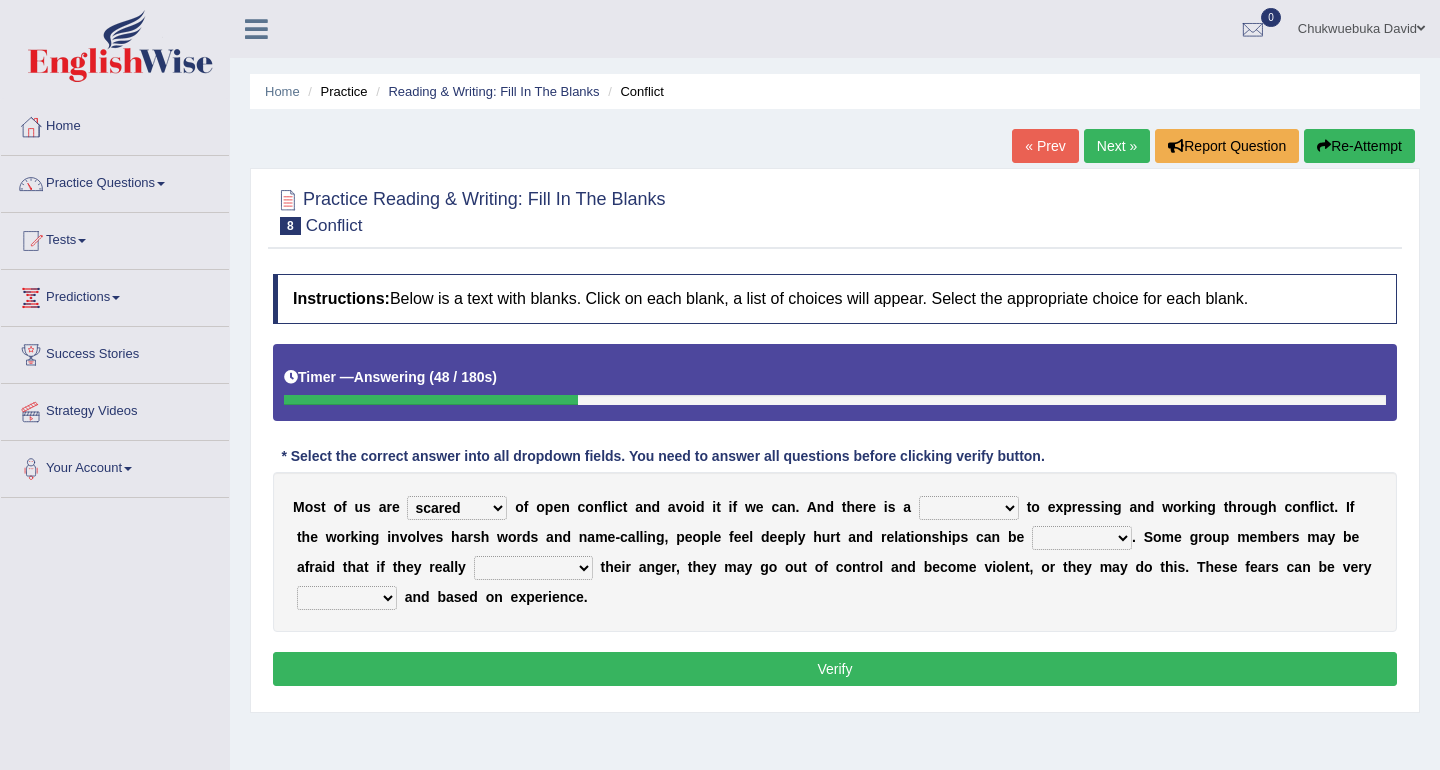click on "hazard challenge risk danger" at bounding box center (969, 508) 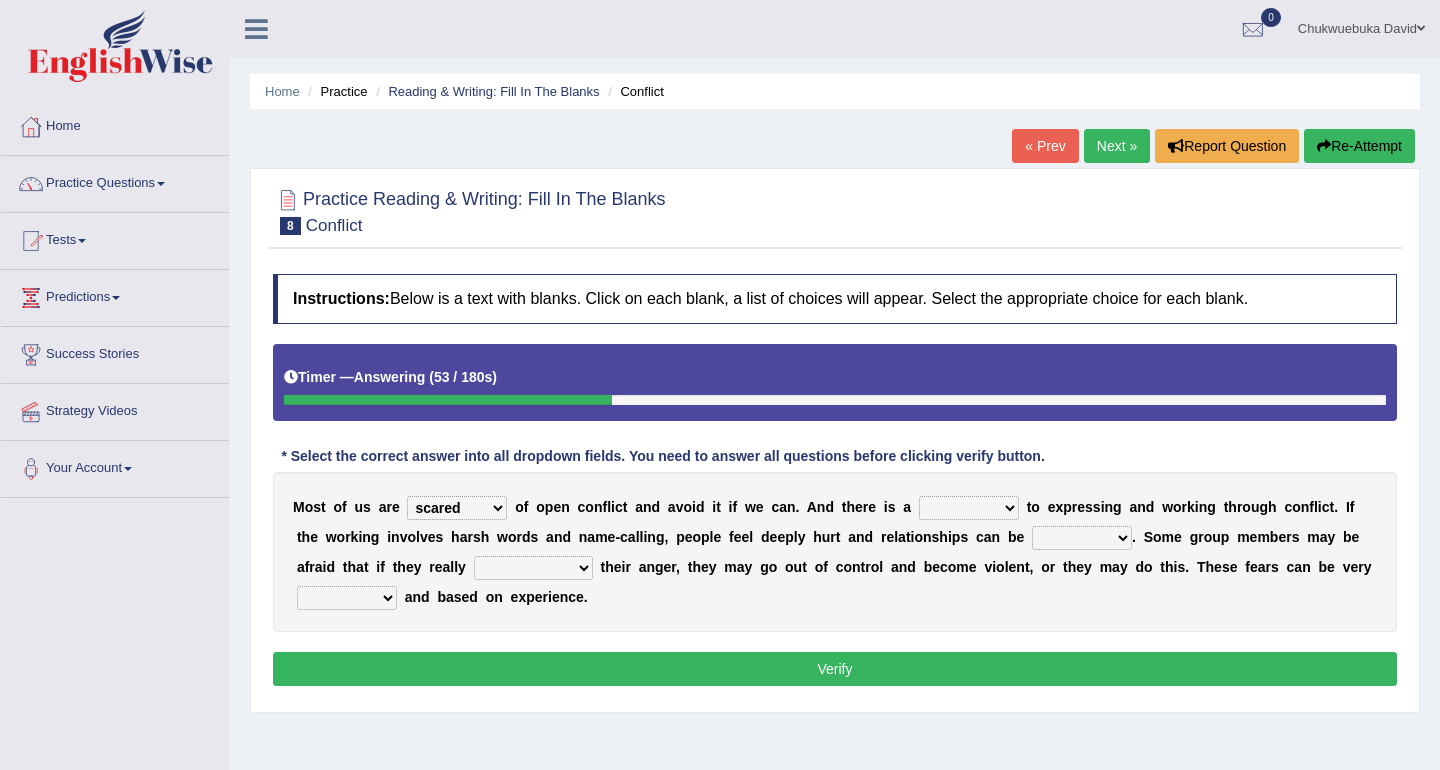 select on "risk" 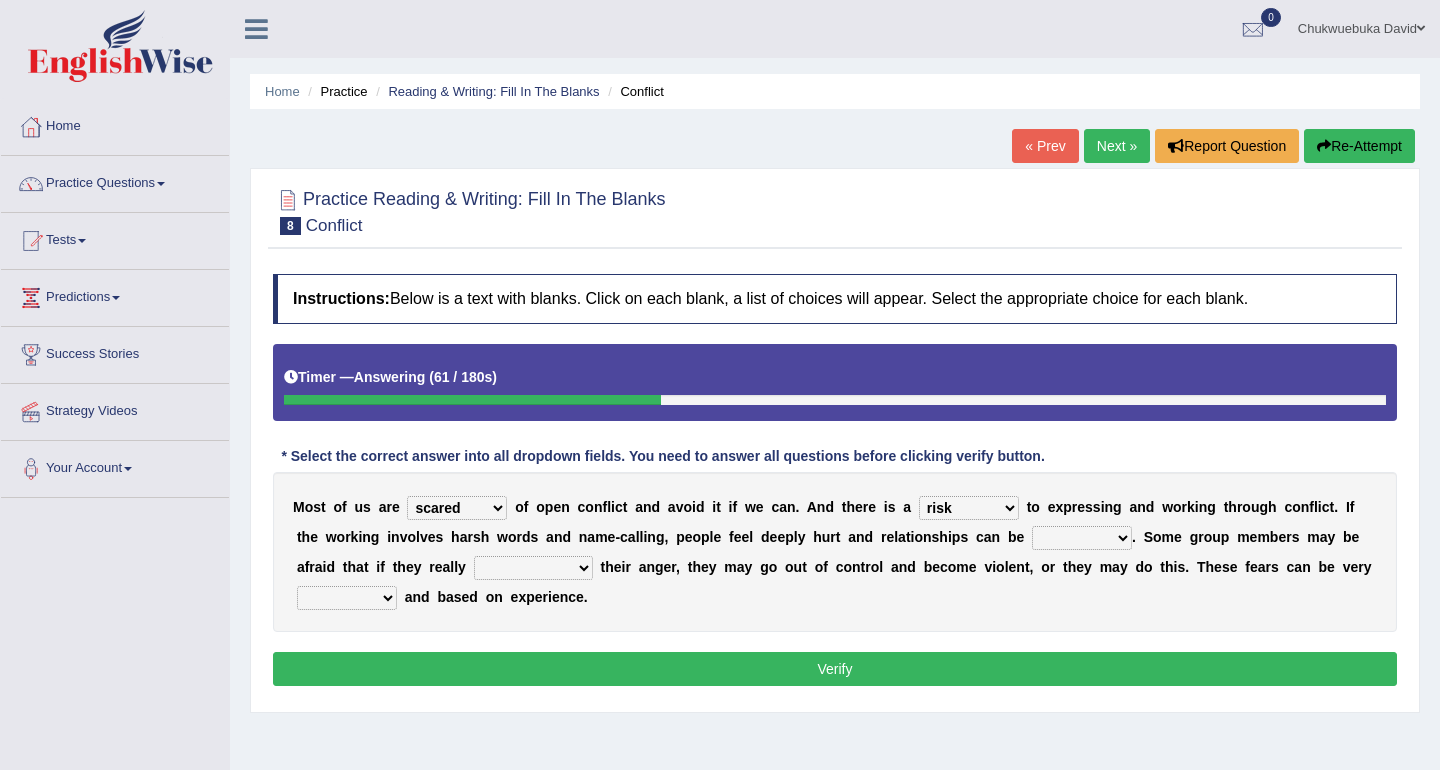 click on "injured opted impaired damaged" at bounding box center (1082, 538) 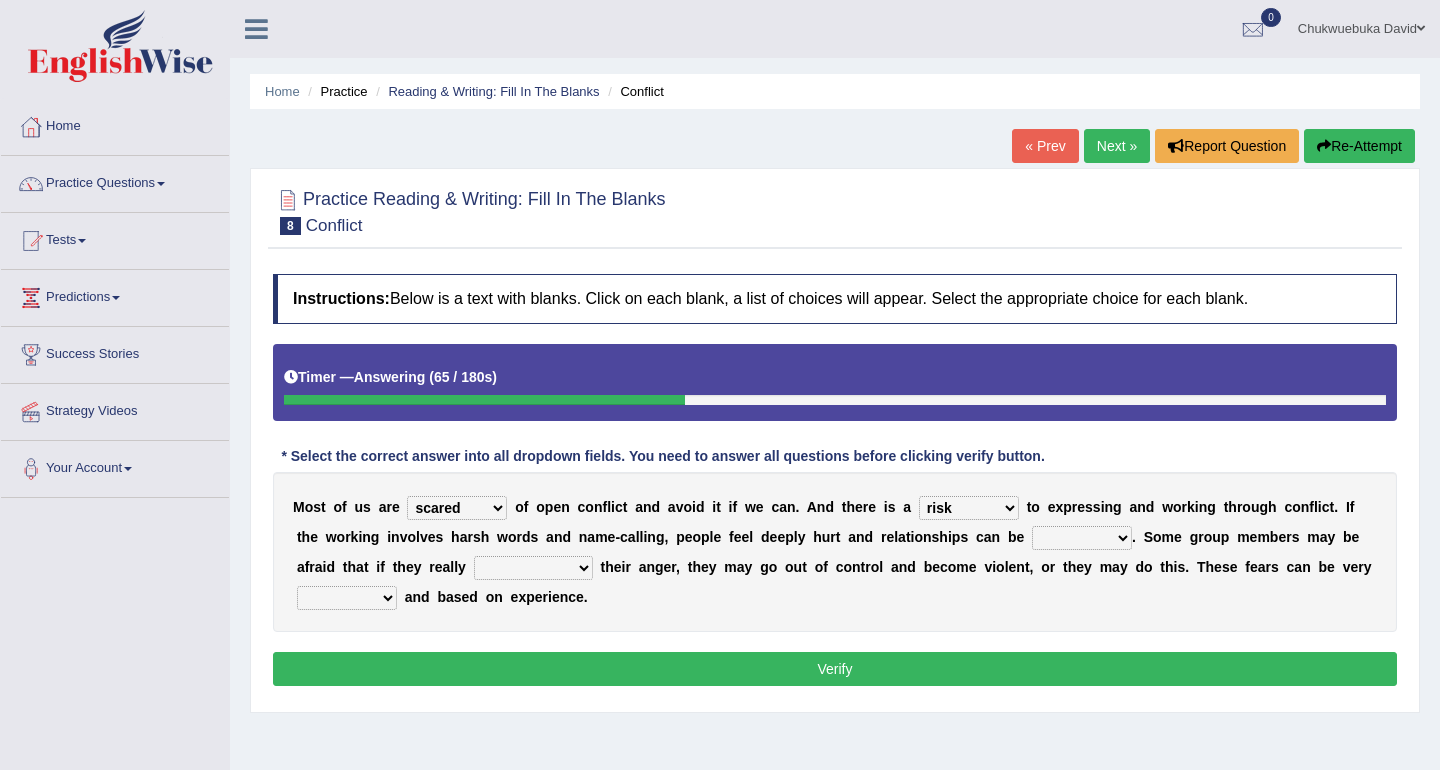select on "damaged" 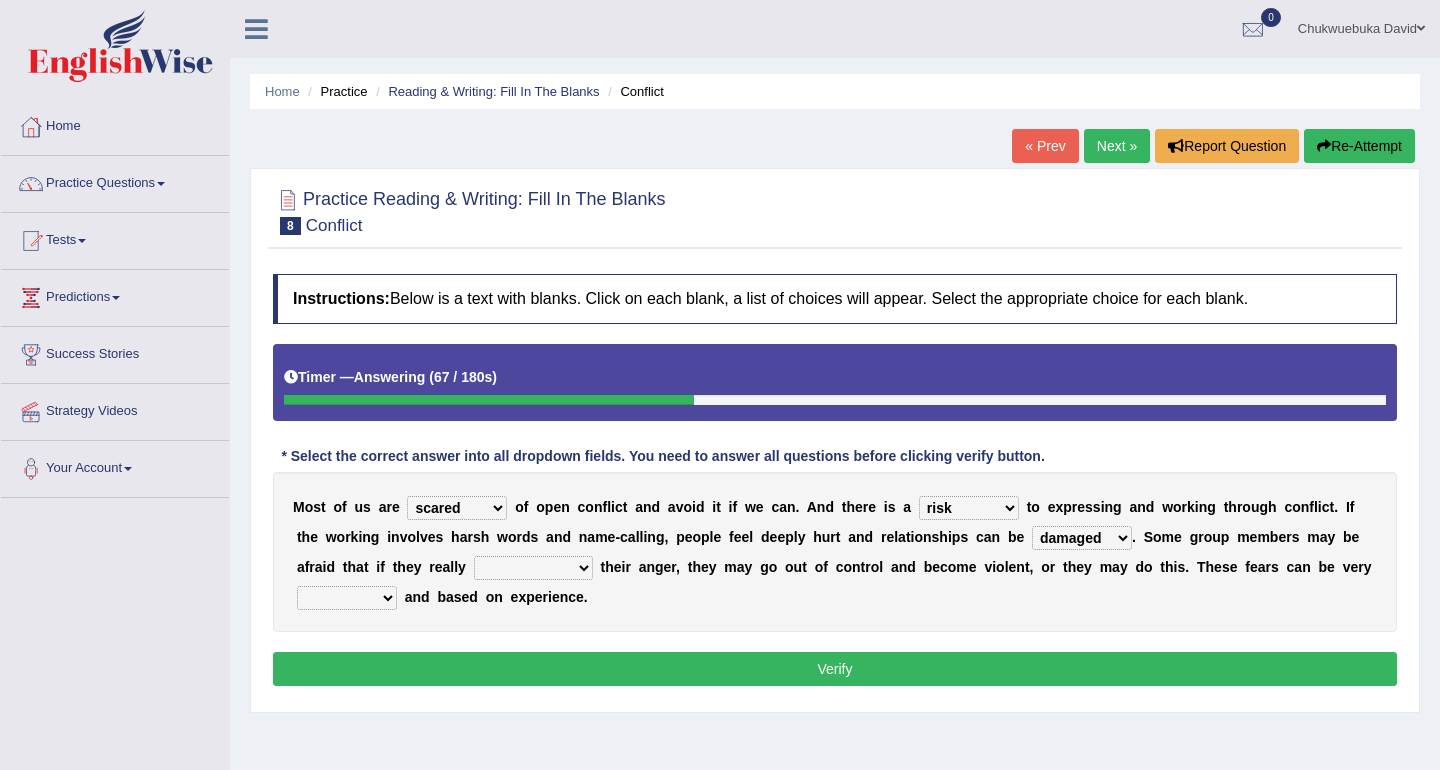 click on "M o s t    o f    u s    a r e    panic scared horrible fear    o f    o p e n    c o n f l i c t    a n d    a v o i d    i t    i f    w e    c a n .    A n d    t h e r e    i s    a    hazard challenge risk danger    t o    e x p r e s s i n g    a n d    w o r k i n g    t h r o u g h    c o n f l i c t .    I f    t h e    w o r k i n g    i n v o l v e s    h a r s h    w o r d s    a n d    n a m e - c a l l i n g ,    p e o p l e    f e e l    d e e p l y    h u r t    a n d    r e l a t i o n s h i p s    c a n    b e    injured opted impaired damaged .    S o m e    g r o u p    m e m b e r s    m a y    b e    a f r a i d    t h a t    i f    t h e y    r e a l l y    express say communicate hide    t h e i r    a n g e r ,    t h e y    m a y    g o    o u t    o f    c o n t r o l    a n d    b e c o m e    v i o l e n t ,    o r    t h e y    m a y    d o    t h i s .    T h e s e    f e a r s    c a n    b e    v e r y a" at bounding box center [835, 552] 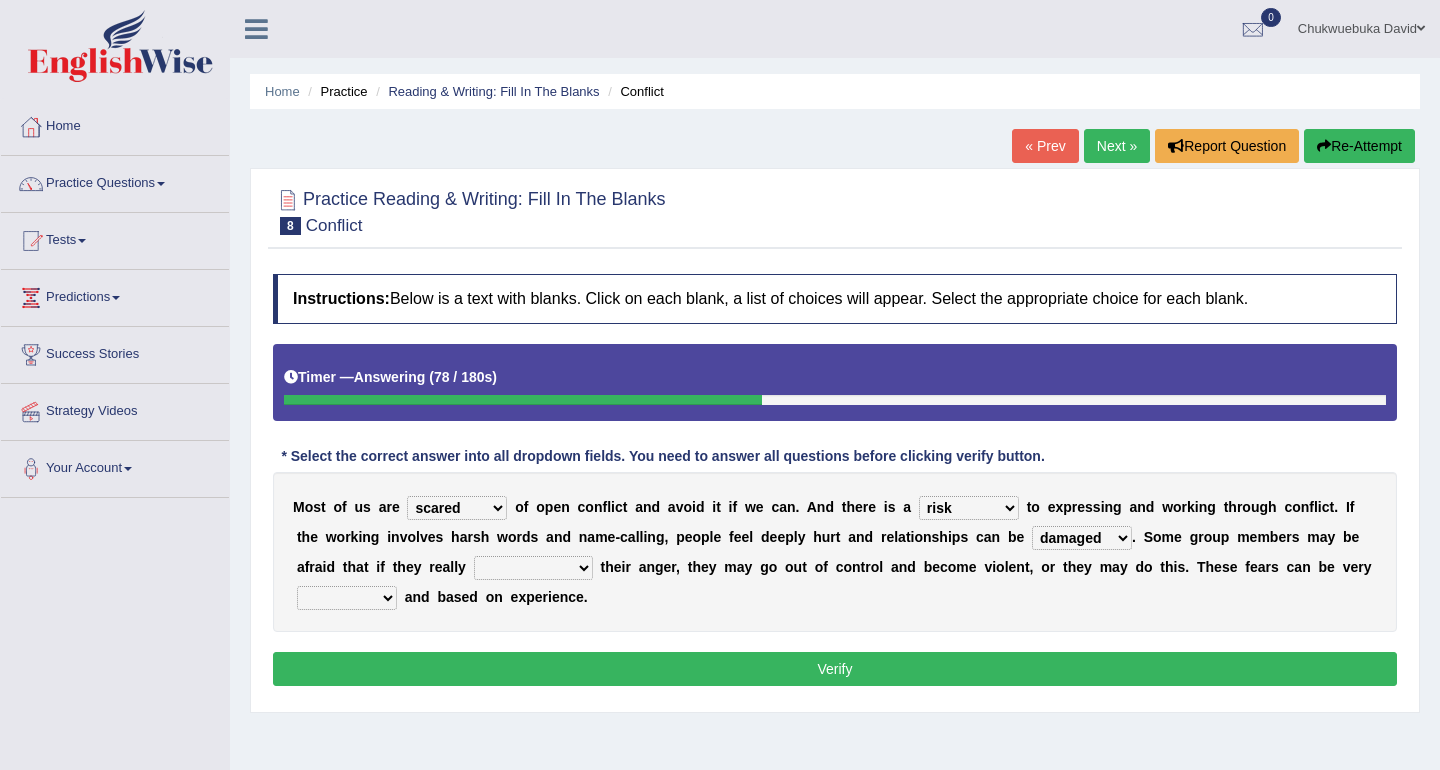 click on "express say communicate hide" at bounding box center (533, 568) 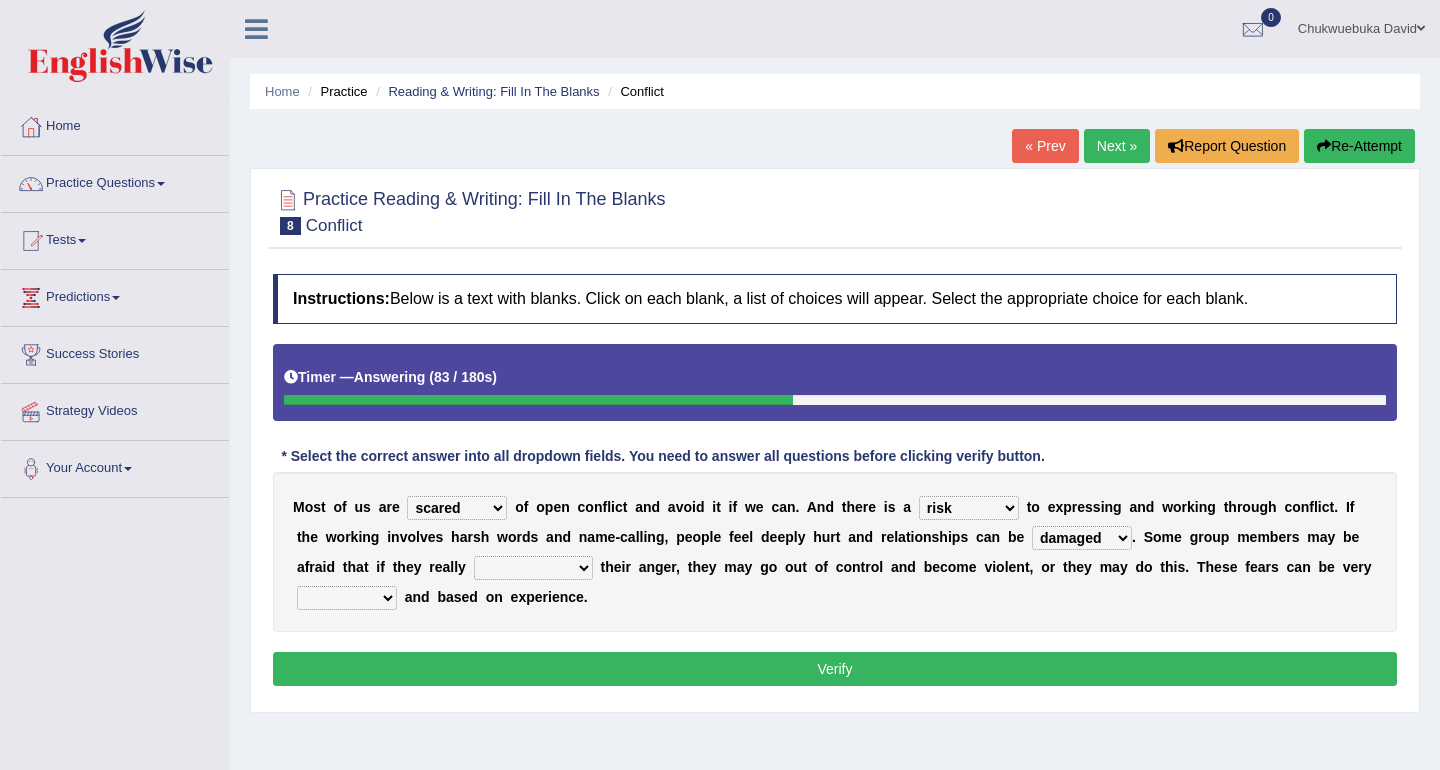 select on "express" 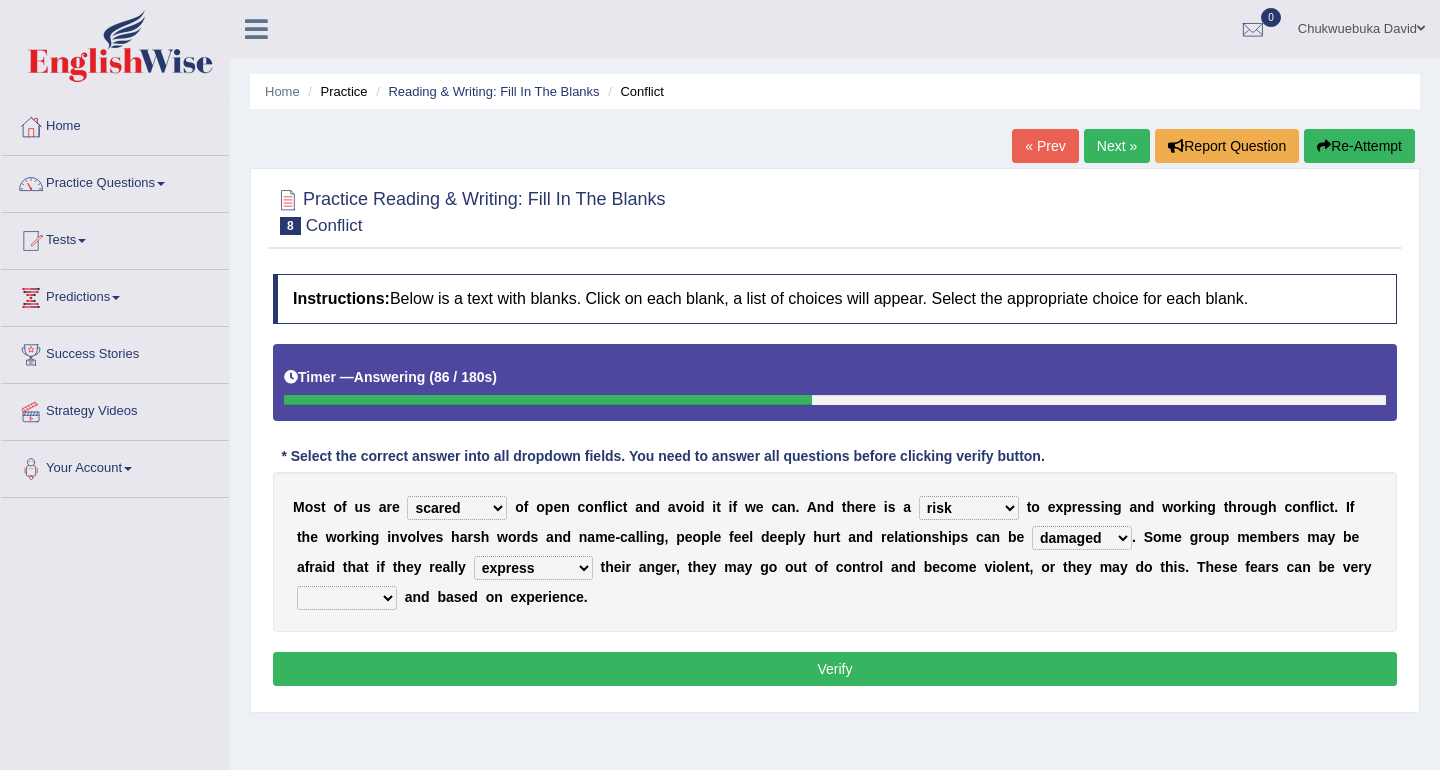click on "real vivid tangible concrete" at bounding box center [347, 598] 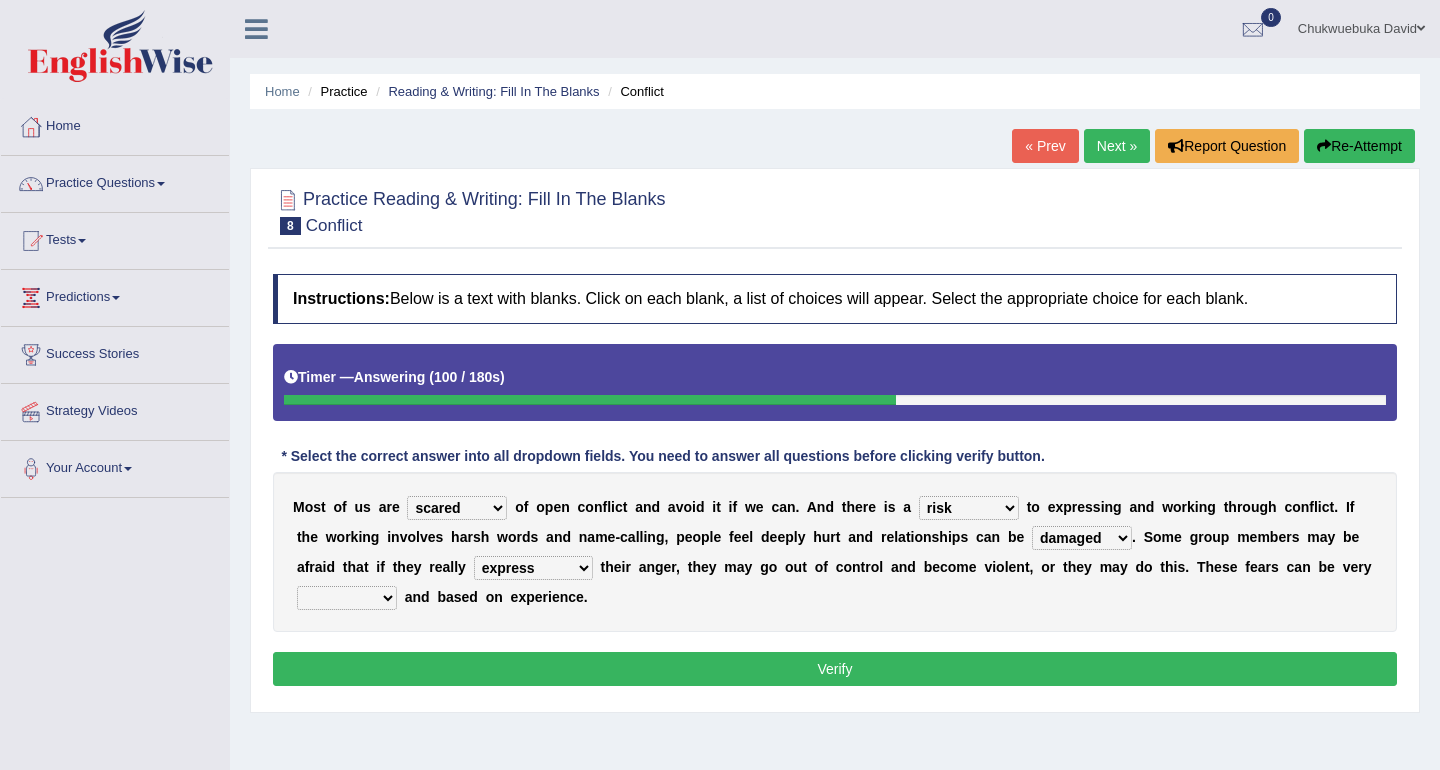 select on "real" 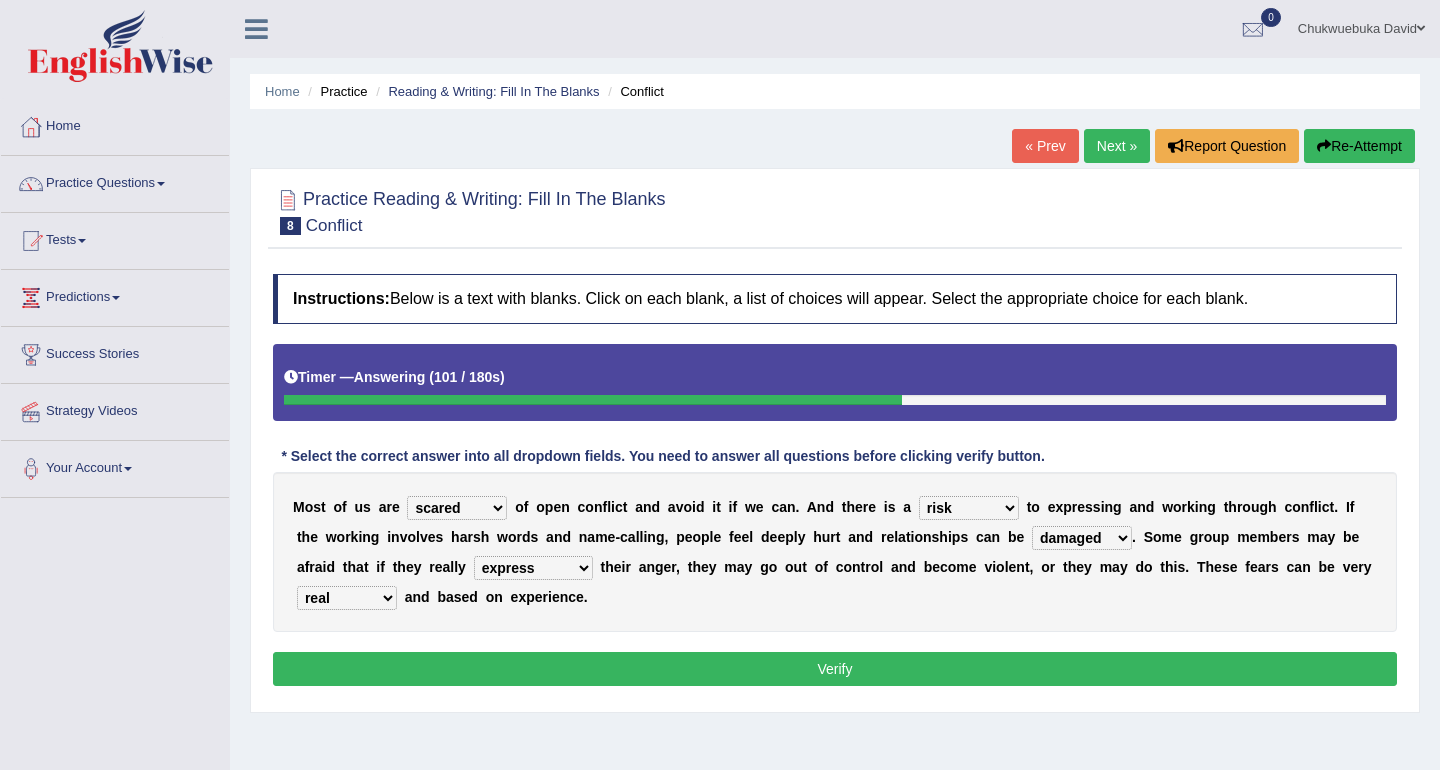 click on "Verify" at bounding box center [835, 669] 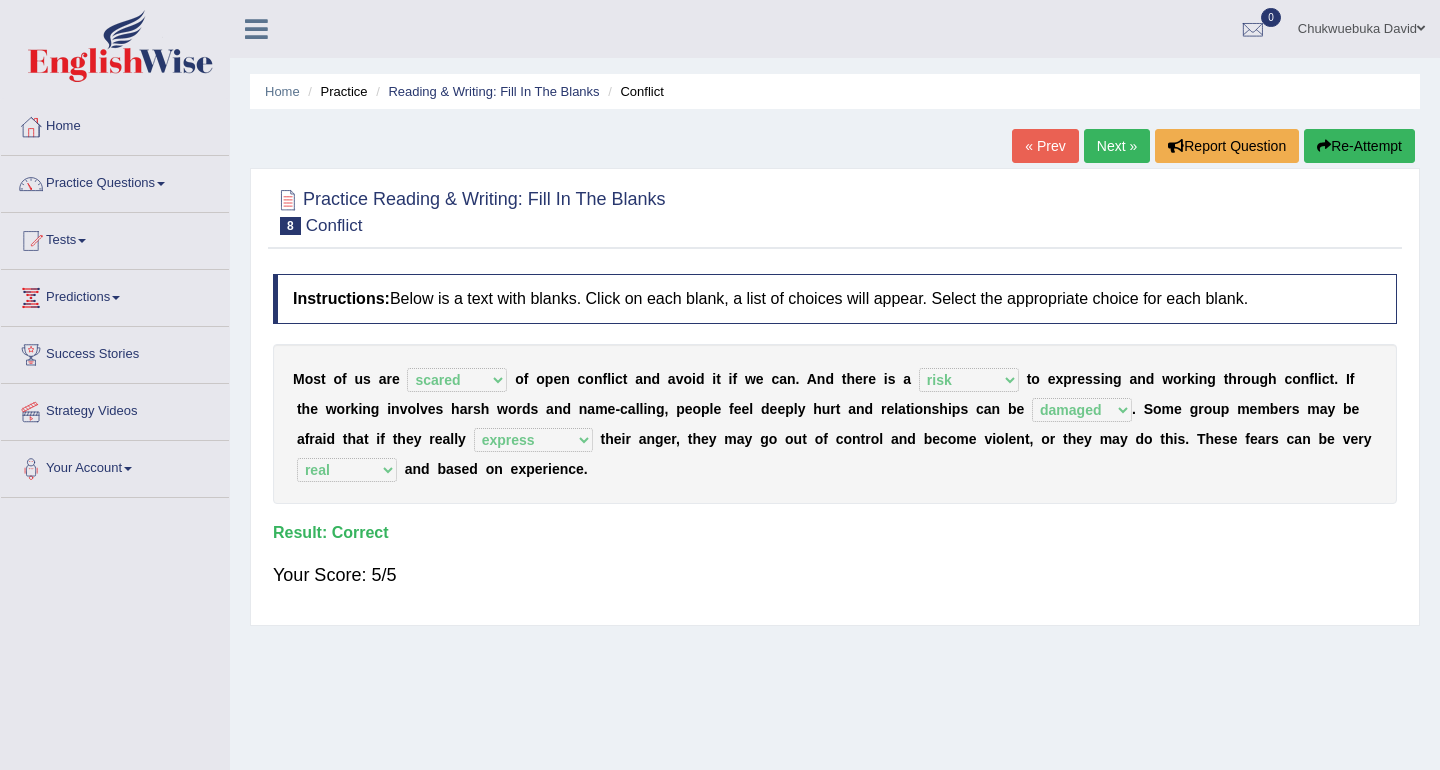 click on "Next »" at bounding box center (1117, 146) 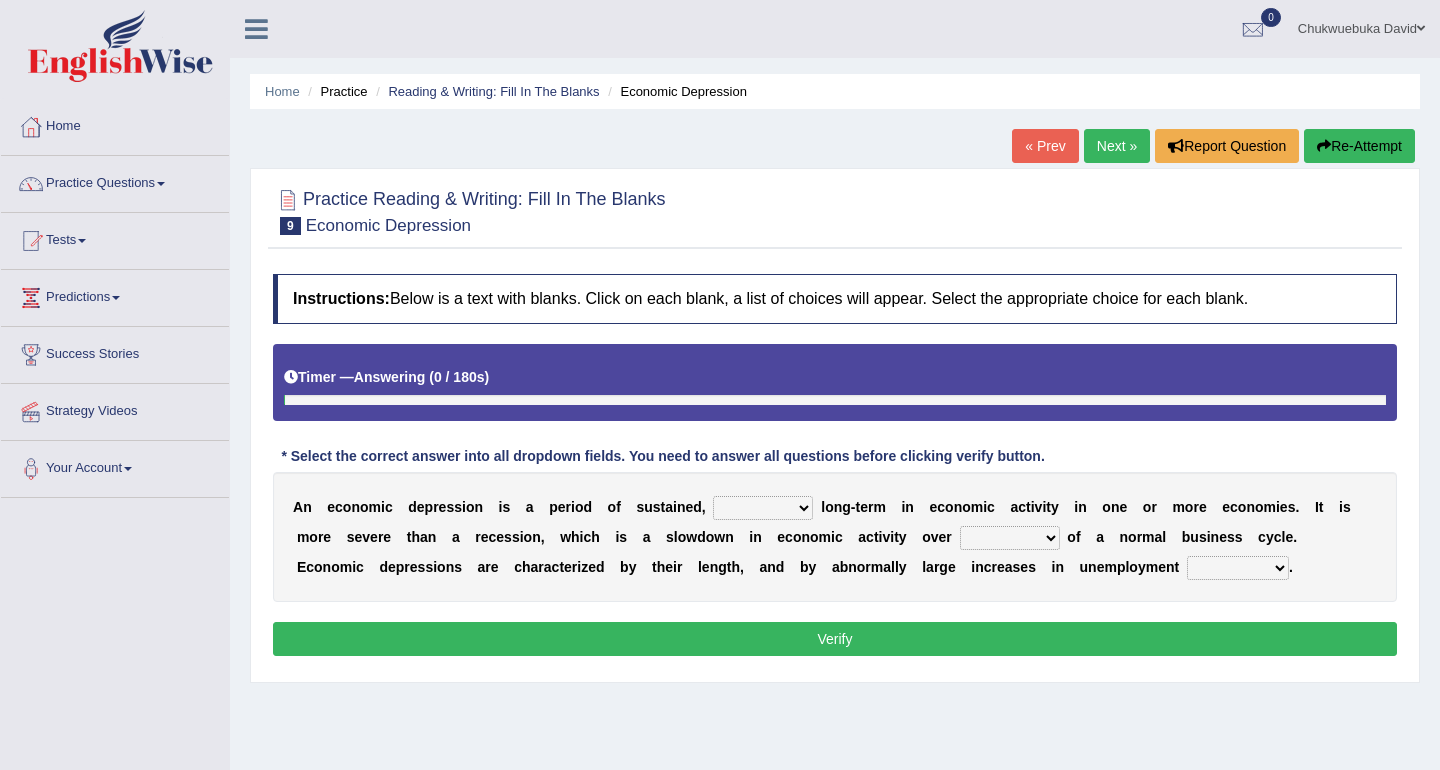 scroll, scrollTop: 0, scrollLeft: 0, axis: both 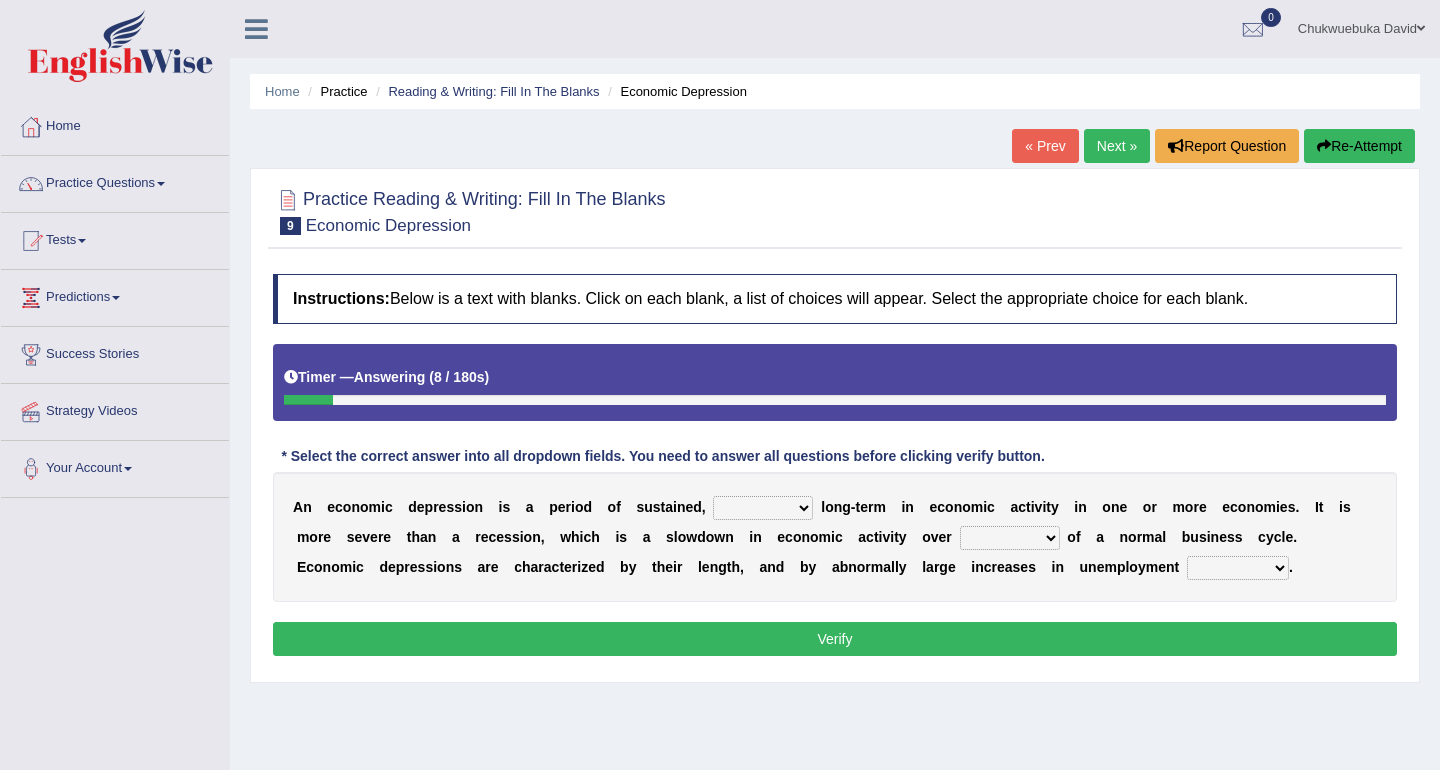 click on "variation promotion downturn reduction" at bounding box center (763, 508) 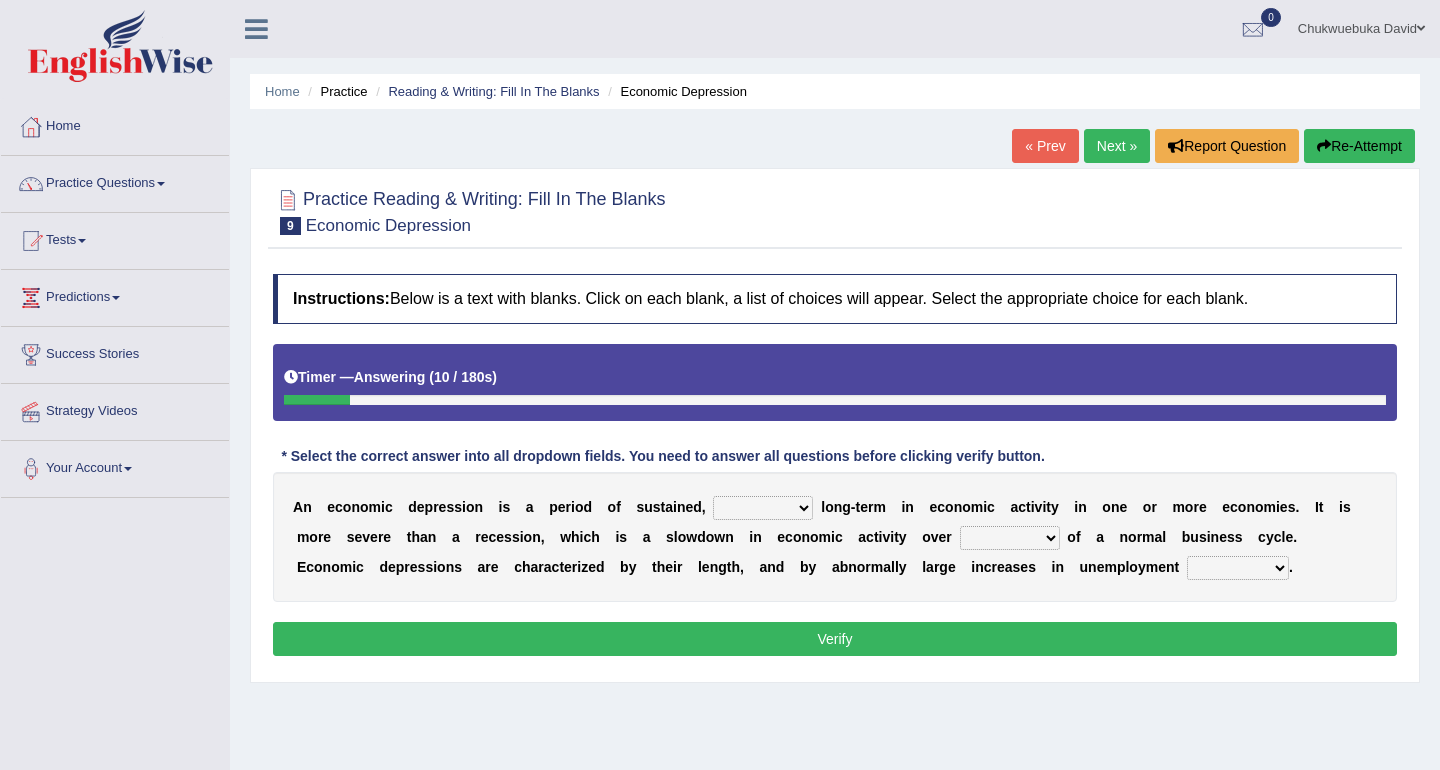select on "downturn" 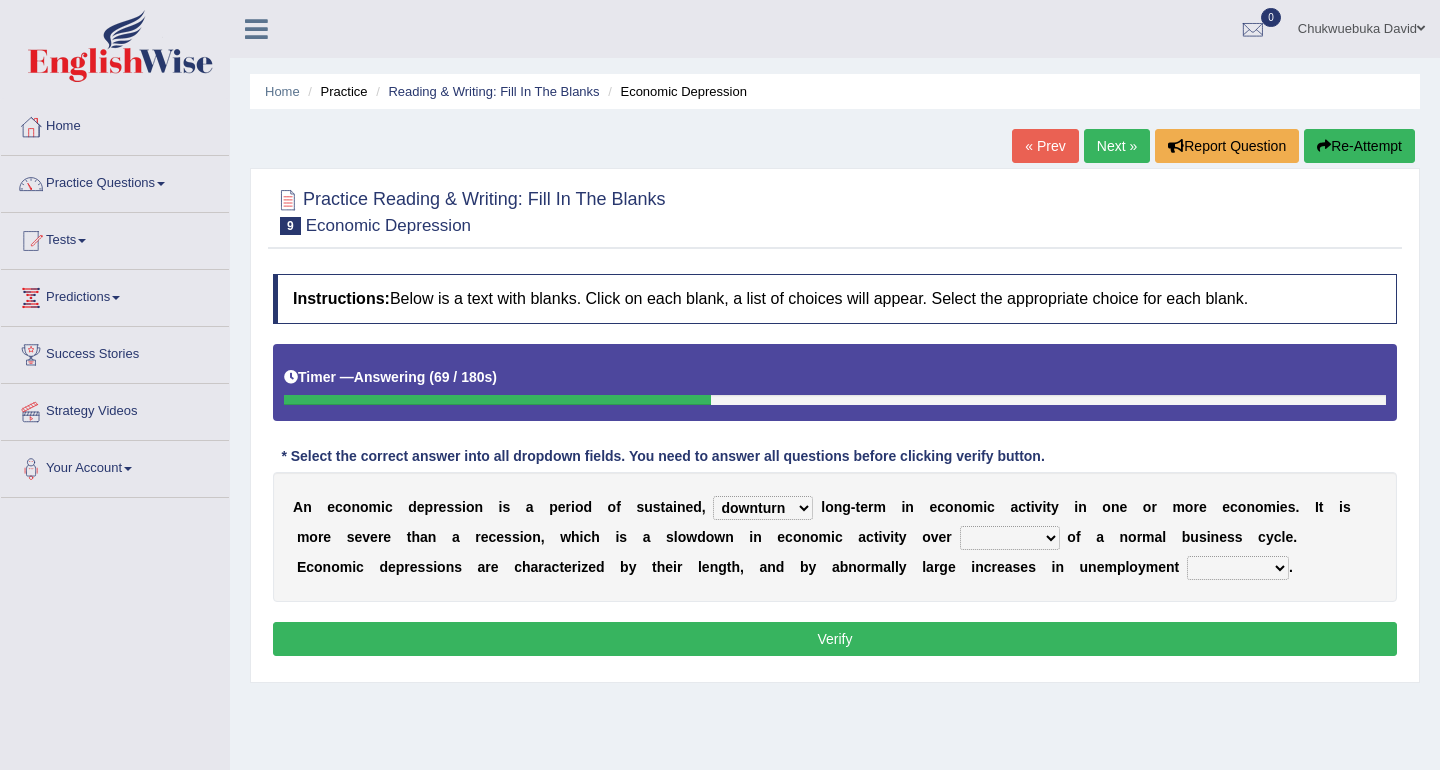 click on "an era the course a tally the year" at bounding box center (1010, 538) 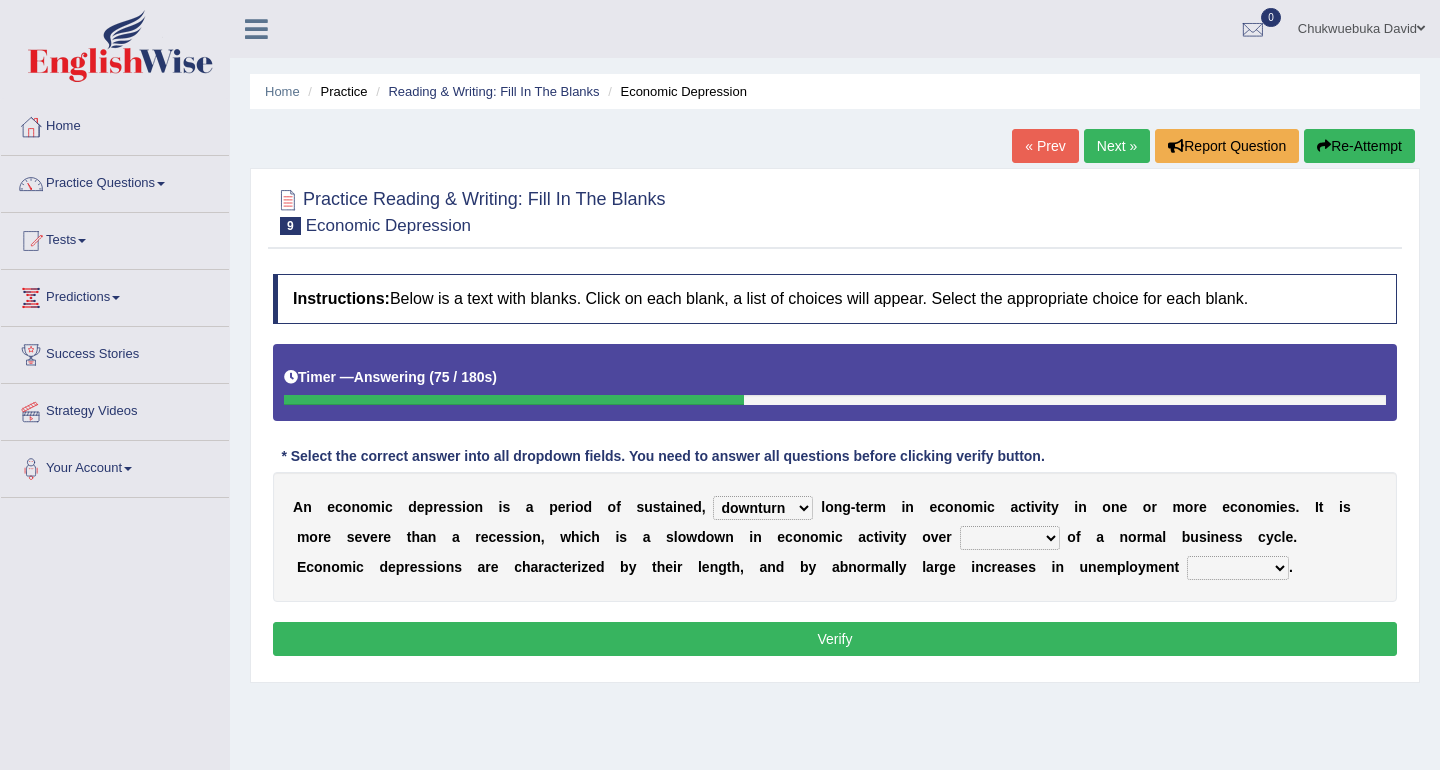 select on "the course" 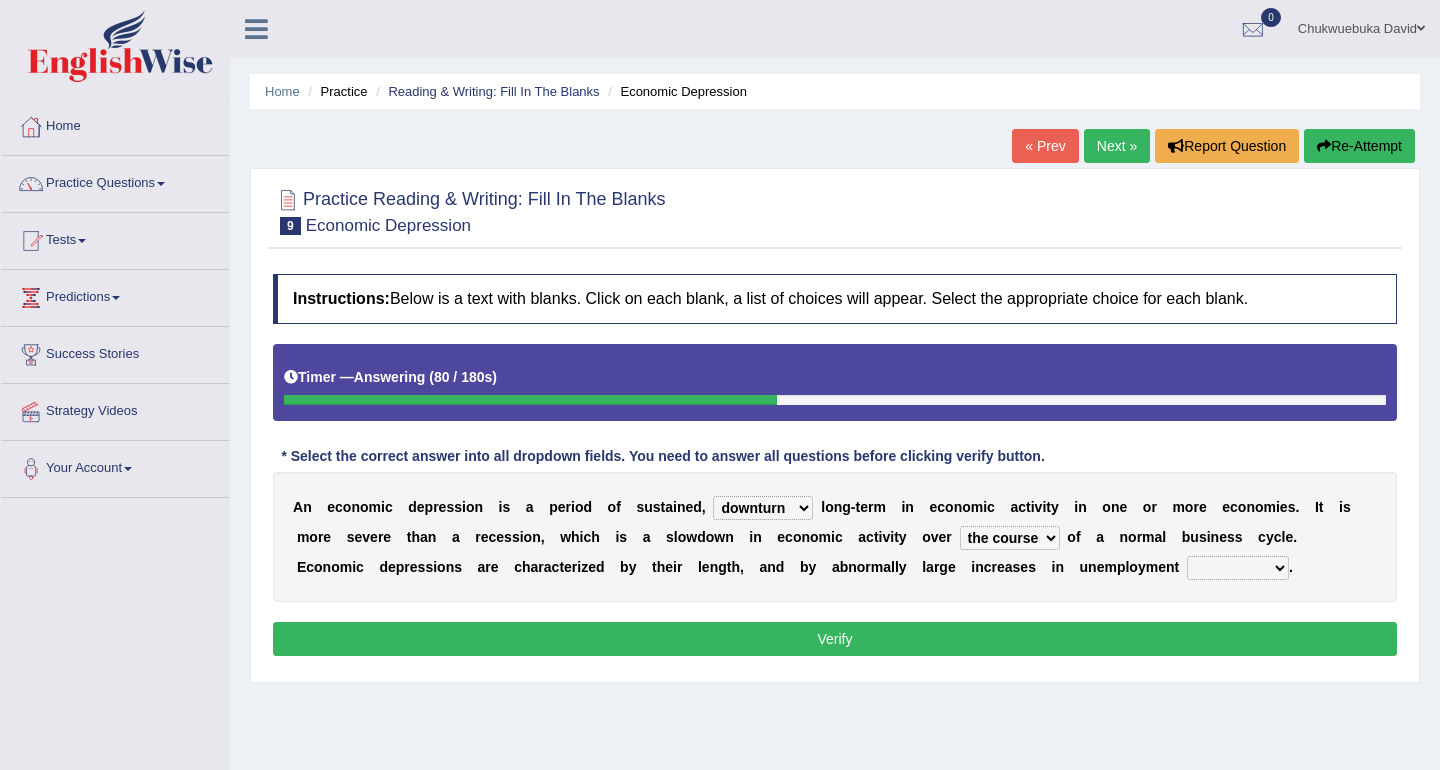 click on "calculation bias ratio rate" at bounding box center (1238, 568) 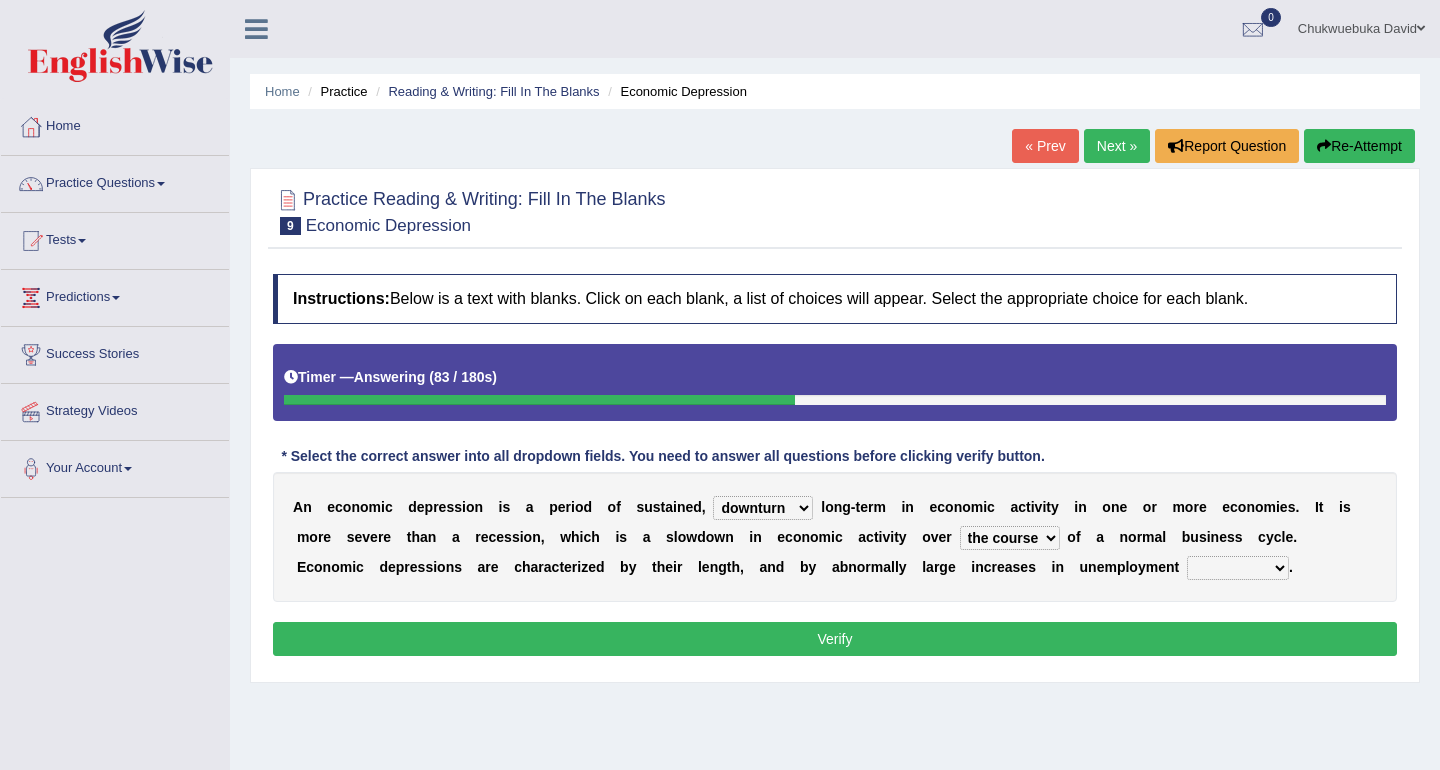 select on "rate" 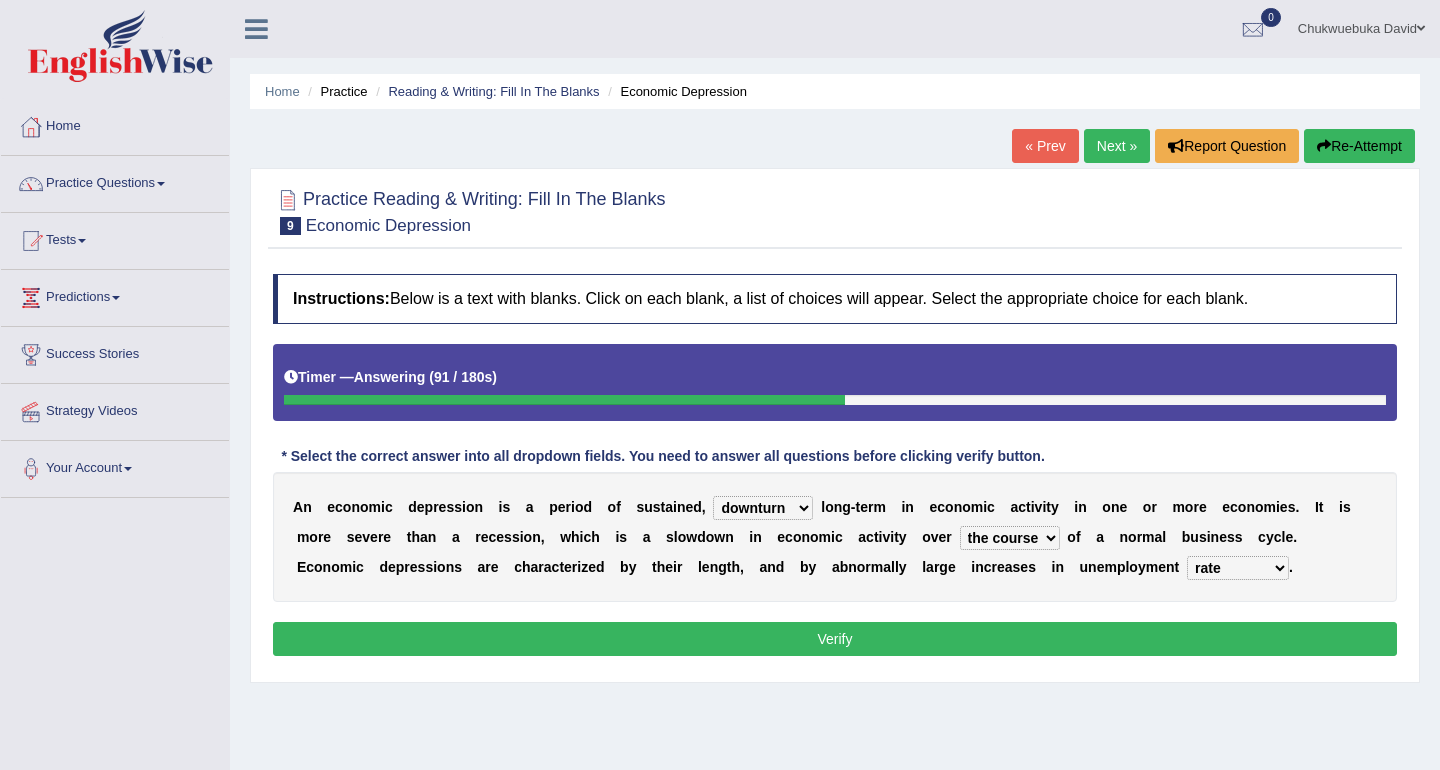 click on "variation promotion downturn reduction" at bounding box center [763, 508] 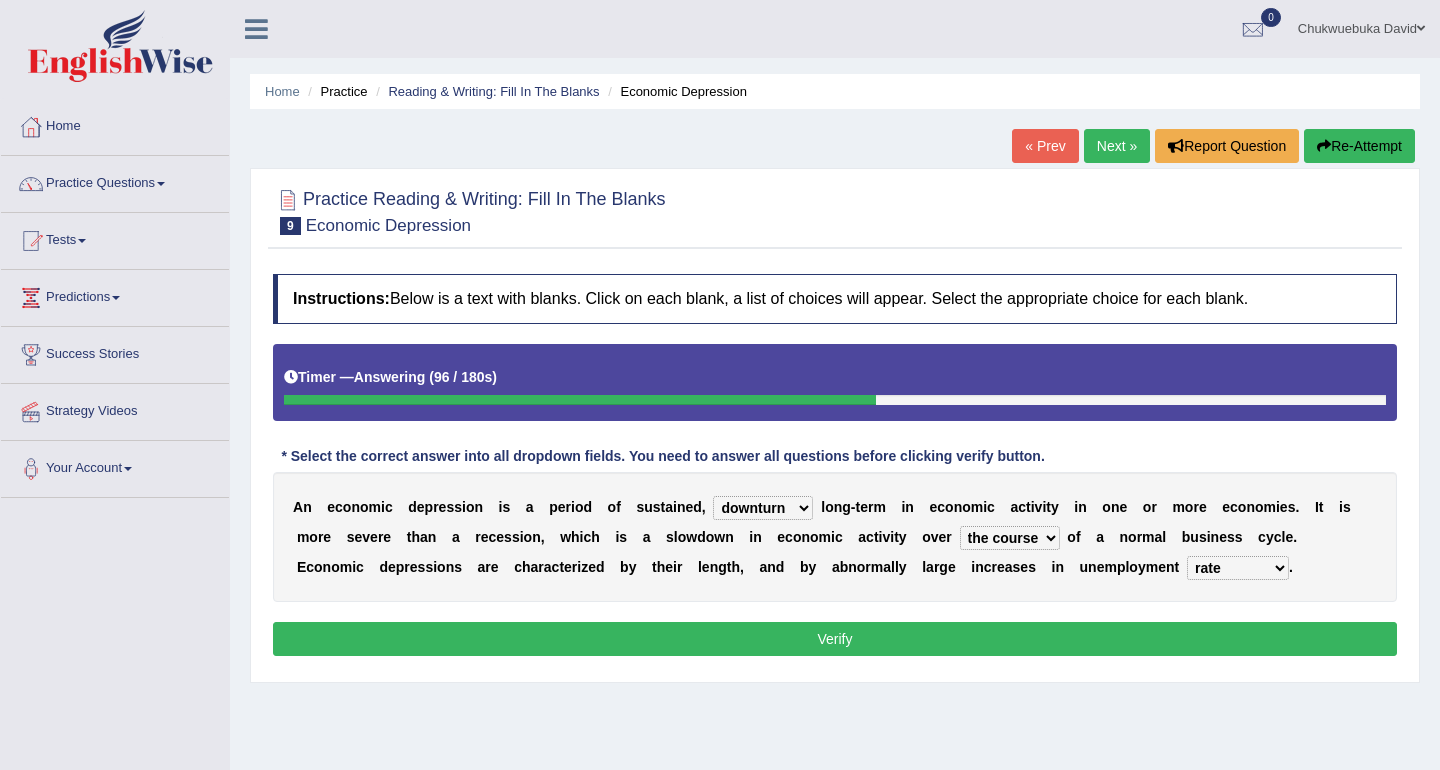click on "variation promotion downturn reduction" at bounding box center [763, 508] 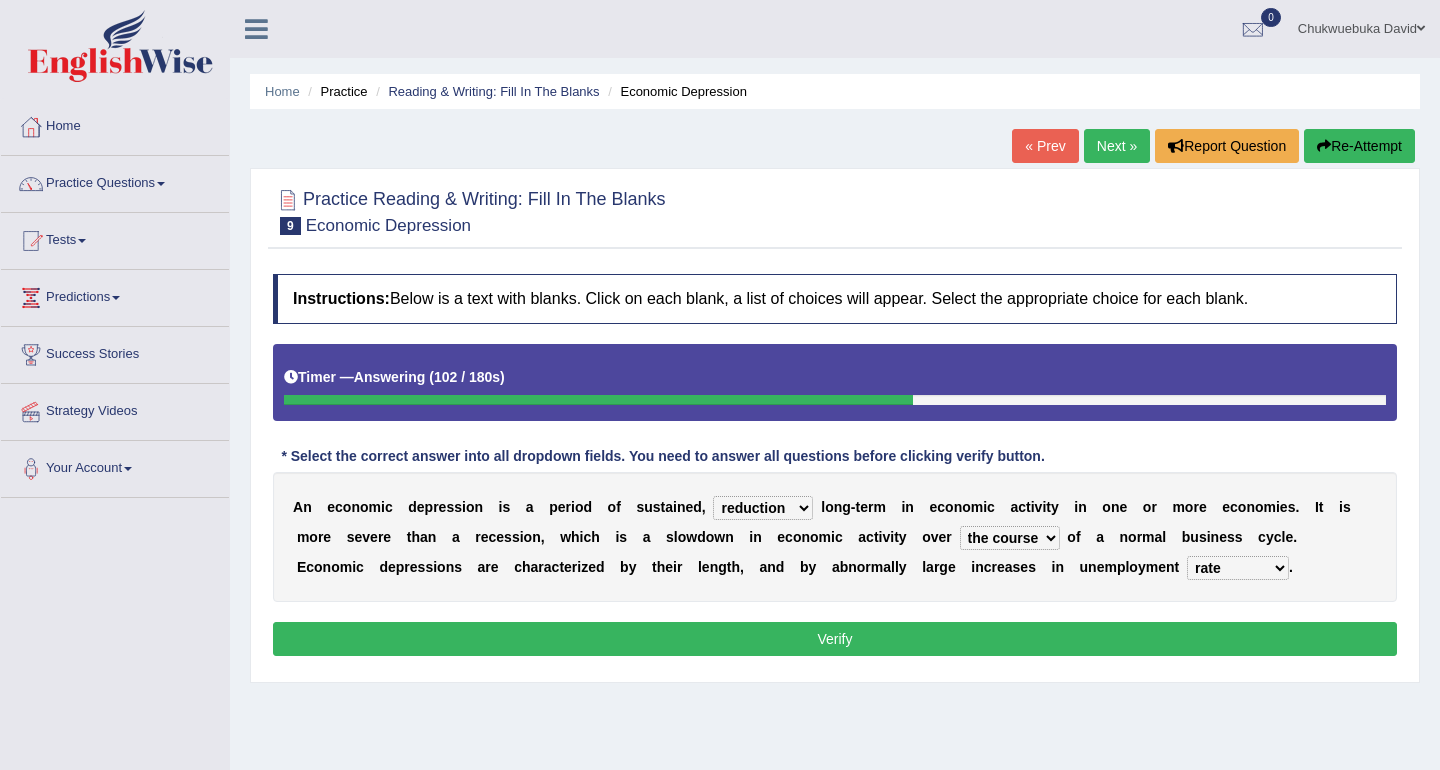 click on "variation promotion downturn reduction" at bounding box center [763, 508] 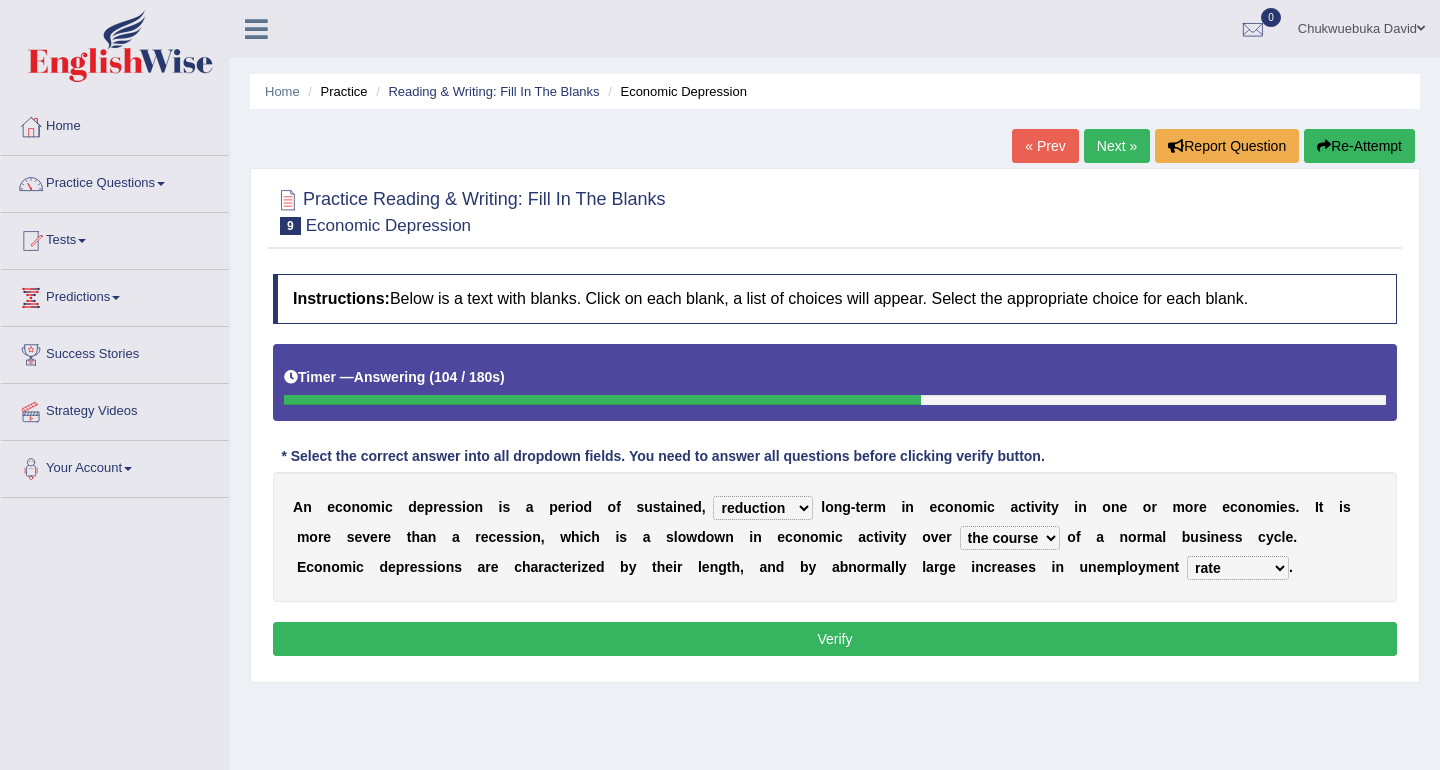 select on "downturn" 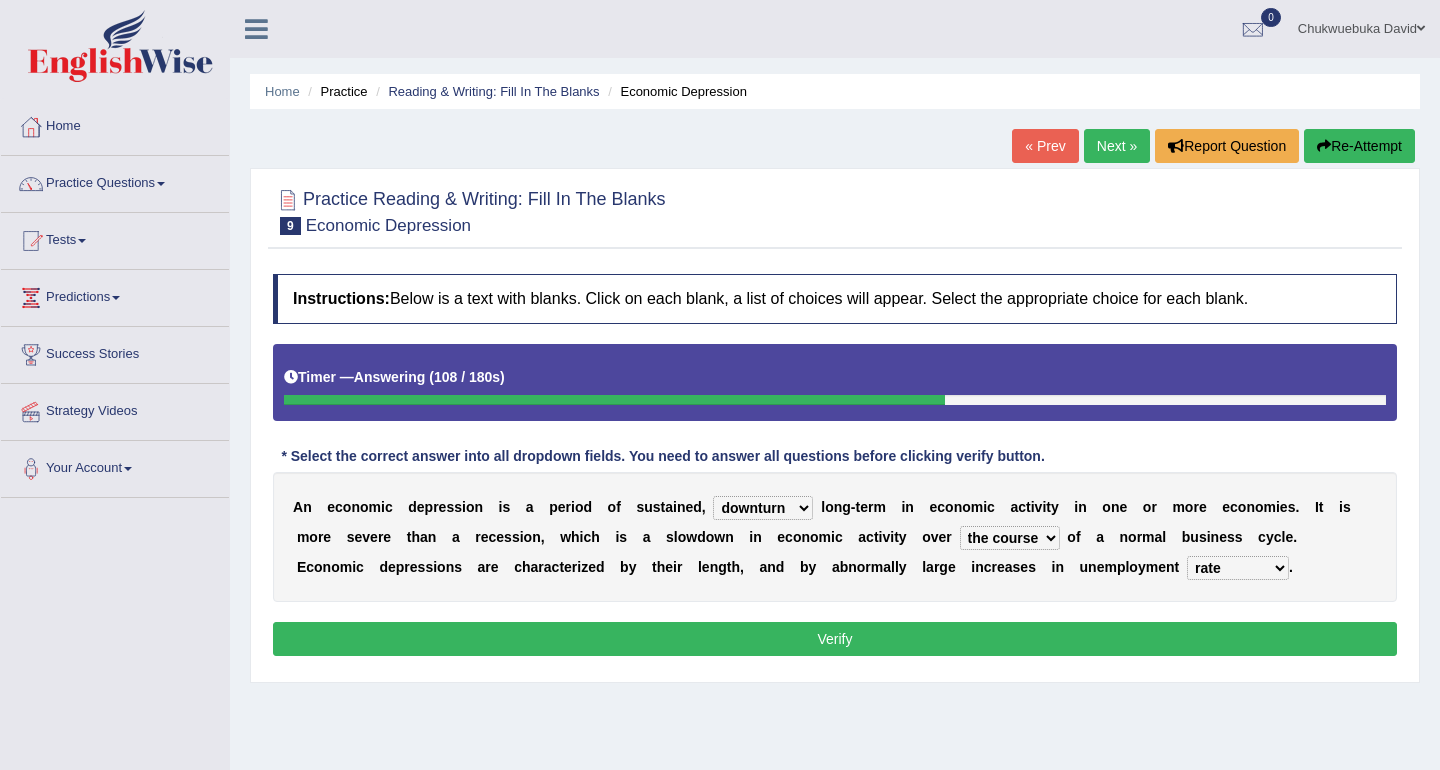 click on "Verify" at bounding box center [835, 639] 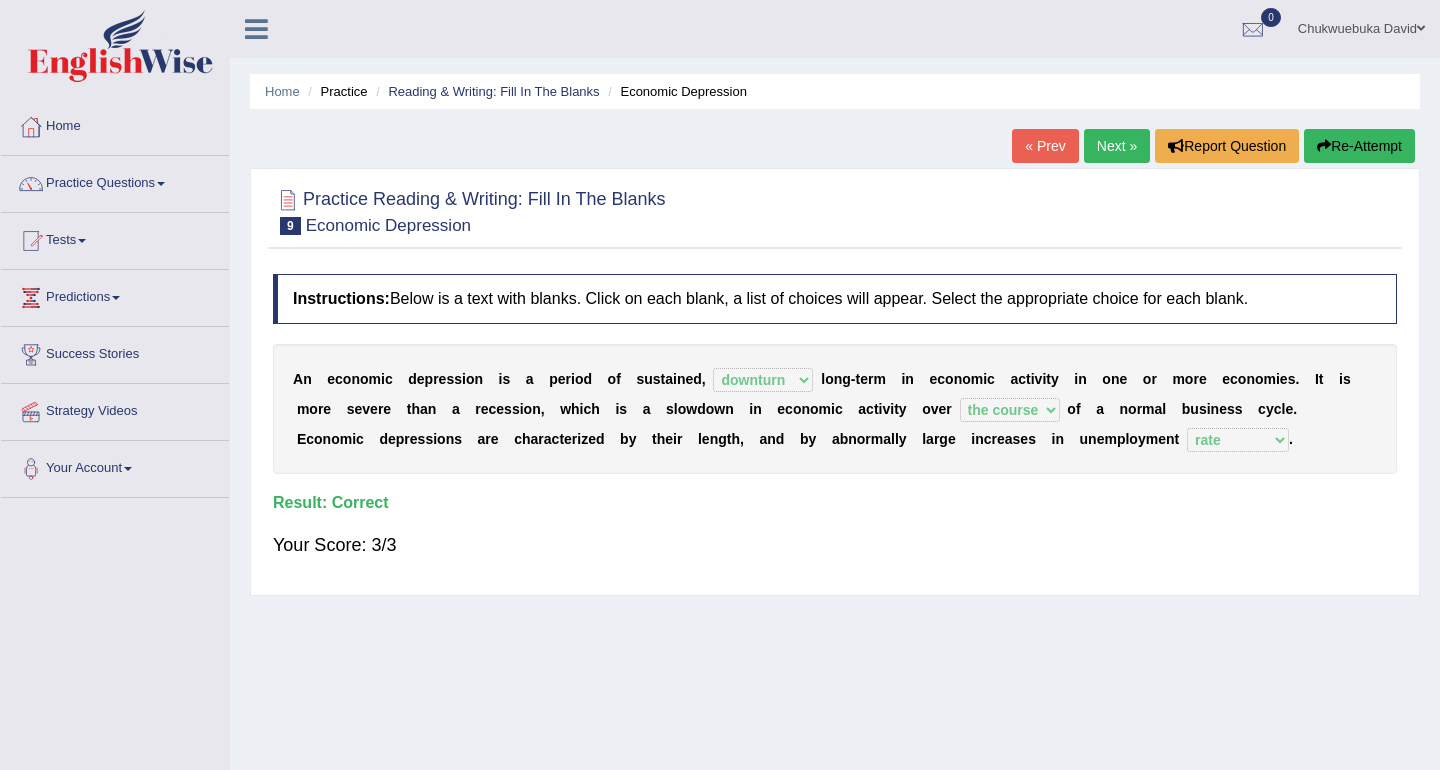 click on "Next »" at bounding box center (1117, 146) 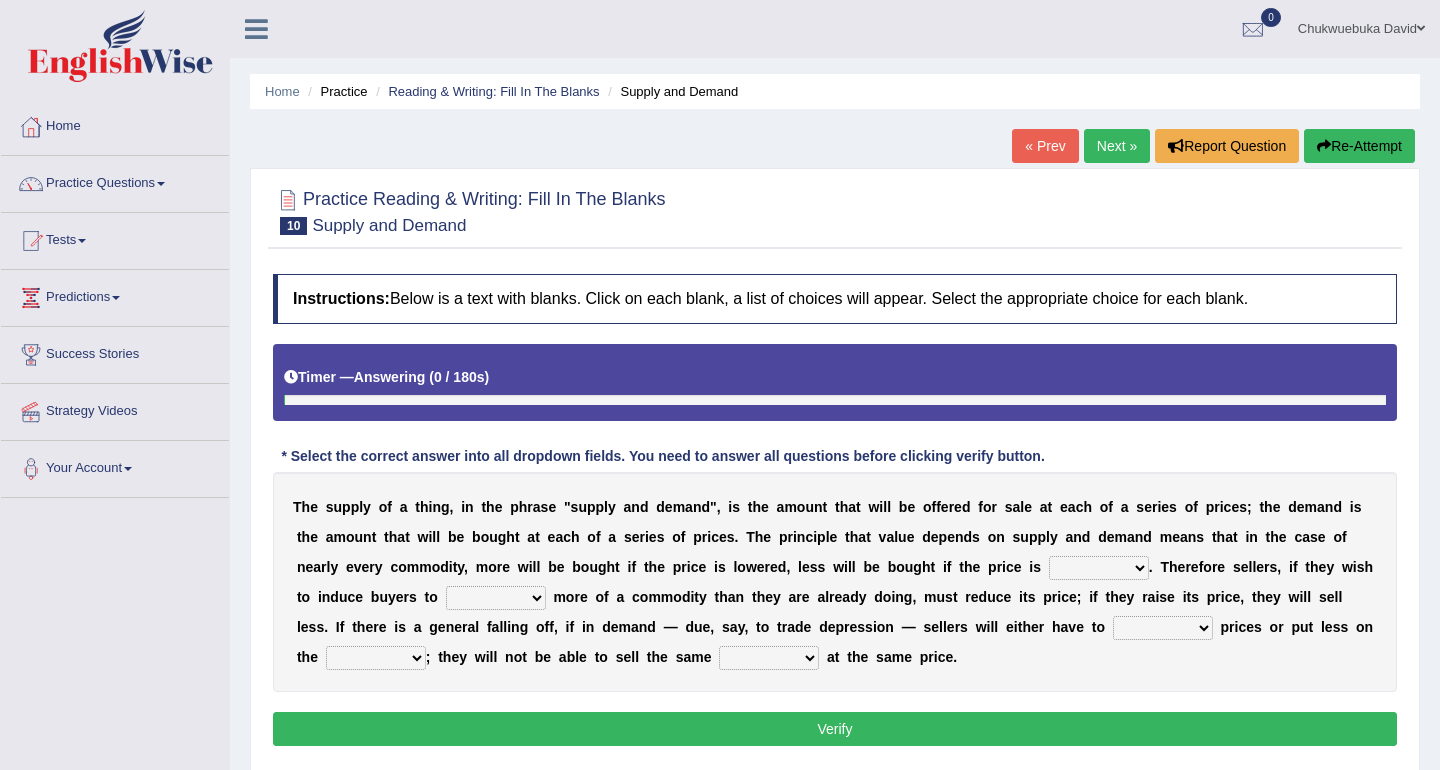 scroll, scrollTop: 0, scrollLeft: 0, axis: both 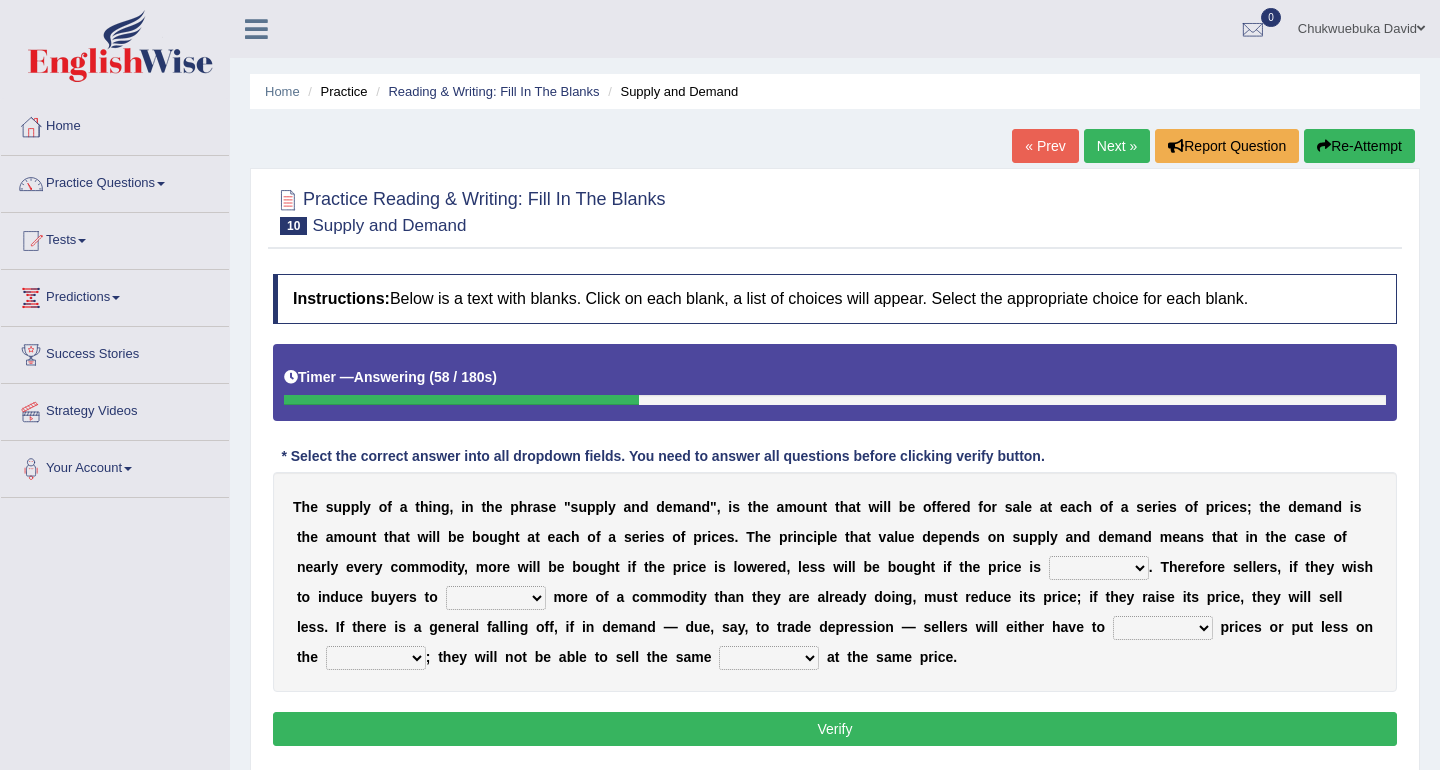 click on "higher kept folded raised" at bounding box center (1099, 568) 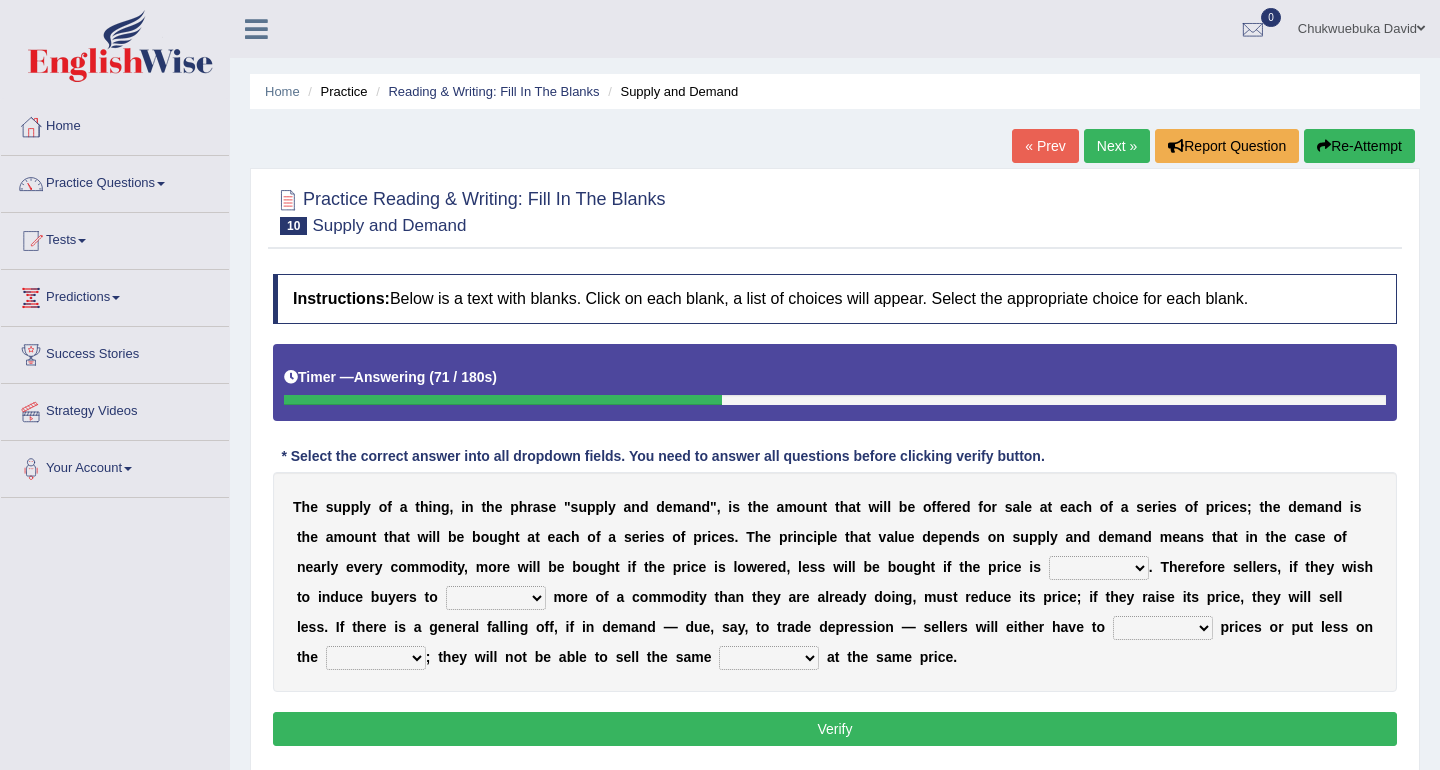 select on "higher" 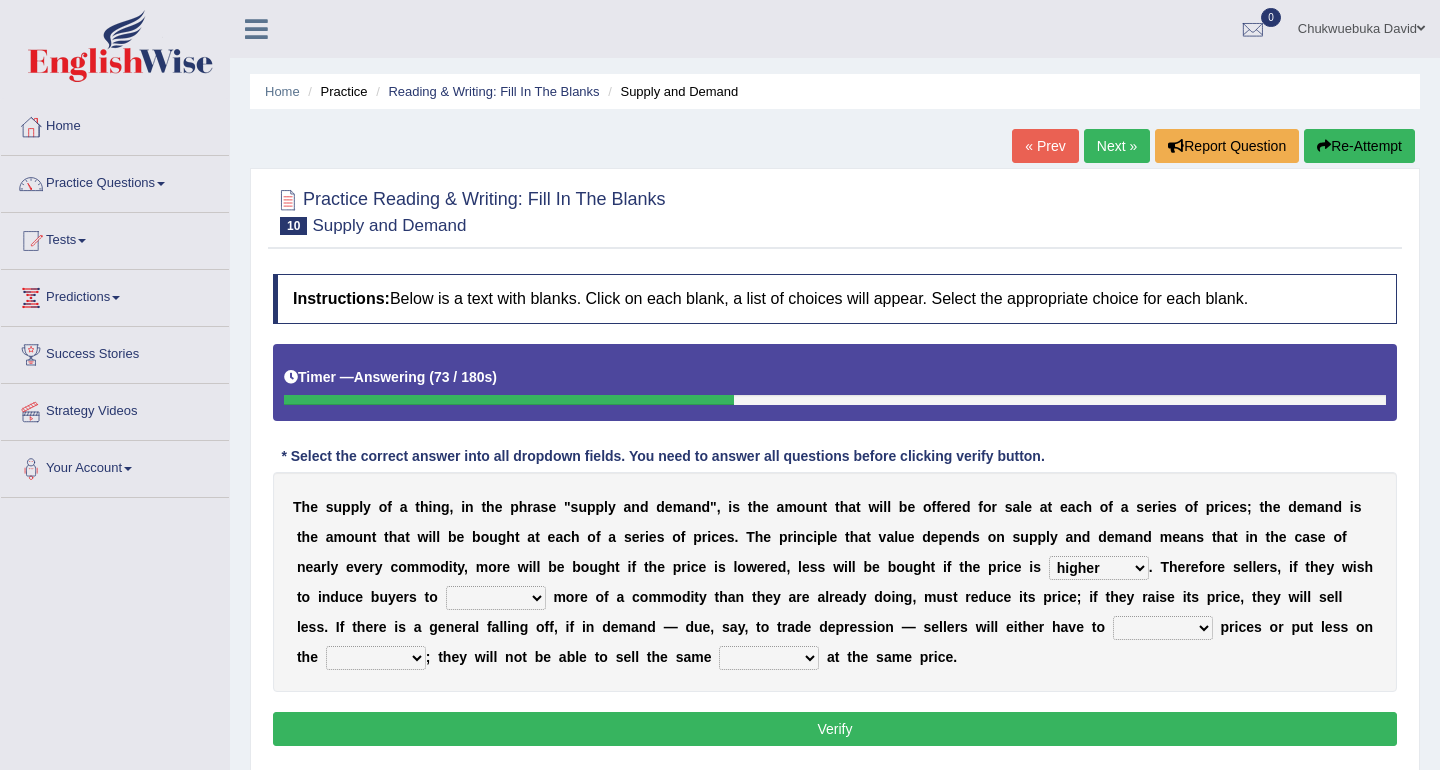 click on "i" at bounding box center (1157, 597) 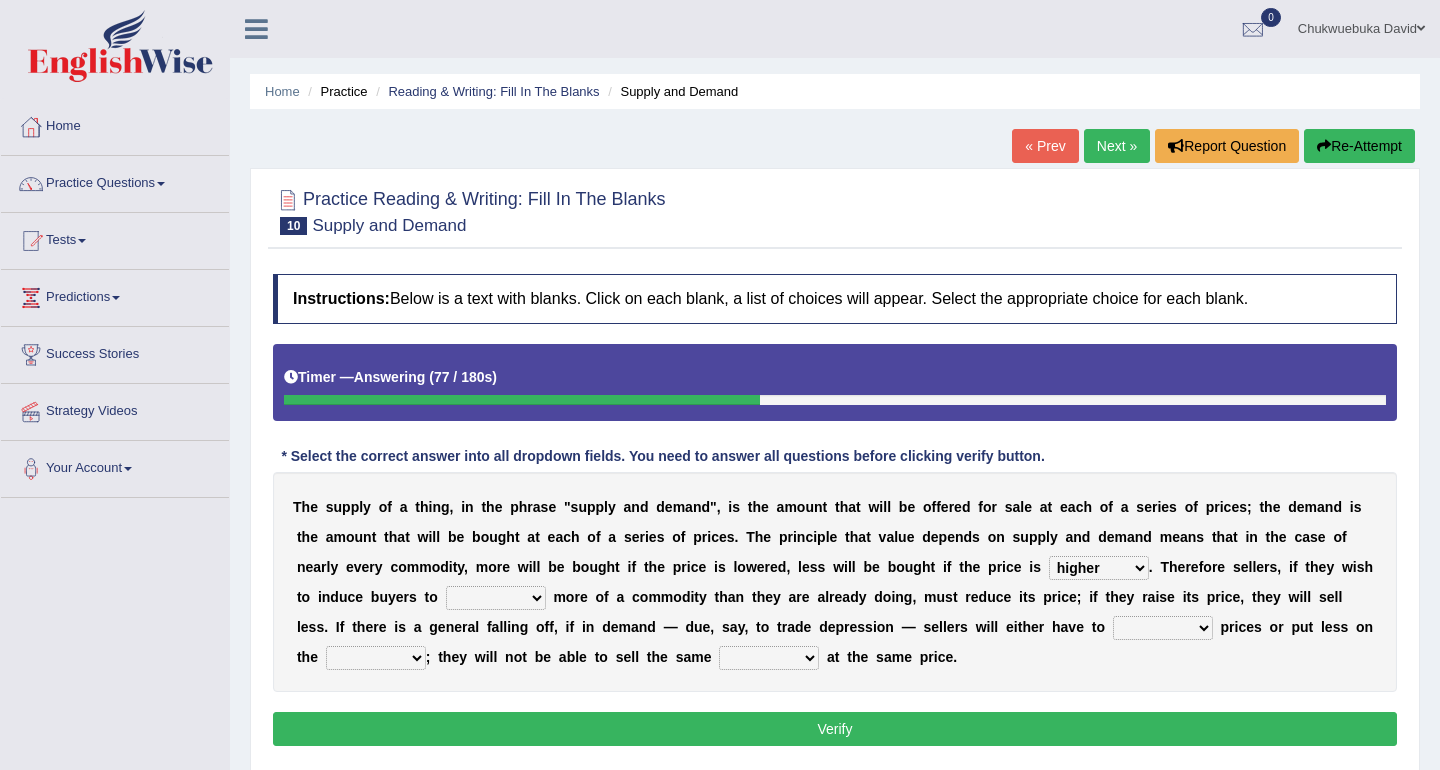 click on "remove judge hide take" at bounding box center (496, 598) 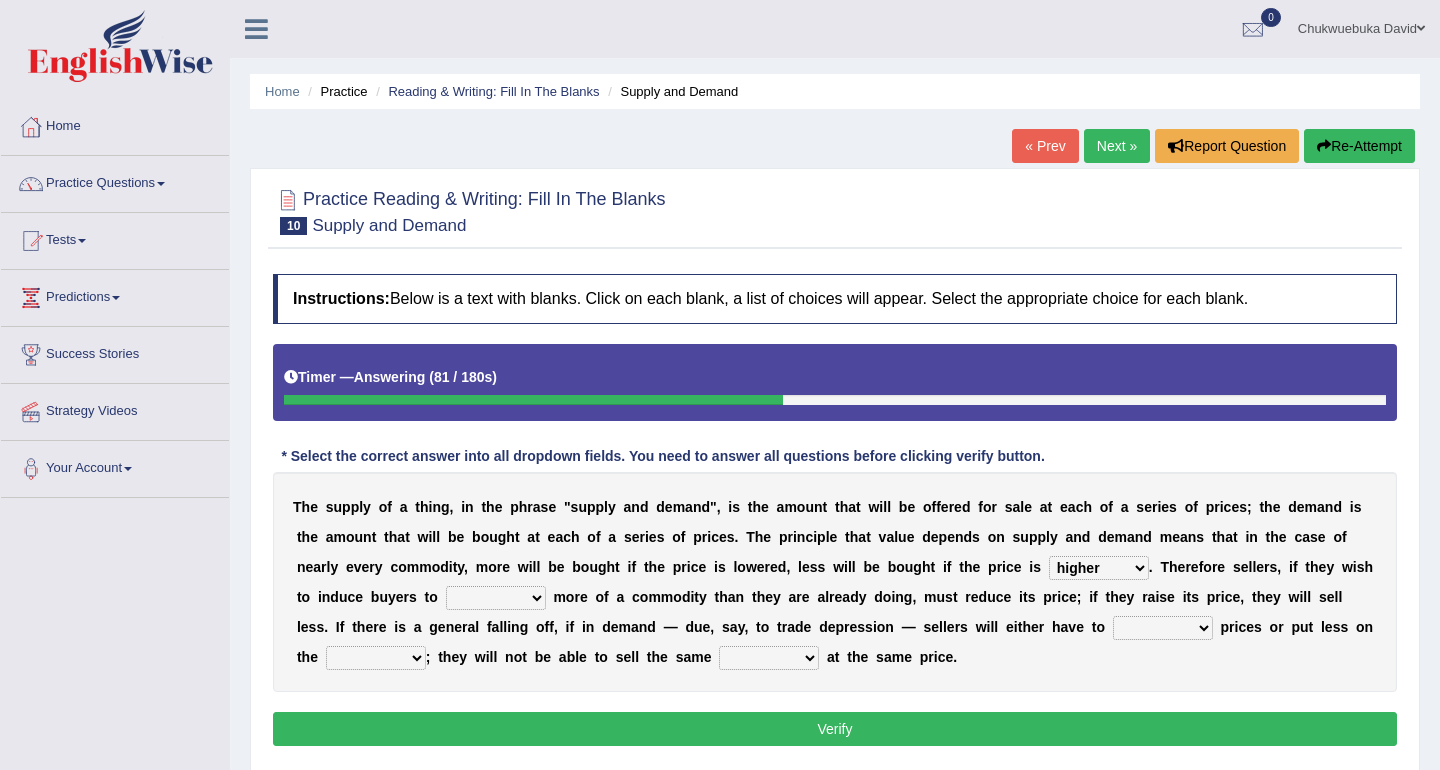 click on "remove judge hide take" at bounding box center [496, 598] 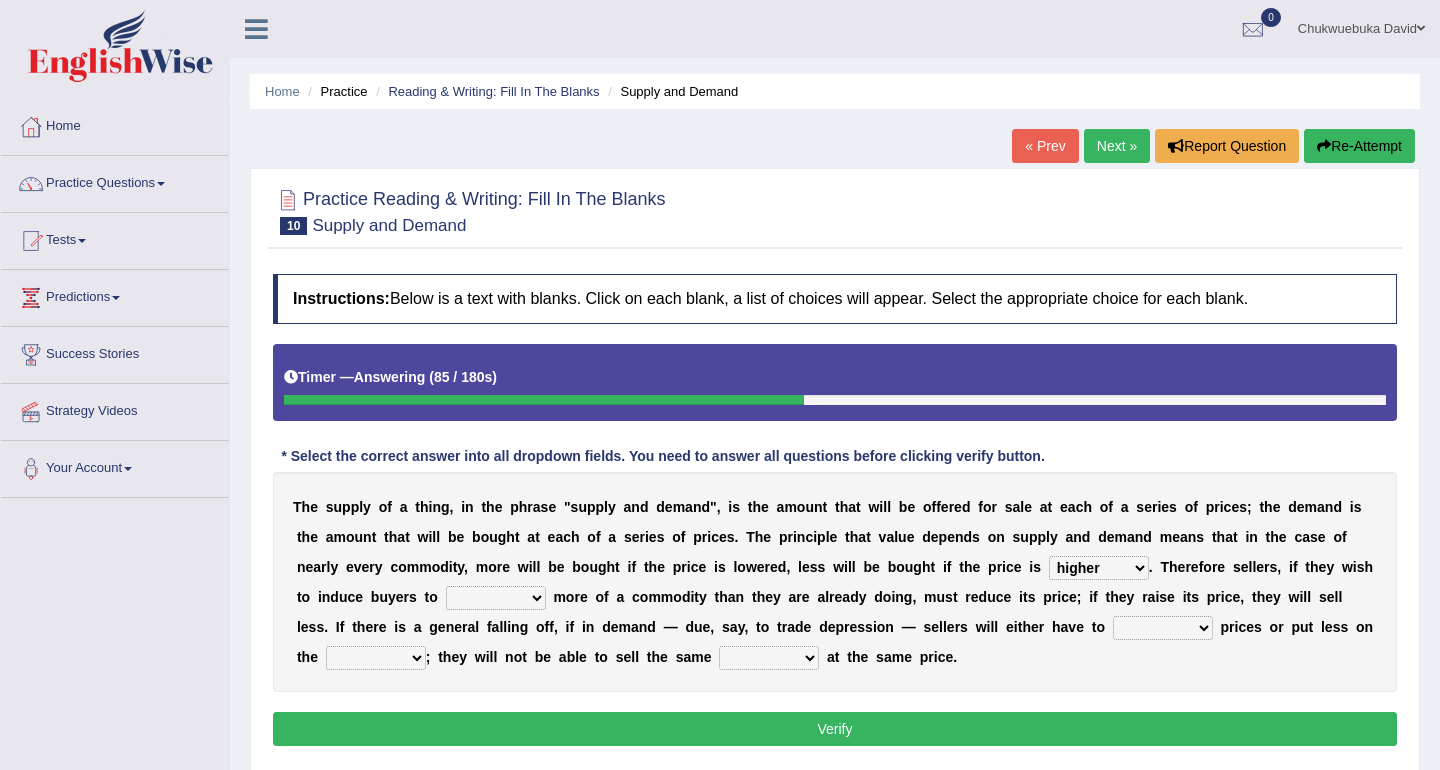 select on "take" 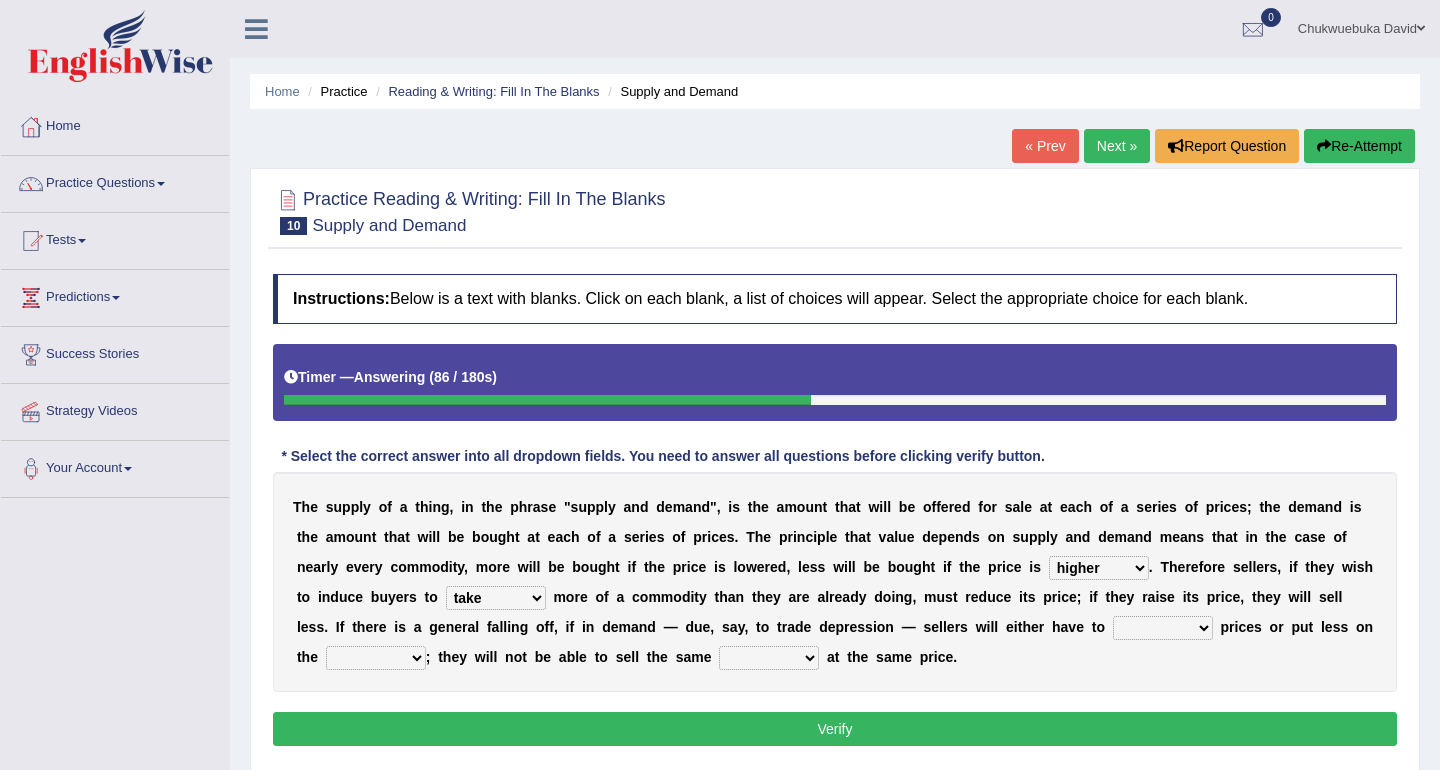 click on "remove judge hide take" at bounding box center (496, 598) 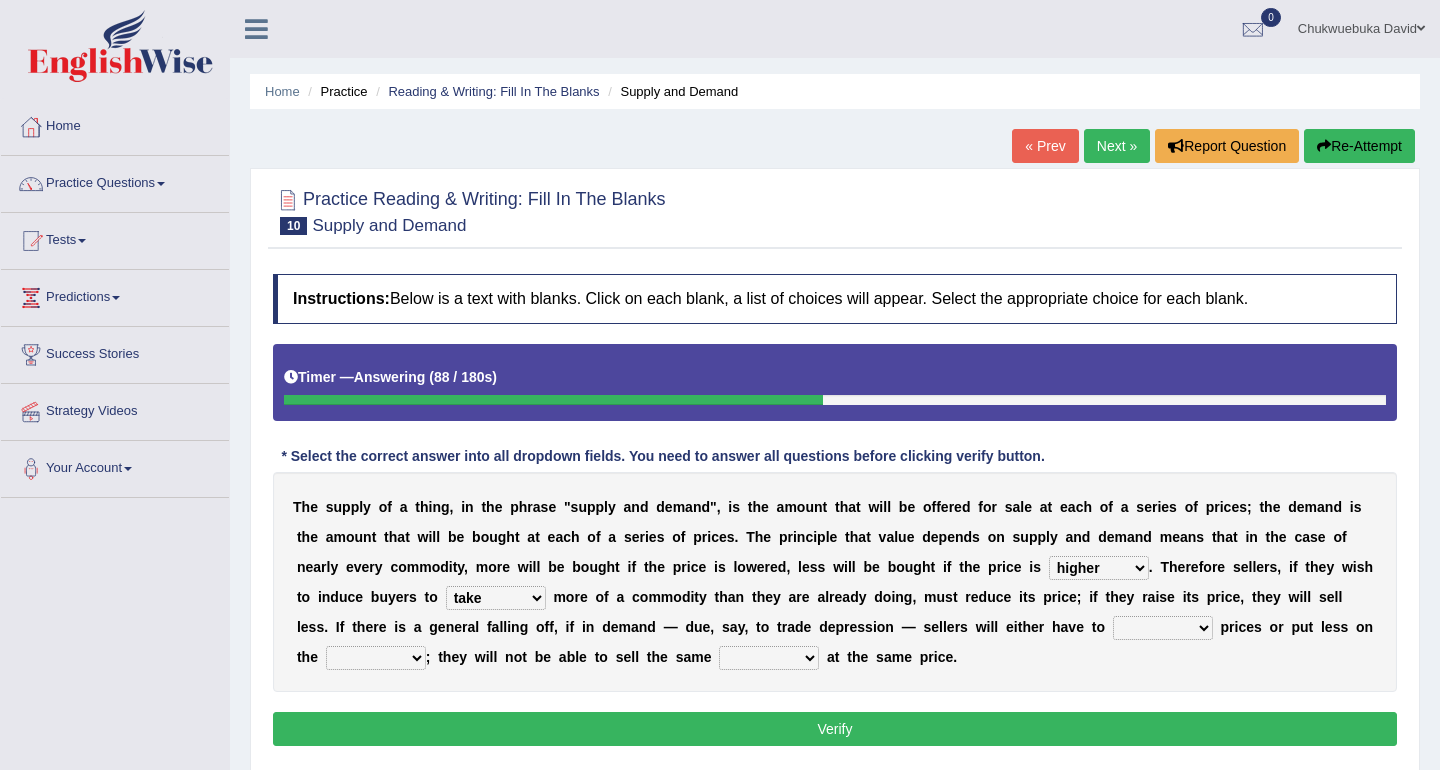 click on "T h e    s u p p l y    o f    a    t h i n g ,    i n    t h e    p h r a s e    " s u p p l y    a n d    d e m a n d " ,    i s    t h e    a m o u n t    t h a t    w i l l    b e    o f f e r e d    f o r    s a l e    a t    e a c h    o f    a    s e r i e s    o f    p r i c e s ;    t h e    d e m a n d    i s    t h e    a m o u n t    t h a t    w i l l    b e    b o u g h t    a t    e a c h    o f    a    s e r i e s    o f    p r i c e s .    T h e    p r i n c i p l e    t h a t    v a l u e    d e p e n d s    o n    s u p p l y    a n d    d e m a n d    m e a n s    t h a t    i n    t h e    c a s e    o f    n e a r l y    e v e r y    c o m m o d i t y ,    m o r e    w i l l    b e    b o u g h t    i f    t h e    p r i c e    i s    l o w e r e d ,    l e s s    w i l l    b e    b o u g h t    i f    t h e    p r i c e    i s    higher kept folded raised .    T h e r e f o r e    s e l l e r s ,    i f t" at bounding box center [835, 582] 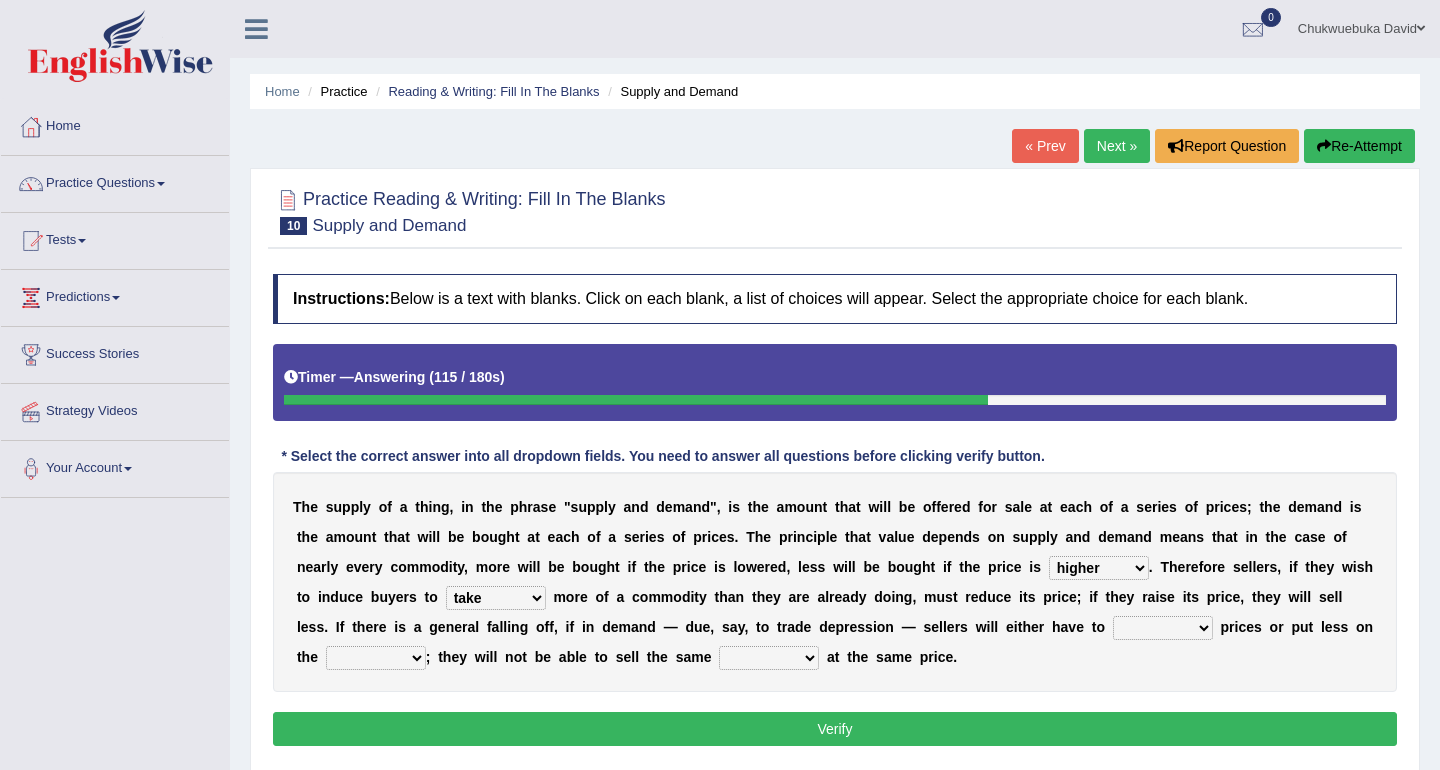 click on "trade treat describe reduce" at bounding box center (1163, 628) 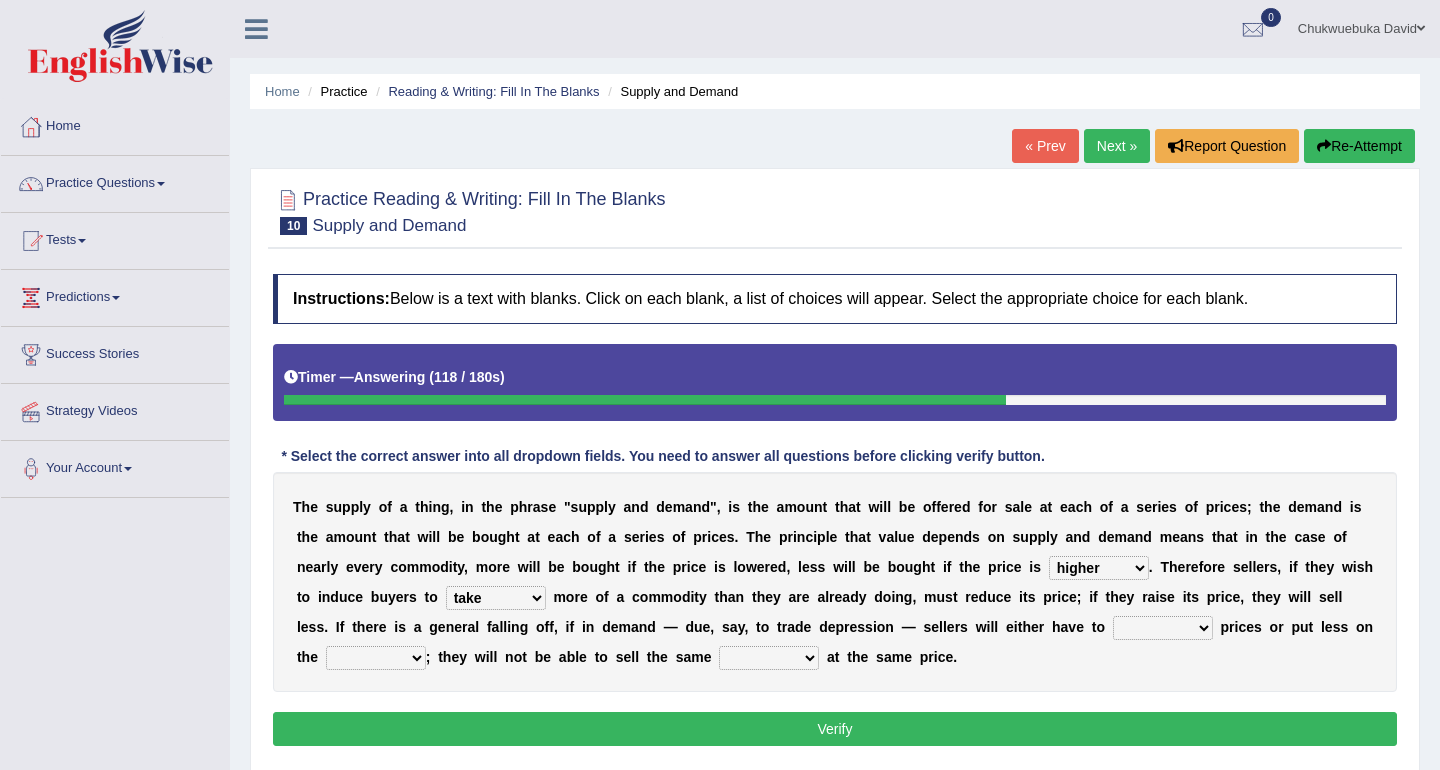 select on "reduce" 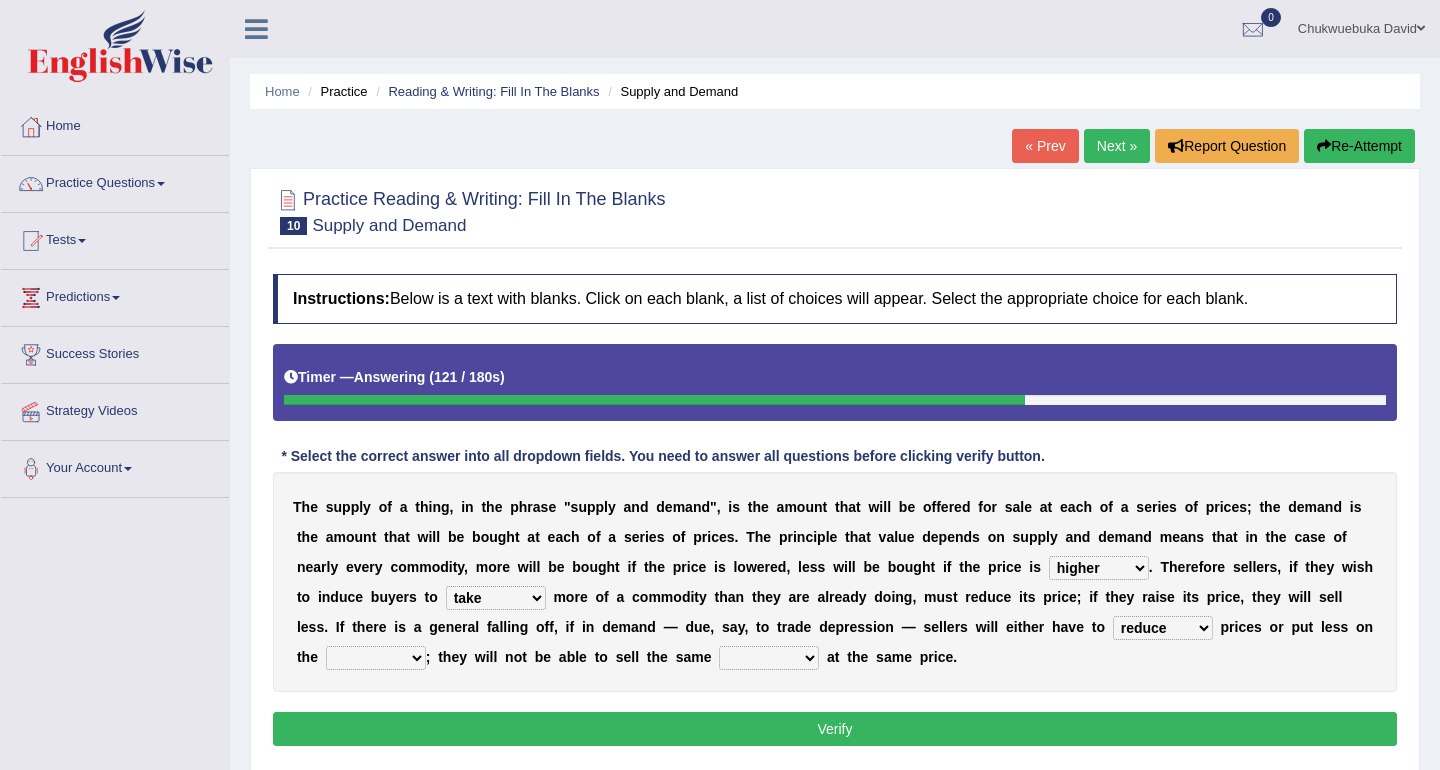 click on "store way market panel" at bounding box center (376, 658) 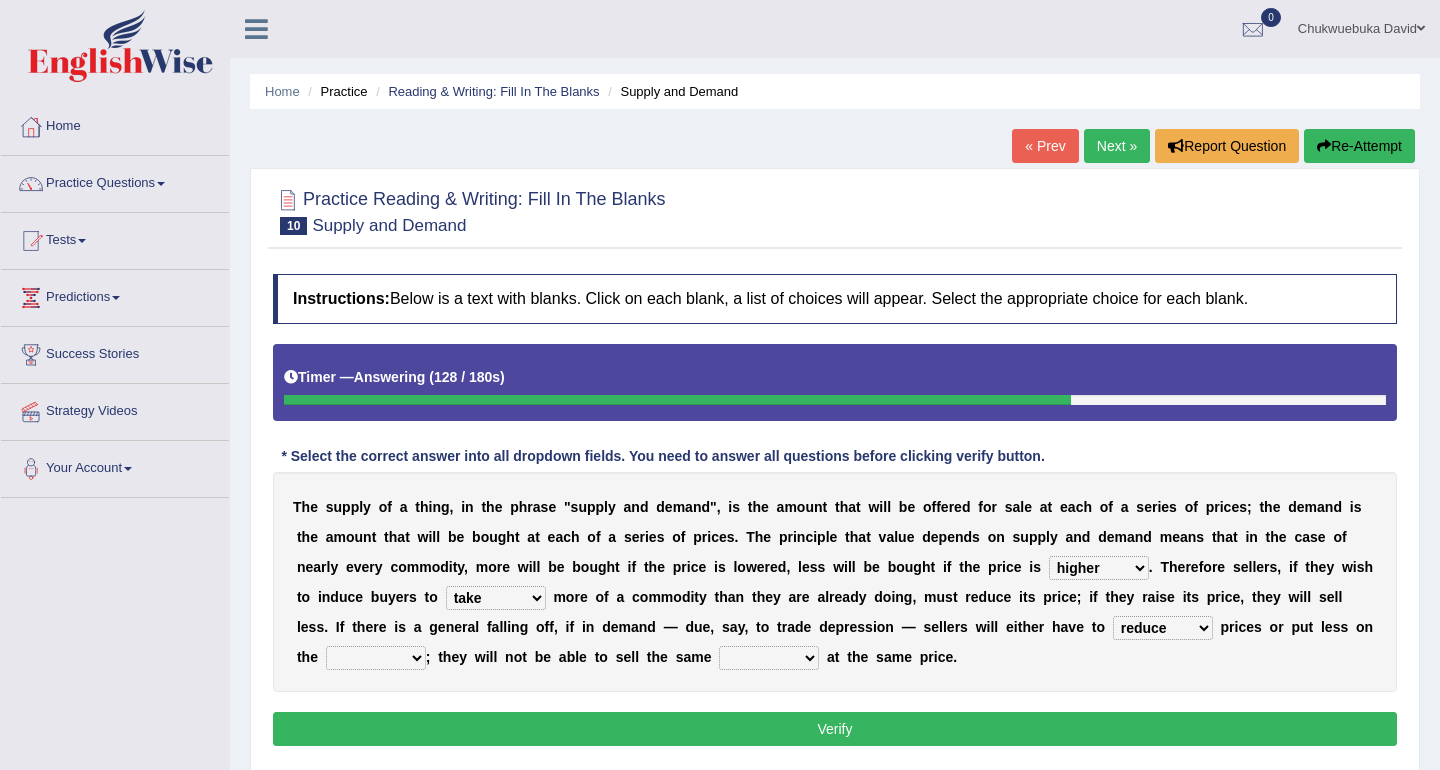 select on "market" 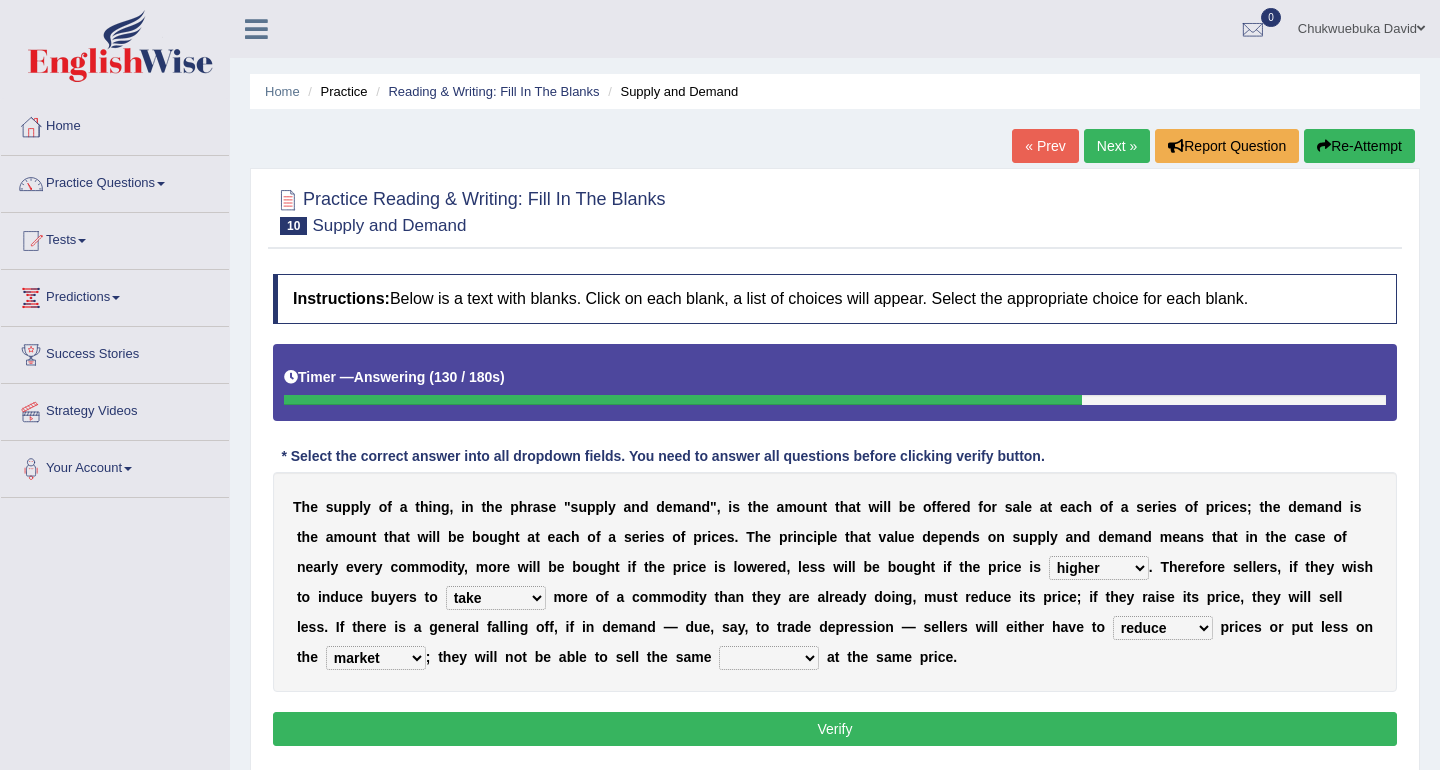 click on "quality patch amount deal" at bounding box center (769, 658) 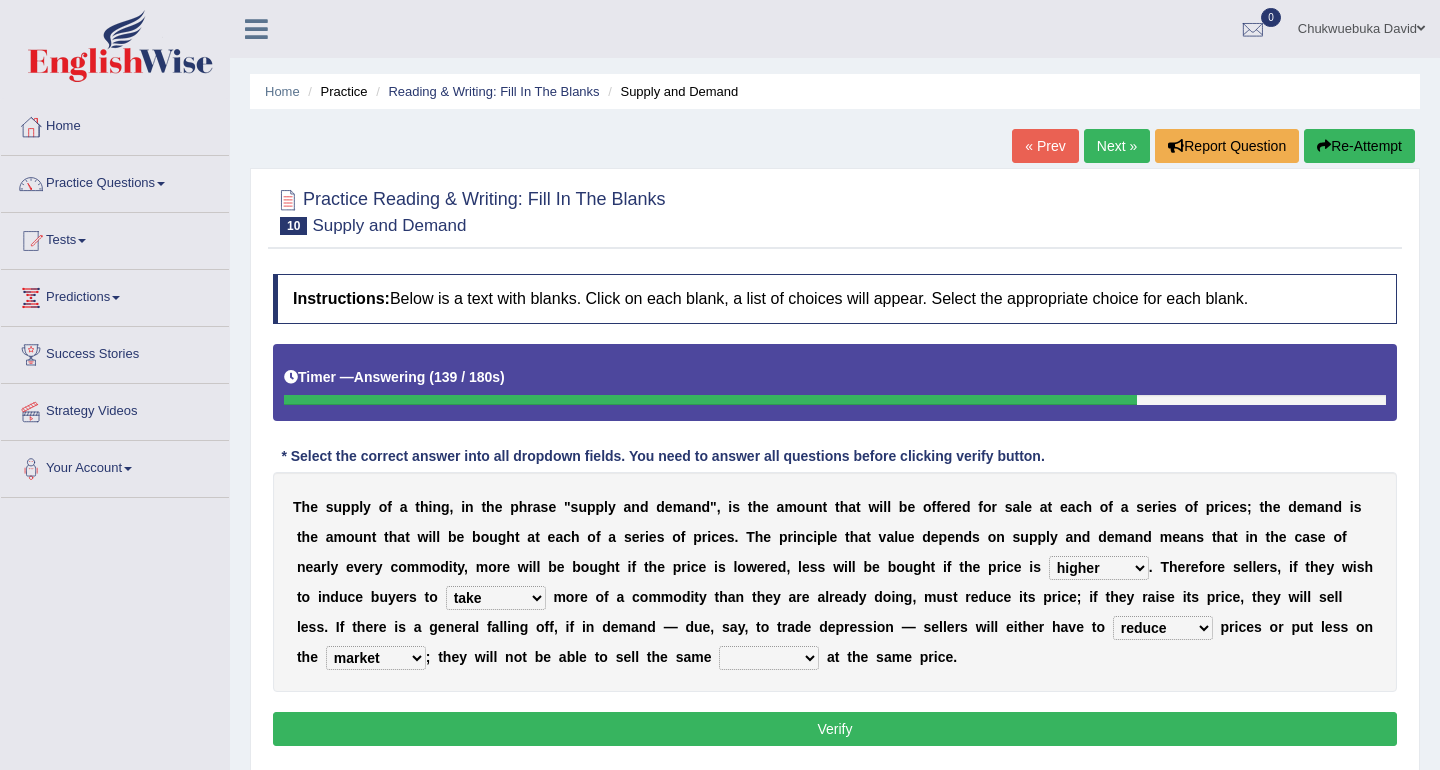 select on "amount" 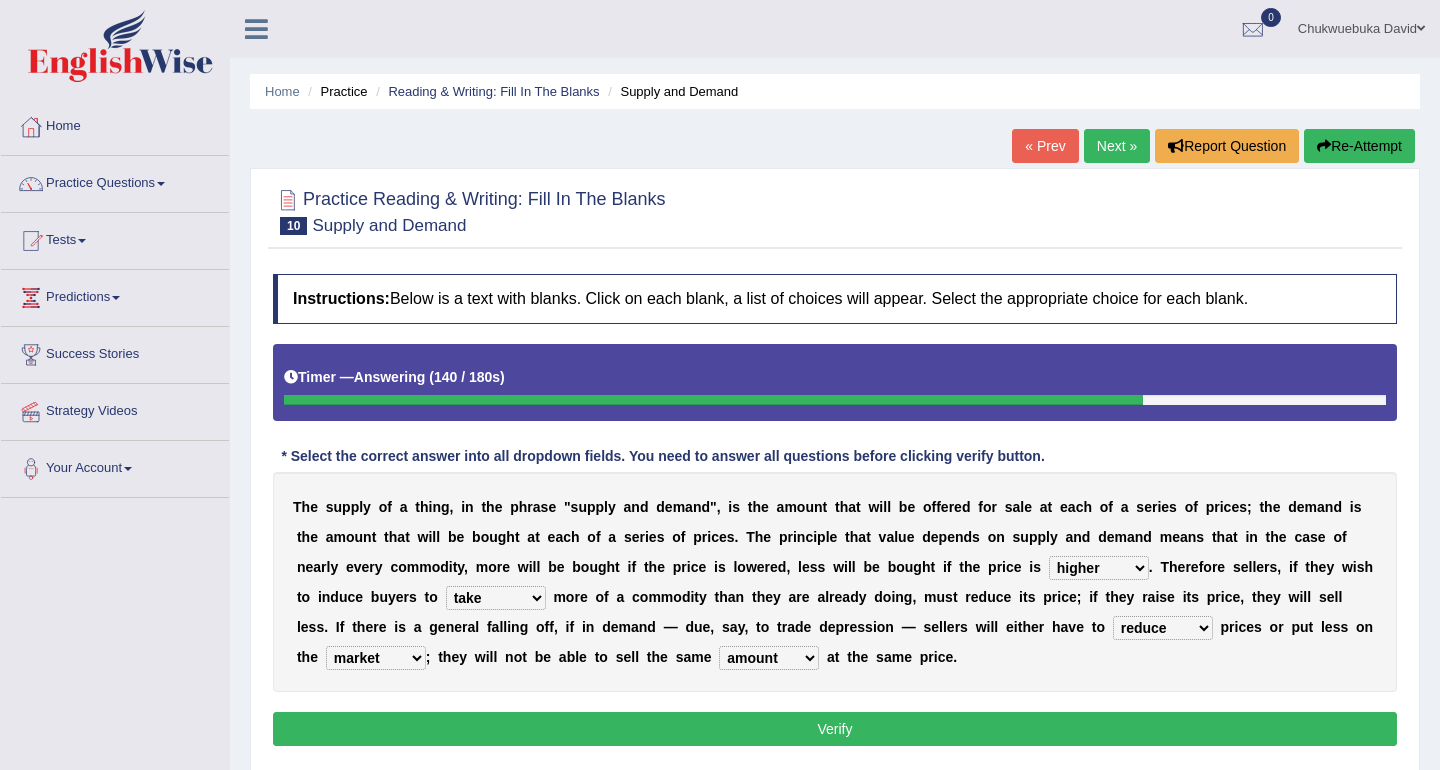 click on "T h e    s u p p l y    o f    a    t h i n g ,    i n    t h e    p h r a s e    " s u p p l y    a n d    d e m a n d " ,    i s    t h e    a m o u n t    t h a t    w i l l    b e    o f f e r e d    f o r    s a l e    a t    e a c h    o f    a    s e r i e s    o f    p r i c e s ;    t h e    d e m a n d    i s    t h e    a m o u n t    t h a t    w i l l    b e    b o u g h t    a t    e a c h    o f    a    s e r i e s    o f    p r i c e s .    T h e    p r i n c i p l e    t h a t    v a l u e    d e p e n d s    o n    s u p p l y    a n d    d e m a n d    m e a n s    t h a t    i n    t h e    c a s e    o f    n e a r l y    e v e r y    c o m m o d i t y ,    m o r e    w i l l    b e    b o u g h t    i f    t h e    p r i c e    i s    l o w e r e d ,    l e s s    w i l l    b e    b o u g h t    i f    t h e    p r i c e    i s    higher kept folded raised .    T h e r e f o r e    s e l l e r s ,    i f t" at bounding box center (835, 582) 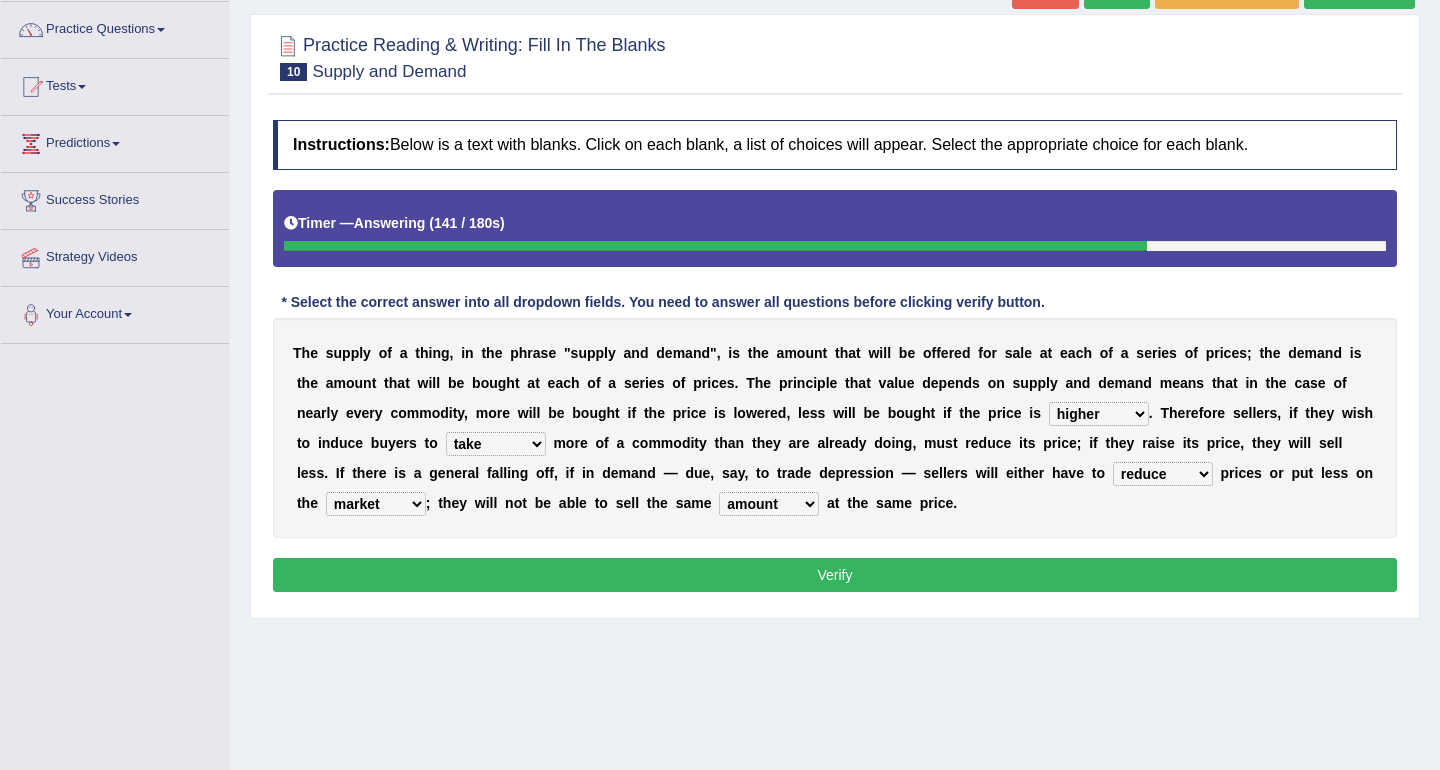scroll, scrollTop: 156, scrollLeft: 0, axis: vertical 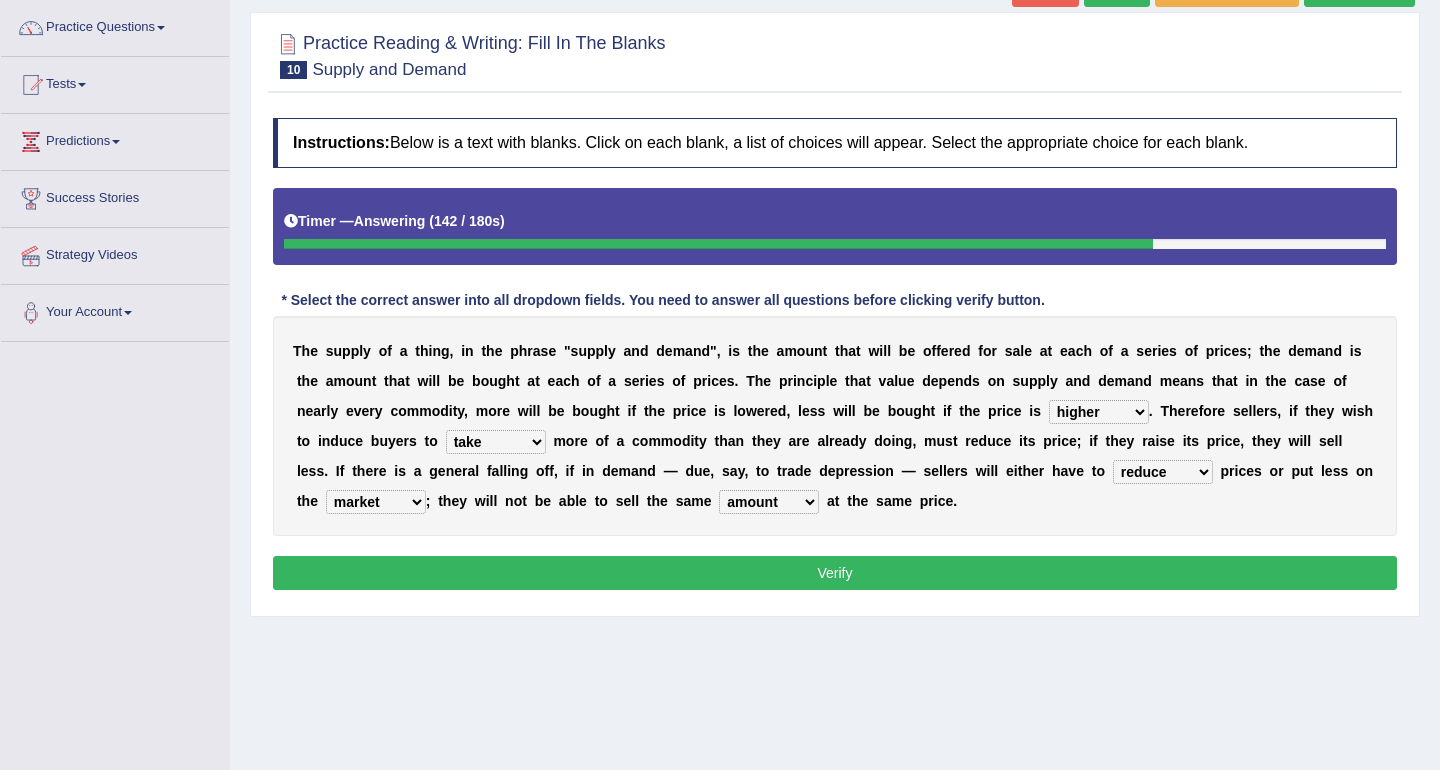 click on "Verify" at bounding box center (835, 573) 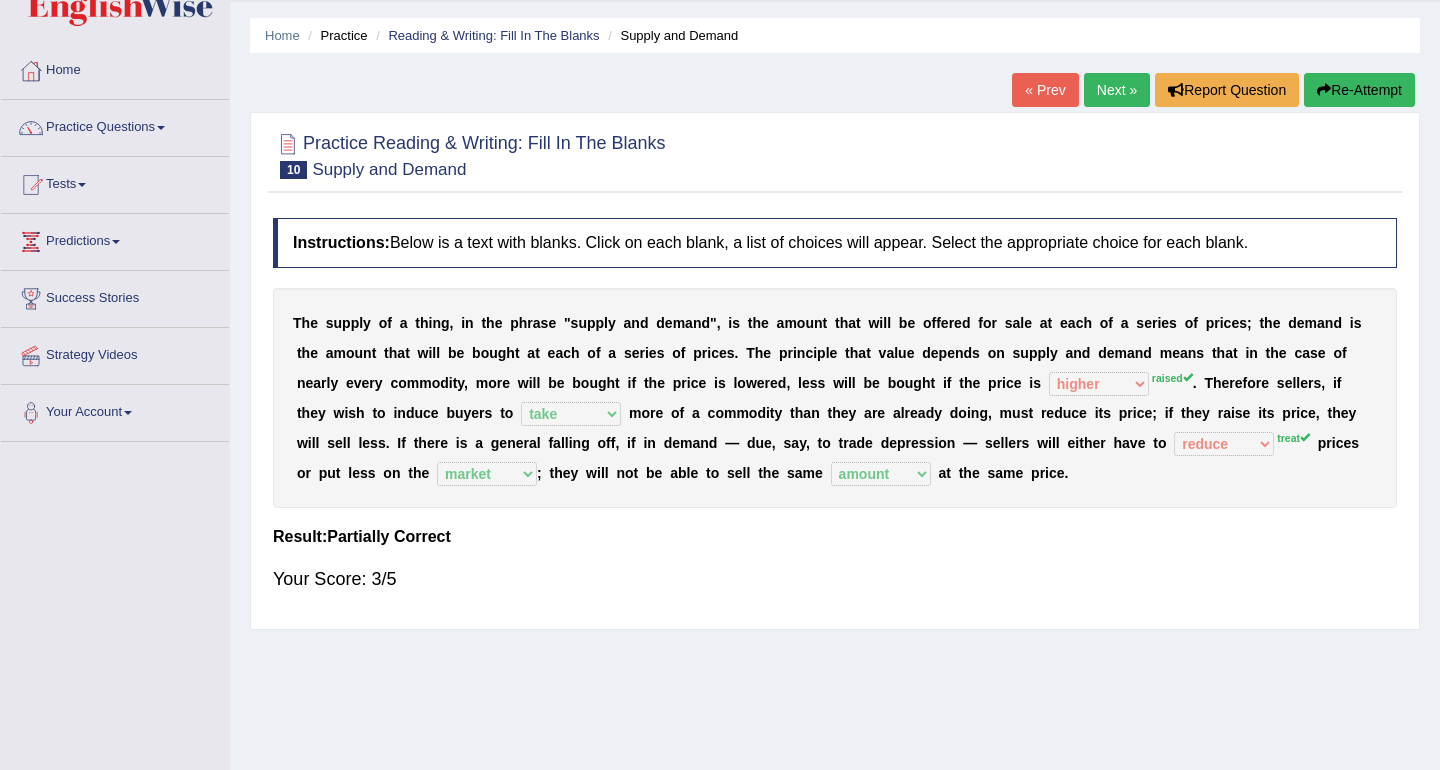 scroll, scrollTop: 51, scrollLeft: 0, axis: vertical 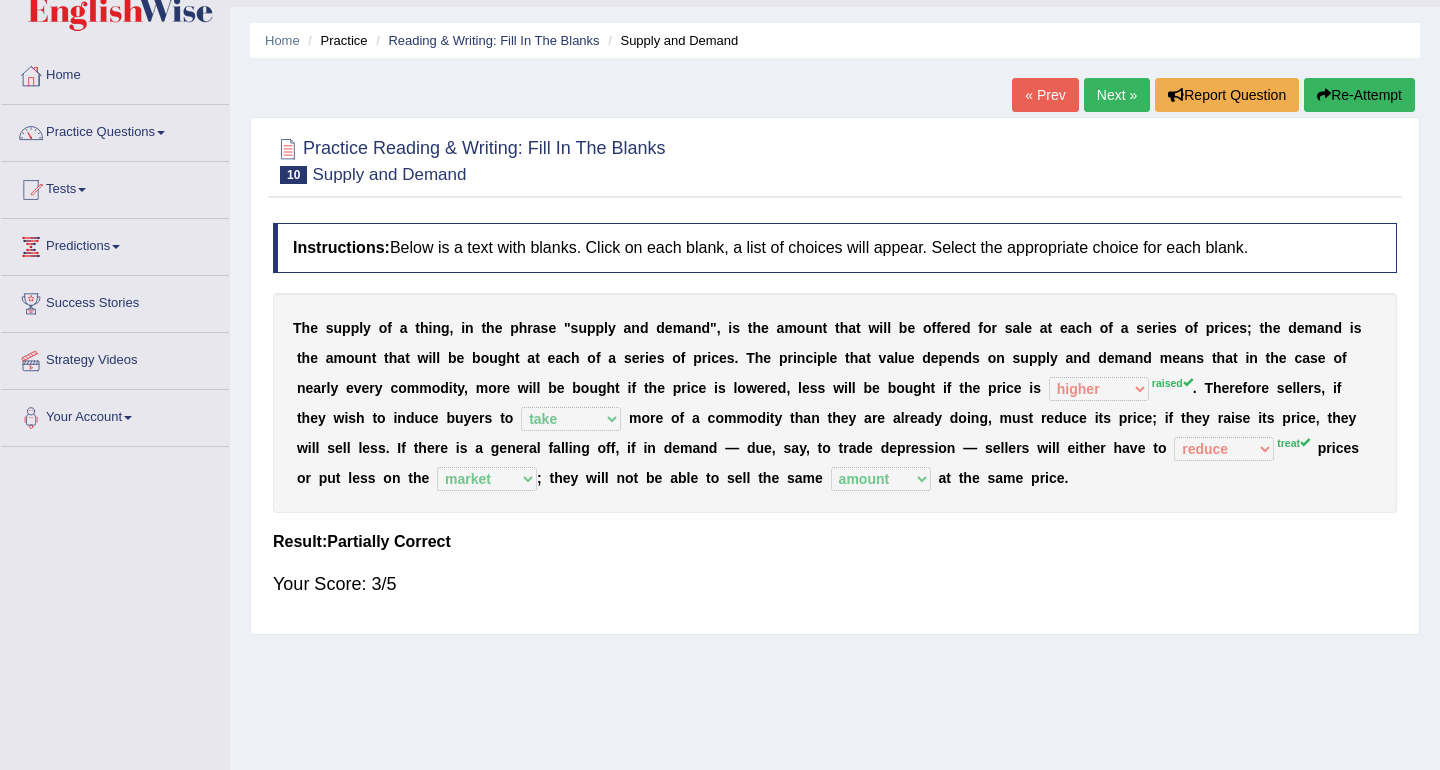 click on "Next »" at bounding box center [1117, 95] 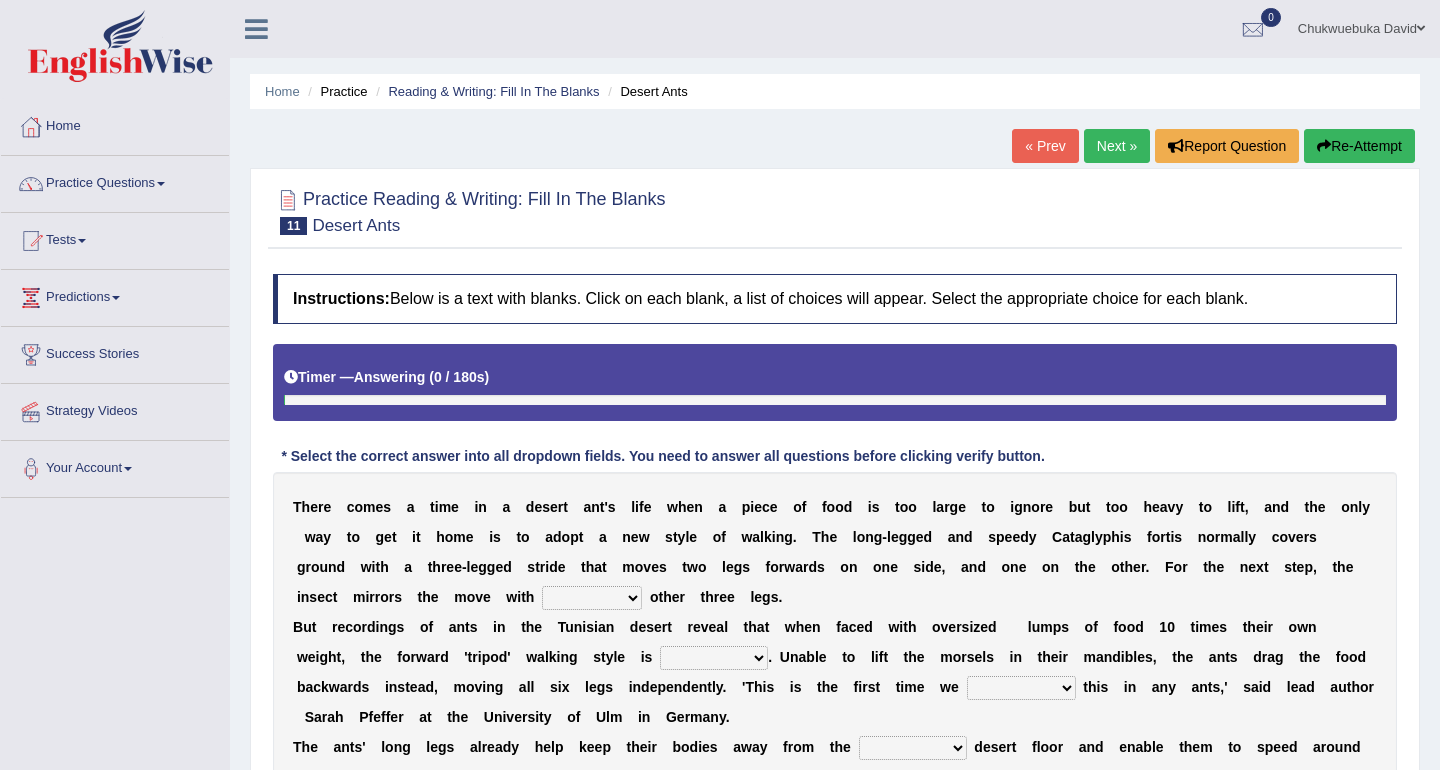 scroll, scrollTop: 0, scrollLeft: 0, axis: both 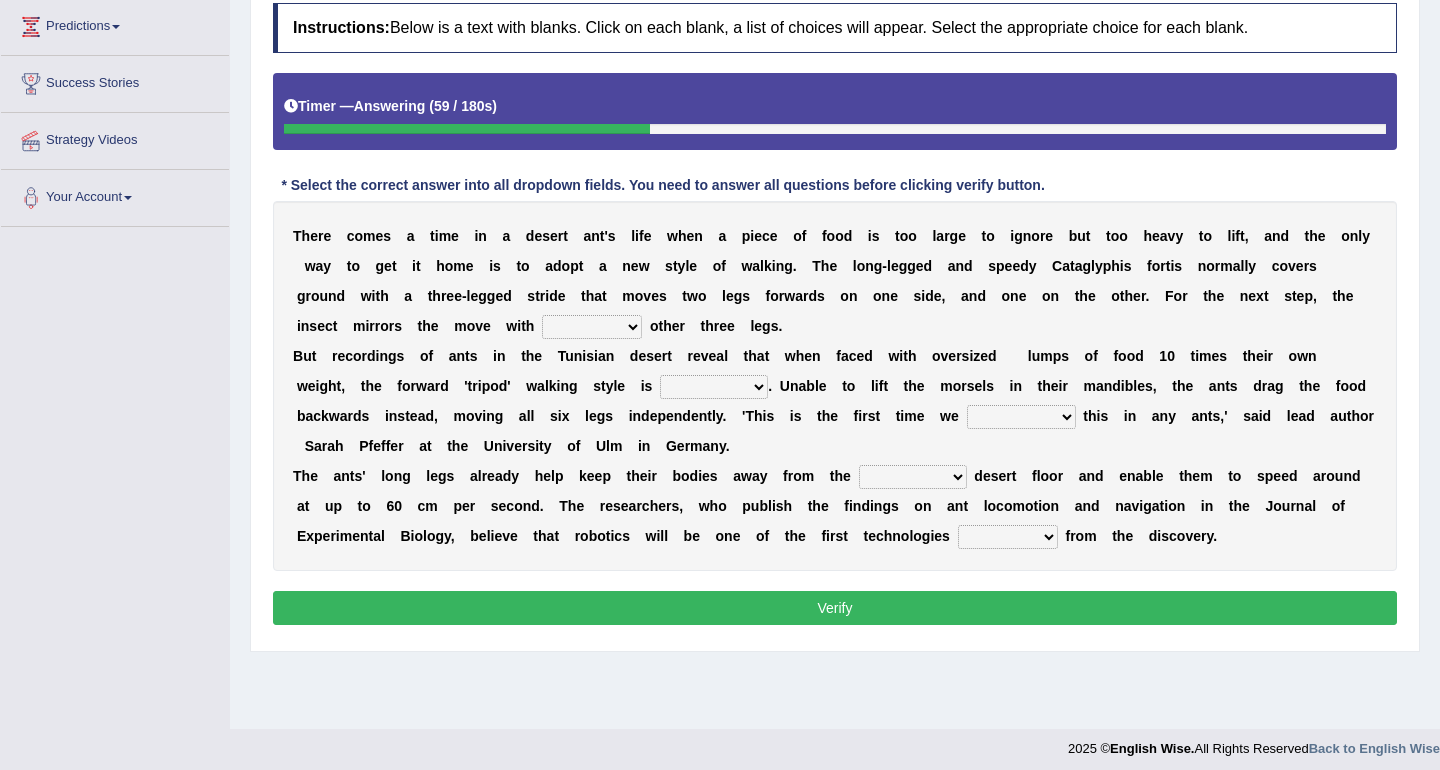 click on "her its there his" at bounding box center [592, 327] 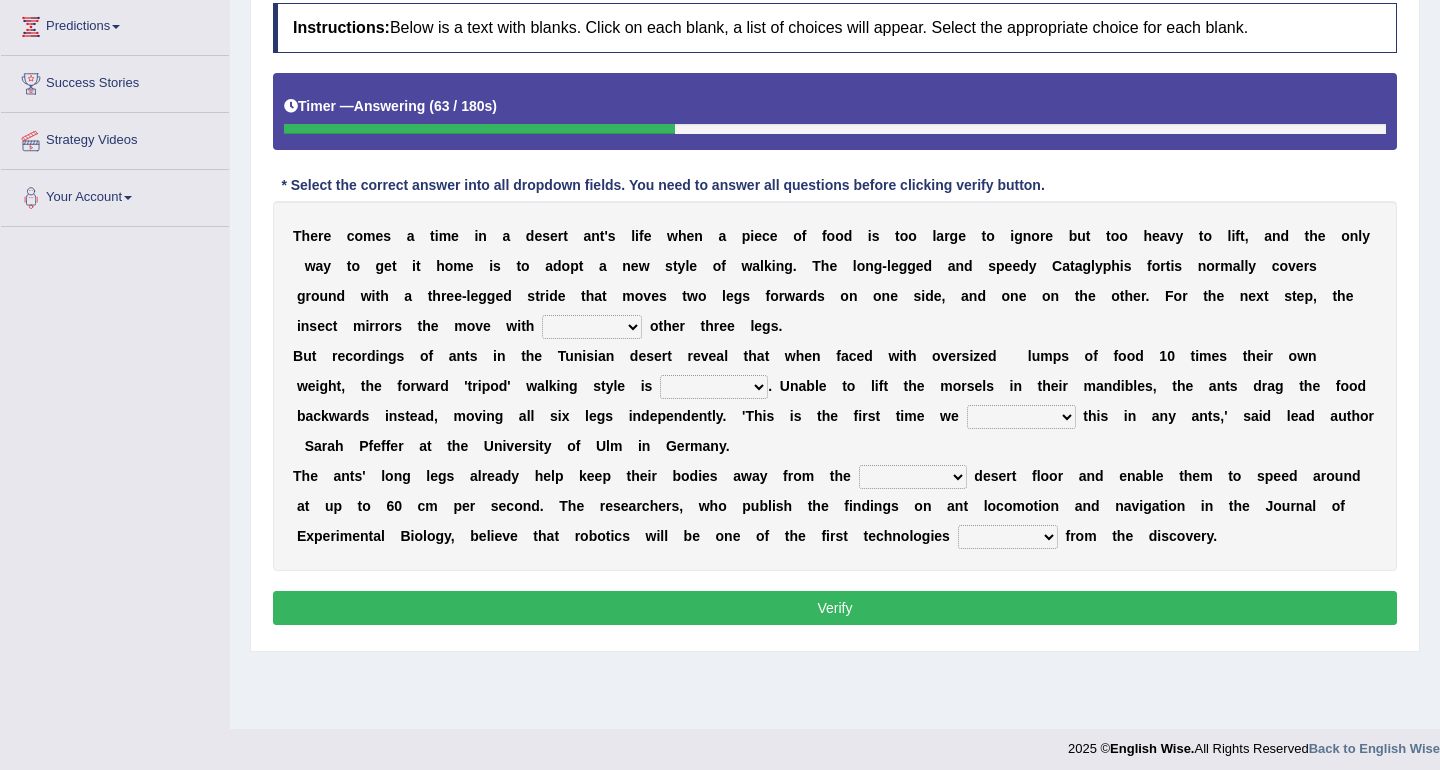 select on "its" 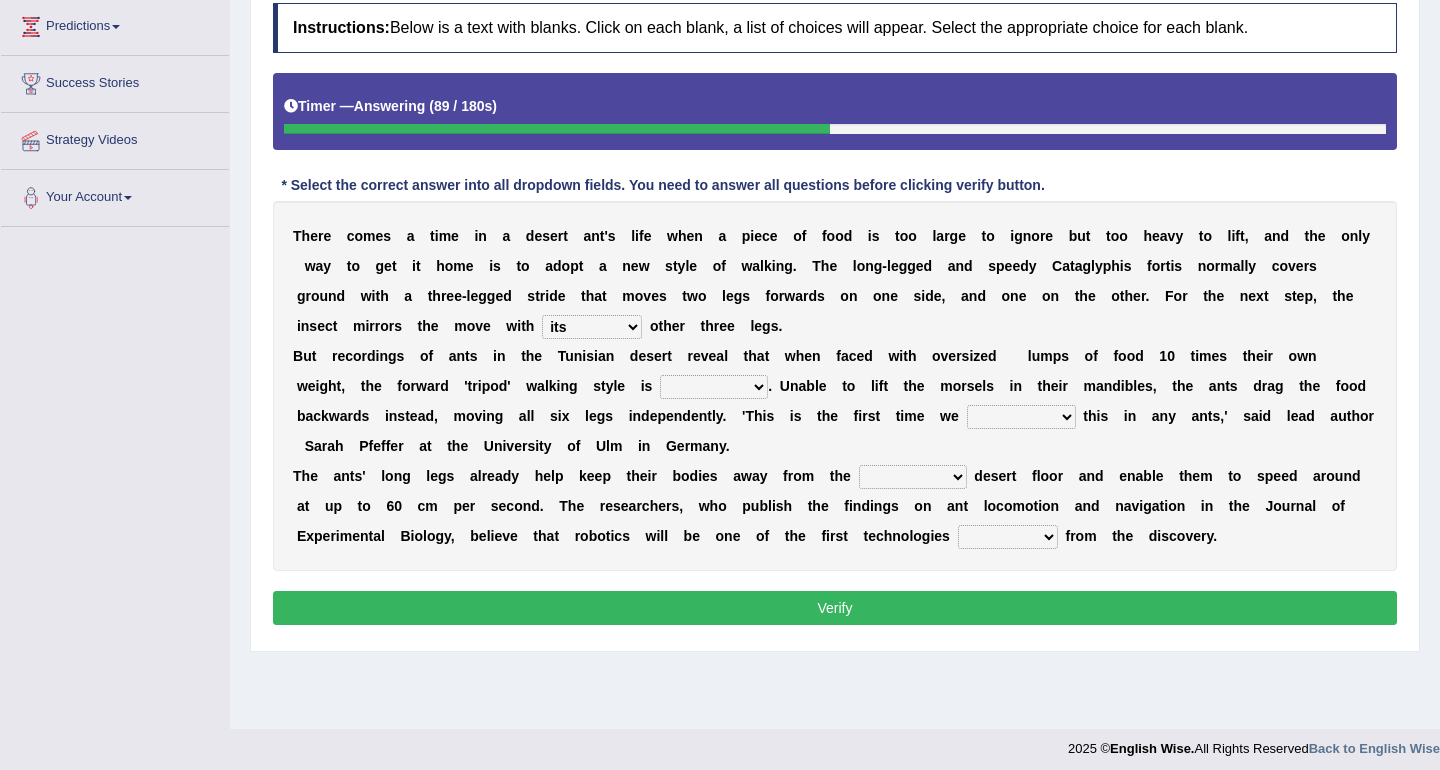 click on "abandoned abandon abandoning abandoned" at bounding box center (714, 387) 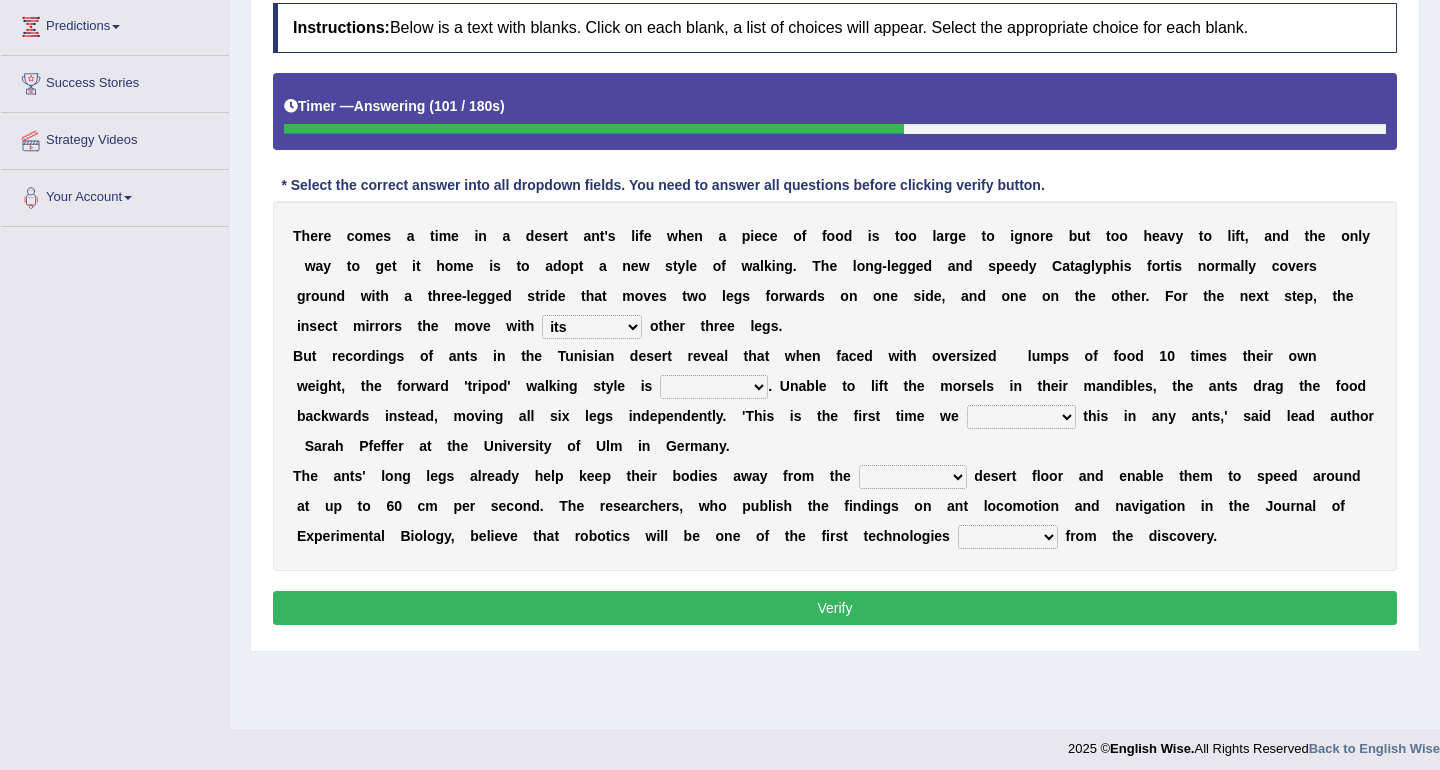 select on "abandoned" 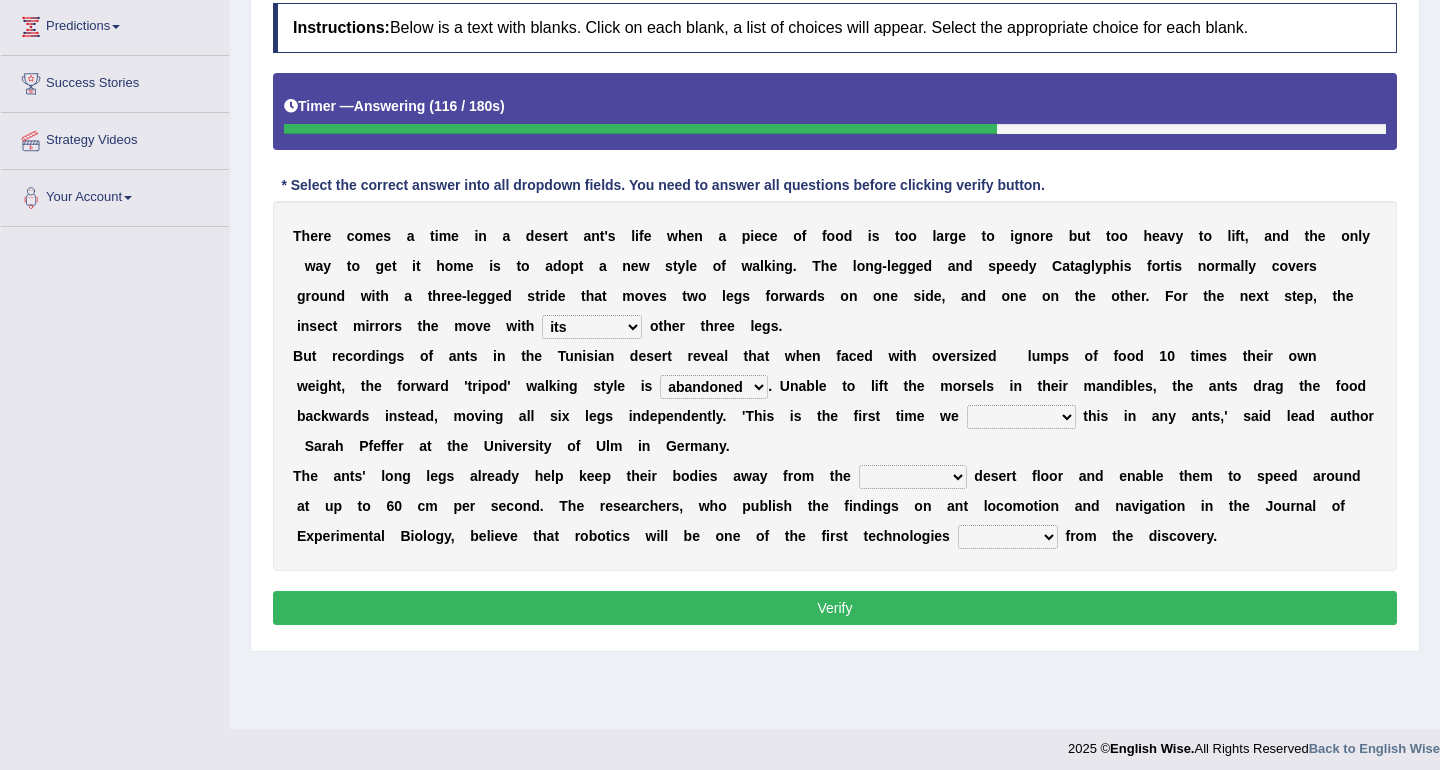 click on "saw seen having seen have seen" at bounding box center [1021, 417] 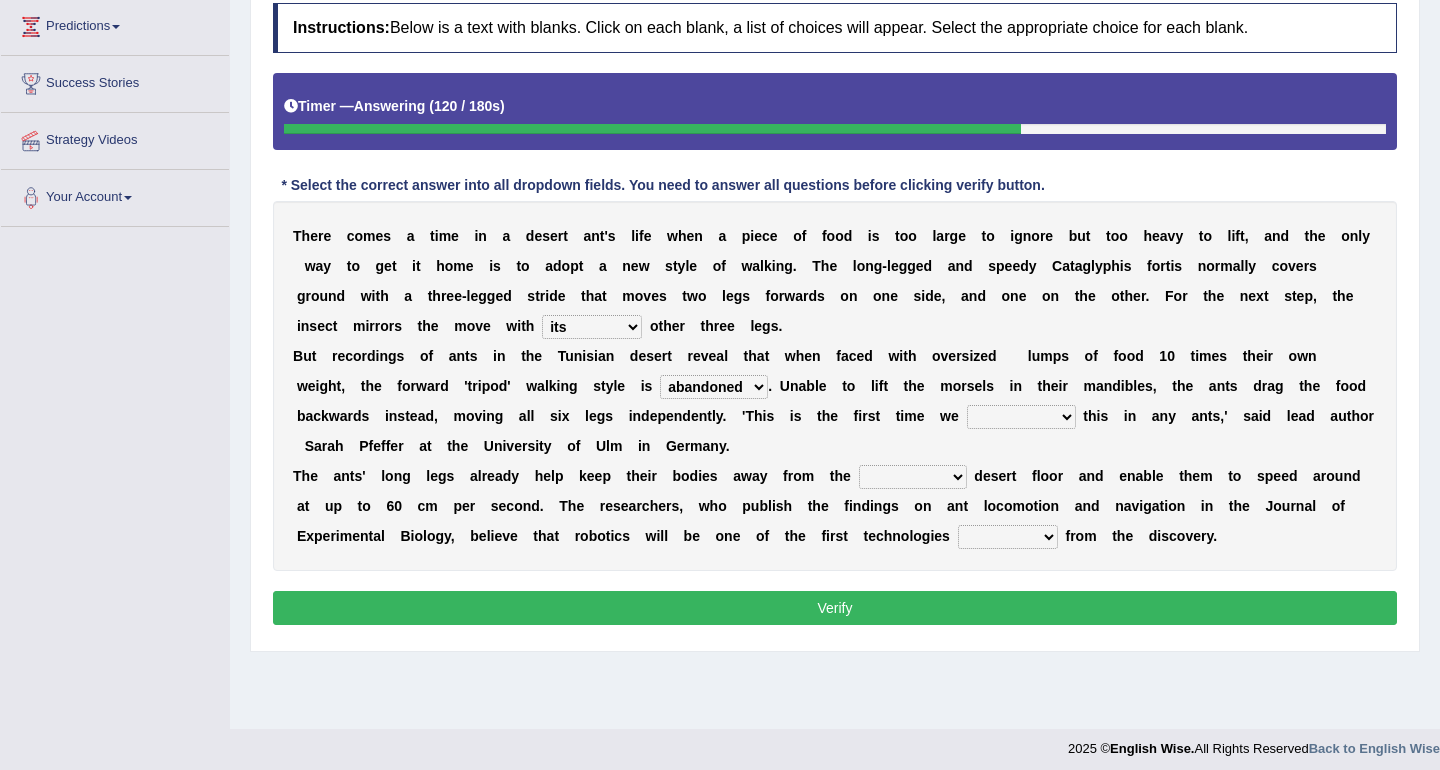 select on "have seen" 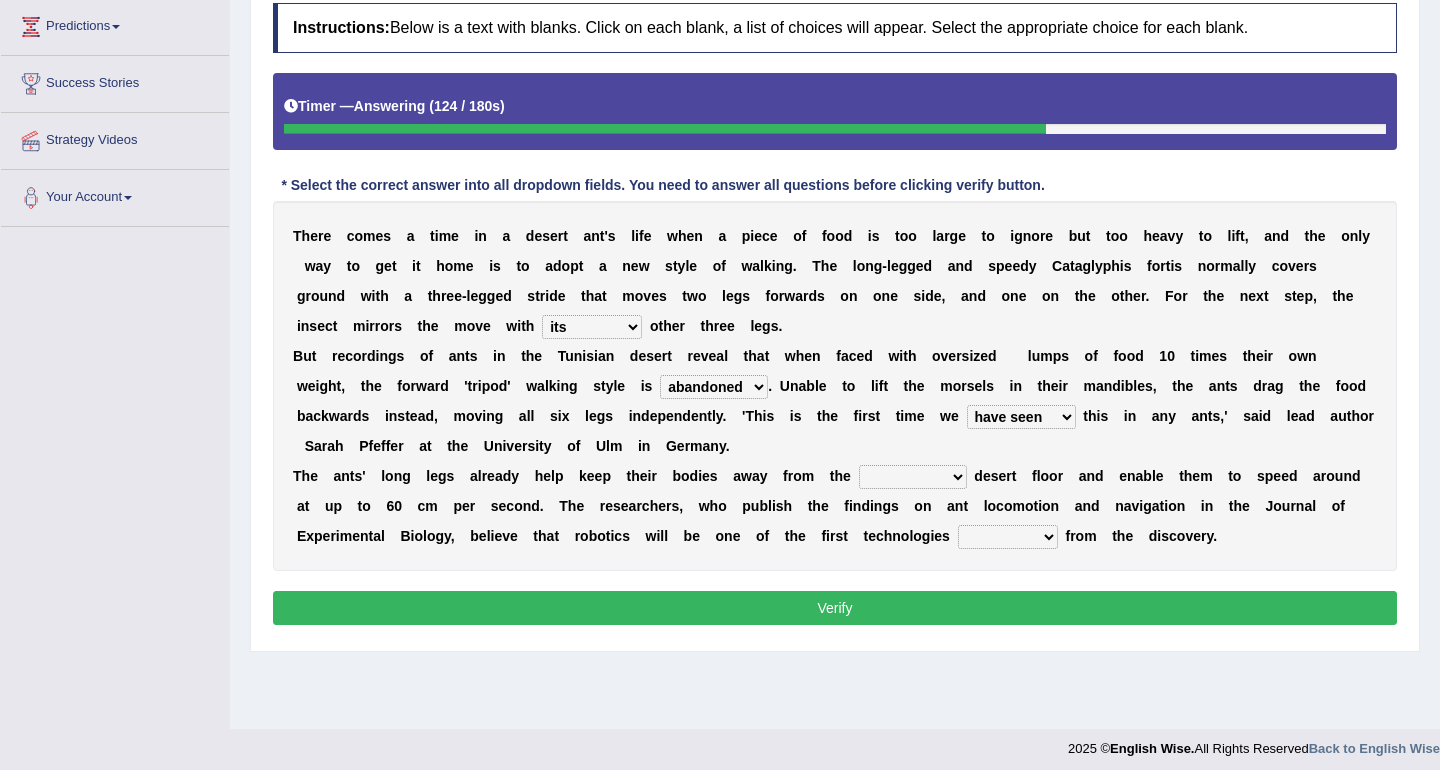 click on "saw seen having seen have seen" at bounding box center [1021, 417] 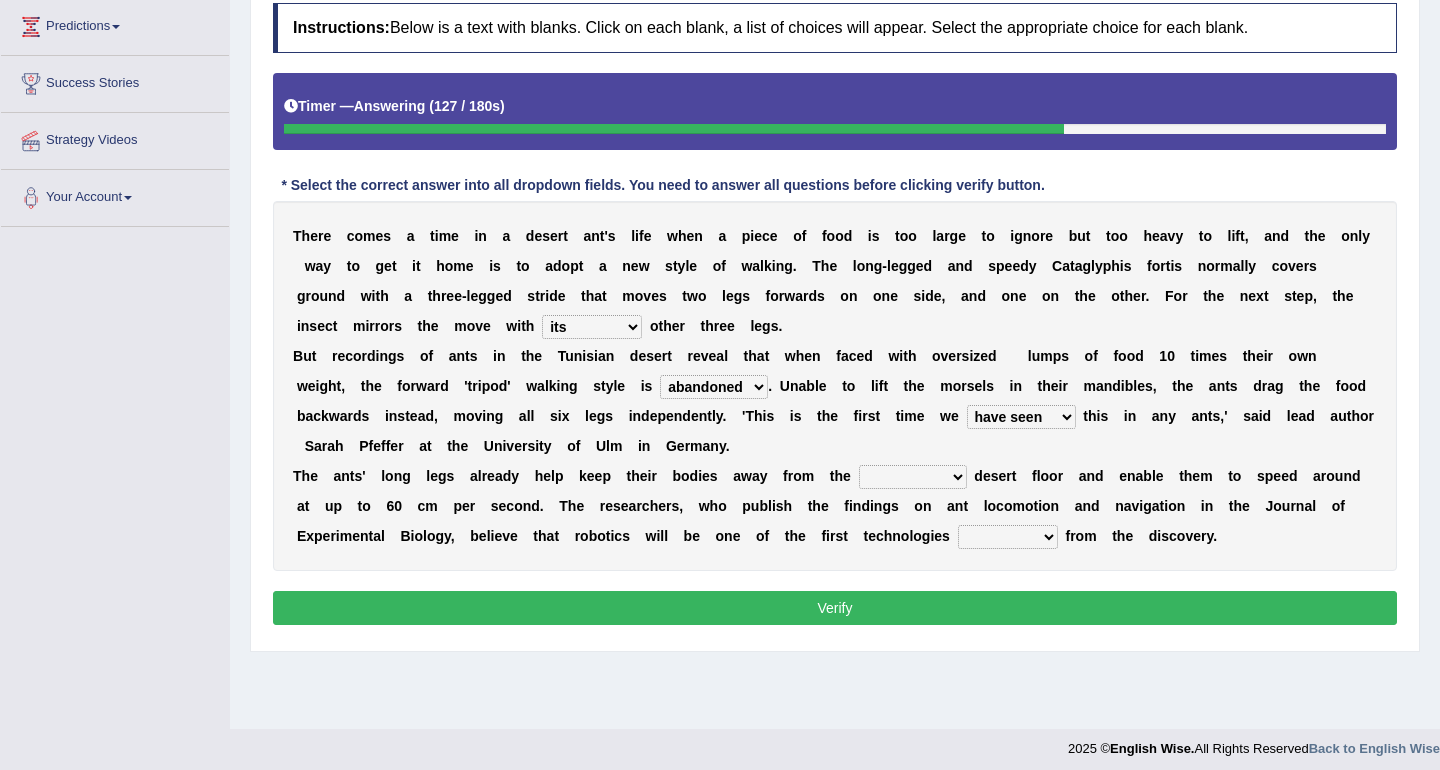 click on "T h e r e       c o m e s       a       t i m e       i n       a       d e s e r t       a n t ' s       l i f e       w h e n       a       p i e c e       o f       f o o d       i s       t o o       l a r g e       t o       i g n o r e       b u t       t o o       h e a v y       t o       l i f t ,       a n d       t h e       o n l y       w a y       t o       g e t       i t       h o m e       i s       t o       a d o p t       a       n e w       s t y l e       o f       w a l k i n g .       T h e       l o n g - l e g g e d       a n d       s p e e d y       C a t a g l y p h i s       f o r t i s       n o r m a l l y       c o v e r s       g r o u n d       w i t h       a       t h r e e - l e g g e d       s t r i d e       t h a t       m o v e s       t w o       l e g s       f o r w a r d s       o n       o n e       s i d e ,       a n d       o n e" at bounding box center [835, 386] 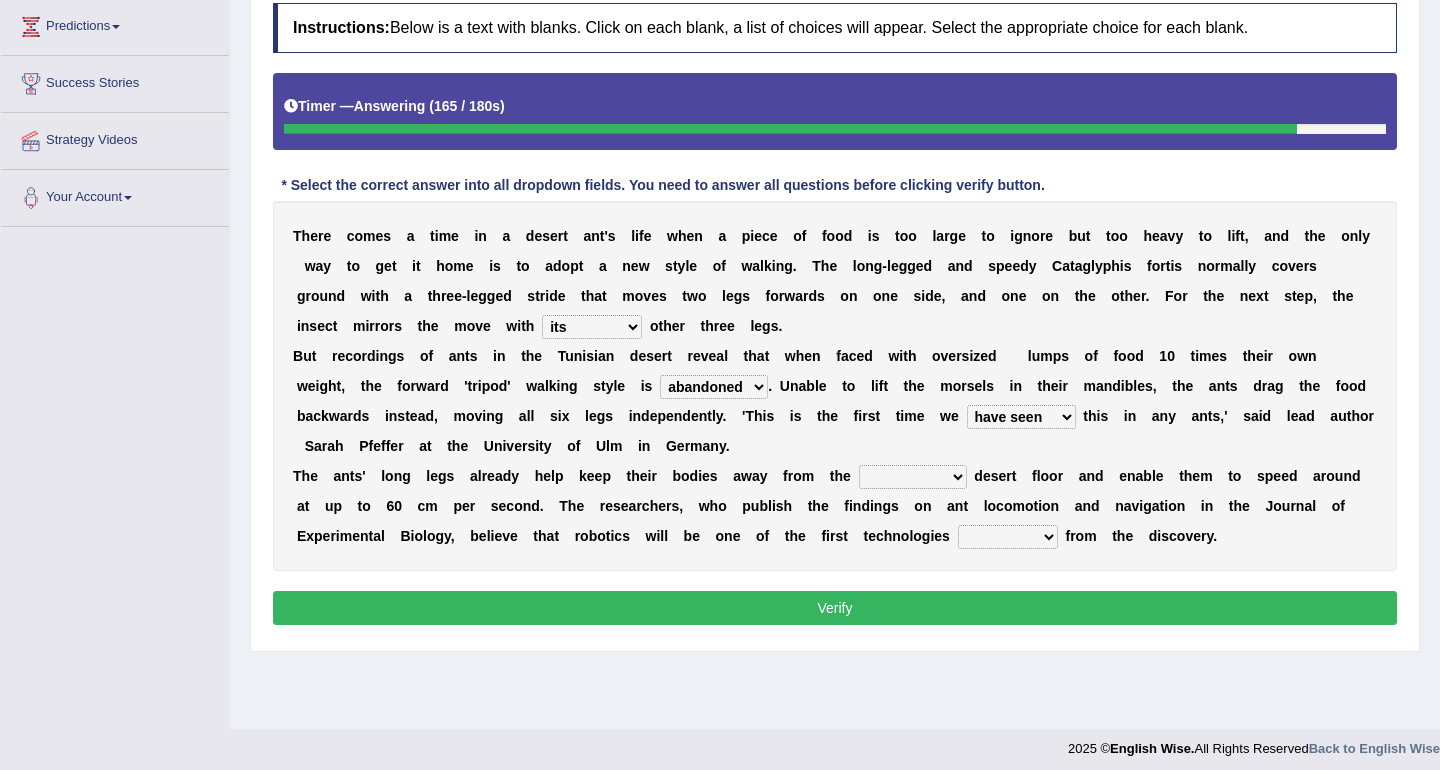 click on "emotional stuck unsensored scorching" at bounding box center (913, 477) 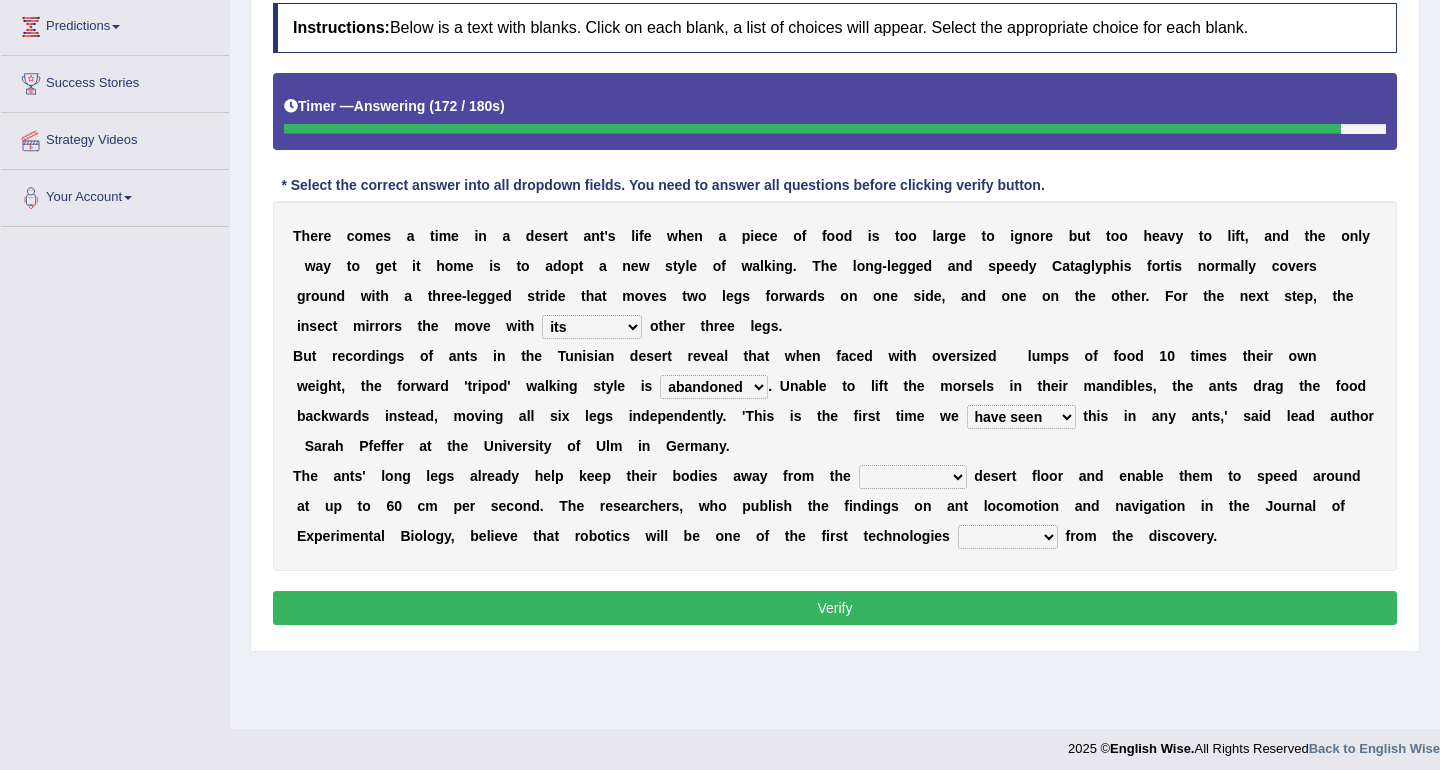 select on "scorching" 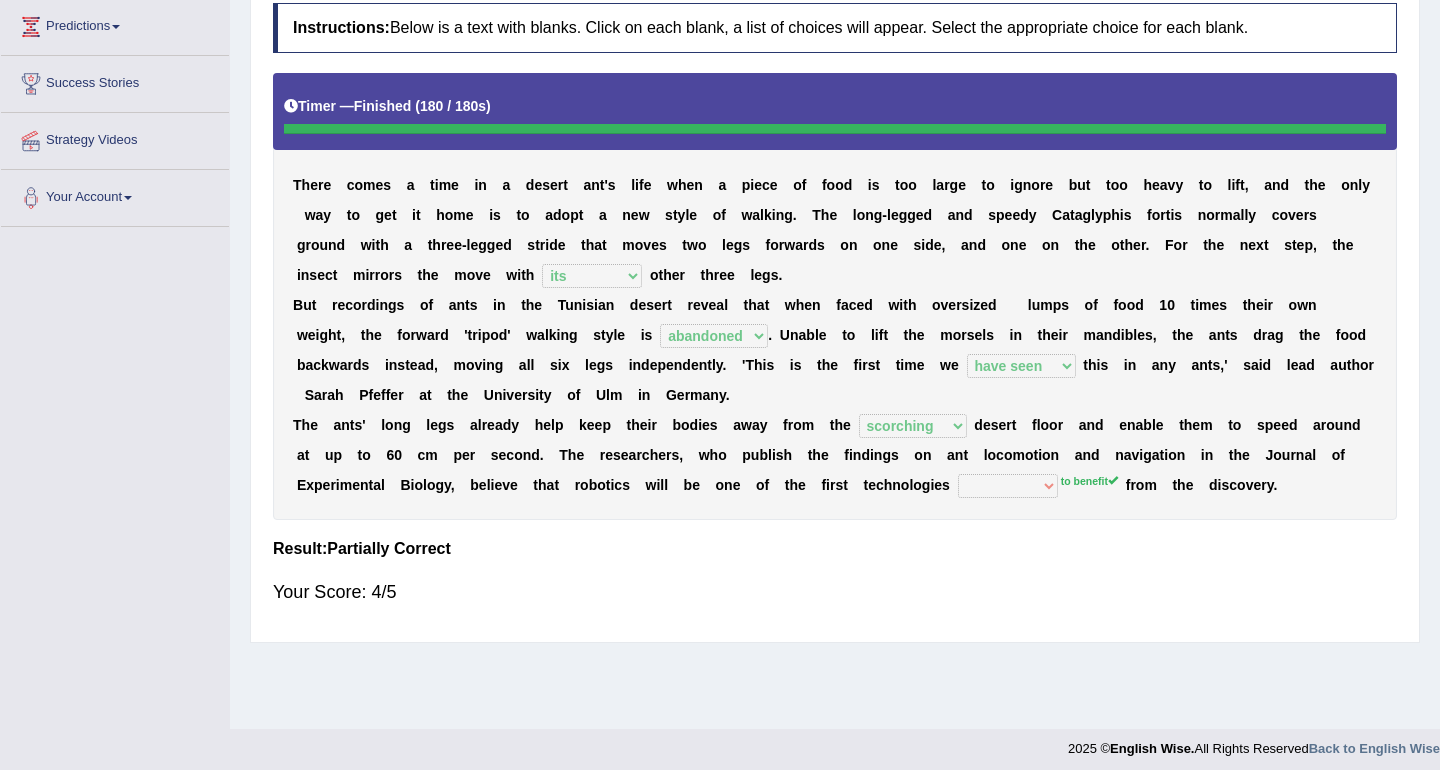 scroll, scrollTop: 0, scrollLeft: 0, axis: both 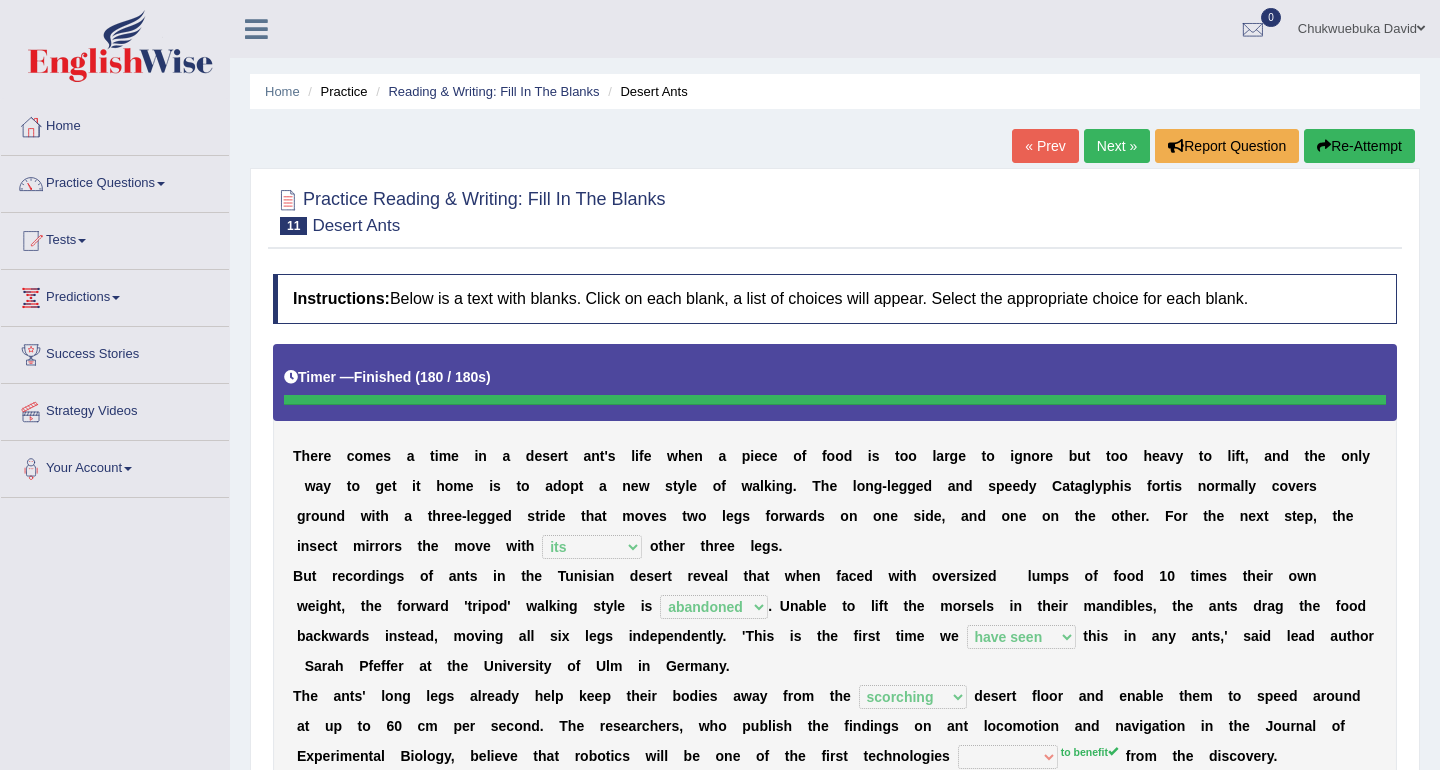 click on "Next »" at bounding box center [1117, 146] 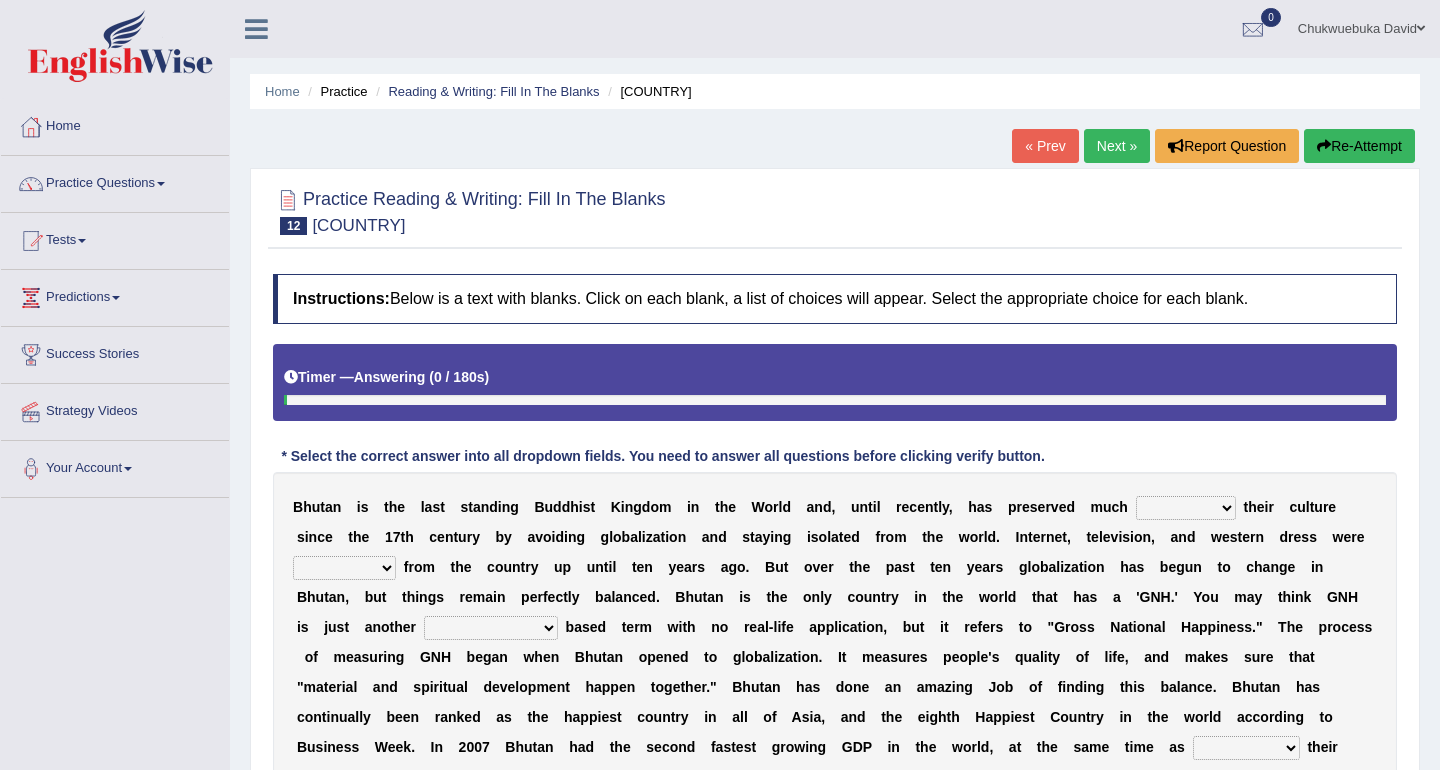 scroll, scrollTop: 0, scrollLeft: 0, axis: both 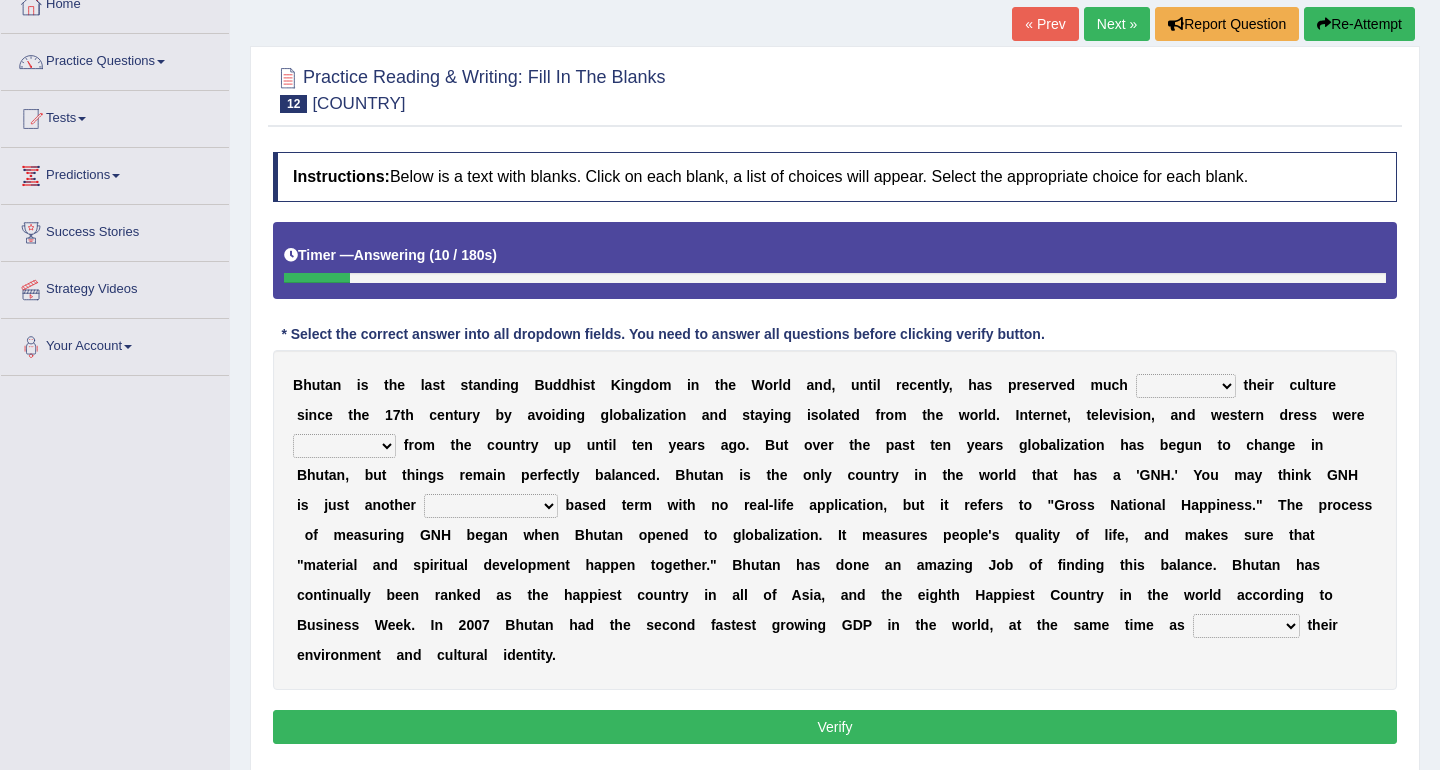 click on "of about to for" at bounding box center [1186, 386] 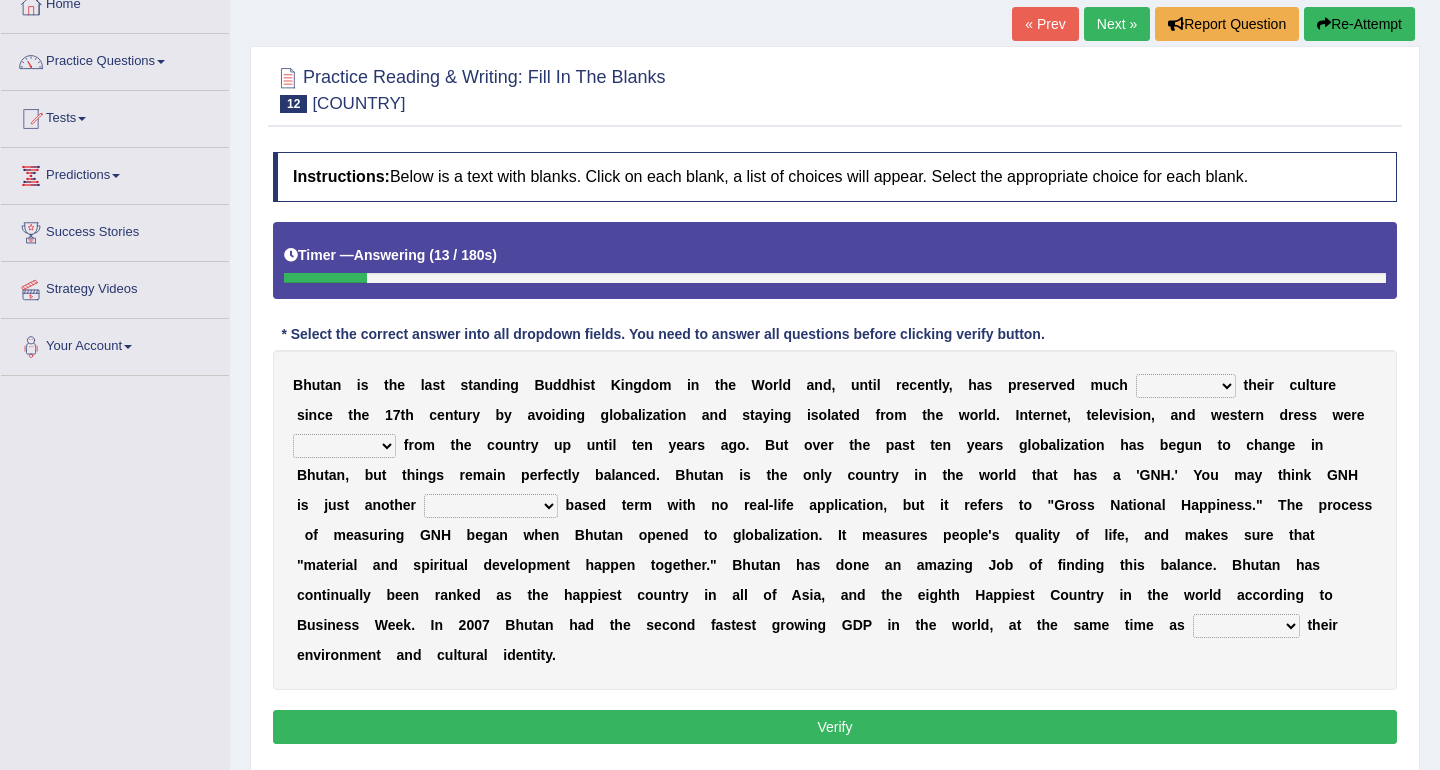 select on "of" 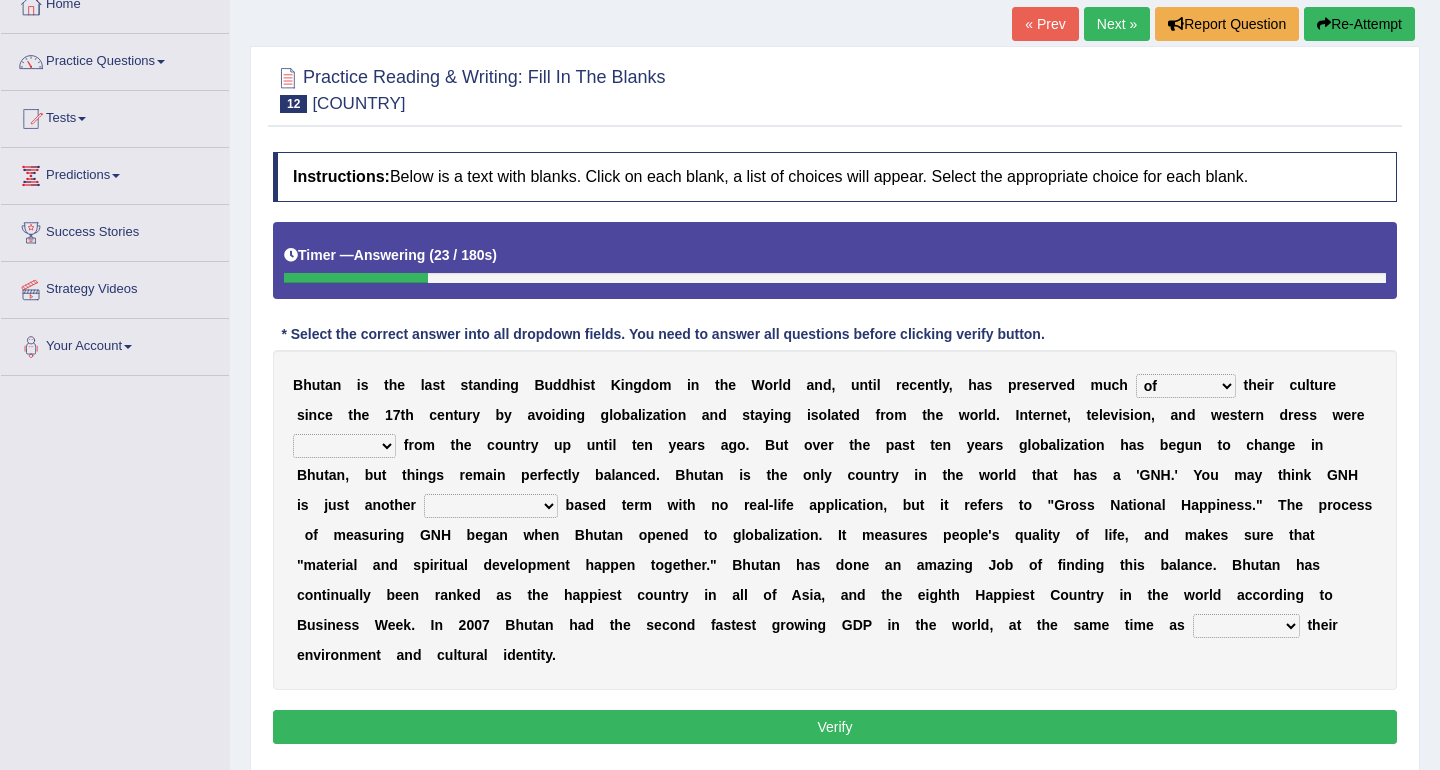click on "summoned observed displayed banned" at bounding box center [344, 446] 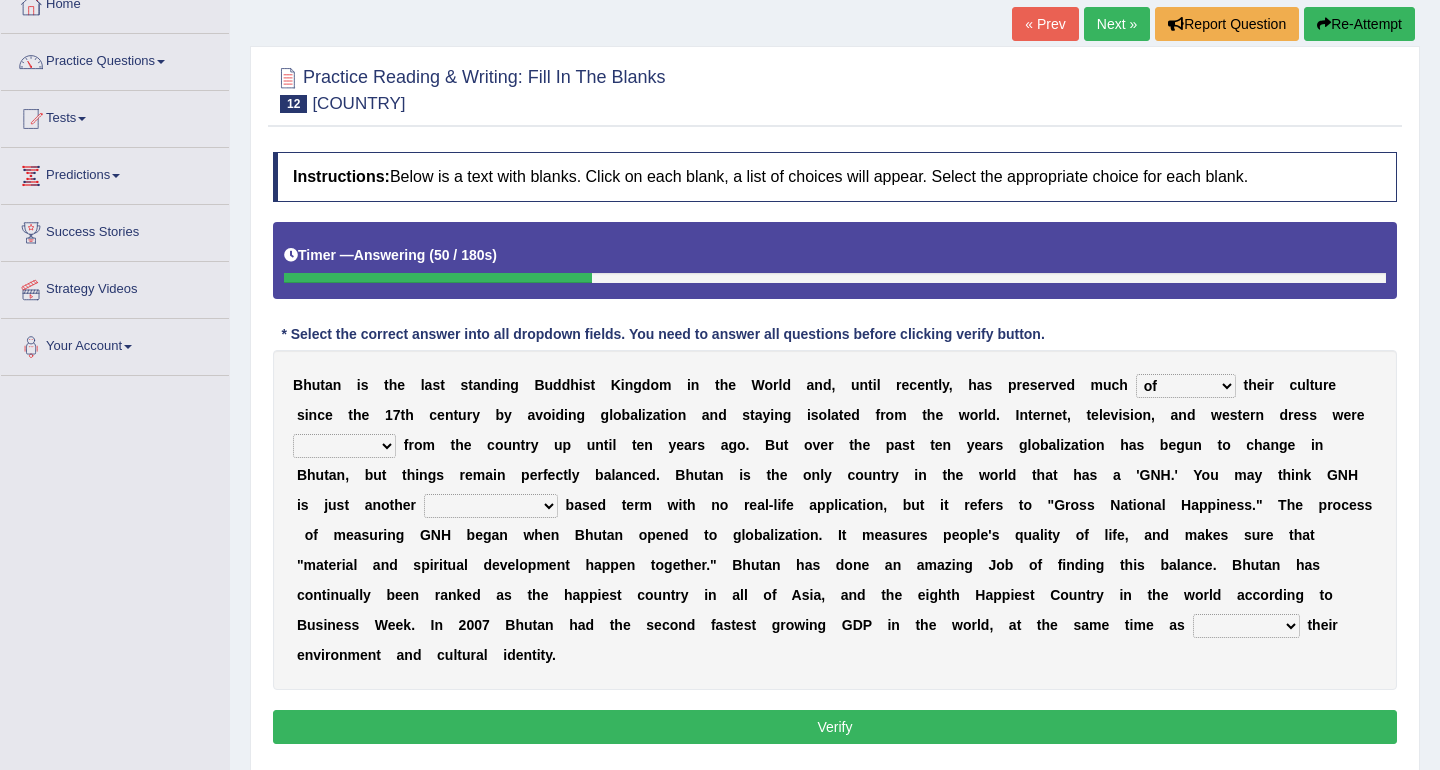 click on "summoned observed displayed banned" at bounding box center (344, 446) 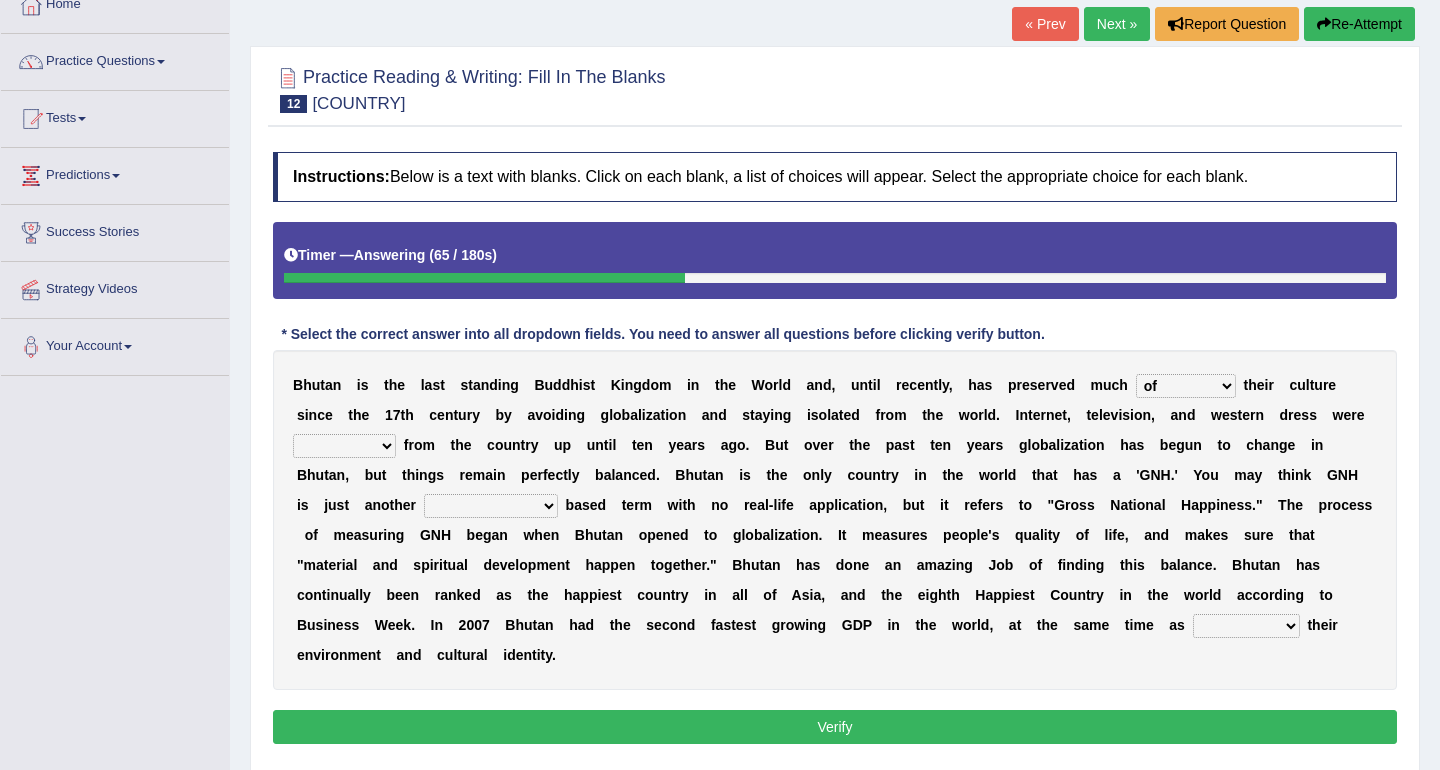 select on "banned" 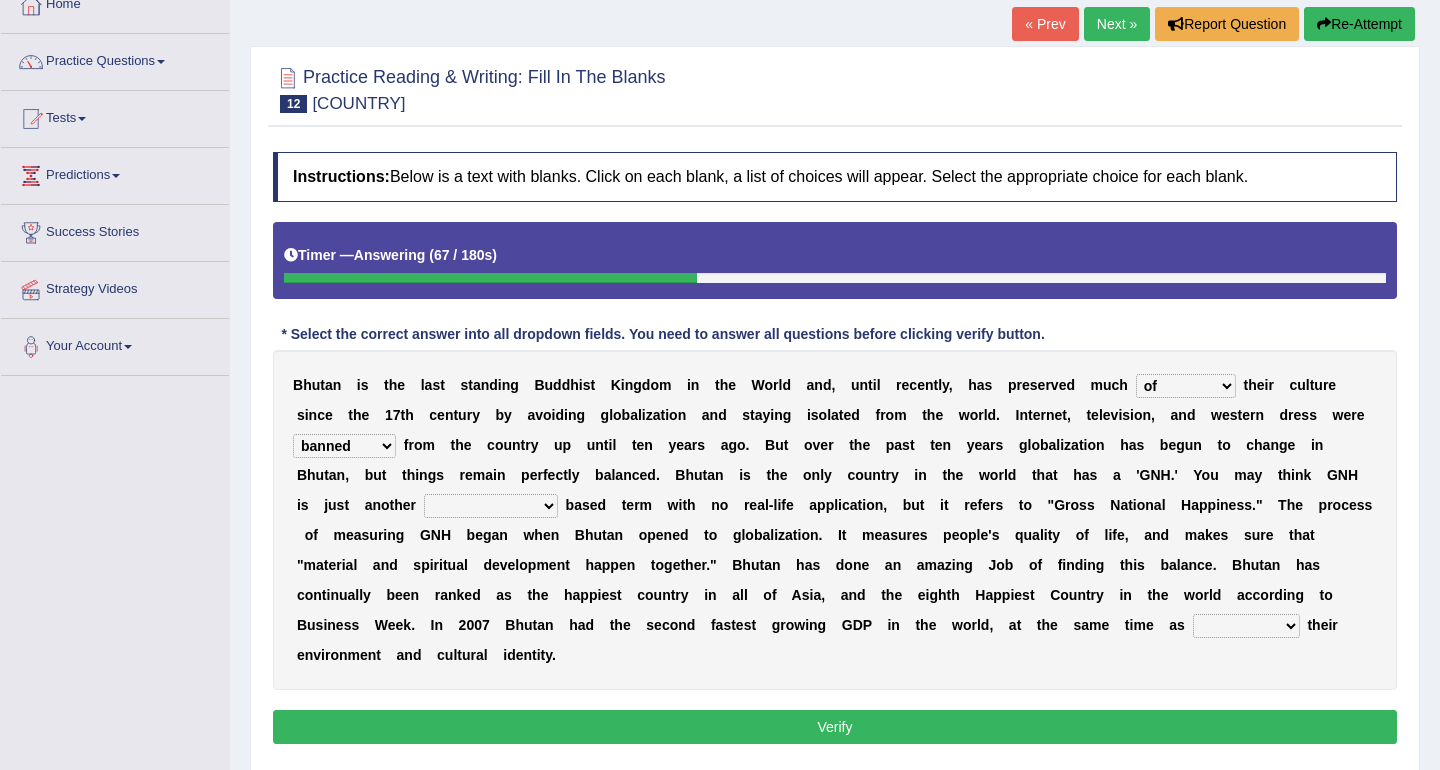 click on "B h u t a n       i s       t h e       l a s t       s t a n d i n g       B u d d h i s t       K i n g d o m       i n       t h e       W o r l d       a n d ,       u n t i l       r e c e n t l y ,       h a s       p r e s e r v e d       m u c h    of about to for    t h e i r       c u l t u r e       s i n c e       t h e       1 7 t h       c e n t u r y       b y       a v o i d i n g       g l o b a l i z a t i o n       a n d       s t a y i n g       i s o l a t e d       f r o m       t h e       w o r l d .       I n t e r n e t ,       t e l e v i s i o n ,       a n d       w e s t e r n       d r e s s       w e r e    summoned observed displayed banned    f r o m       t h e       c o u n t r y       u p       u n t i l       t e n       y e a r s       a g o .       B u t       o v e r       t h e       p a s t       t e n       y e a r s       g l o b a l i z a t i o n       h a s" at bounding box center (835, 520) 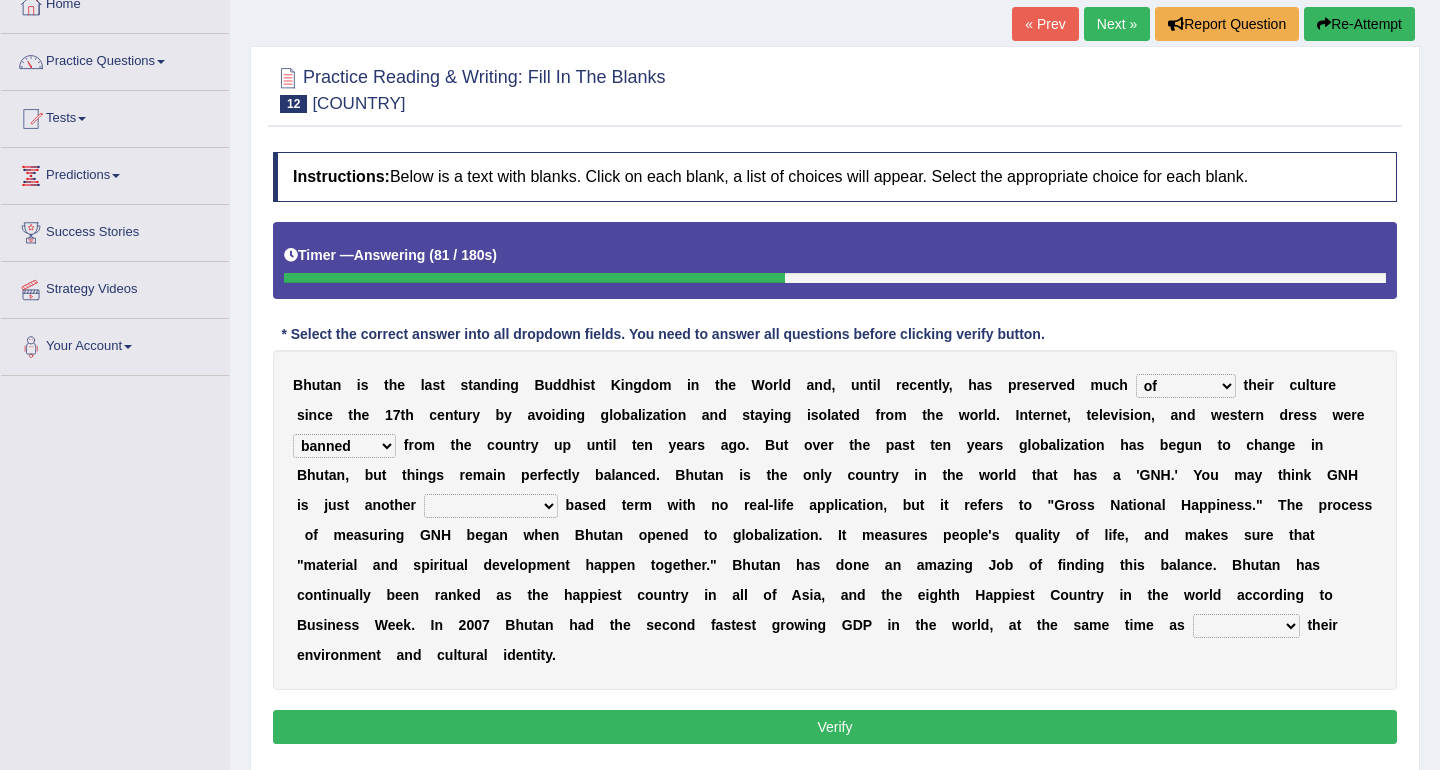 click on "statistically barely overwhelmingly roughly" at bounding box center (491, 506) 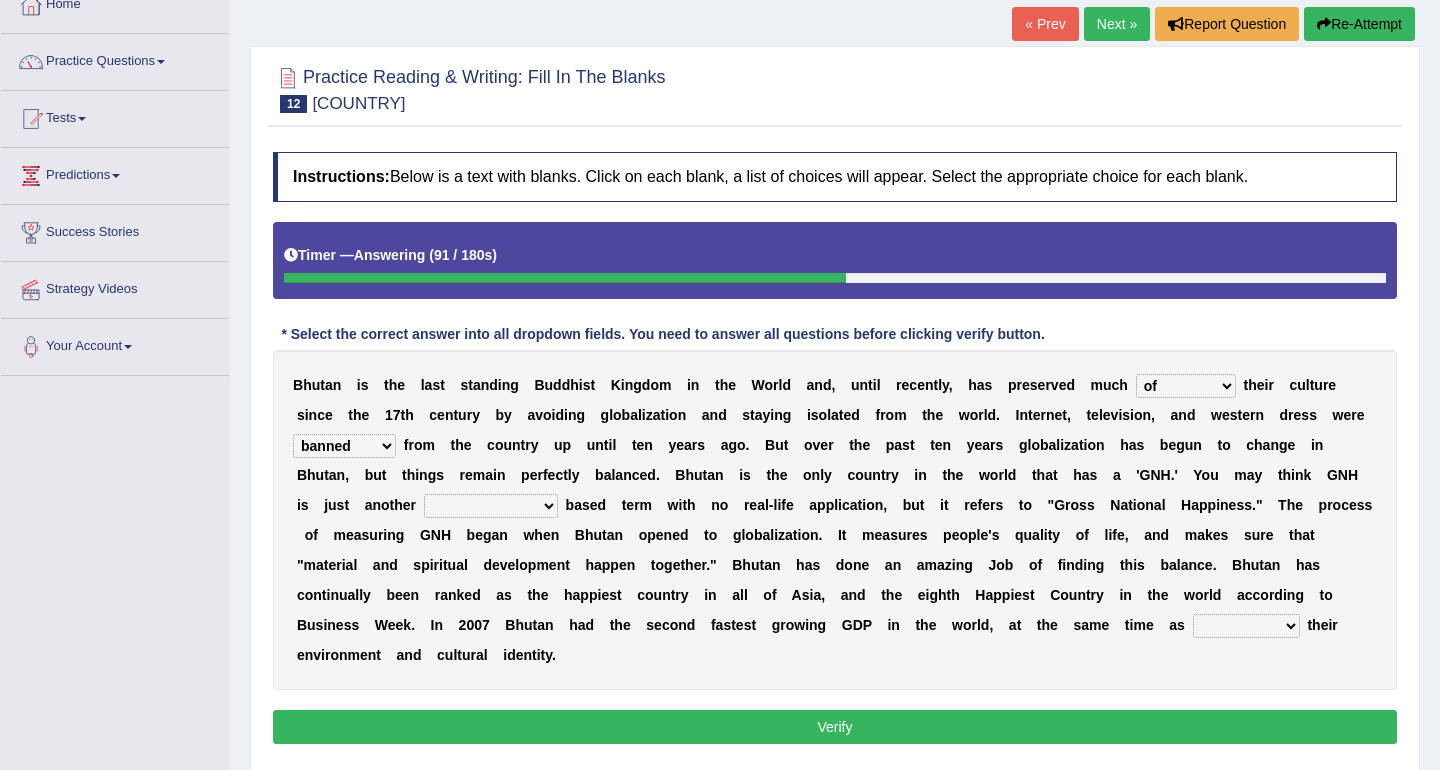 select on "statistically" 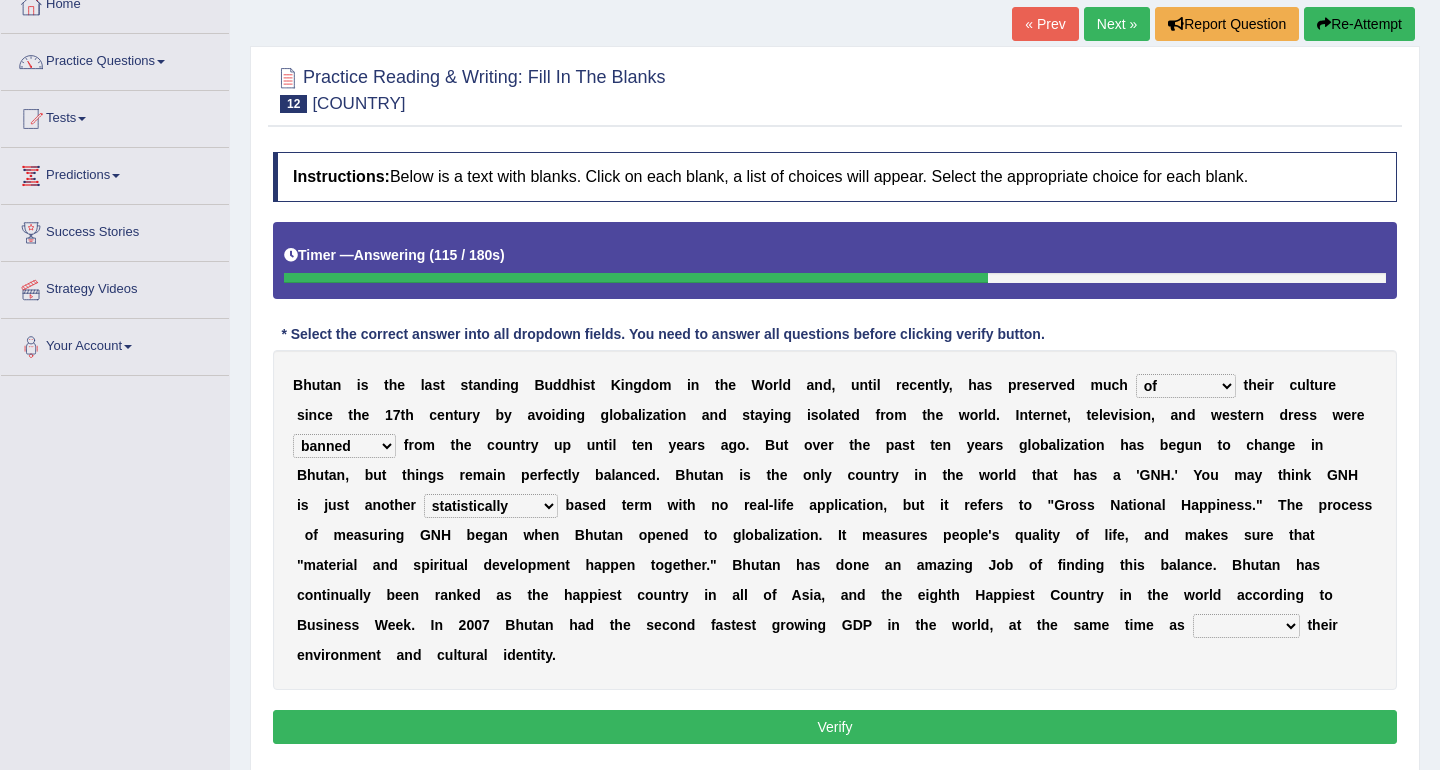 click on "demeaning intruding maintaining mourning" at bounding box center (1246, 626) 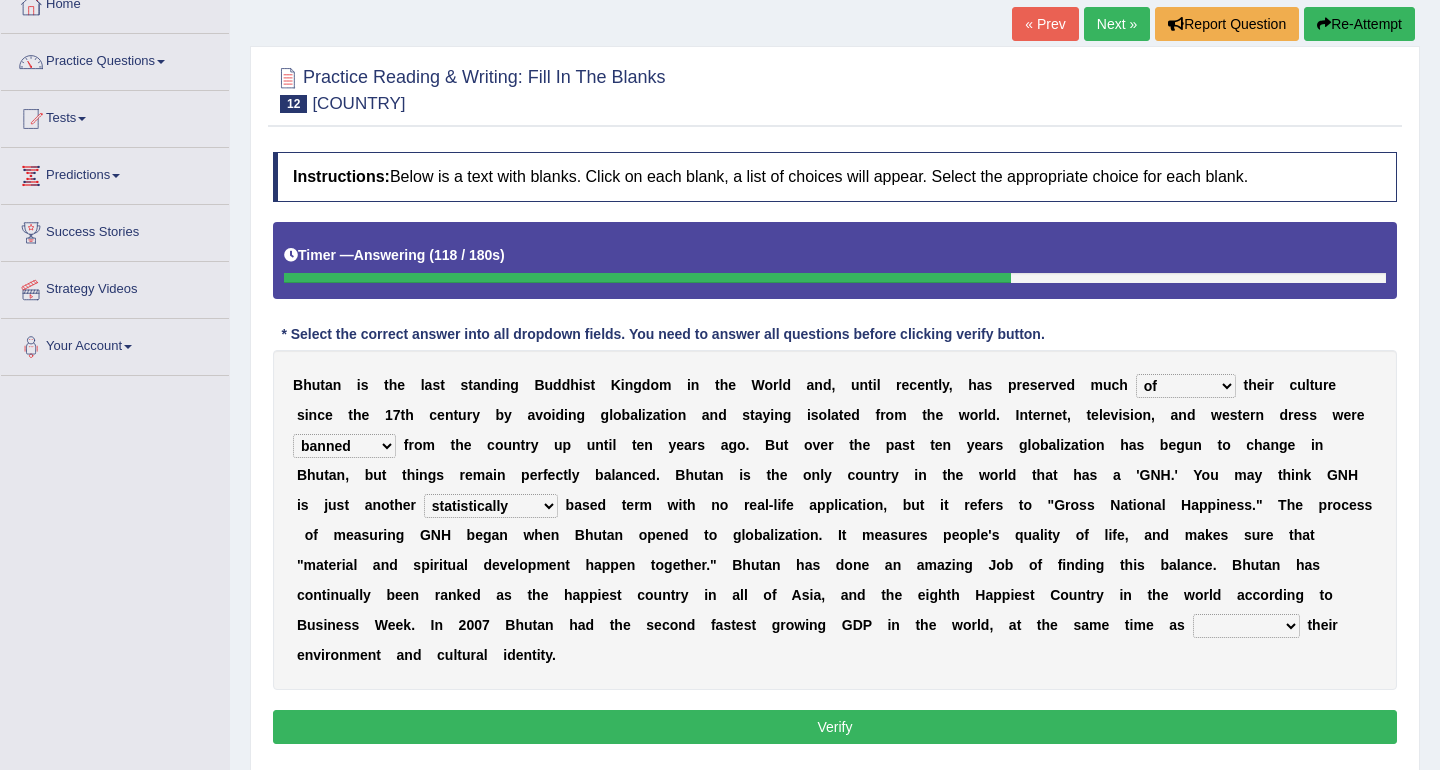 select on "maintaining" 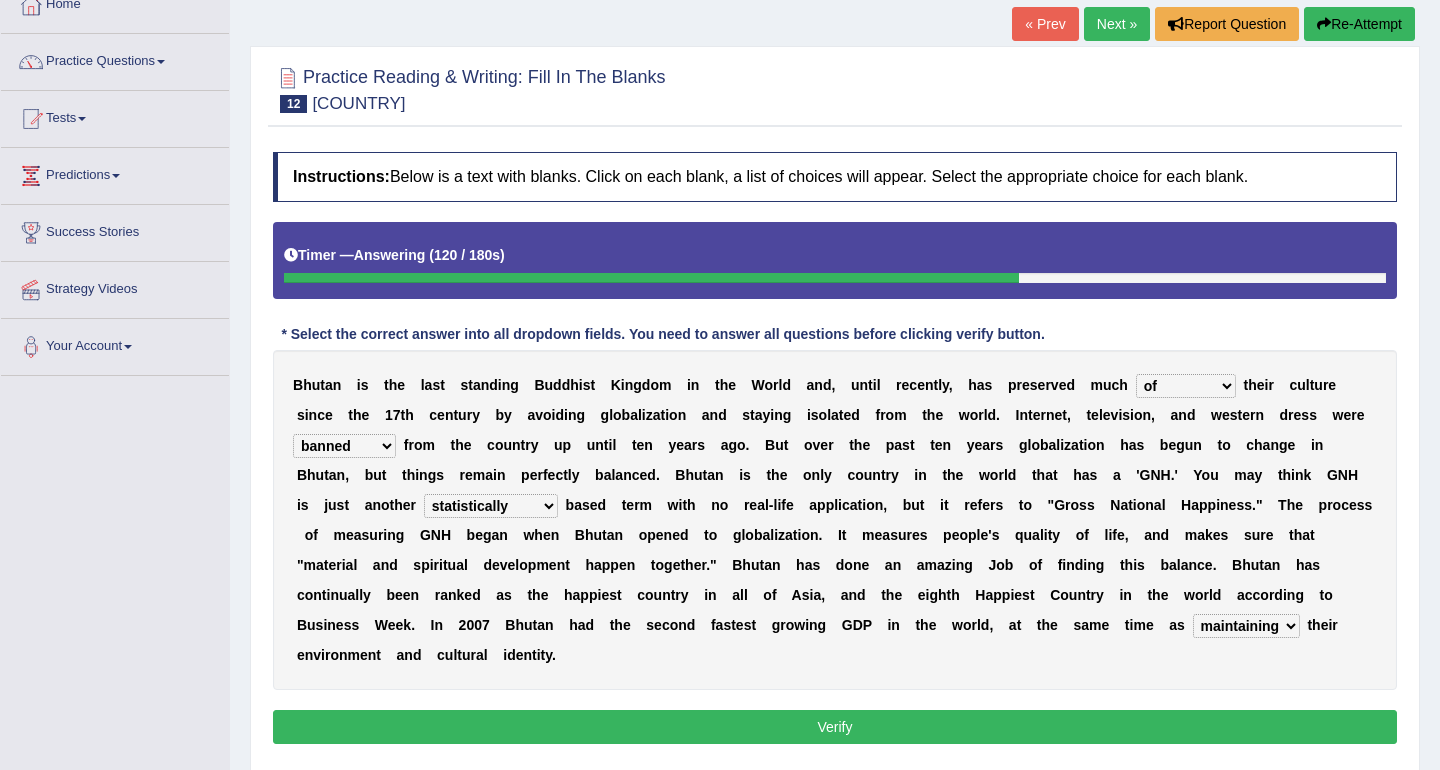 click on "B h u t a n       i s       t h e       l a s t       s t a n d i n g       B u d d h i s t       K i n g d o m       i n       t h e       W o r l d       a n d ,       u n t i l       r e c e n t l y ,       h a s       p r e s e r v e d       m u c h    of about to for    t h e i r       c u l t u r e       s i n c e       t h e       1 7 t h       c e n t u r y       b y       a v o i d i n g       g l o b a l i z a t i o n       a n d       s t a y i n g       i s o l a t e d       f r o m       t h e       w o r l d .       I n t e r n e t ,       t e l e v i s i o n ,       a n d       w e s t e r n       d r e s s       w e r e    summoned observed displayed banned    f r o m       t h e       c o u n t r y       u p       u n t i l       t e n       y e a r s       a g o .       B u t       o v e r       t h e       p a s t       t e n       y e a r s       g l o b a l i z a t i o n       h a s" at bounding box center (835, 520) 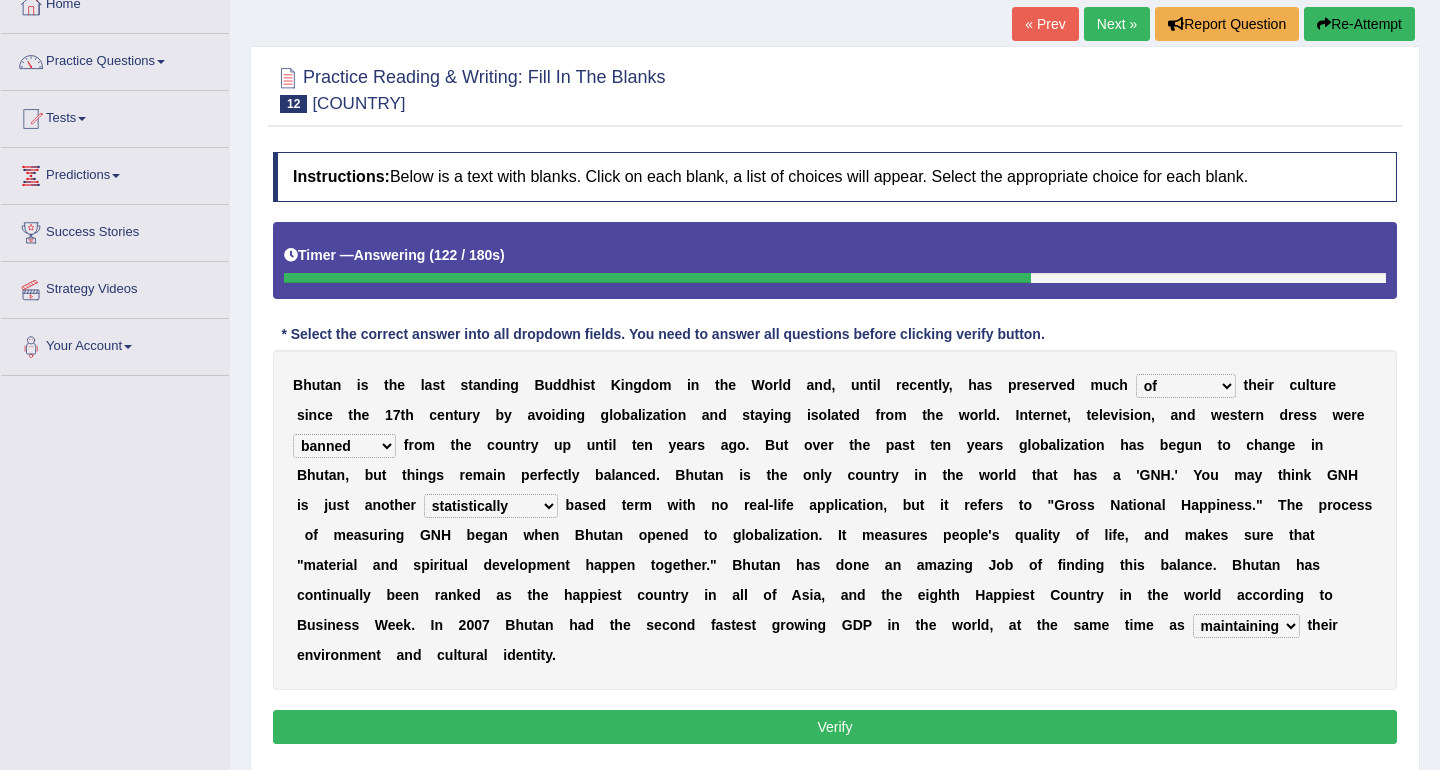 click on "Verify" at bounding box center (835, 727) 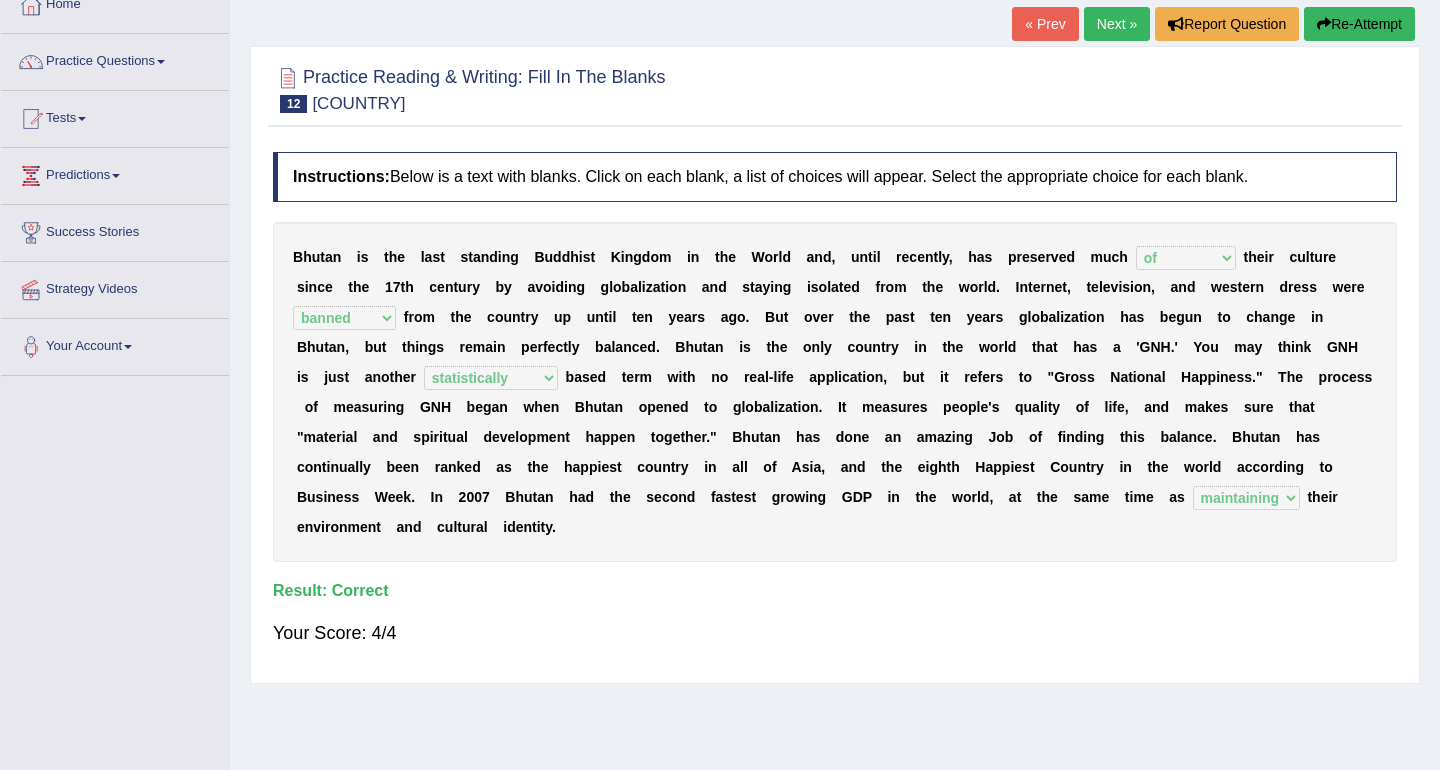 click on "Next »" at bounding box center [1117, 24] 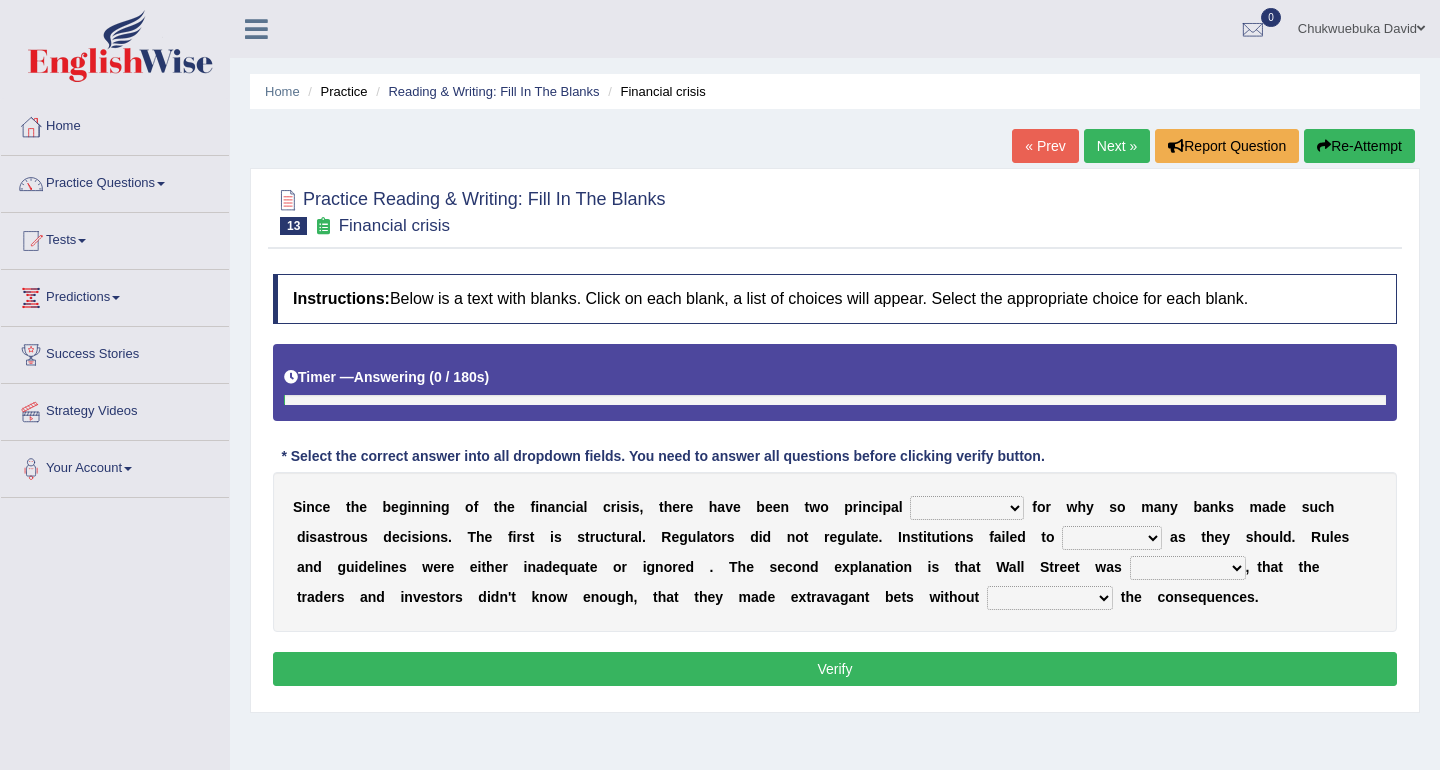 scroll, scrollTop: 0, scrollLeft: 0, axis: both 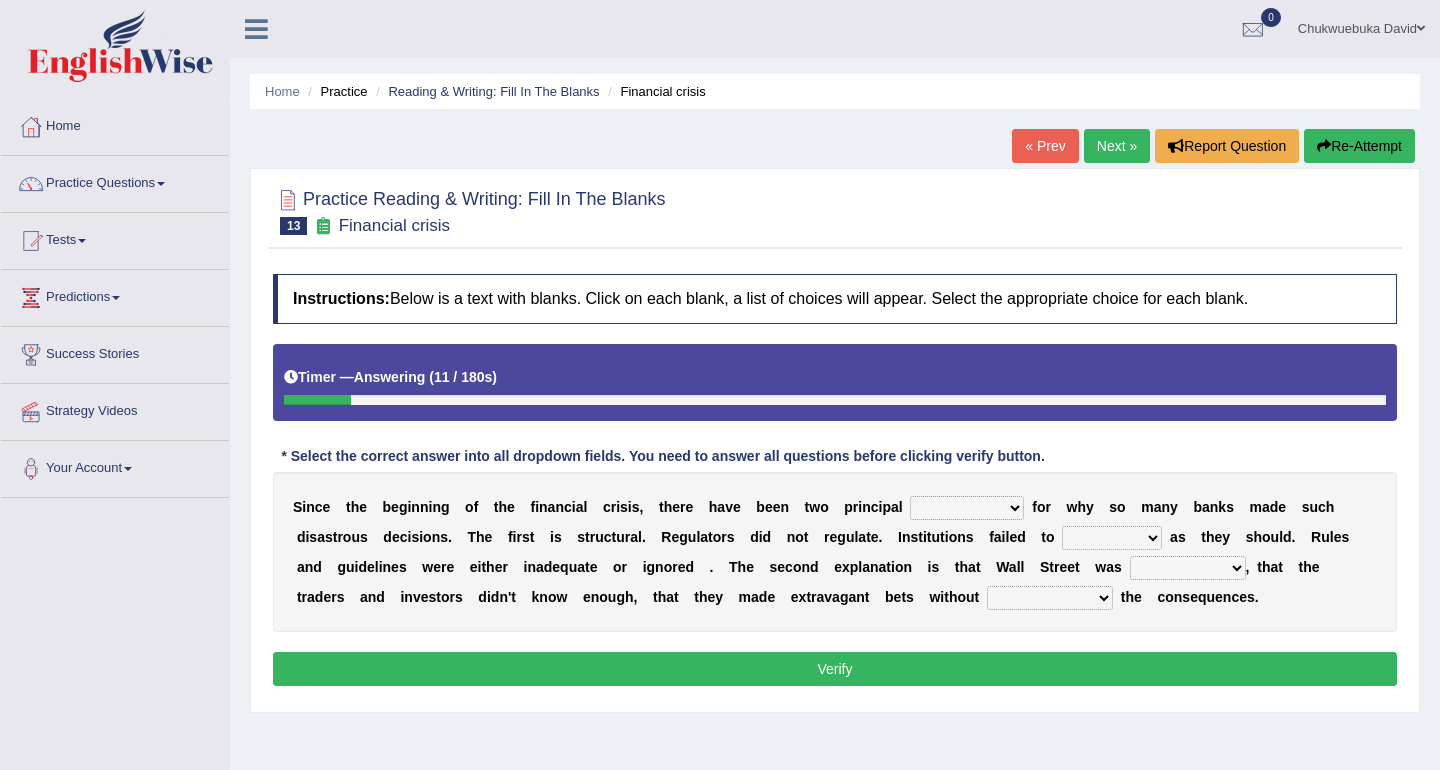 click on "explanations debates excuses examples" at bounding box center [967, 508] 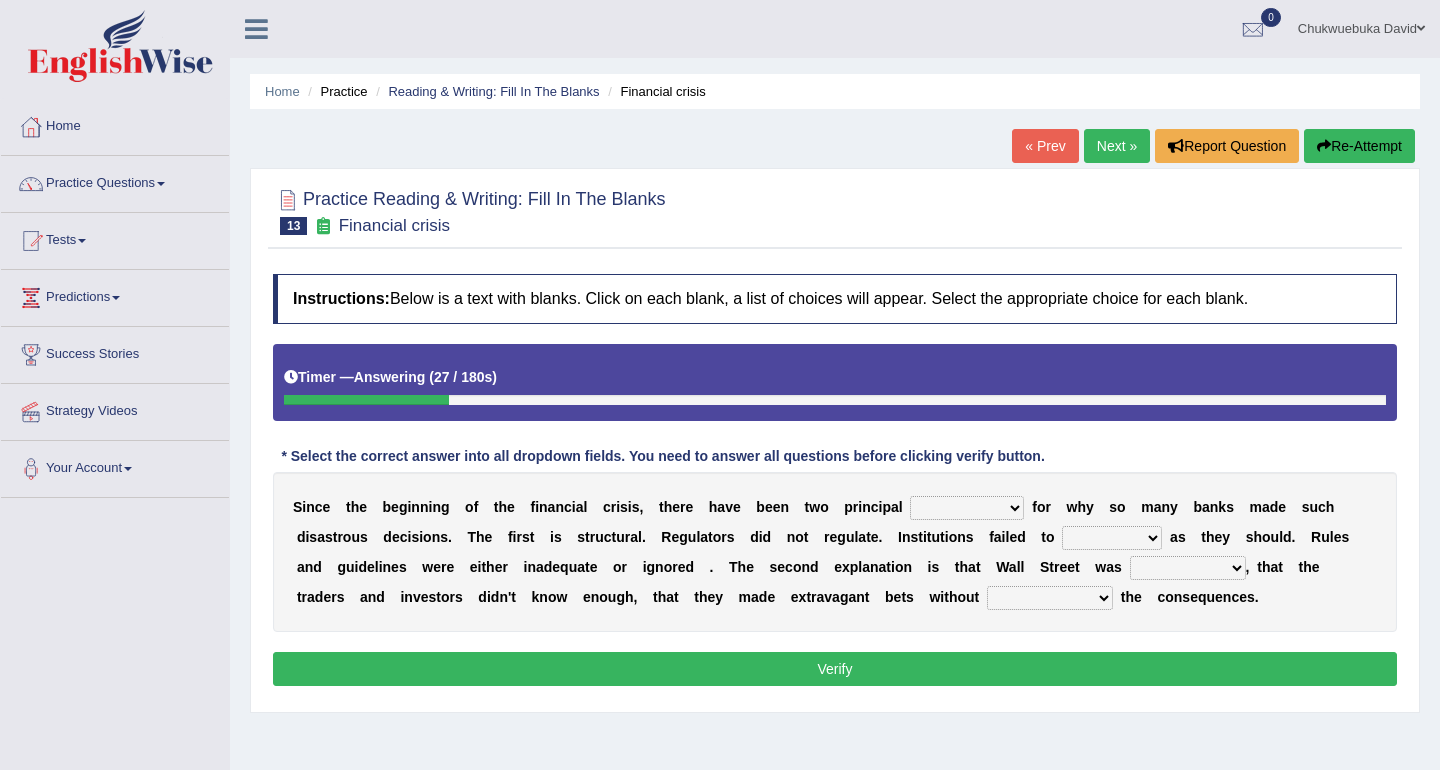 click on "explanations debates excuses examples" at bounding box center (967, 508) 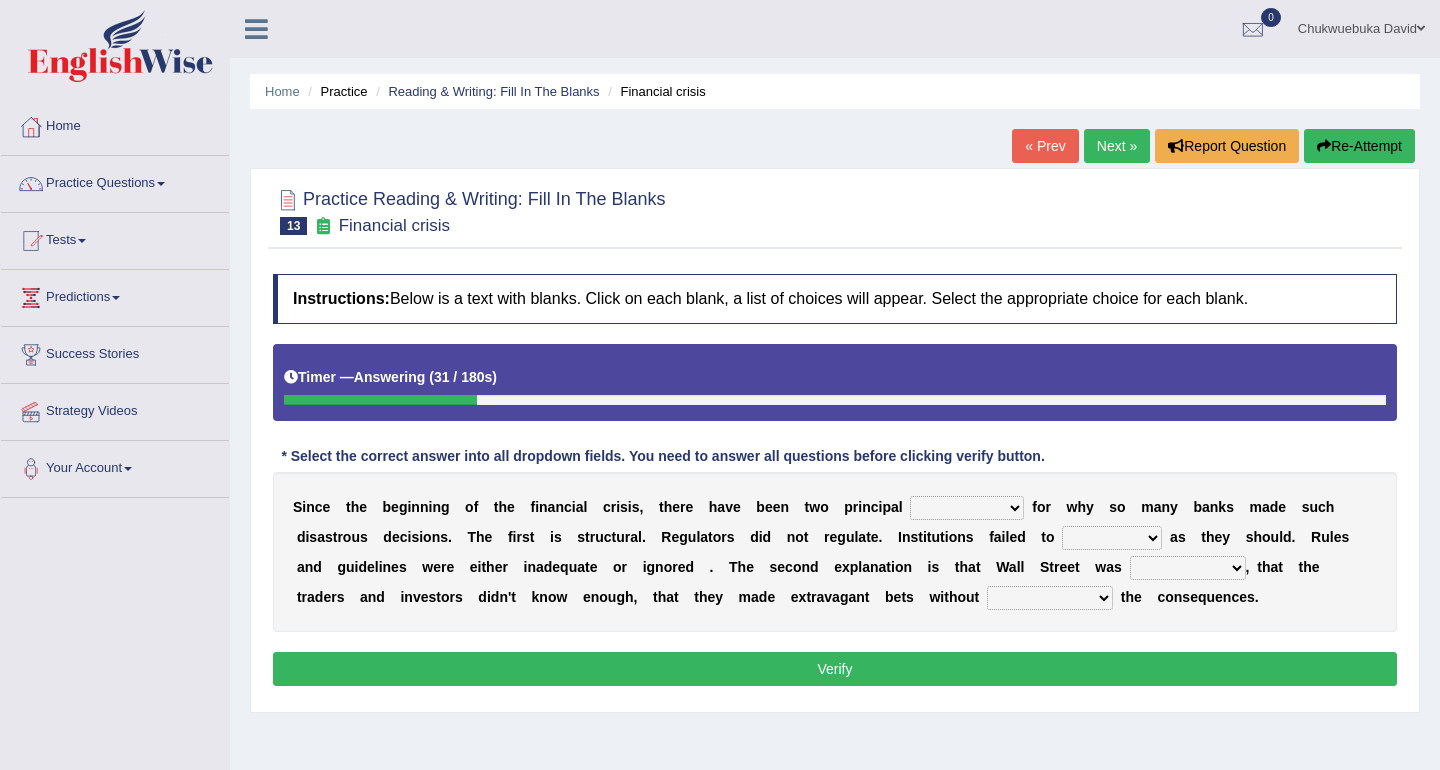 select on "explanations" 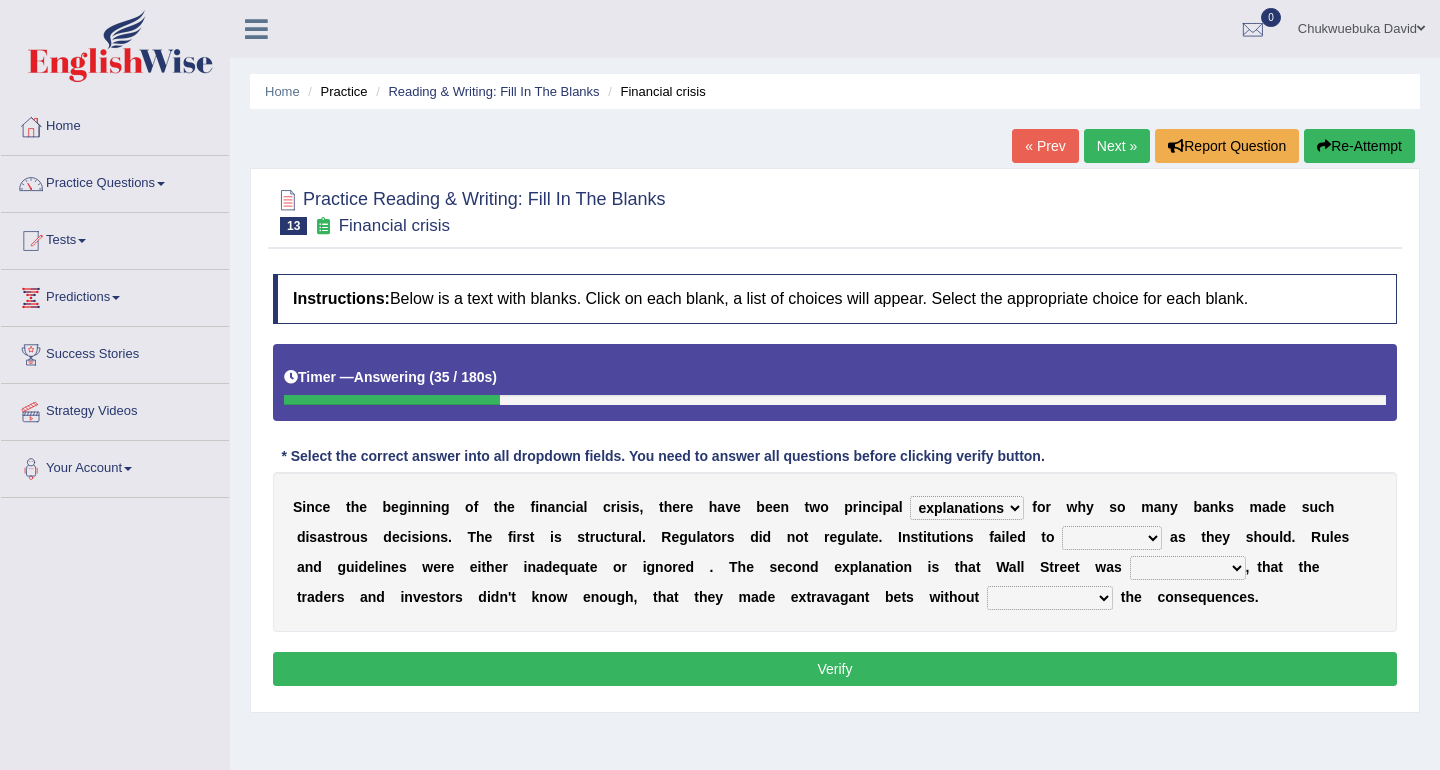 click on "function use stabilize maintain" at bounding box center (1112, 538) 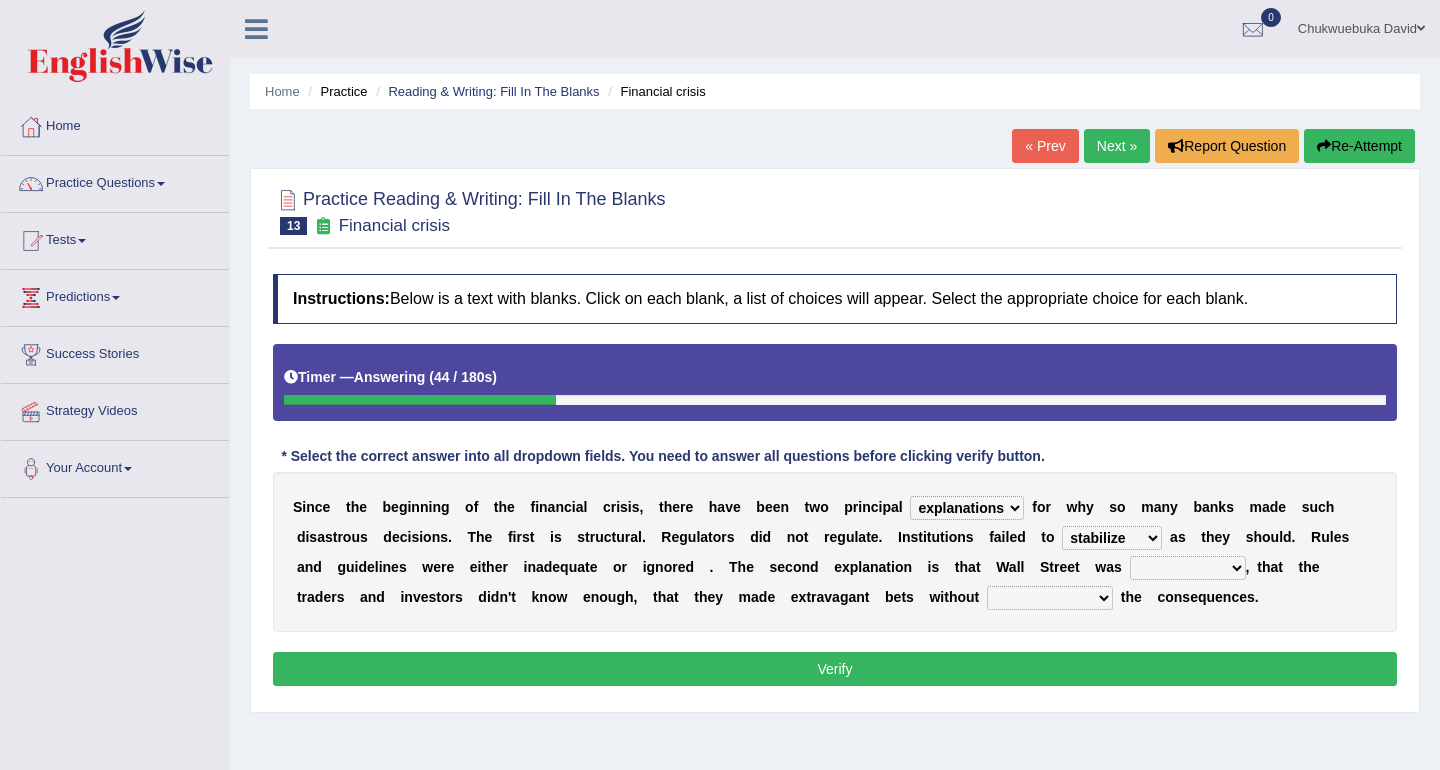 click on "function use stabilize maintain" at bounding box center [1112, 538] 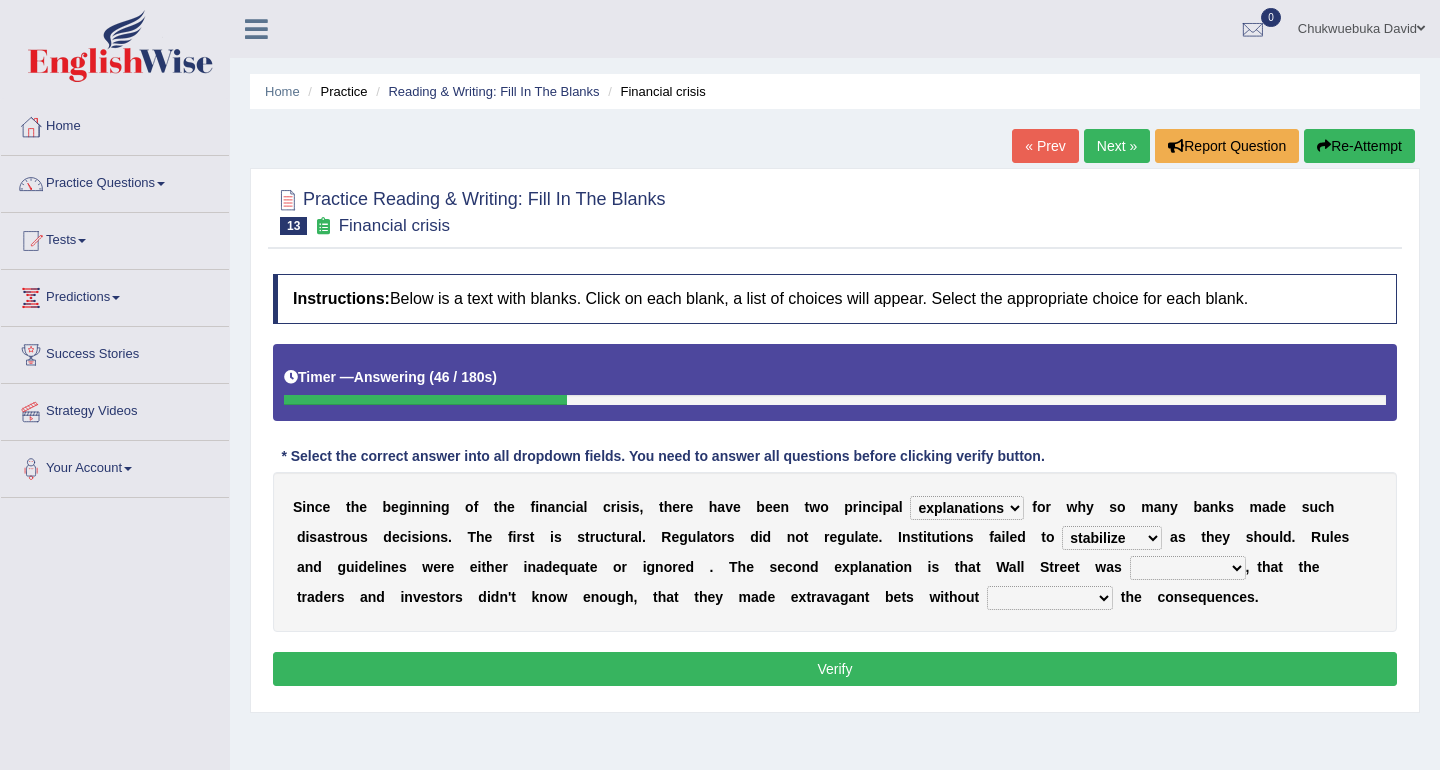 select on "function" 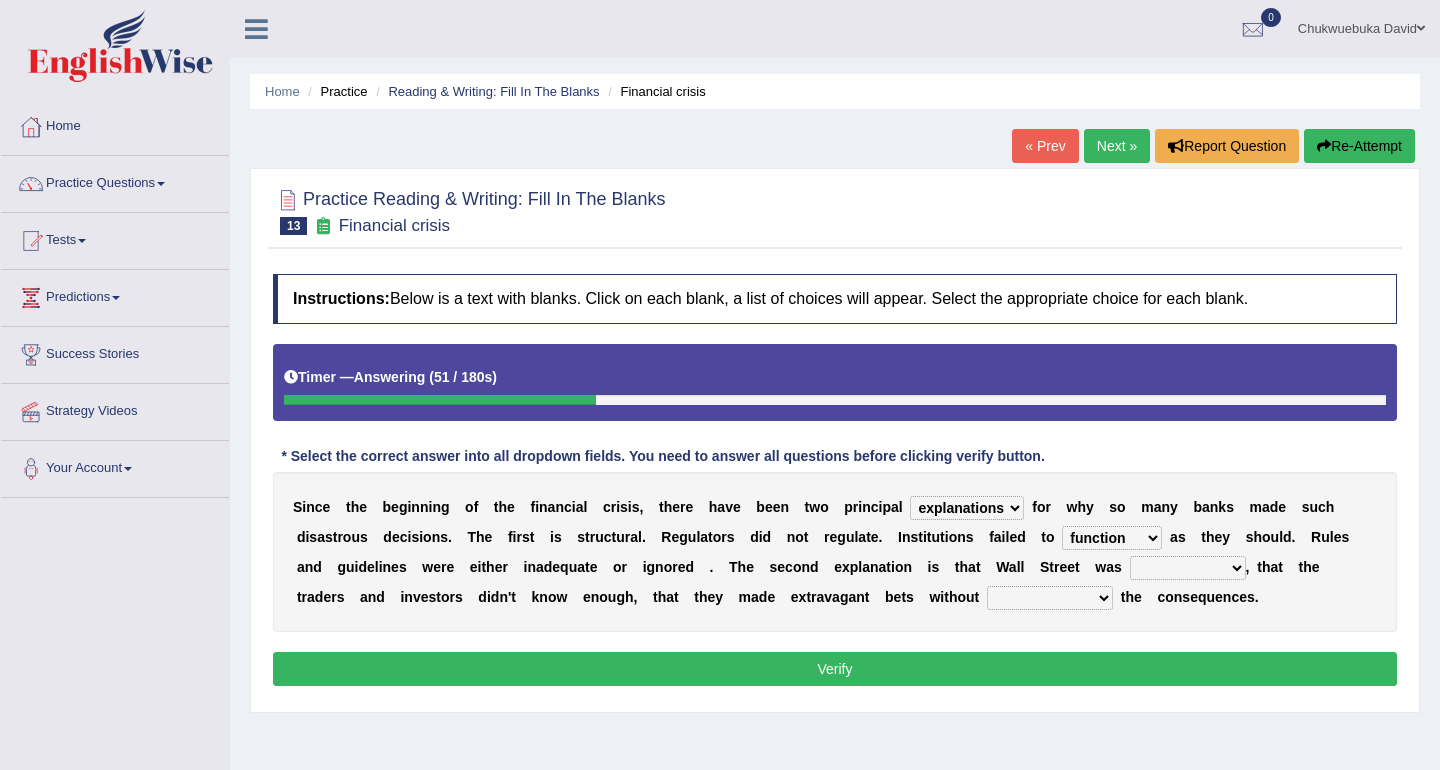 click on "rough rampant incompetent irresponsible" at bounding box center [1188, 568] 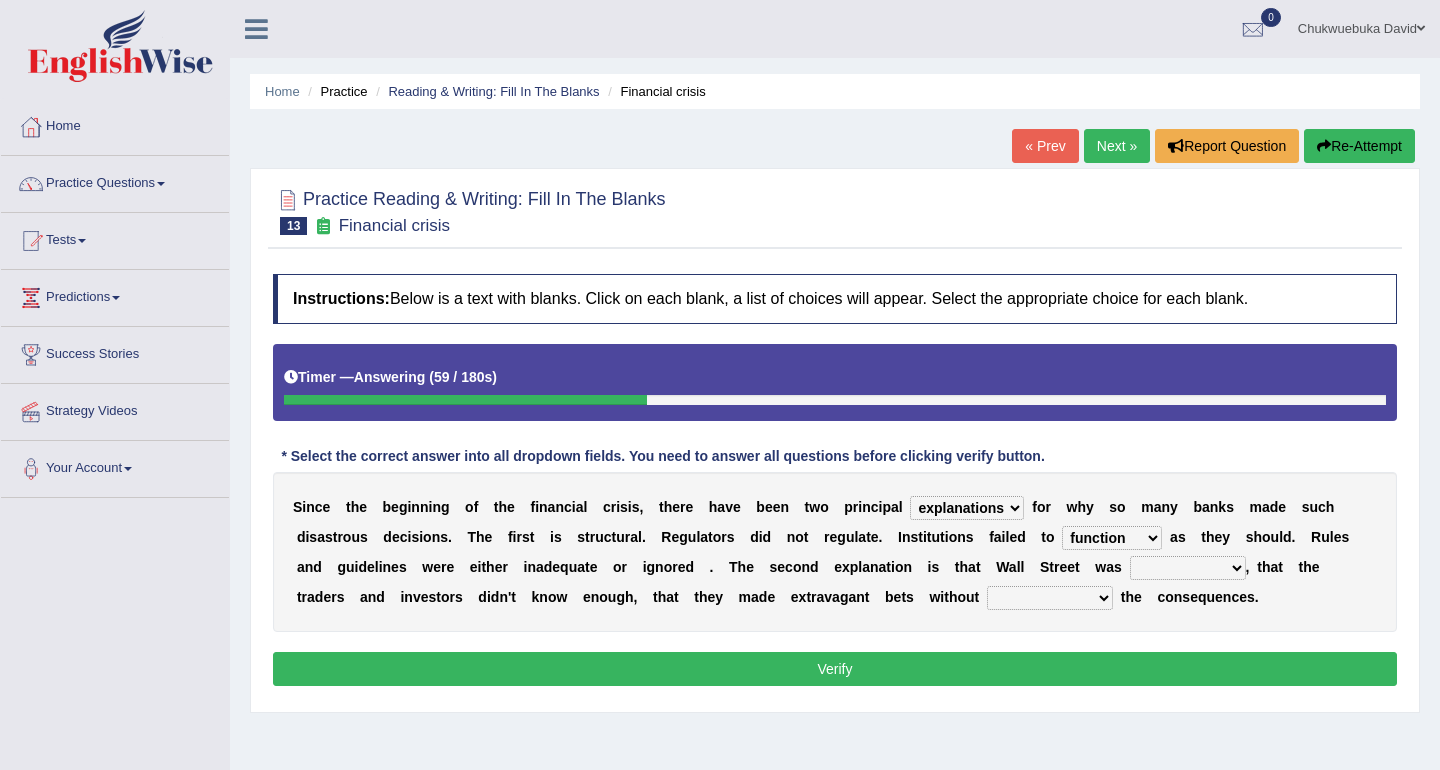 select on "incompetent" 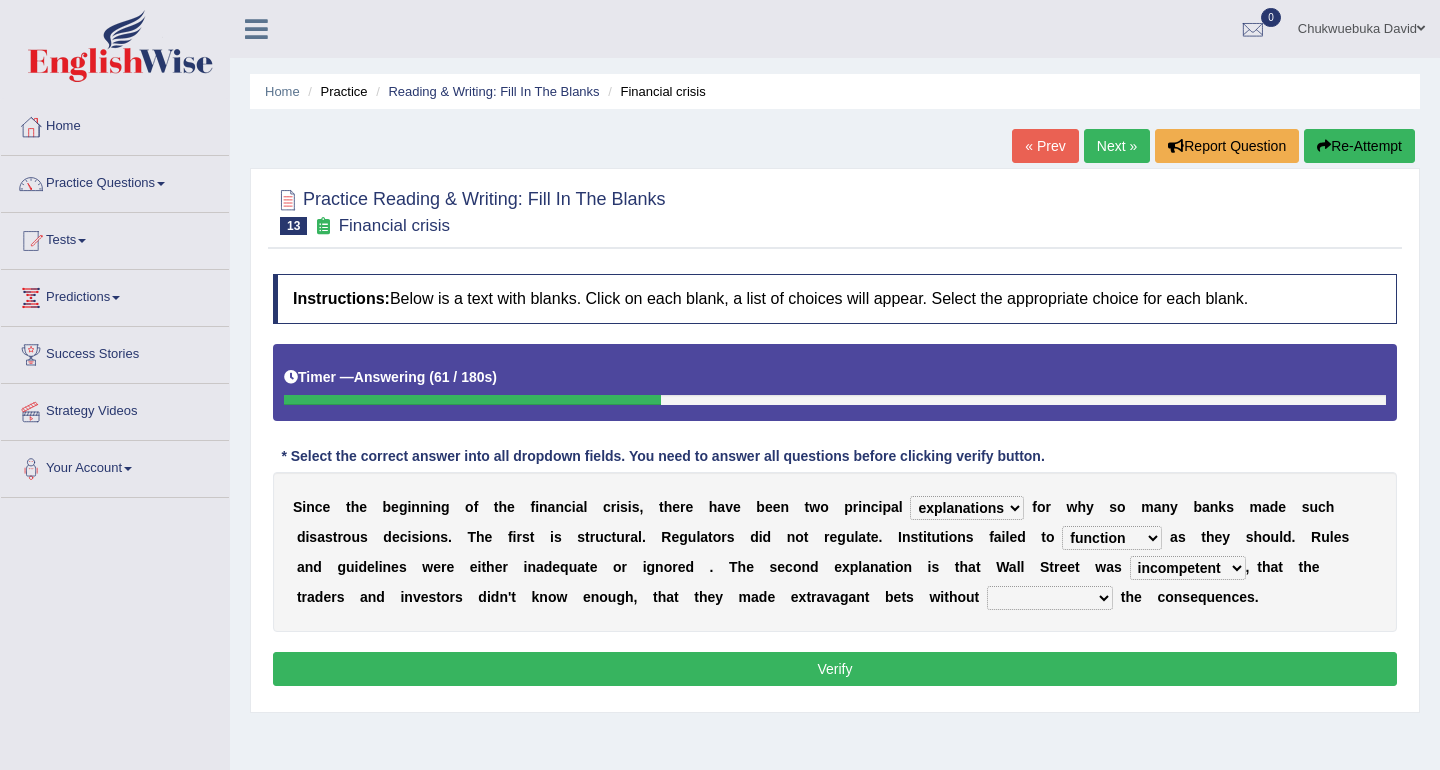 click on "counting understanding correcting valuing" at bounding box center (1050, 598) 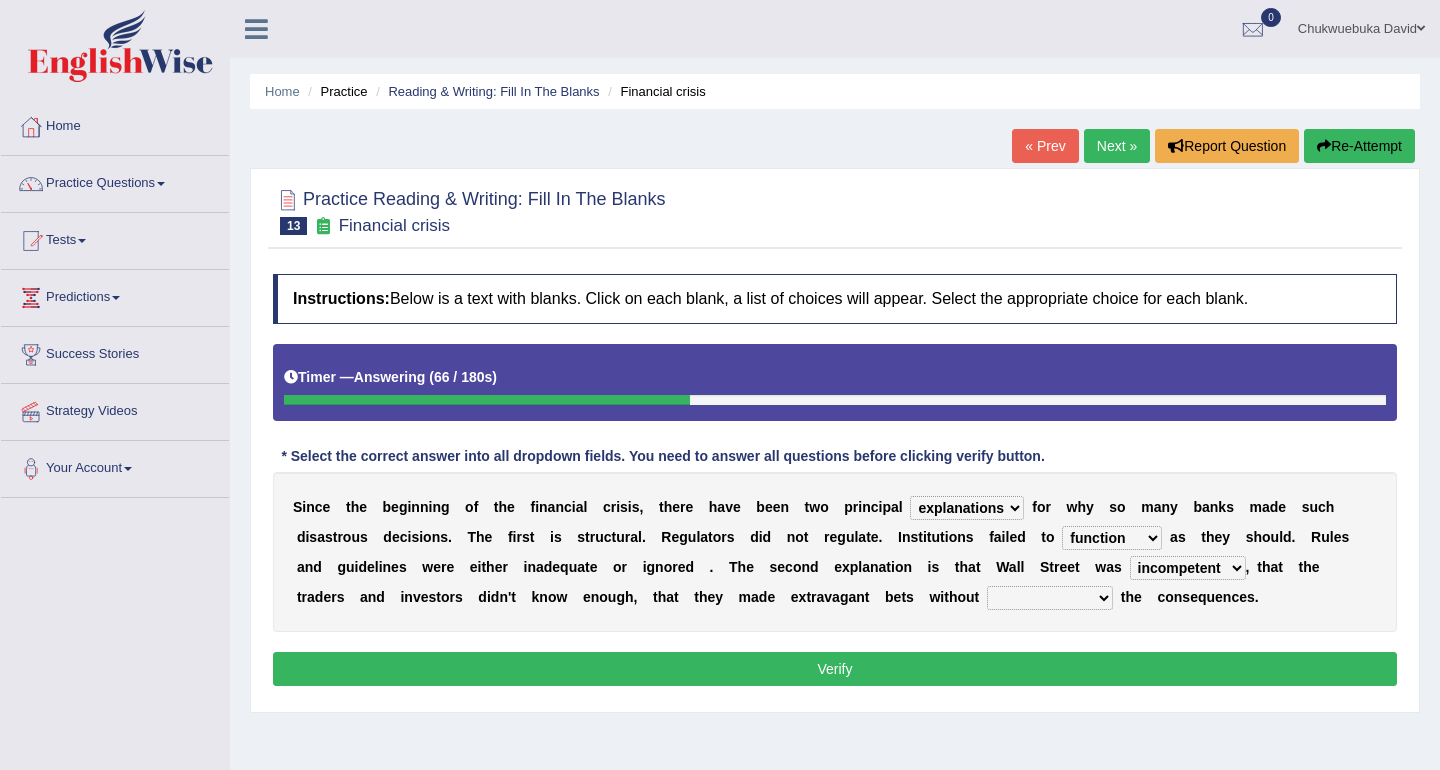 select on "understanding" 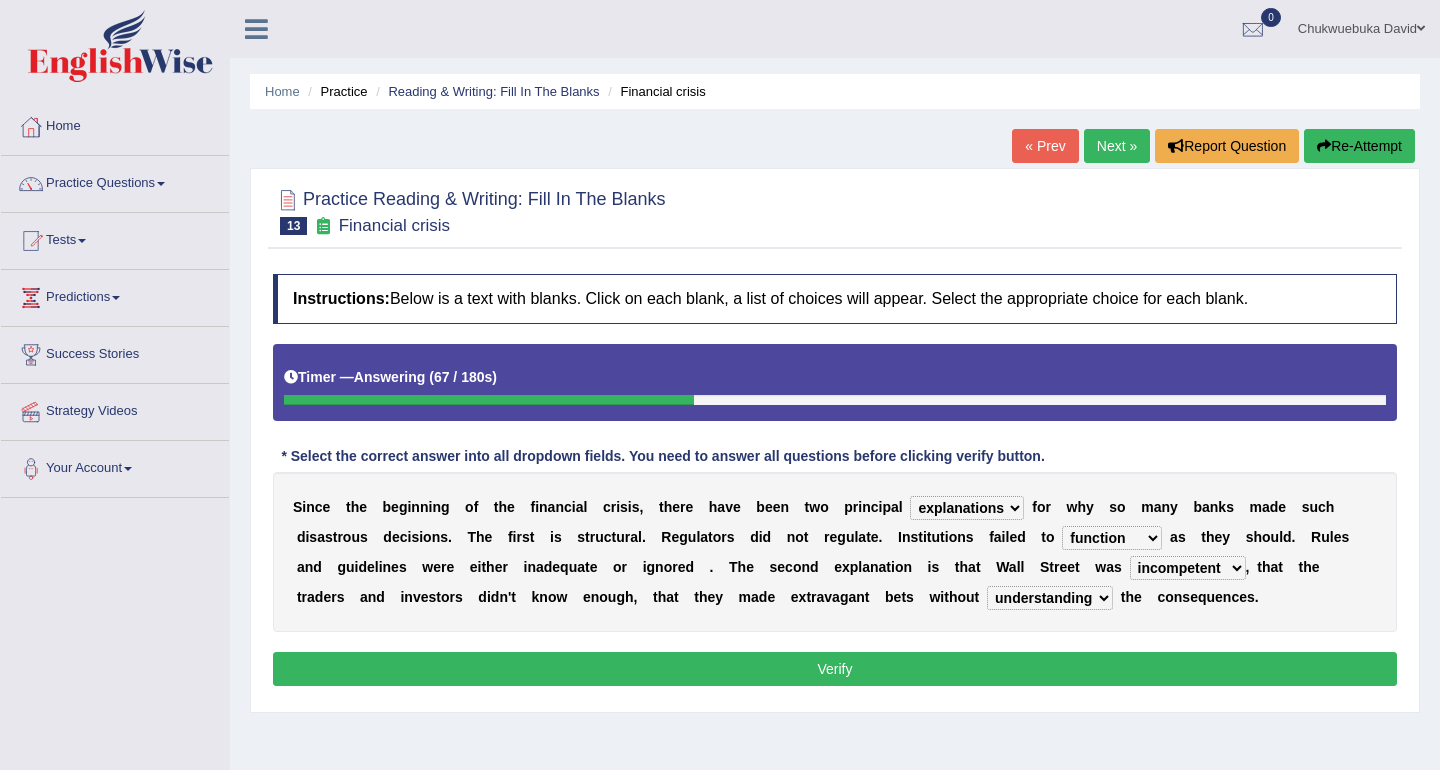click on "S i n c e       t h e       b e g i n n i n g       o f       t h e       f i n a n c i a l       c r i s i s ,       t h e r e       h a v e       b e e n       t w o       p r i n c i p a l    explanations debates excuses examples    f o r       w h y       s o       m a n y       b a n k s       m a d e       s u c h       d i s a s t r o u s       d e c i s i o n s .       T h e       f i r s t       i s       s t r u c t u r a l .       R e g u l a t o r s       d i d       n o t       r e g u l a t e .       I n s t i t u t i o n s       f a i l e d       t o    function use stabilize maintain    a s       t h e y       s h o u l d .       R u l e s       a n d       g u i d e l i n e s       w e r e       e i t h e r       i n a d e q u a t e       o r       i g n o r e d       .       T h e       s e c o n d       e x p l a n a t i o n       i s       t h a t       W a l l       S t r e e t       w a" at bounding box center (835, 552) 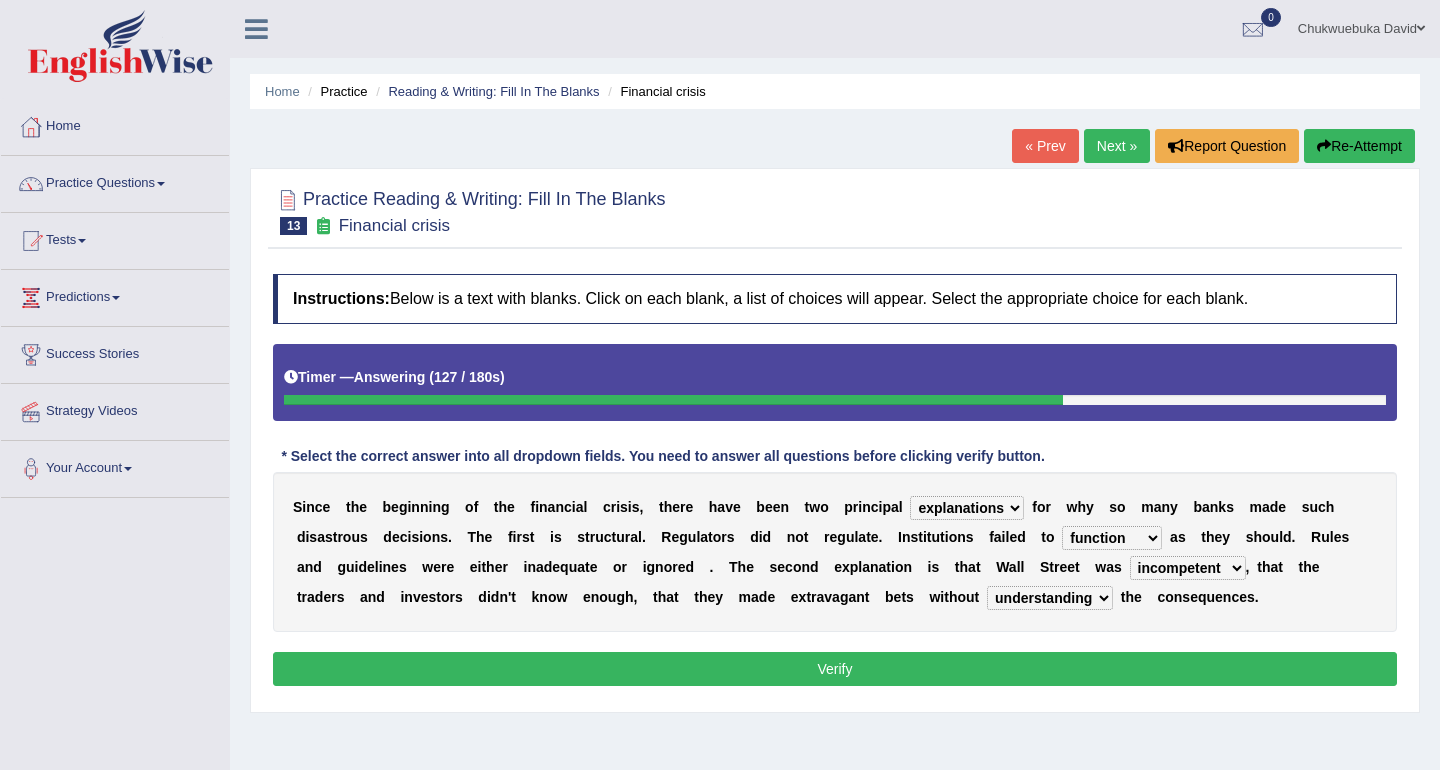 click on "Verify" at bounding box center (835, 669) 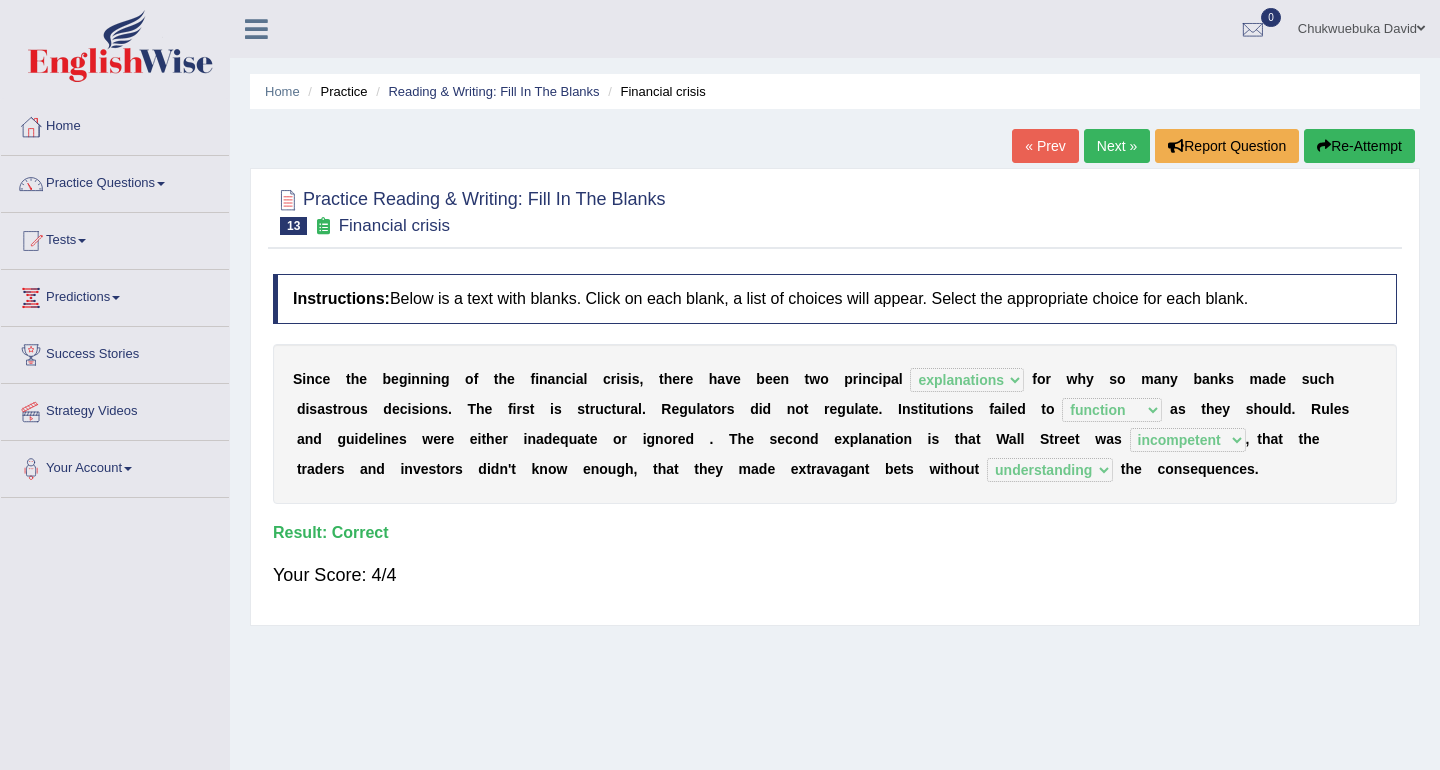 click on "Next »" at bounding box center (1117, 146) 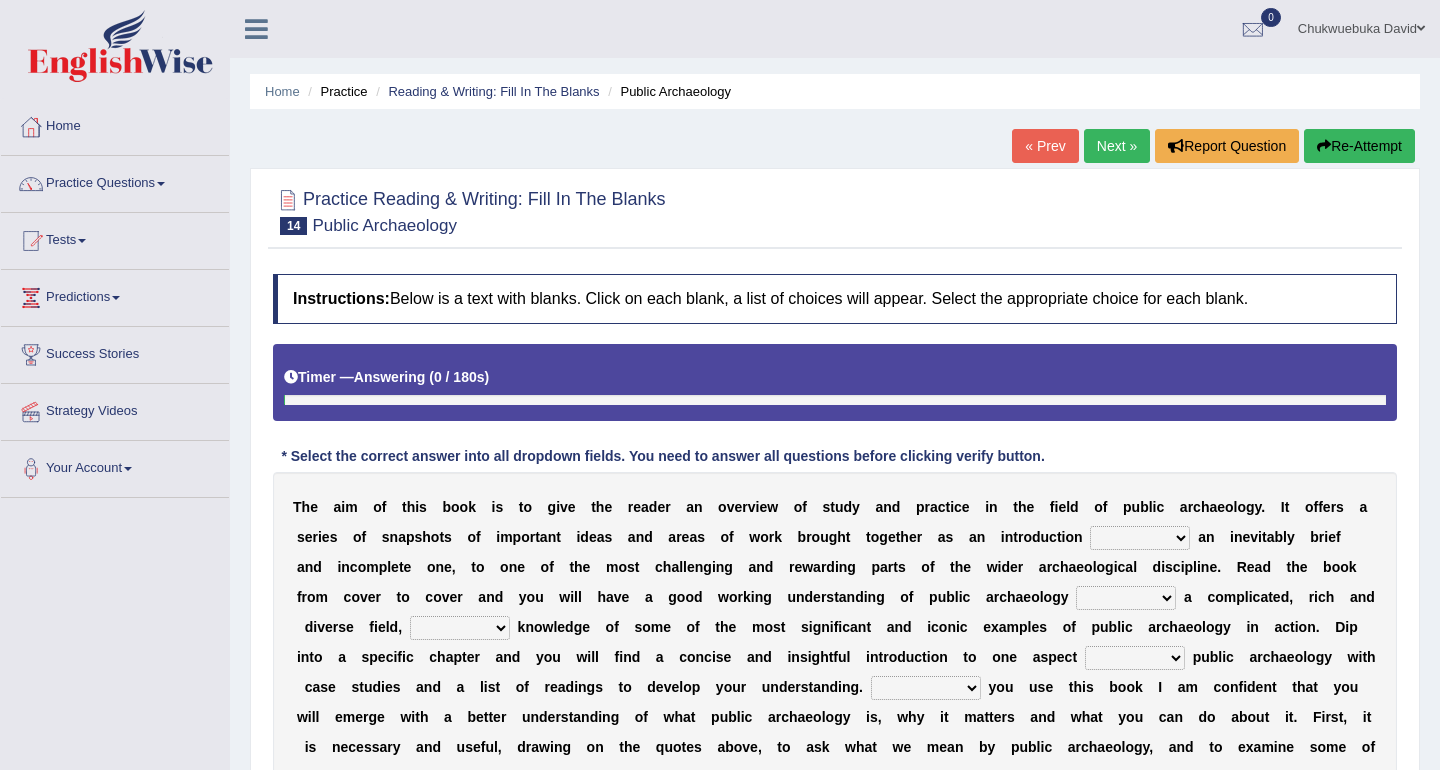 scroll, scrollTop: 0, scrollLeft: 0, axis: both 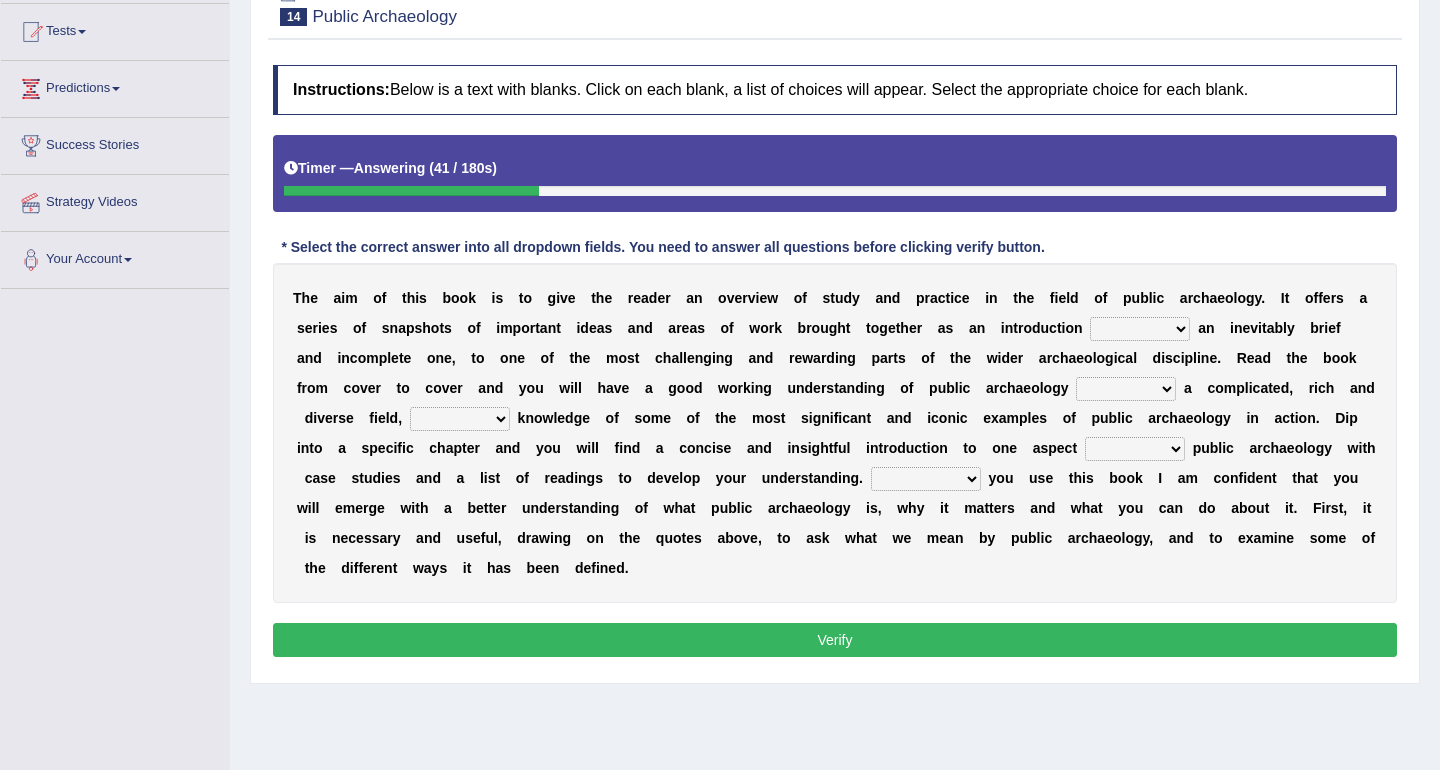 click on "because albeit unless despite" at bounding box center (1140, 329) 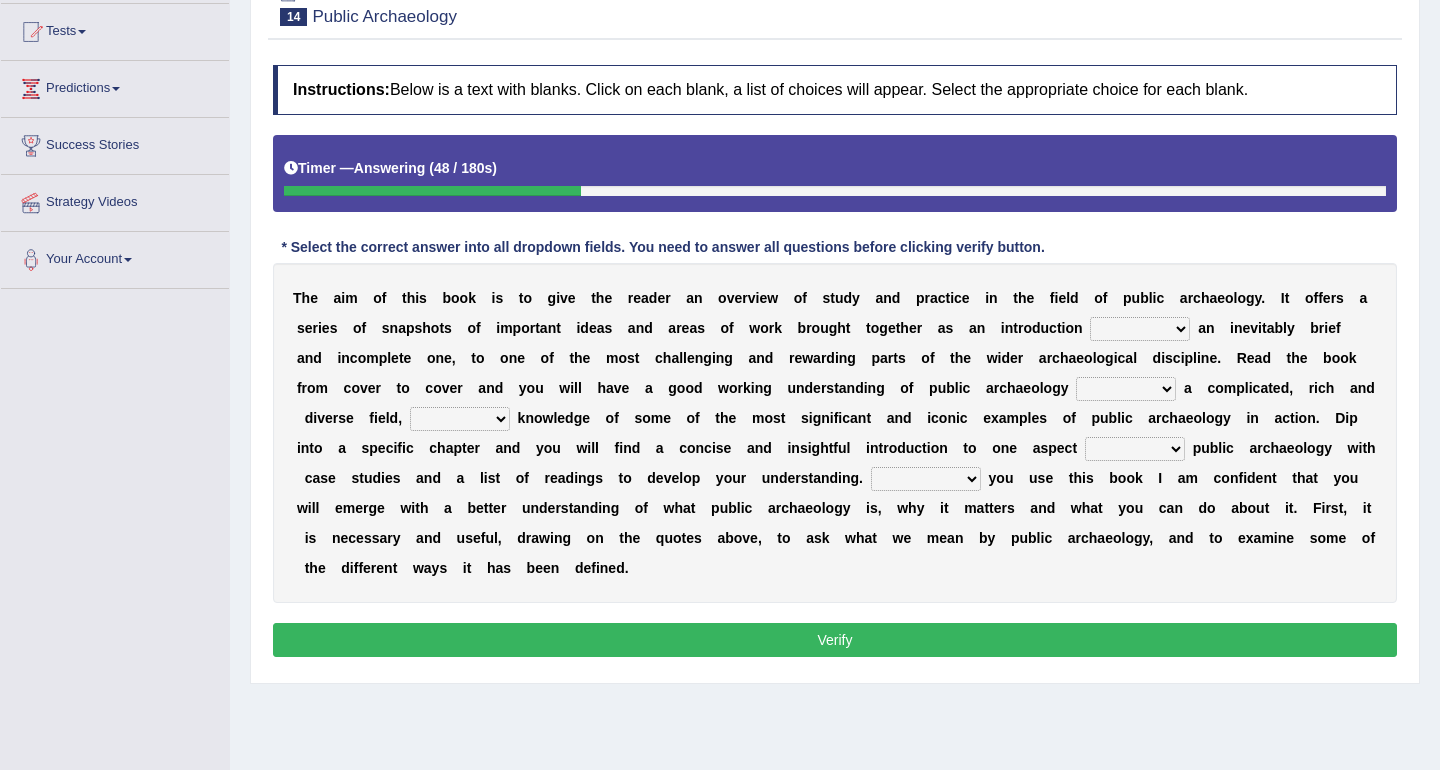 select on "despite" 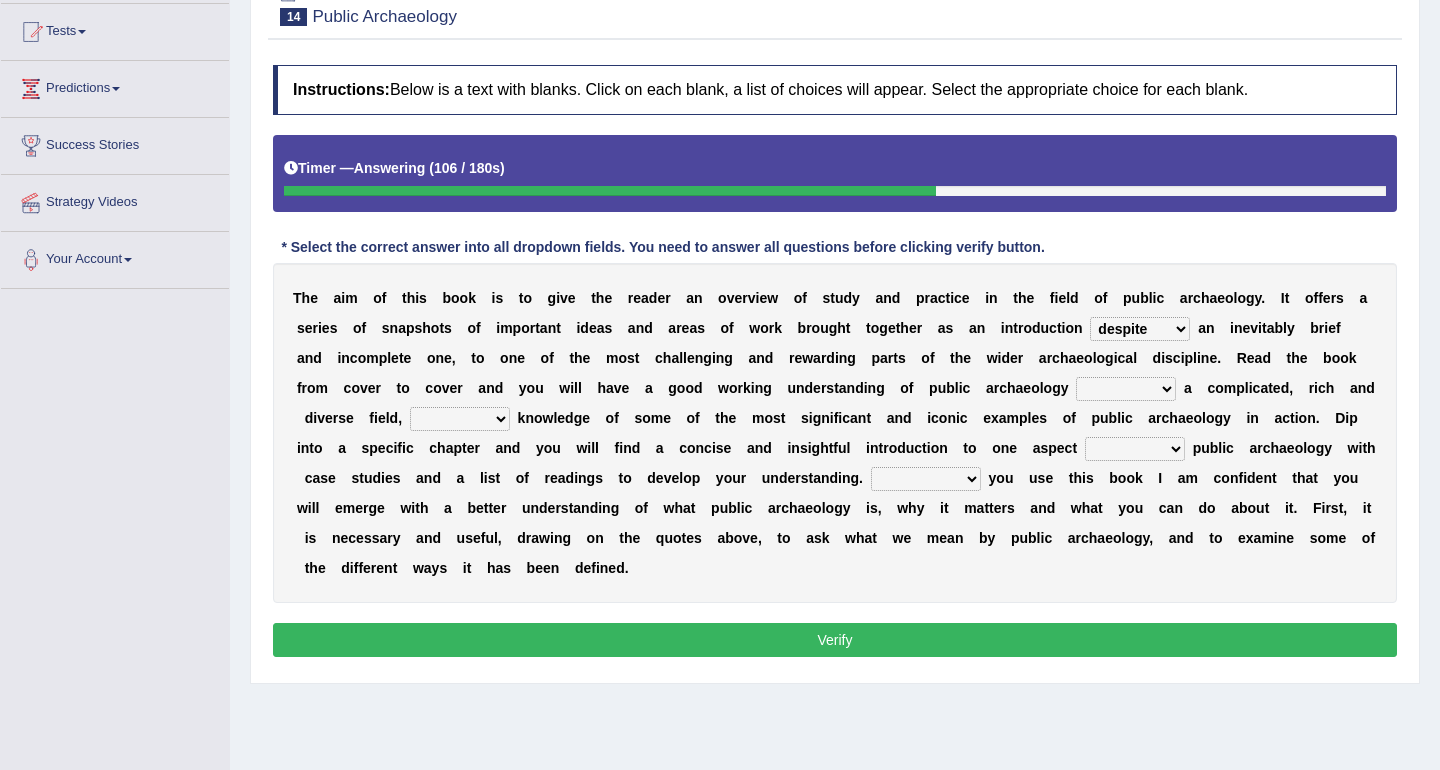 click on "for along with as" at bounding box center [1126, 389] 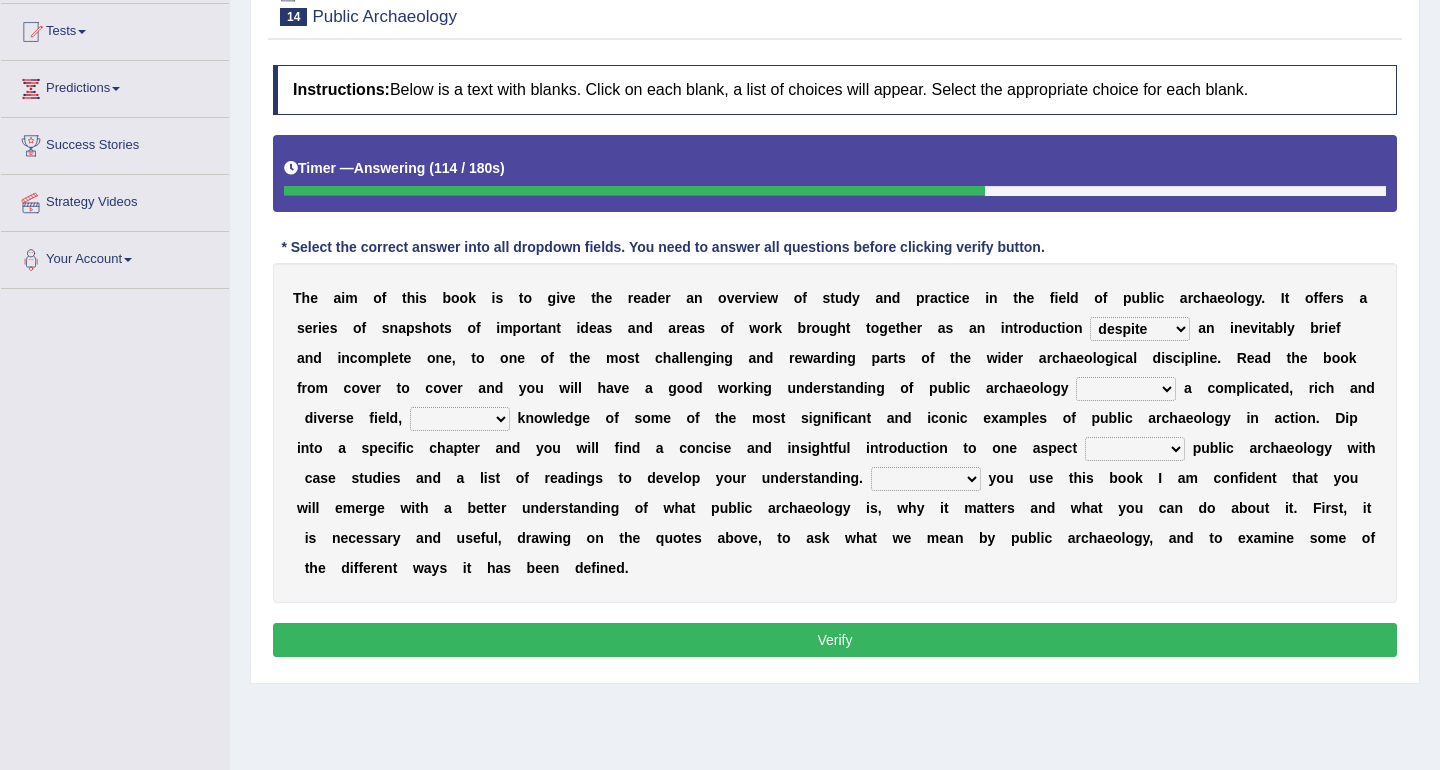 select on "for" 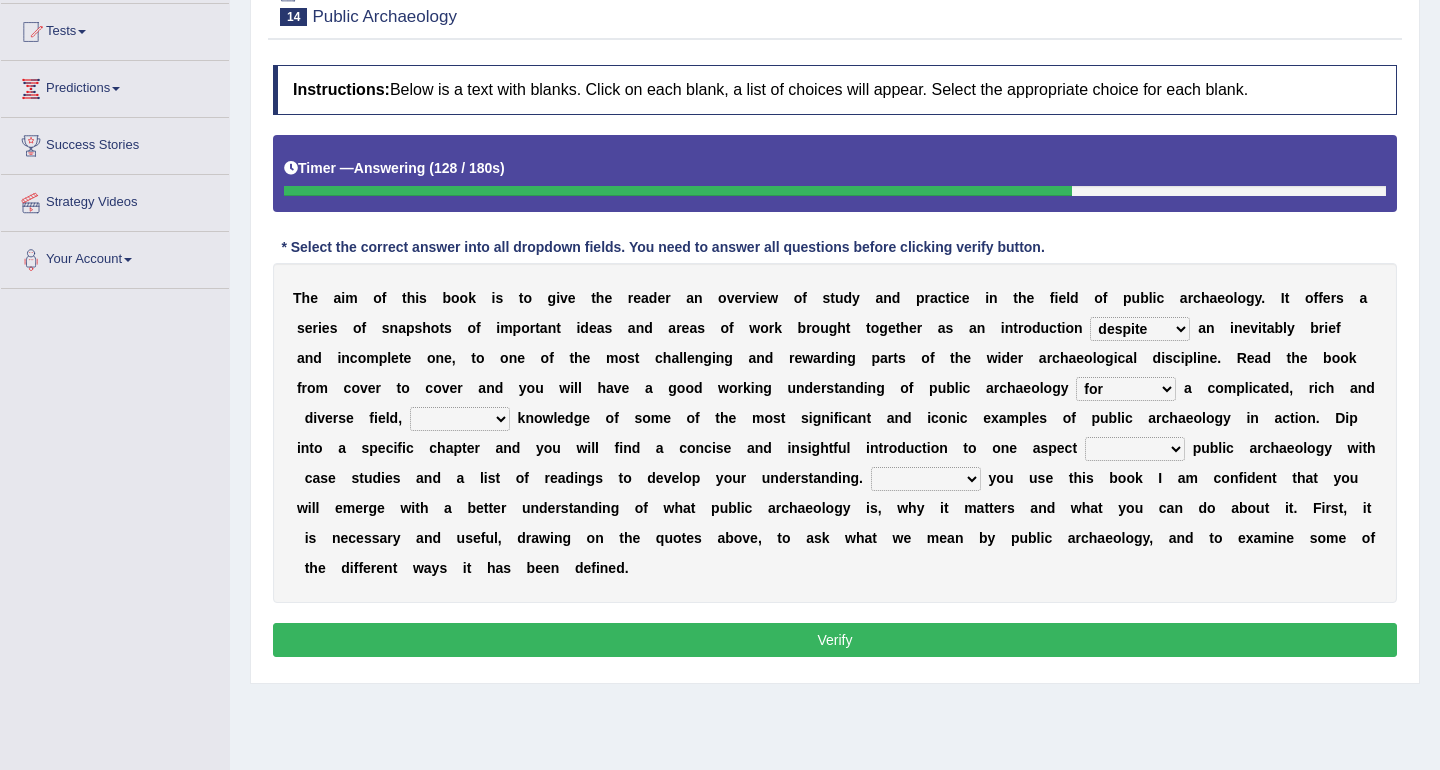 click on "despite of whatever as well as as though" at bounding box center [460, 419] 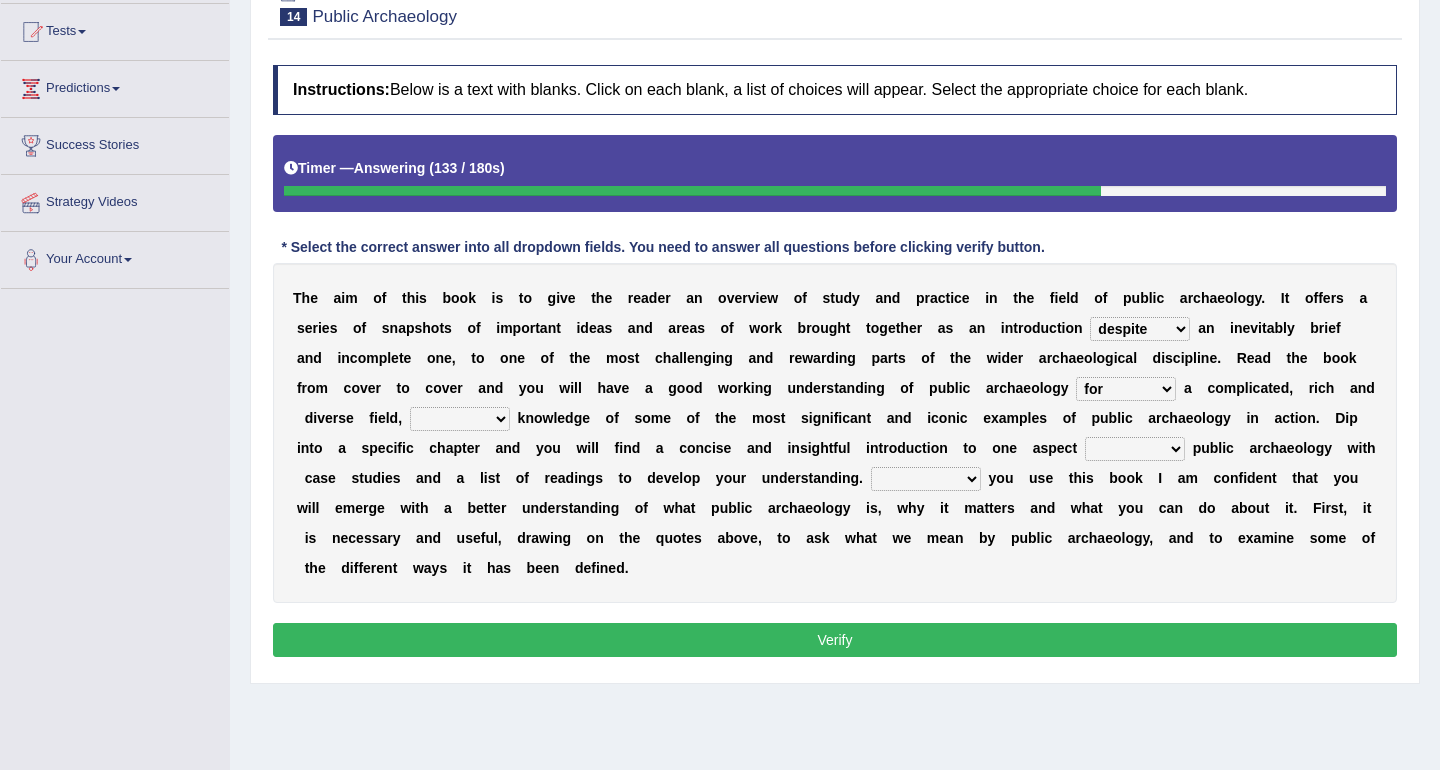 select on "as well as" 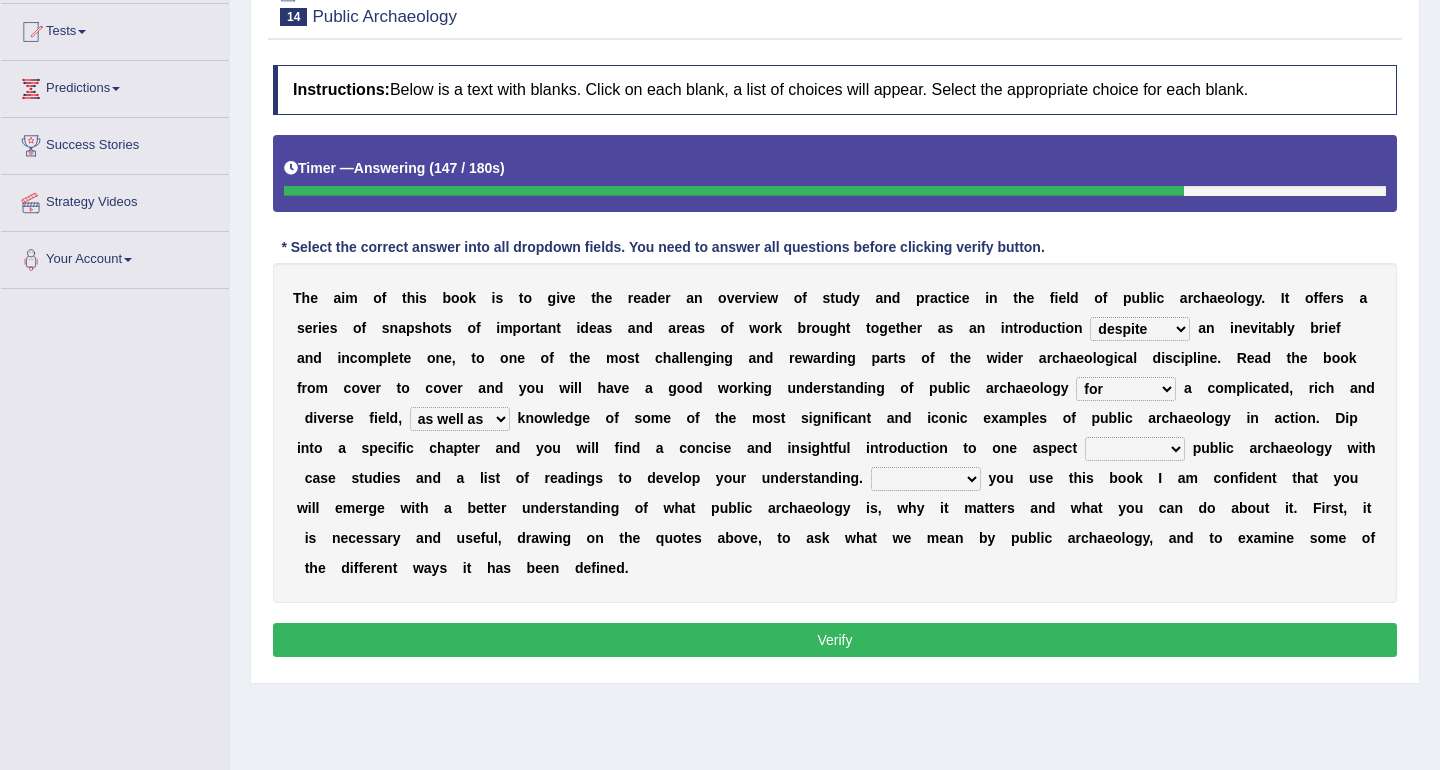 click on "in on by of" at bounding box center [1135, 449] 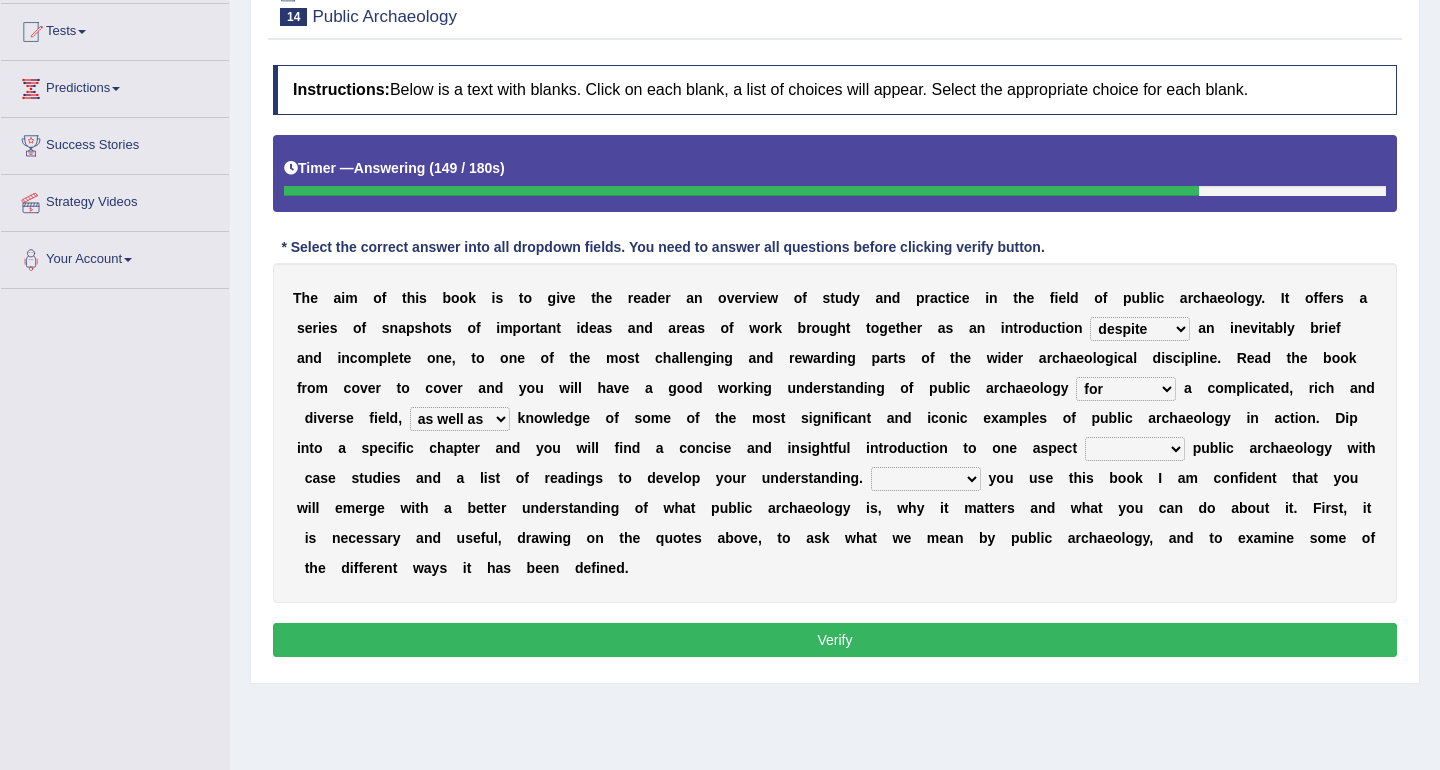select on "of" 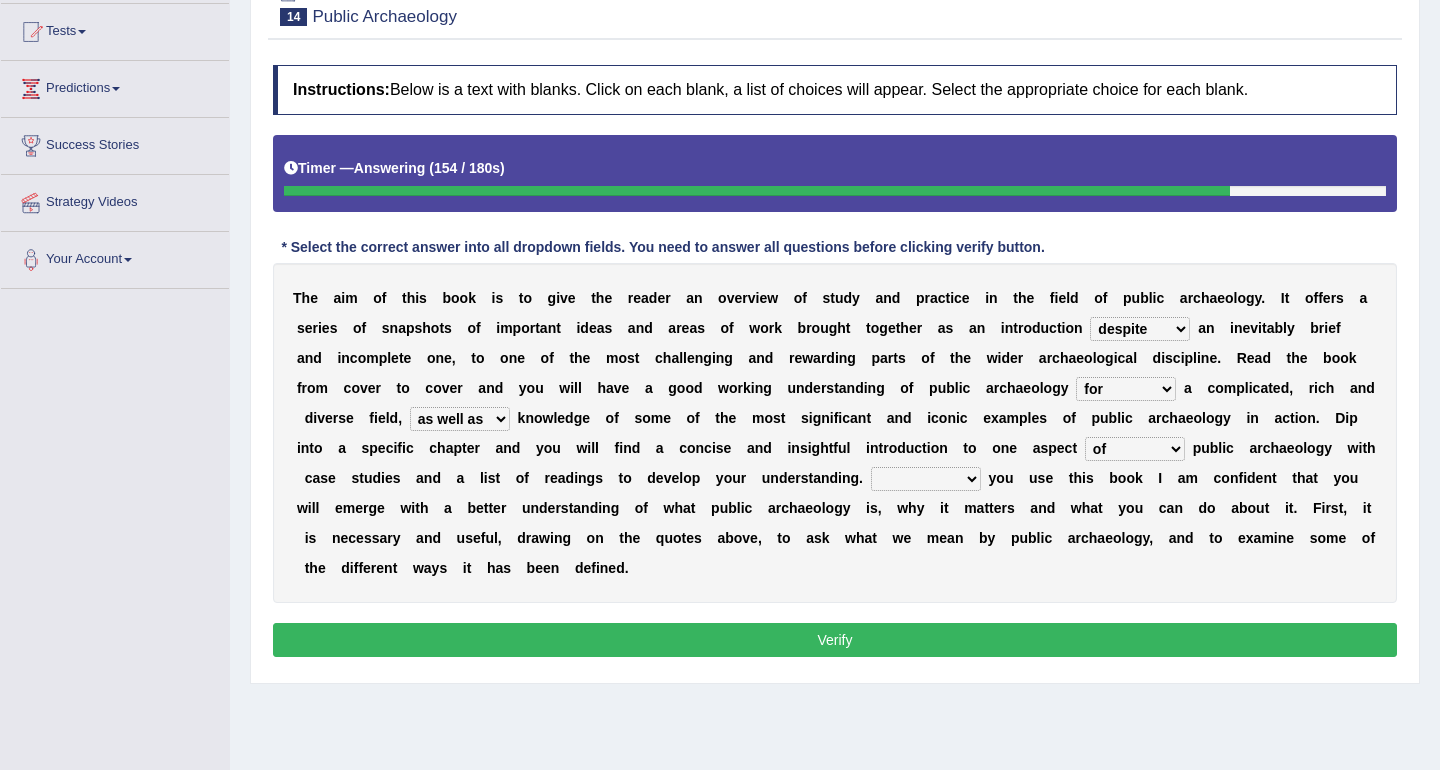click on "Even That However Considering" at bounding box center (926, 479) 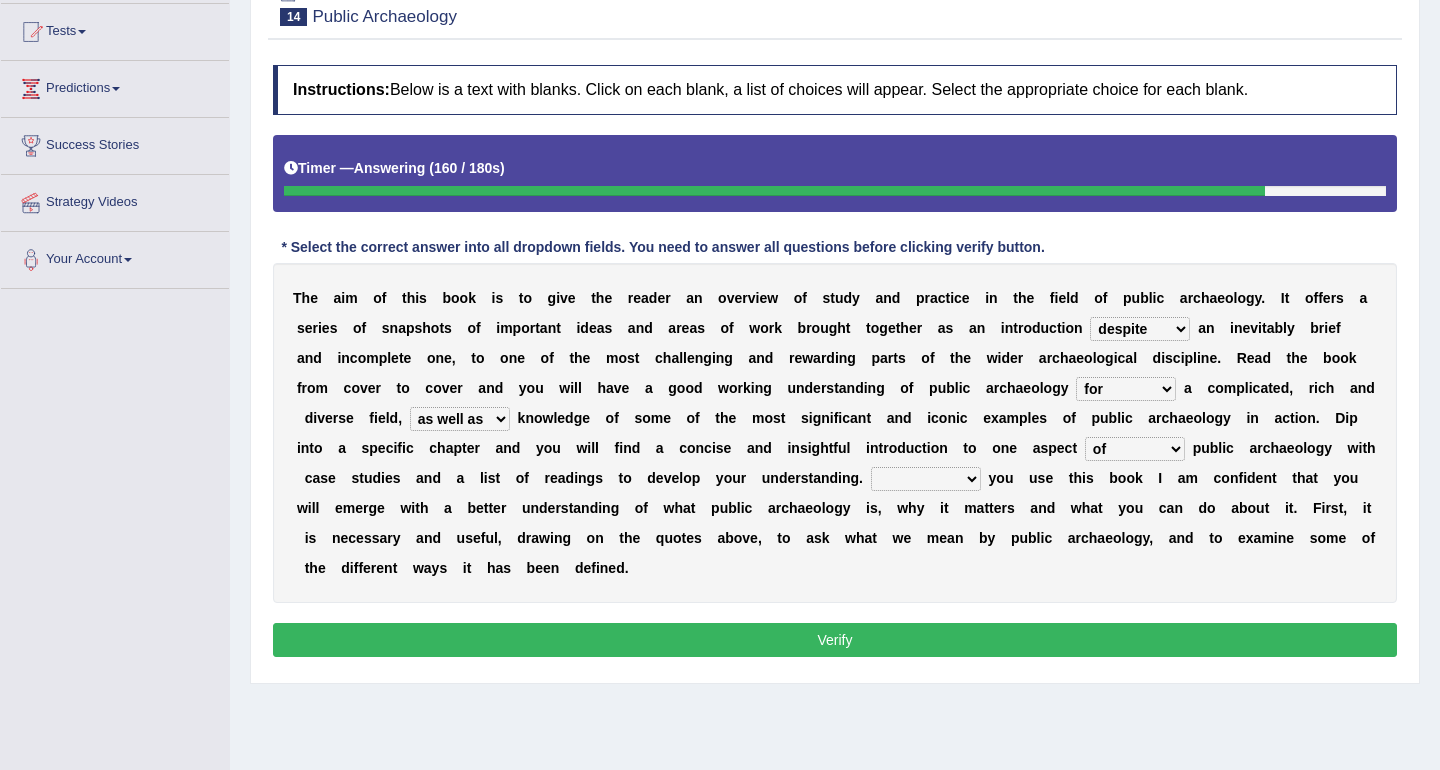 select on "Considering" 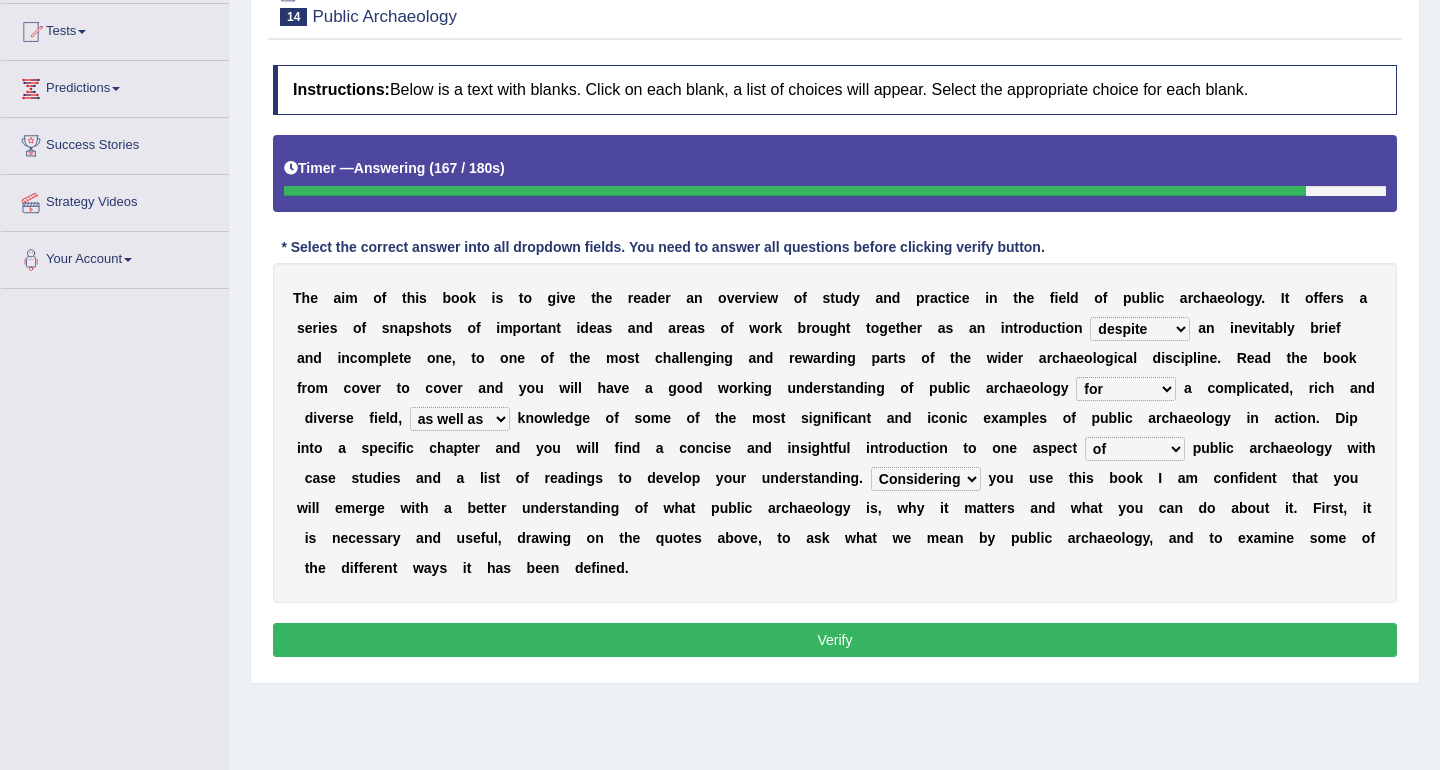 click on "Even That However Considering" at bounding box center [926, 479] 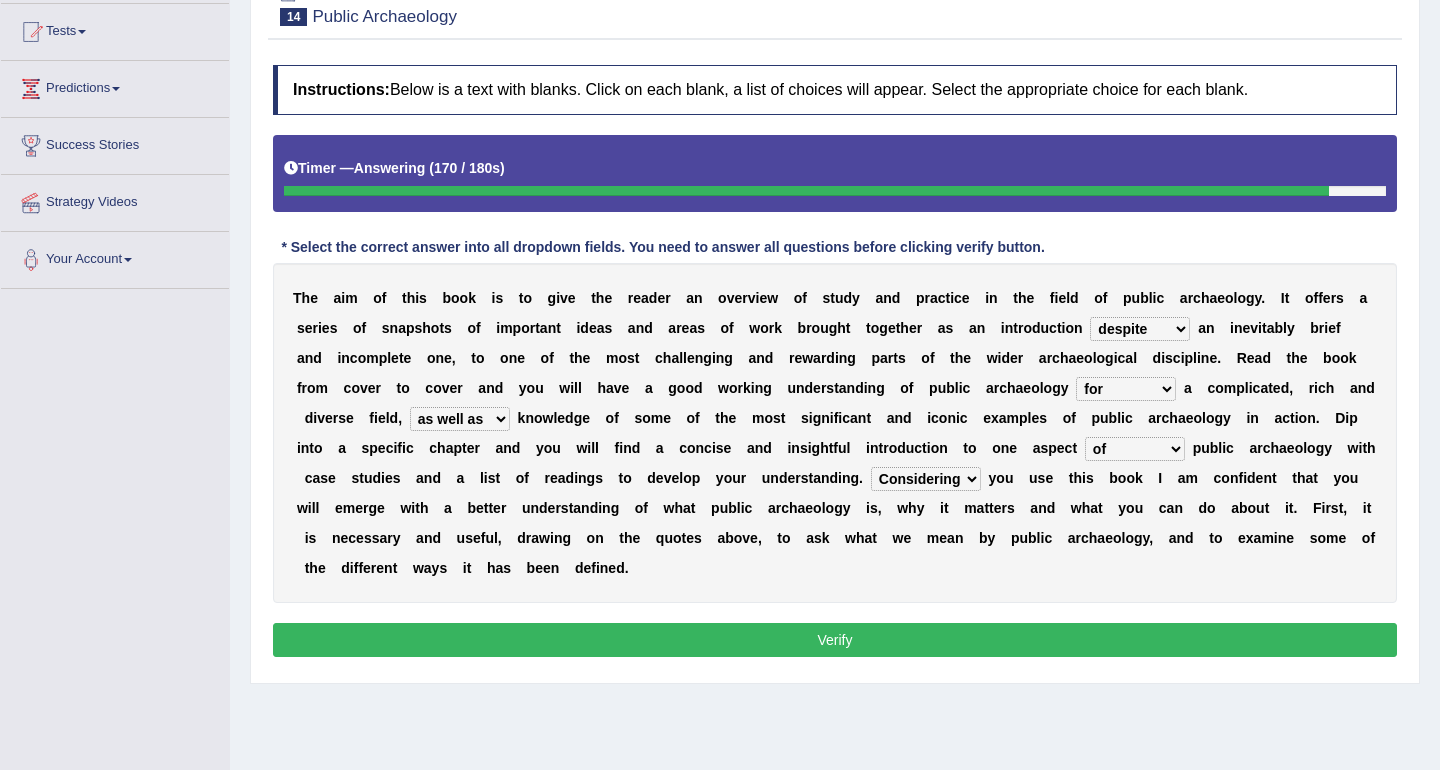 click on "T h e       a i m       o f       t h i s       b o o k       i s       t o       g i v e       t h e       r e a d e r       a n       o v e r v i e w       o f       s t u d y       a n d       p r a c t i c e       i n       t h e       f i e l d       o f       p u b l i c       a r c h a e o l o g y .       I t       o f f e r s       a       s e r i e s       o f       s n a p s h o t s       o f       i m p o r t a n t       i d e a s       a n d       a r e a s       o f       w o r k       b r o u g h t       t o g e t h e r       a s       a n       i n t r o d u c t i o n    because albeit unless despite    a n       i n e v i t a b l y       b r i e f       a n d       i n c o m p l e t e       o n e ,       t o       o n e       o f       t h e       m o s t       c h a l l e n g i n g       a n d       r e w a r d i n g       p a r t s       o f       t h e       w i d e r       a" at bounding box center [835, 433] 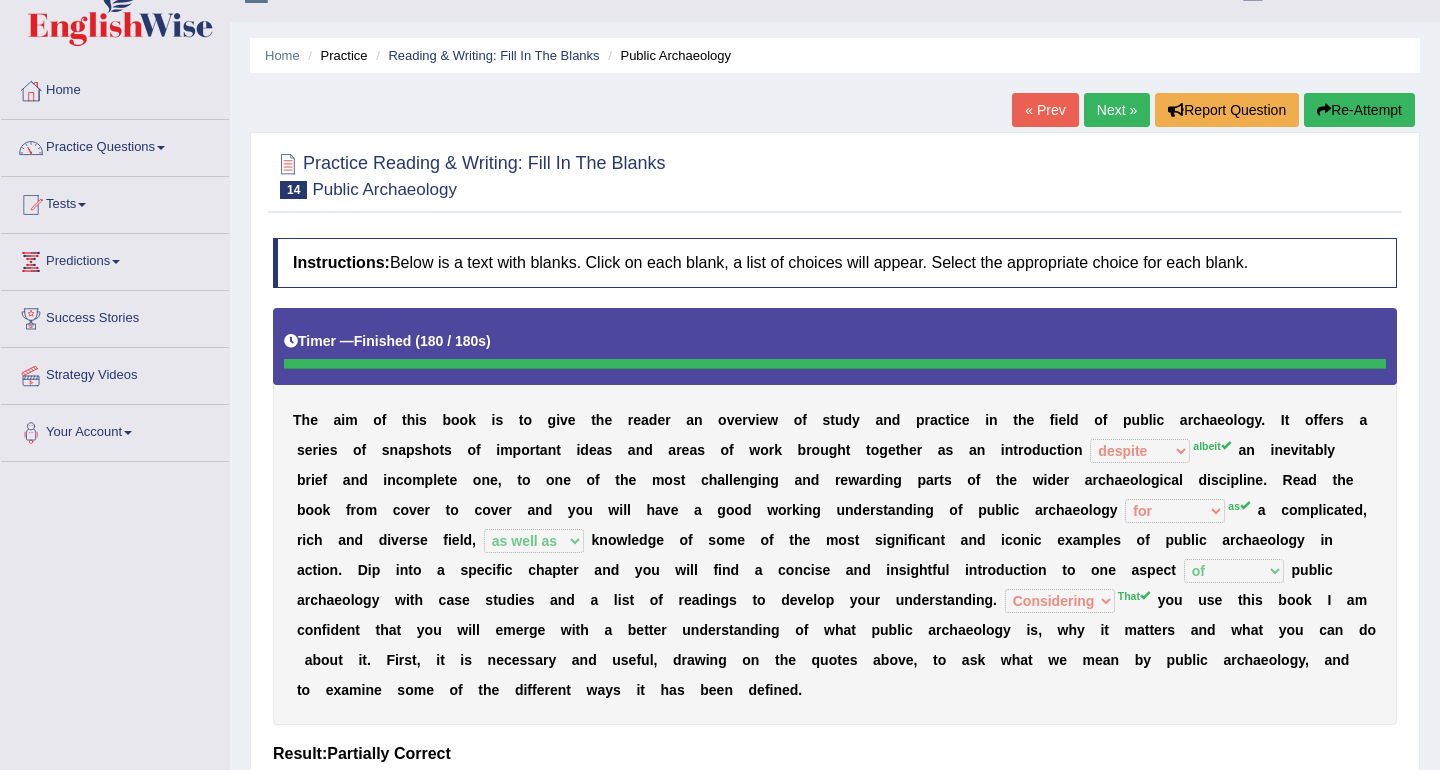 scroll, scrollTop: 0, scrollLeft: 0, axis: both 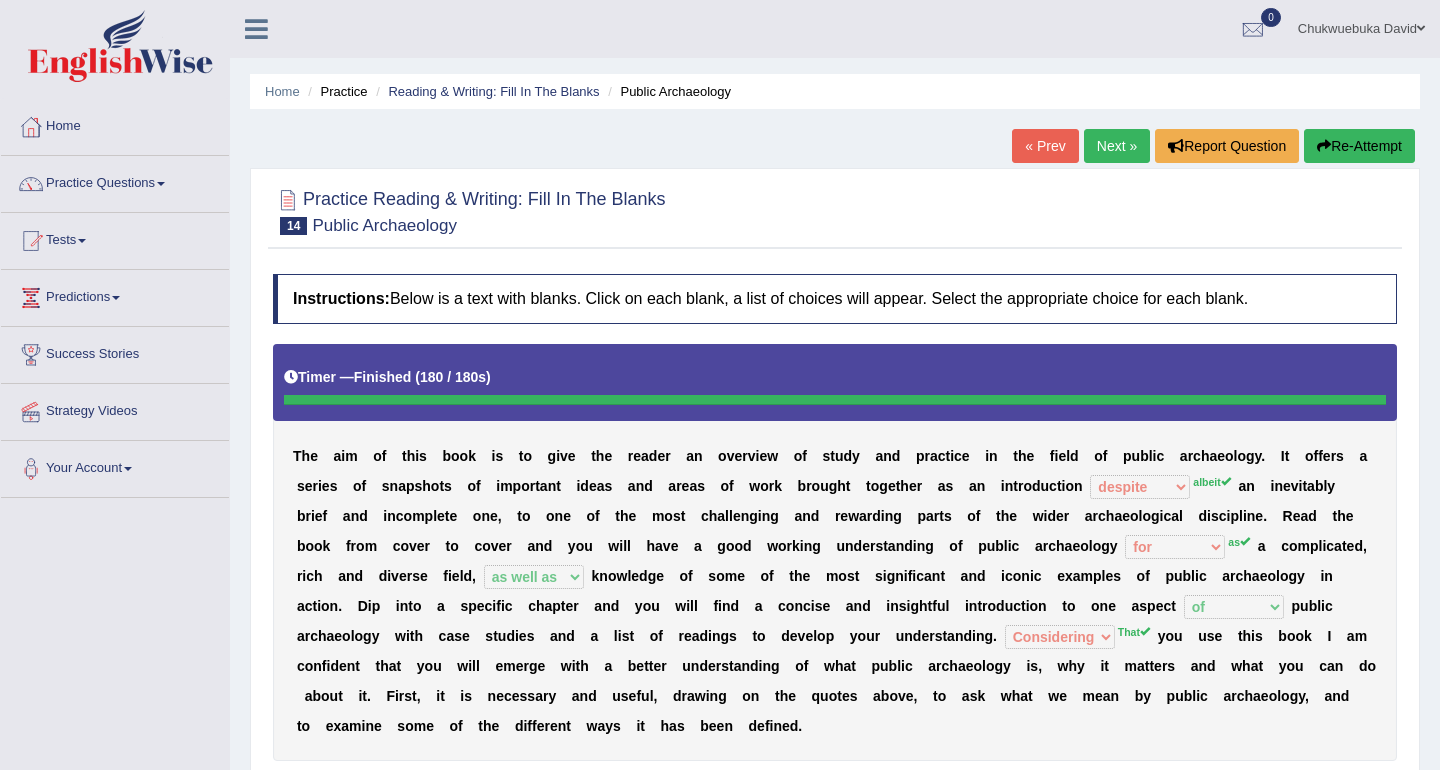 click on "Next »" at bounding box center [1117, 146] 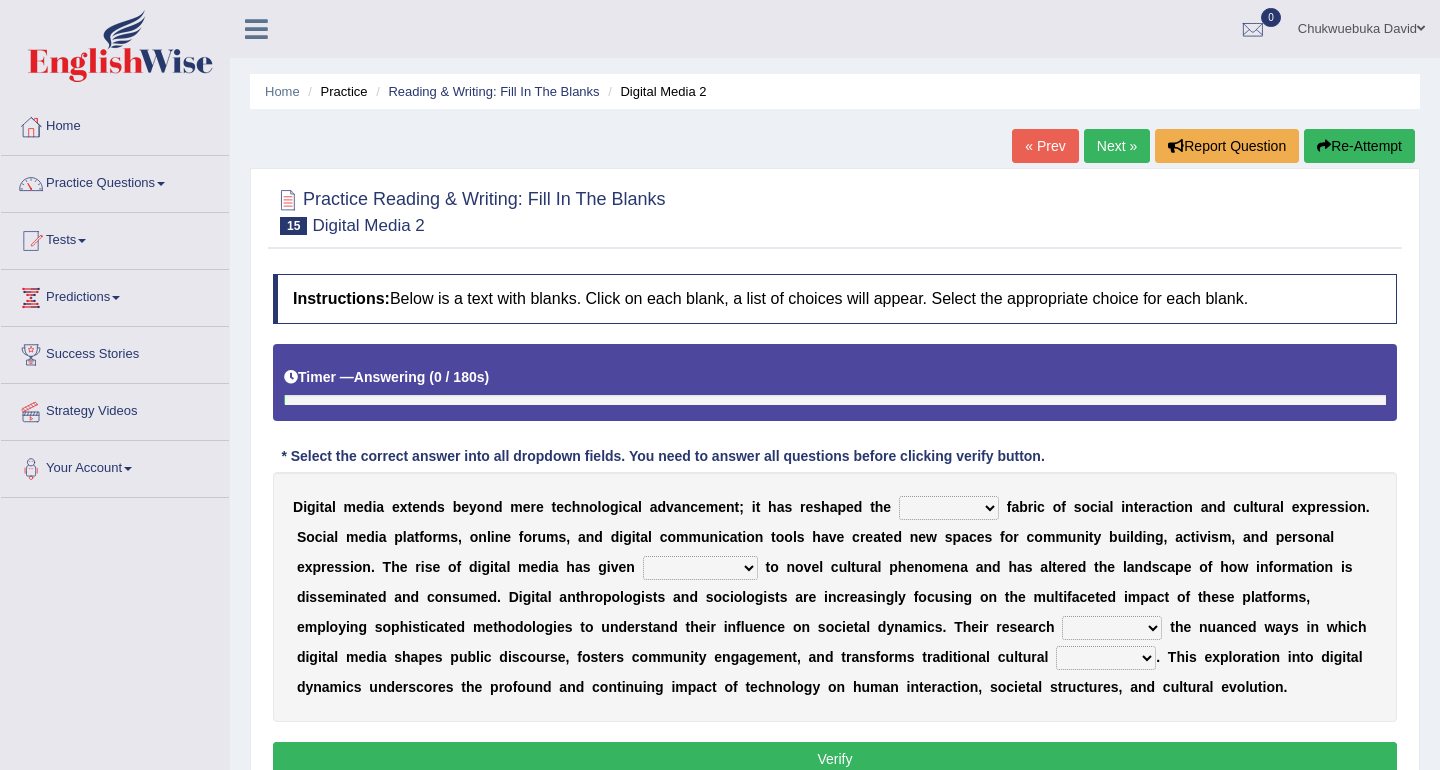 scroll, scrollTop: 0, scrollLeft: 0, axis: both 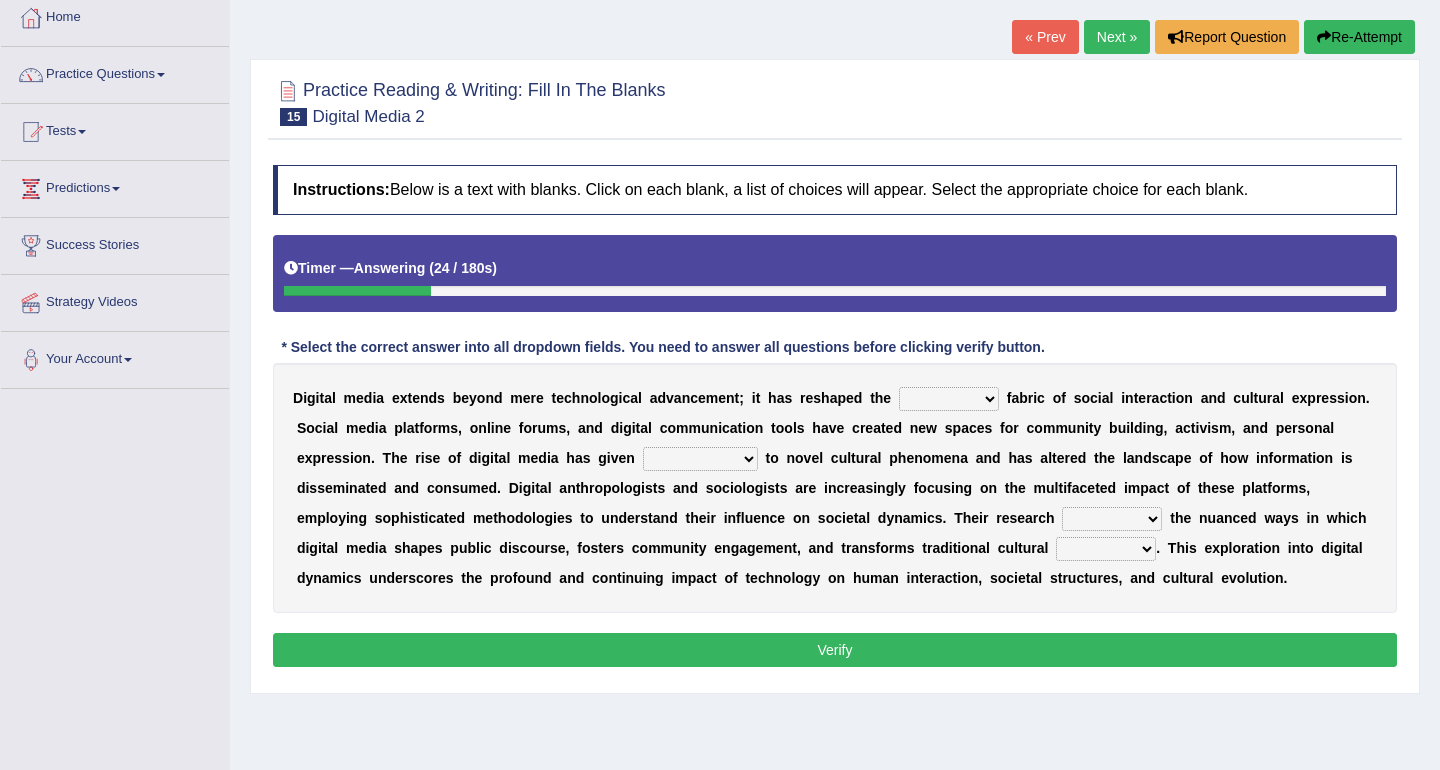 click on "very somehow somewhat both" at bounding box center (949, 399) 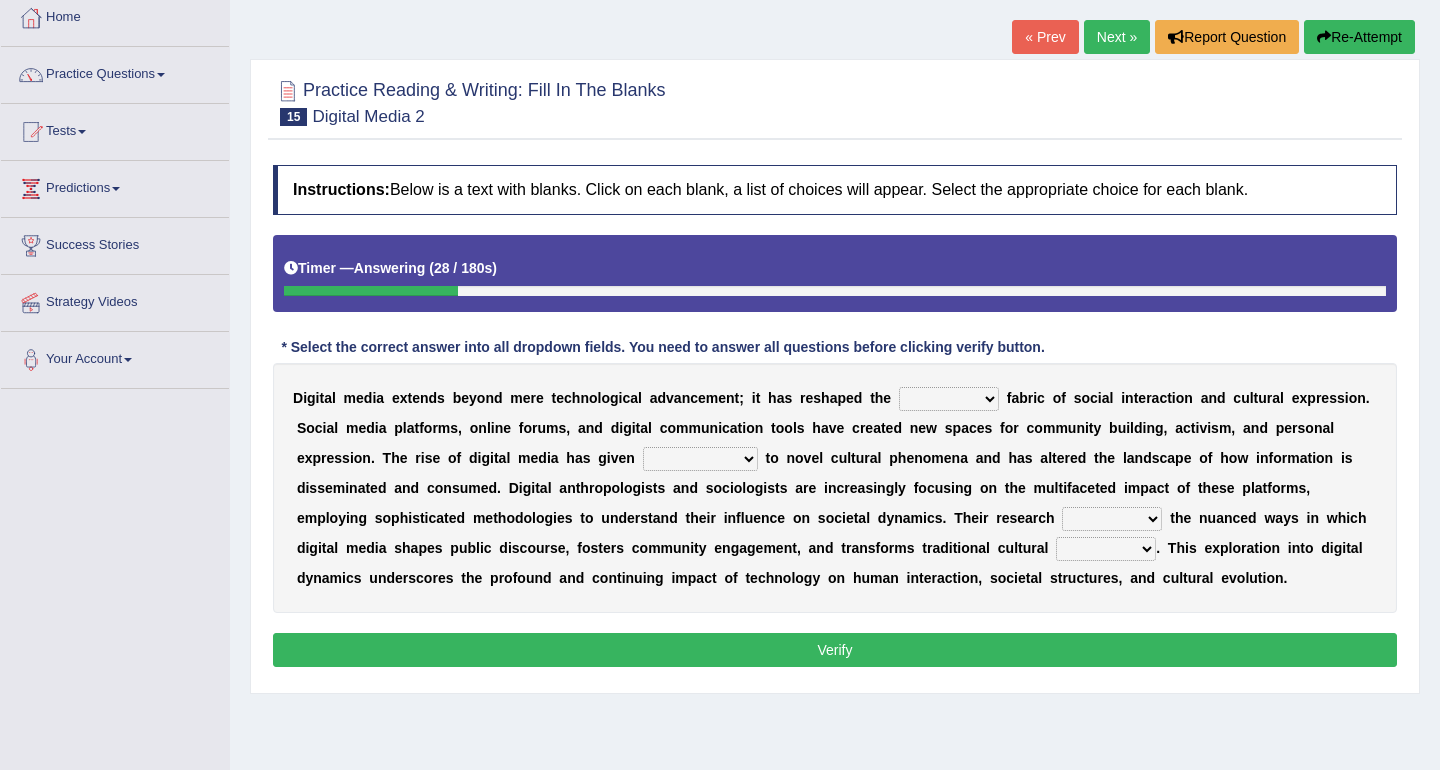 click on "very somehow somewhat both" at bounding box center [949, 399] 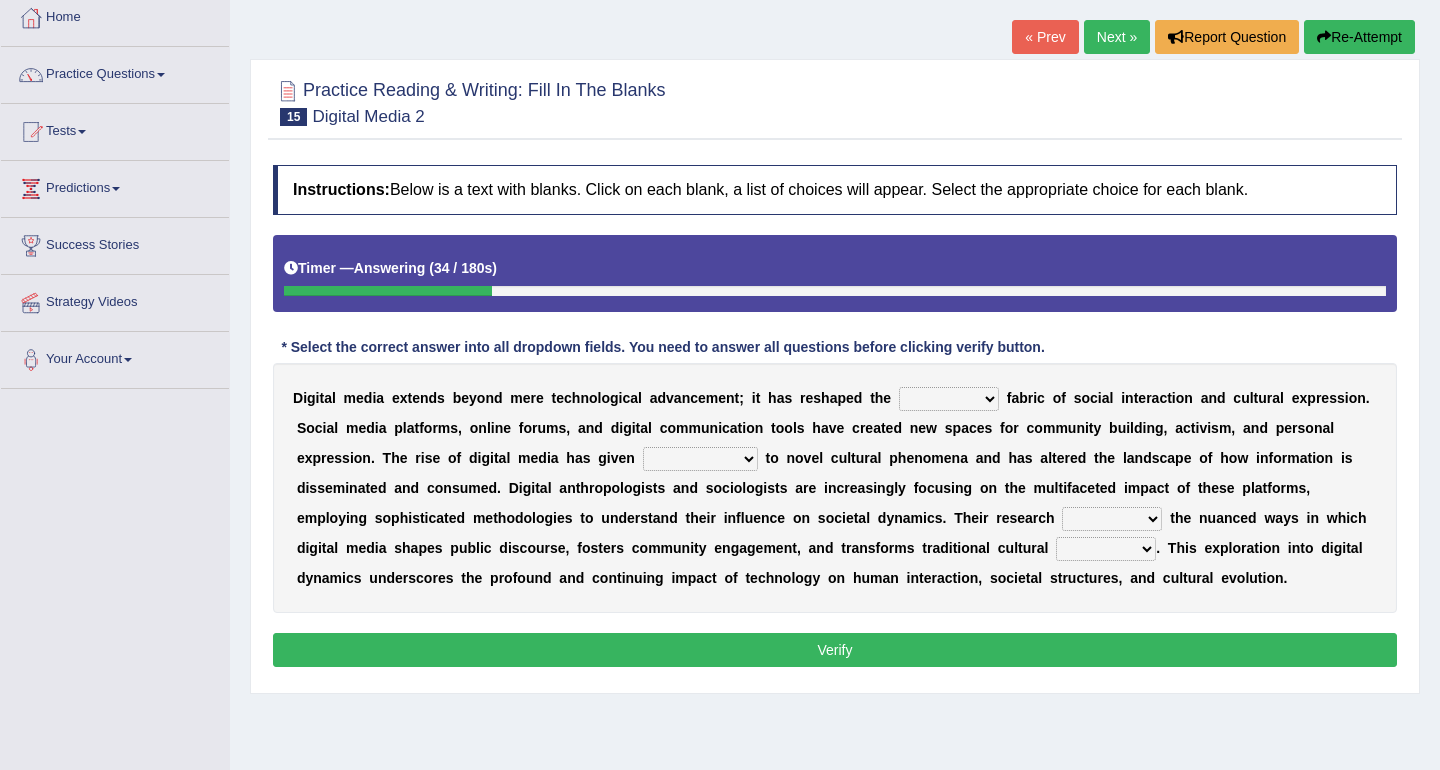 select on "very" 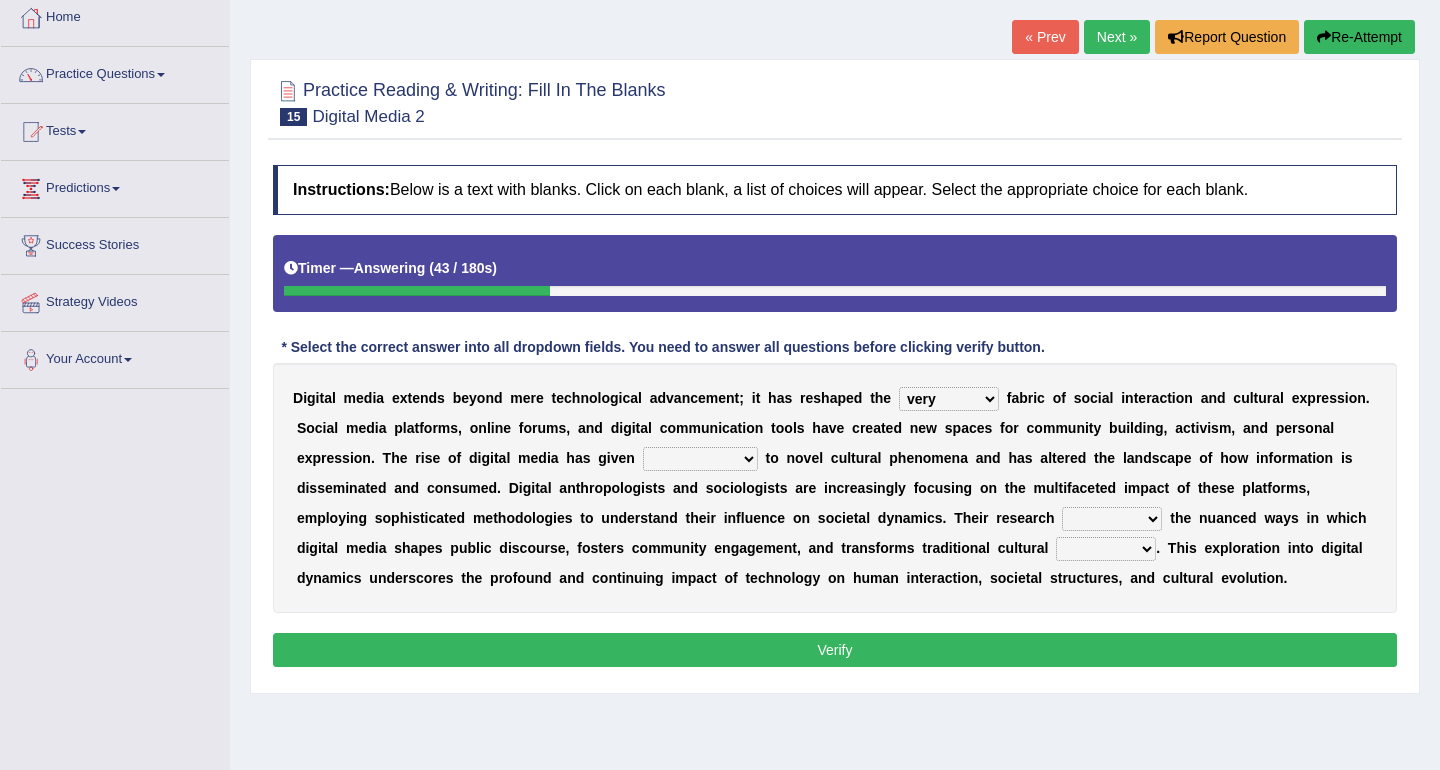 click on "movement sight development birth" at bounding box center (700, 459) 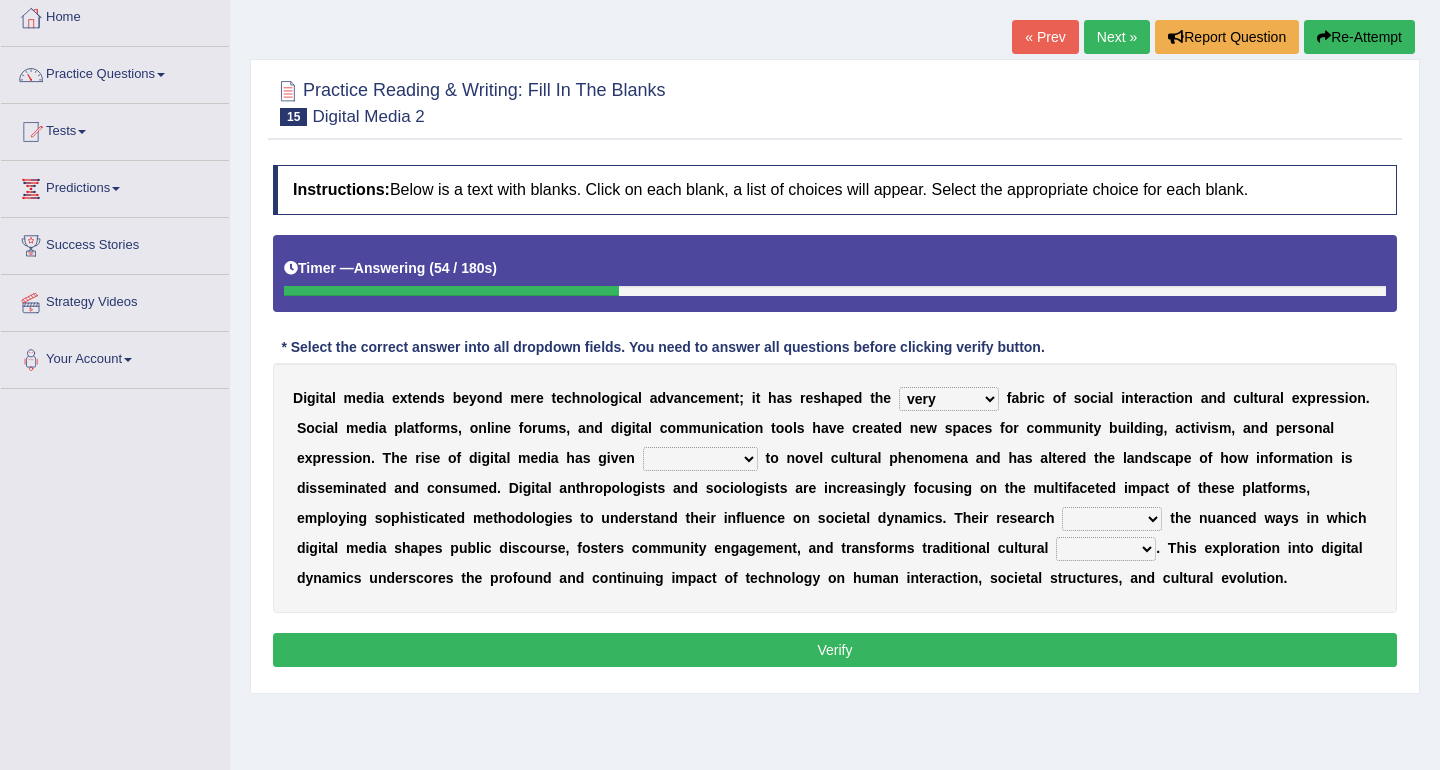 select on "sight" 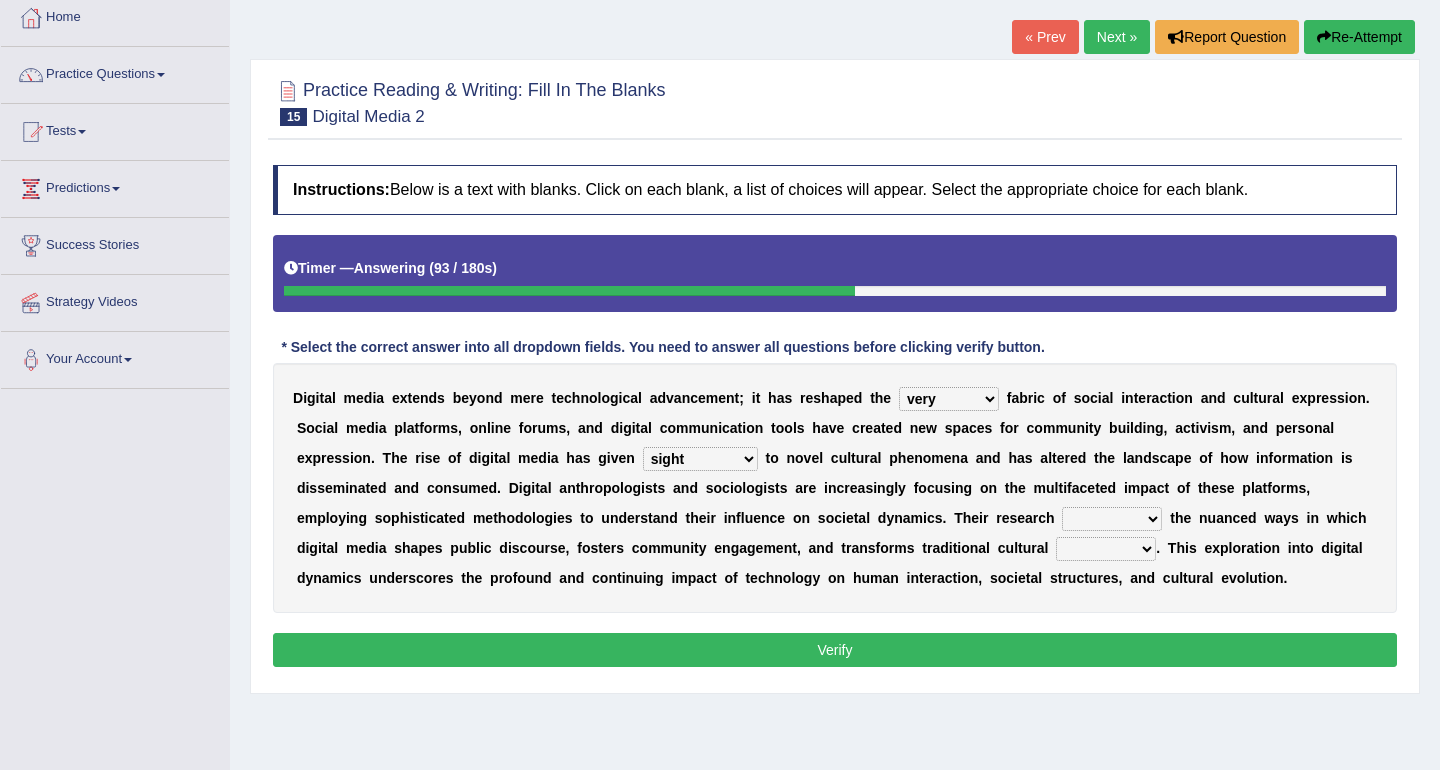 click on "installs examines claims admits" at bounding box center [1112, 519] 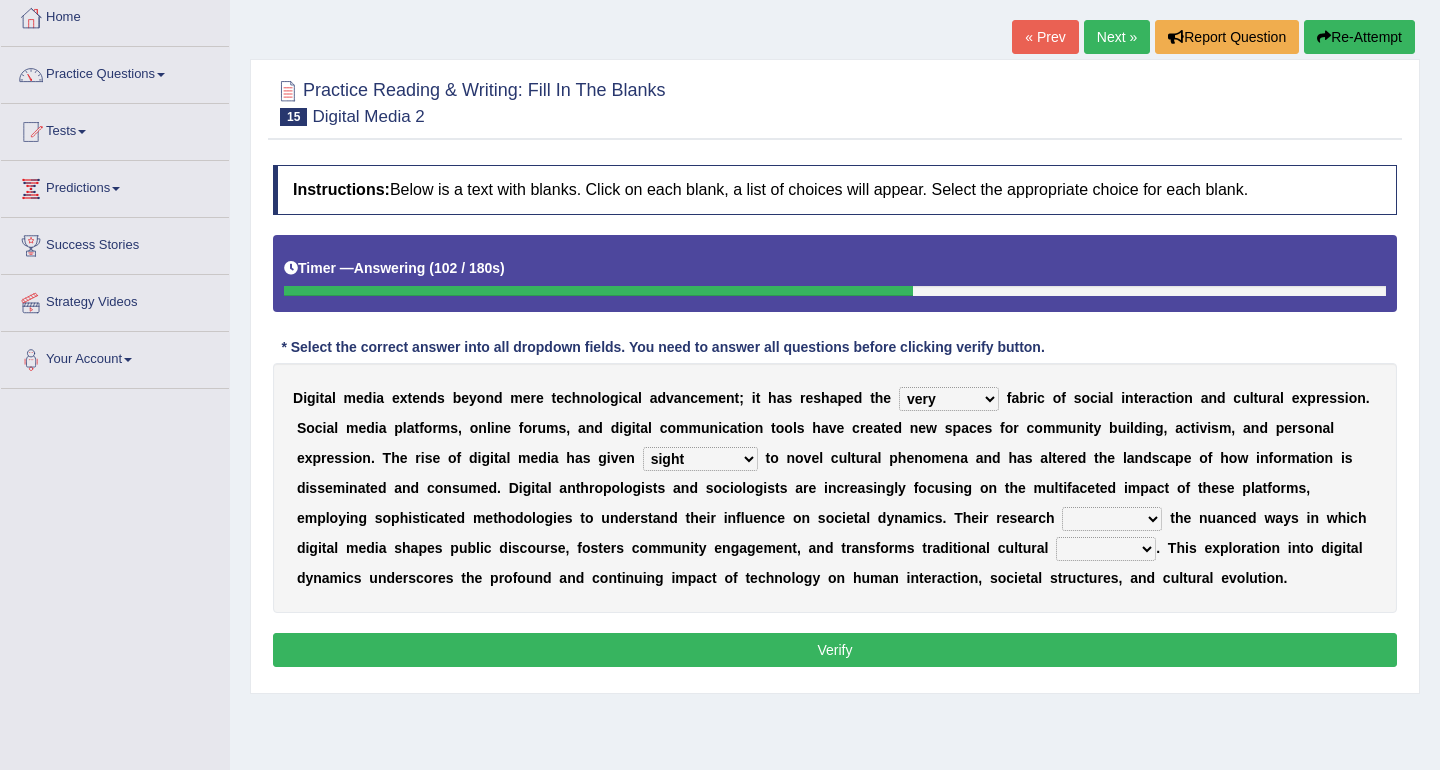 click on "installs examines claims admits" at bounding box center [1112, 519] 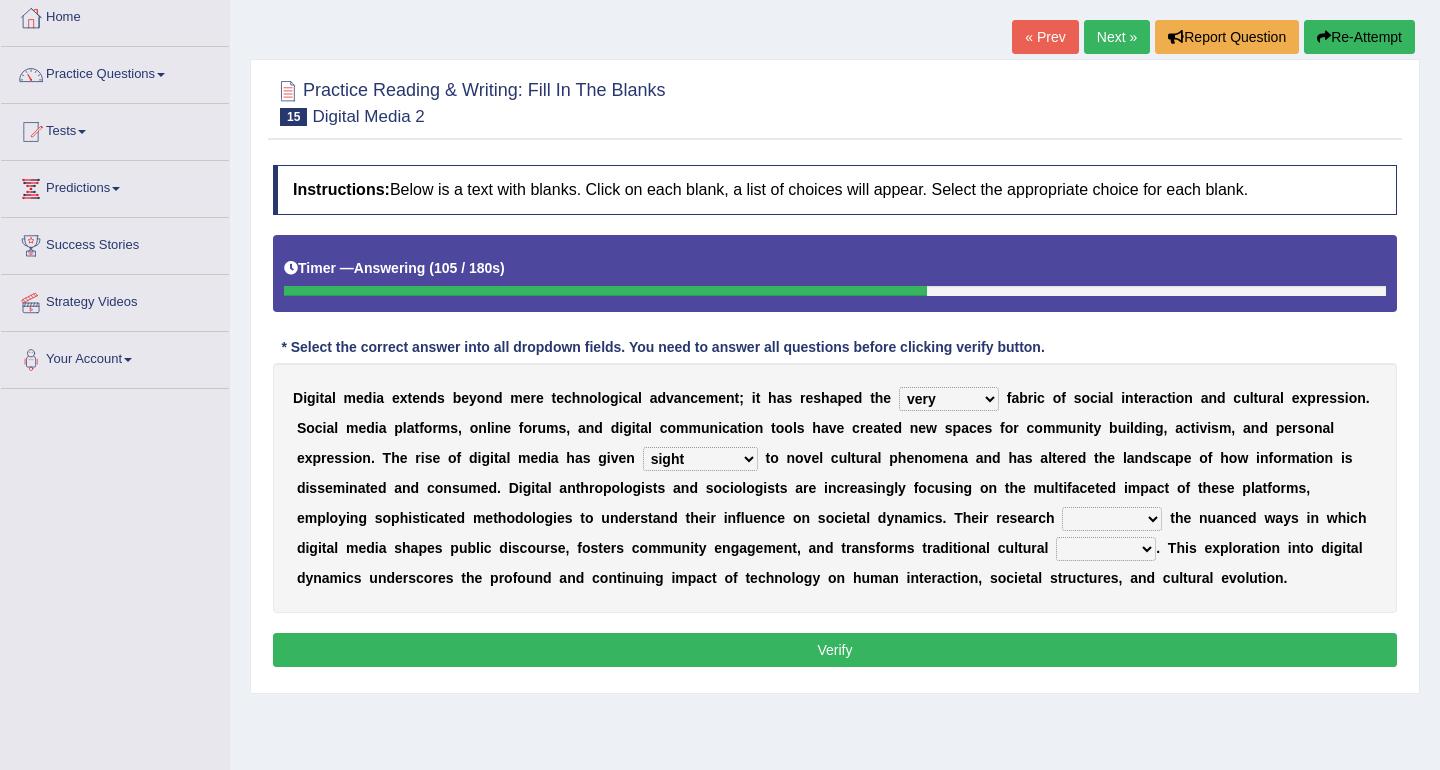 select on "examines" 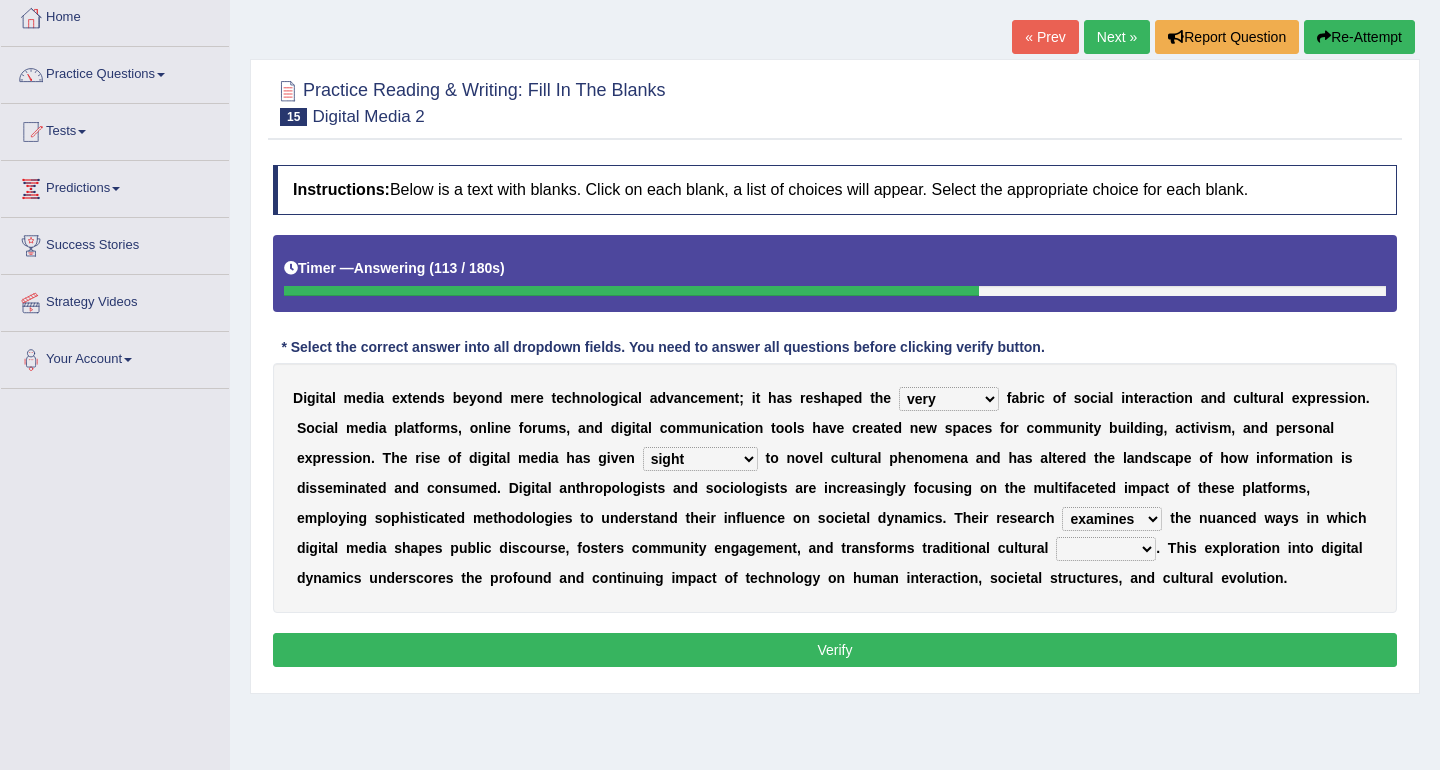 click on "practices manuals cores comments" at bounding box center [1106, 549] 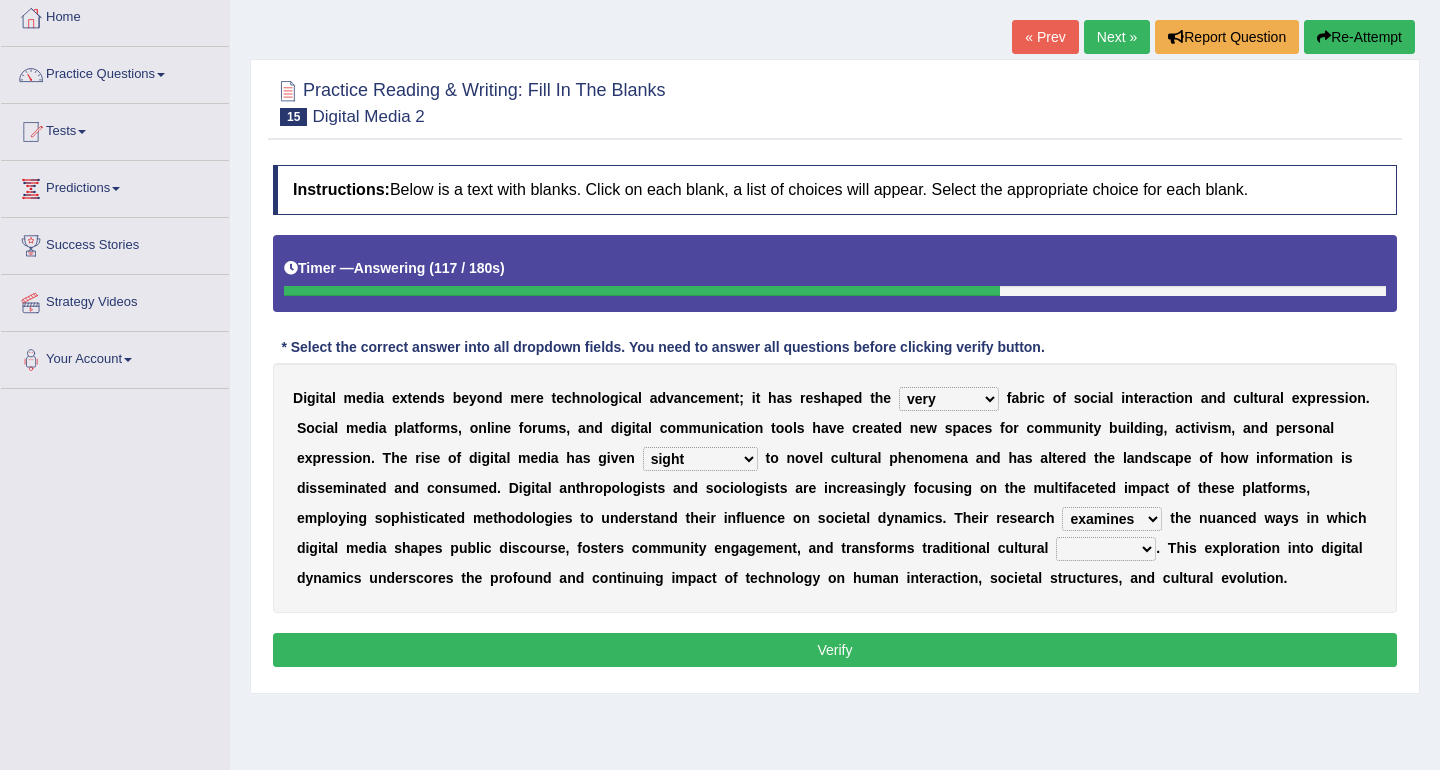 select on "practices" 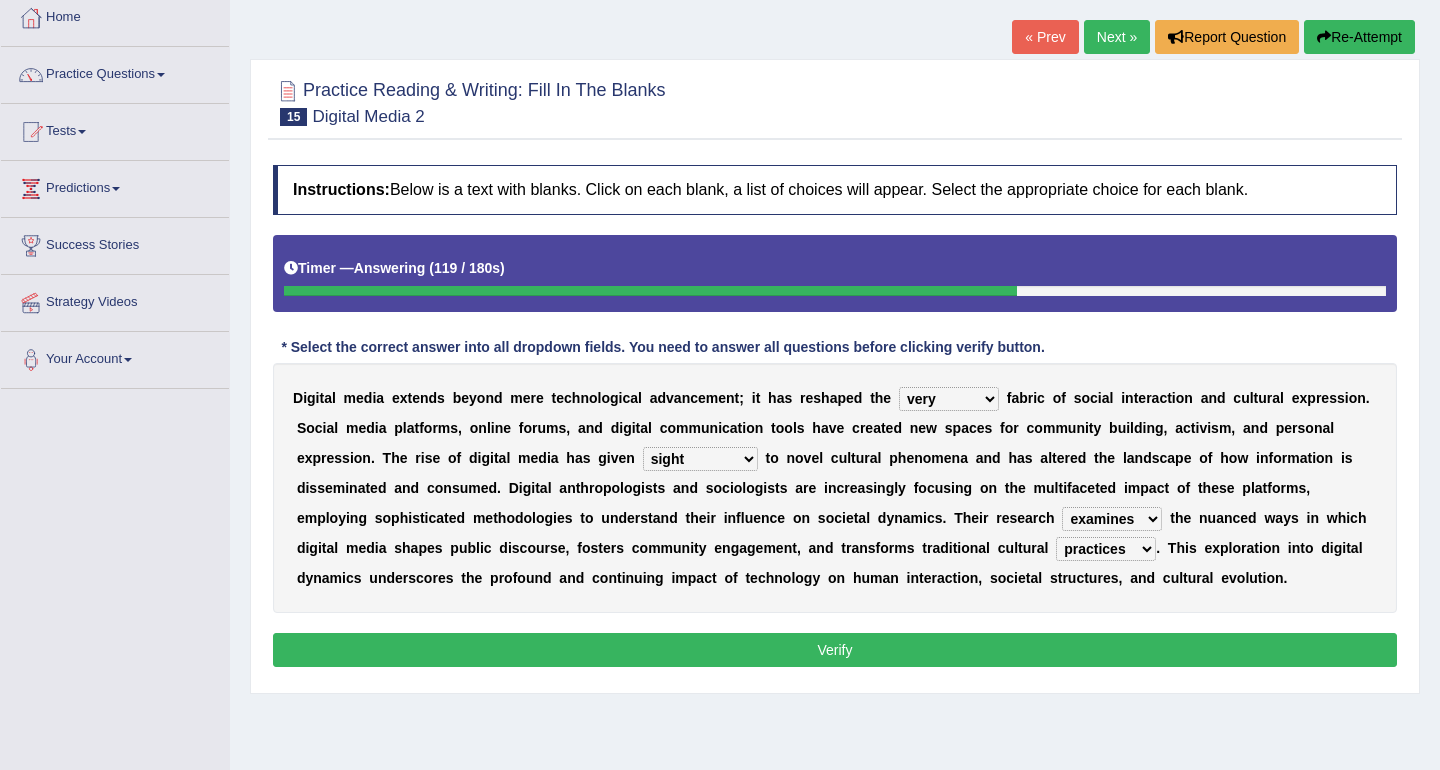click on "Verify" at bounding box center [835, 650] 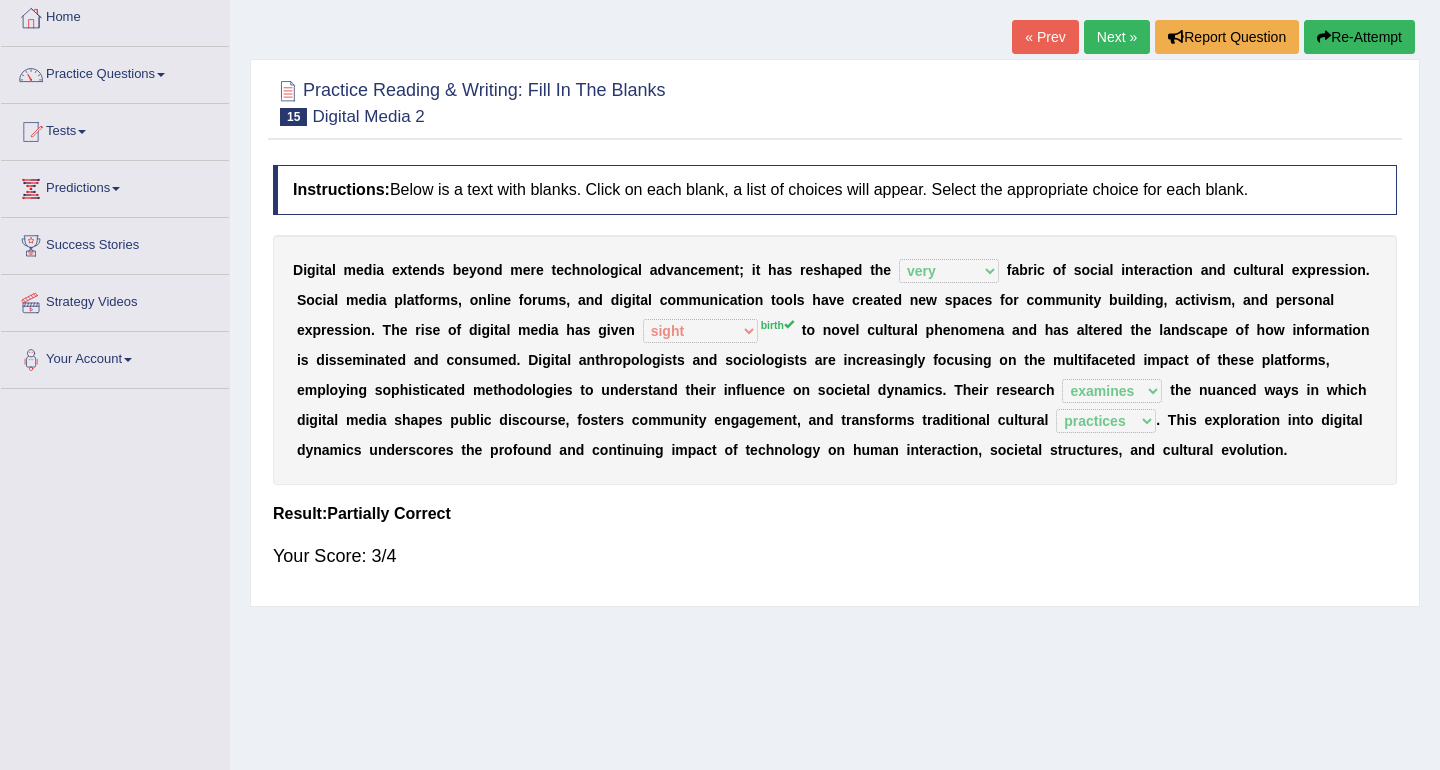 click on "Next »" at bounding box center [1117, 37] 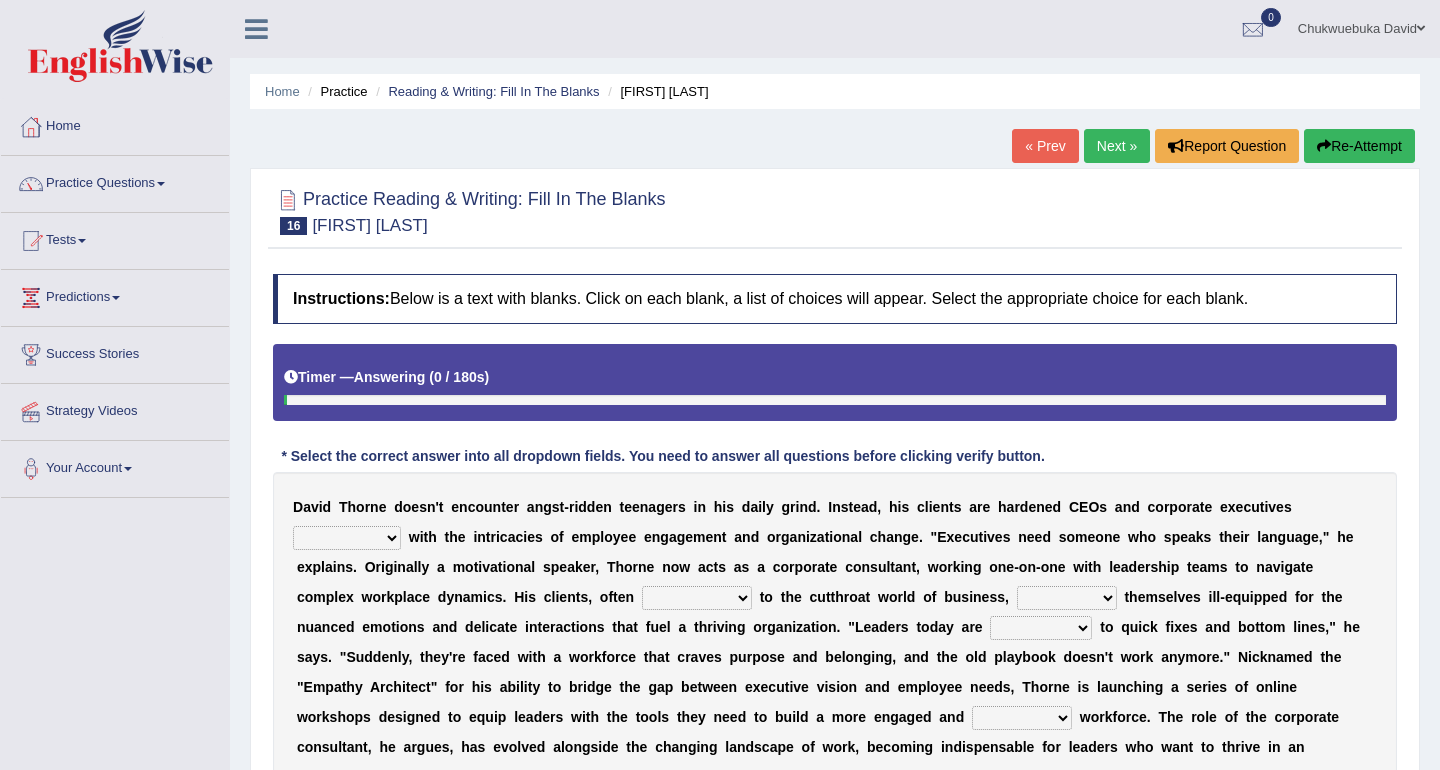 scroll, scrollTop: 0, scrollLeft: 0, axis: both 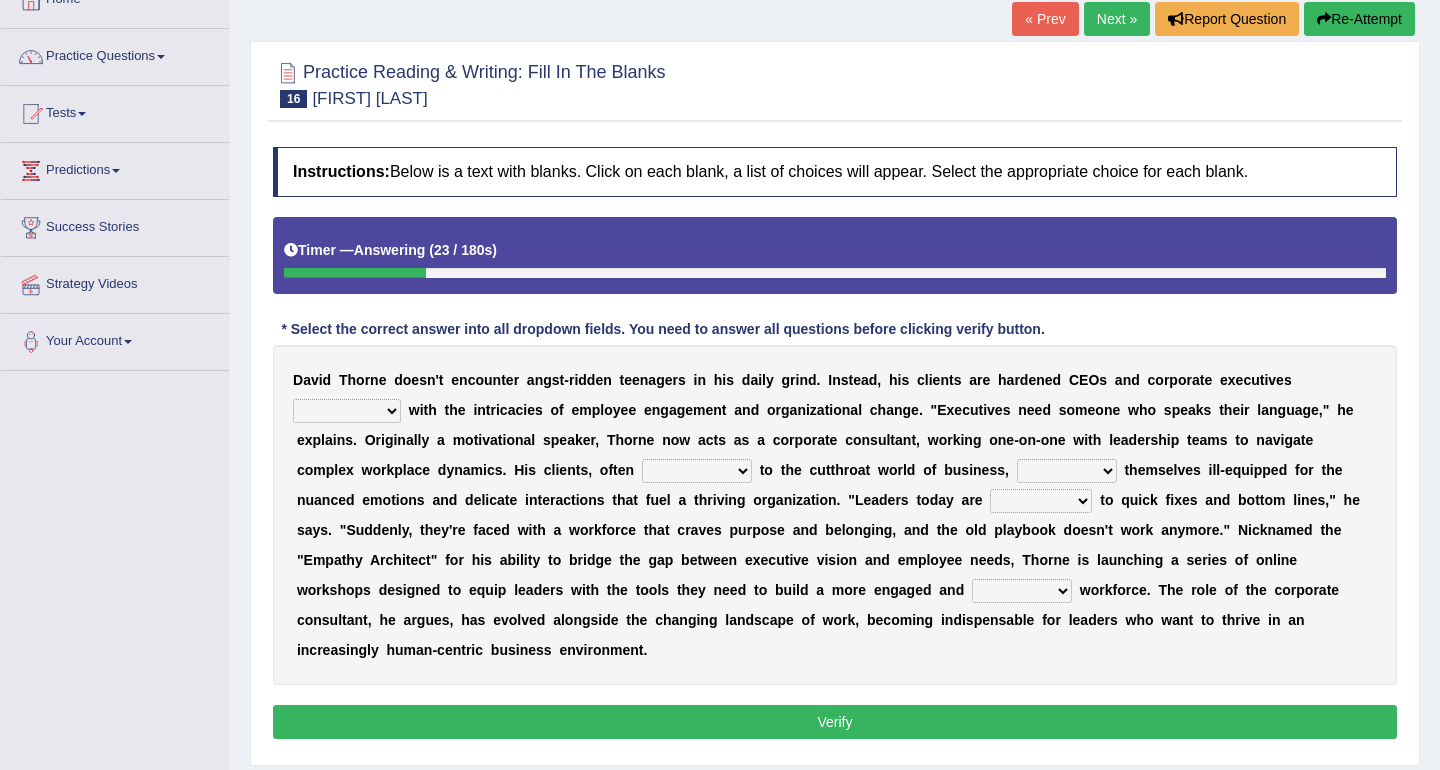 click on "mastering subscribing grappling disputing" at bounding box center [347, 411] 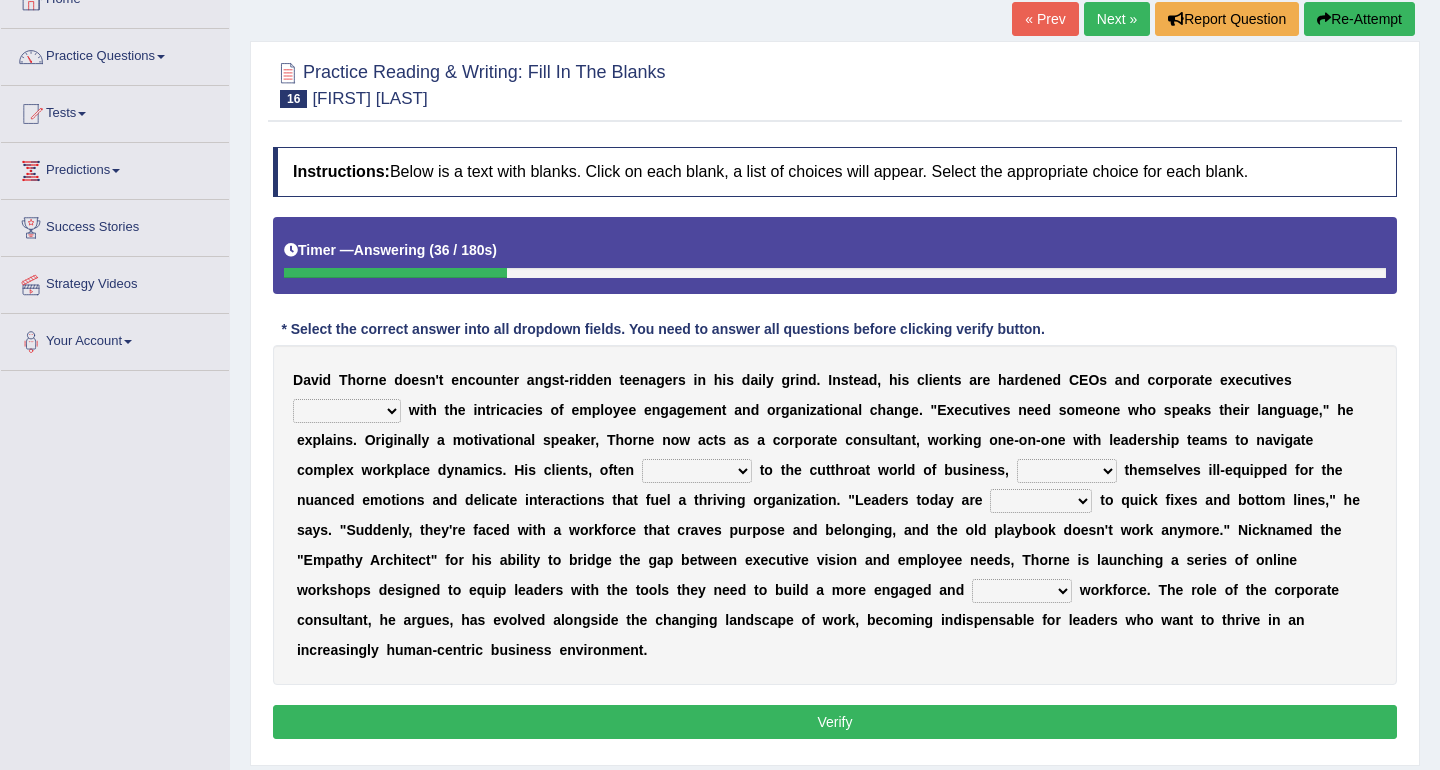 select on "grappling" 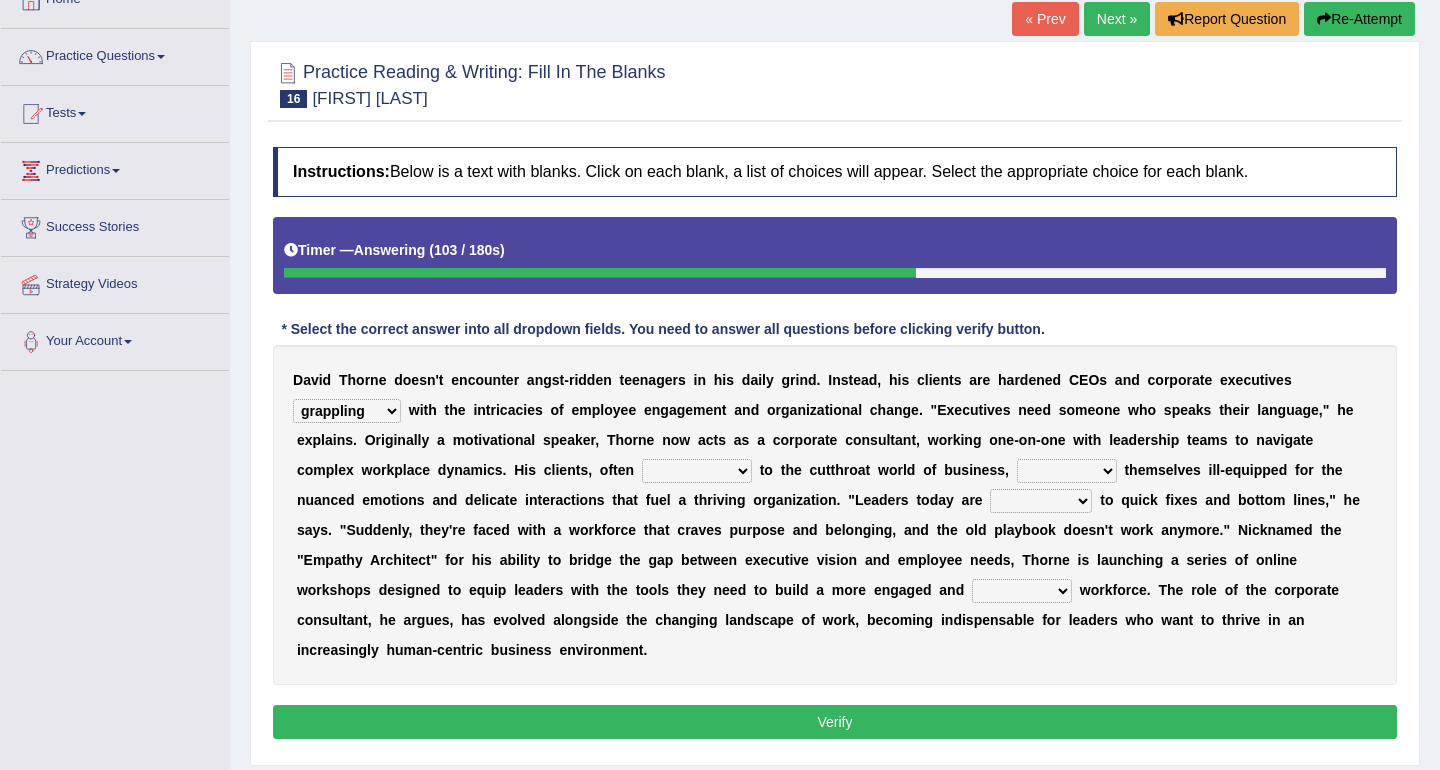 click on "applicable immune accustomed allergic" at bounding box center [697, 471] 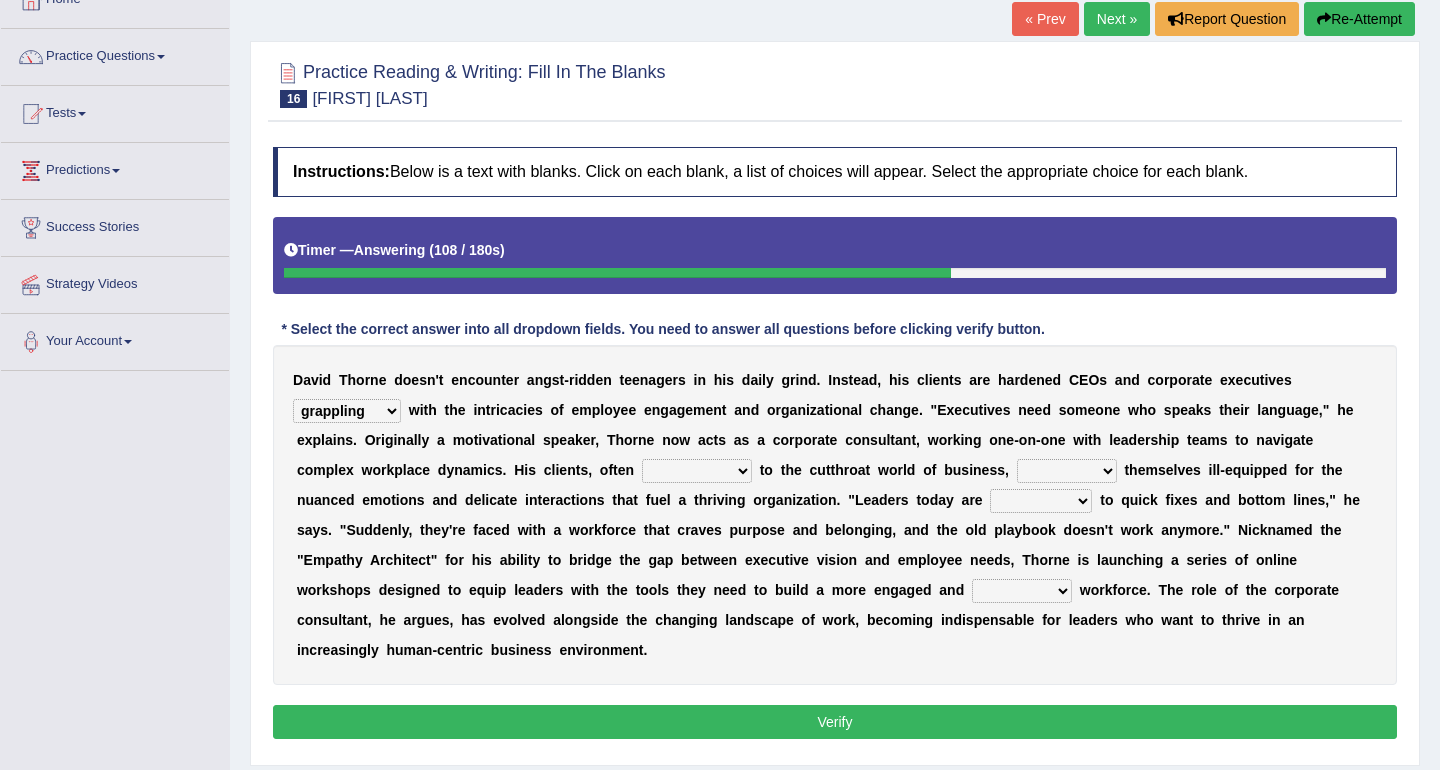 select on "accustomed" 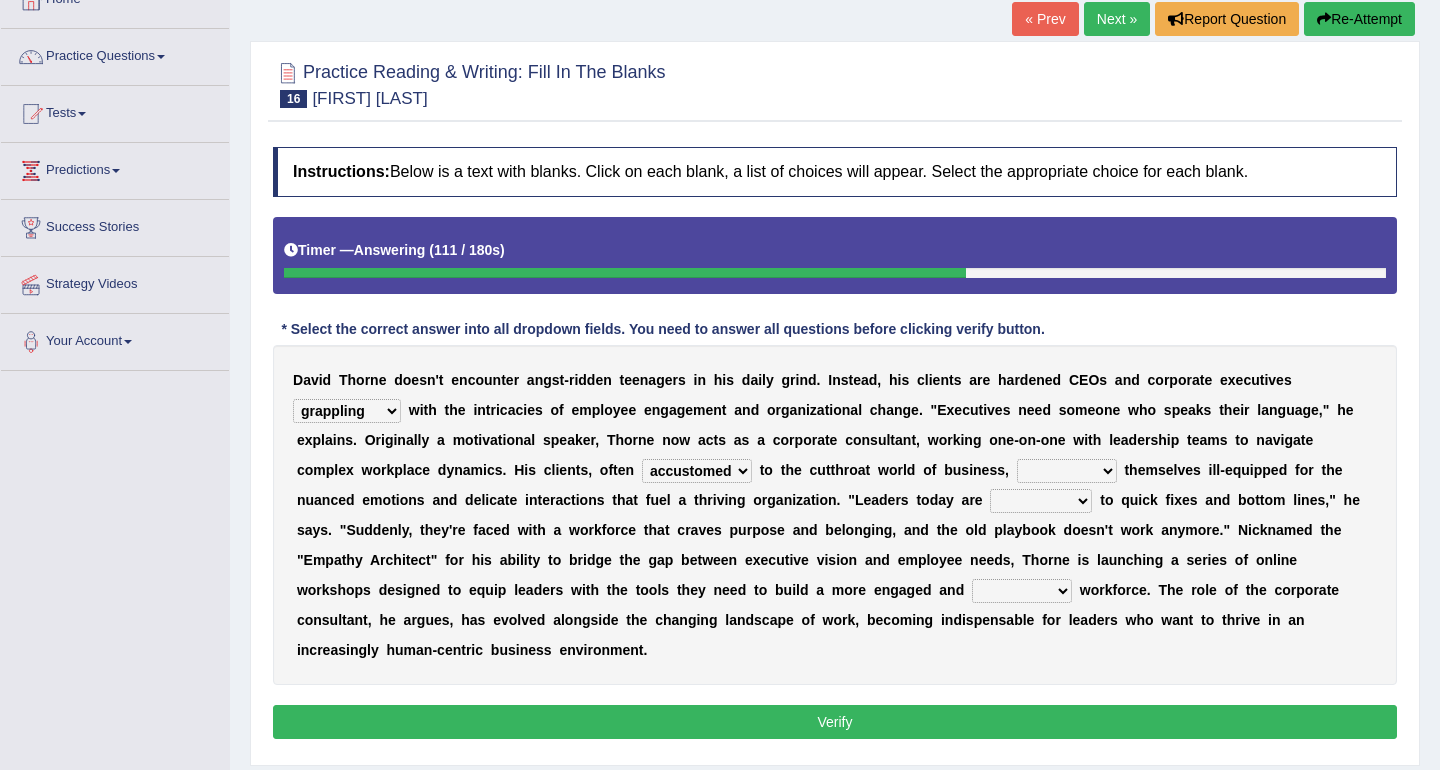 click on "assure note find seem" at bounding box center (1067, 471) 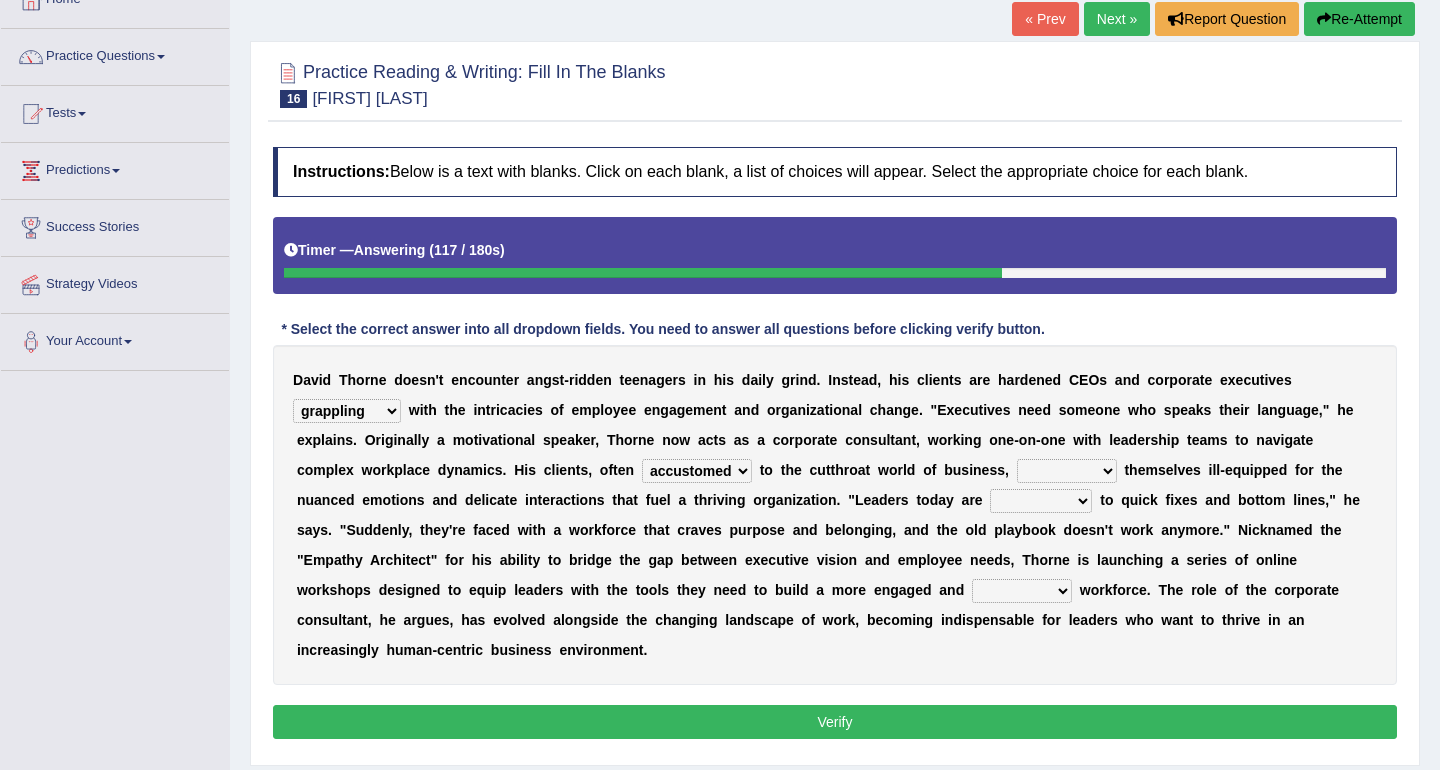 select on "find" 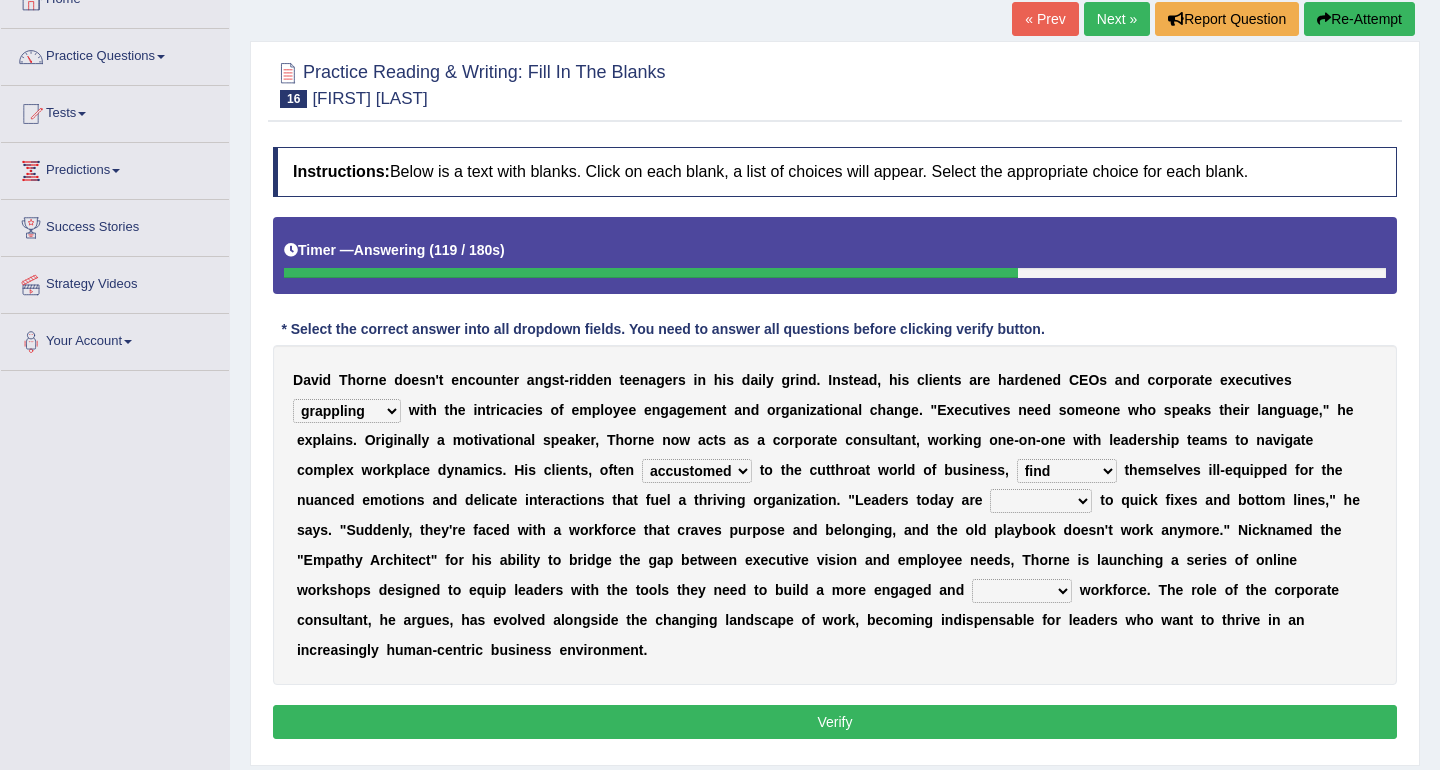 click on "to use using used being used" at bounding box center [1041, 501] 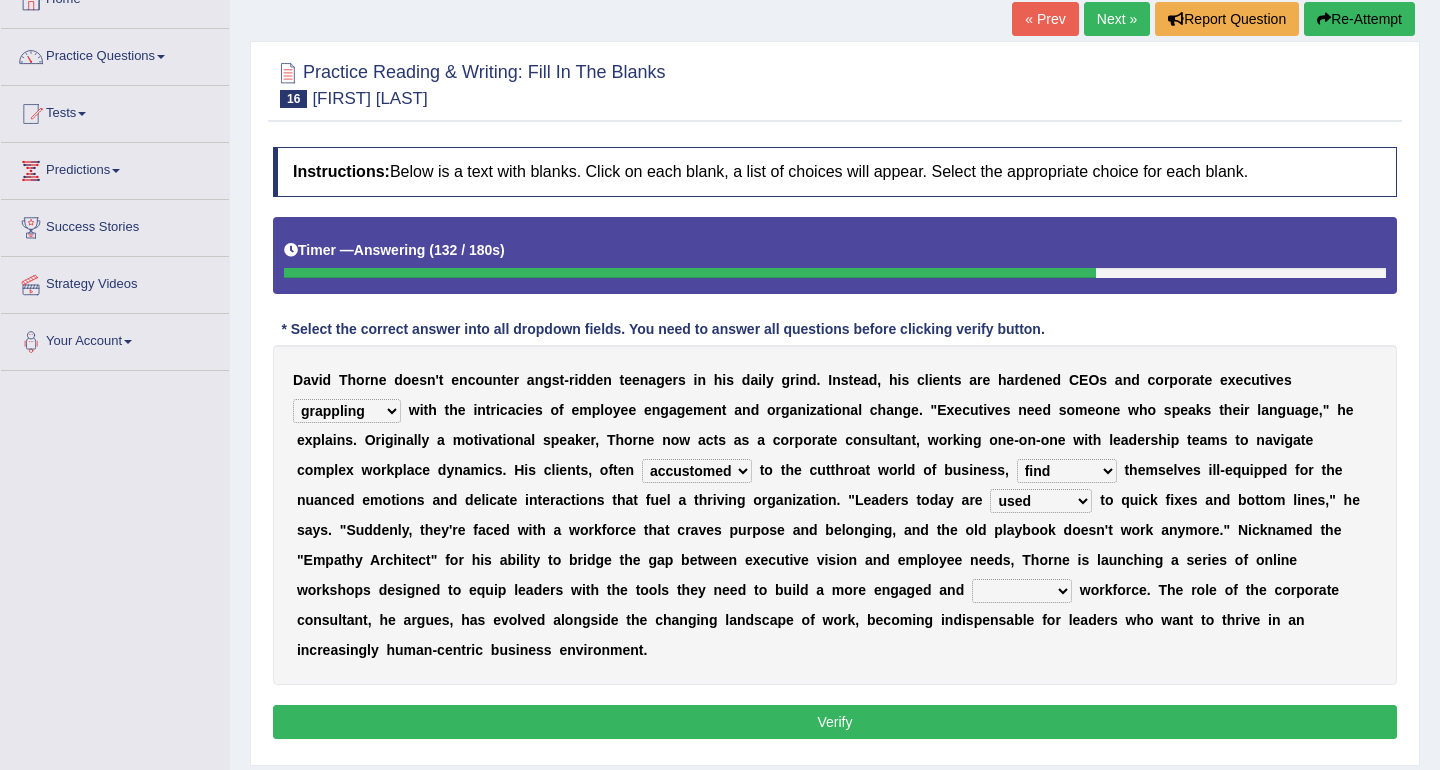 click on "to use using used being used" at bounding box center [1041, 501] 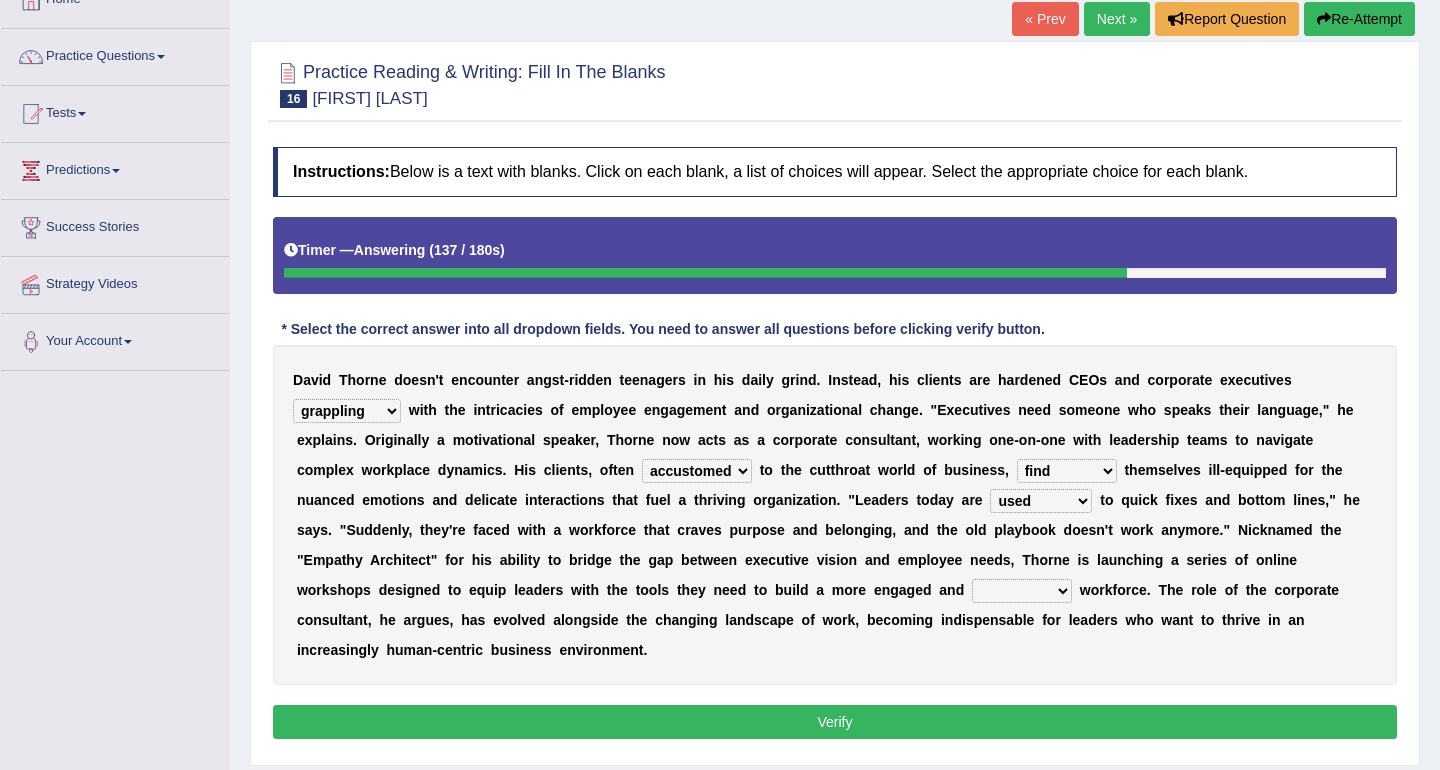 click on "o" at bounding box center (1035, 530) 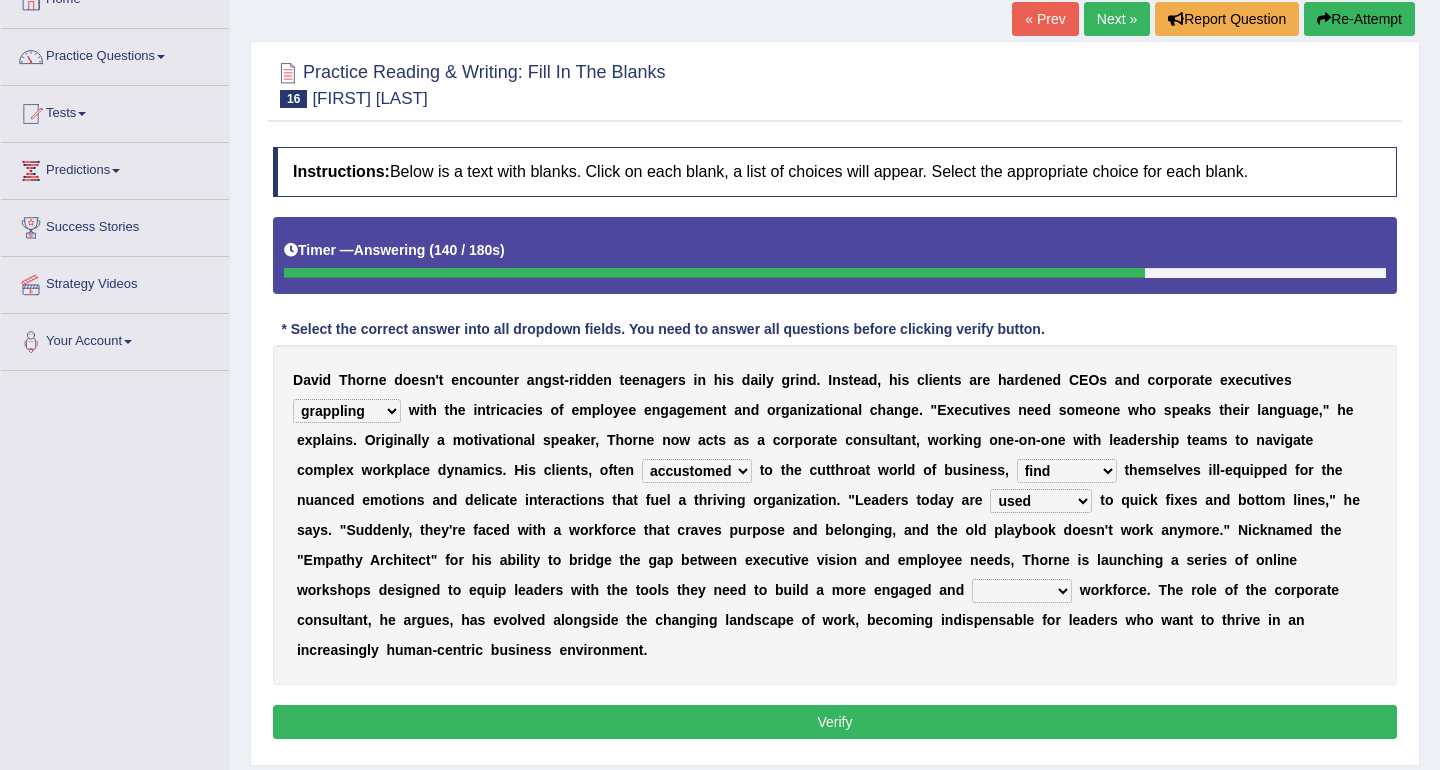 click on "to use using used being used" at bounding box center [1041, 501] 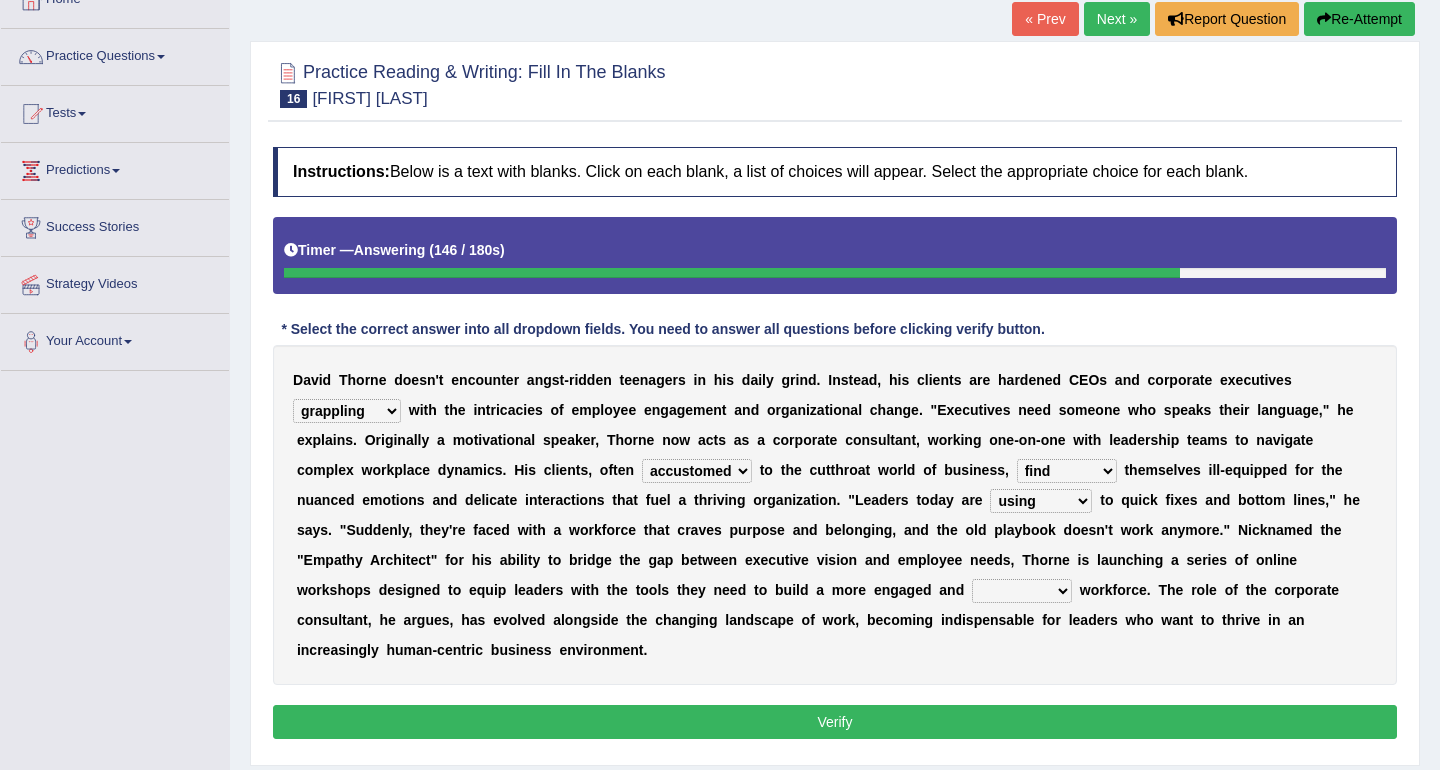 click on "to use using used being used" at bounding box center [1041, 501] 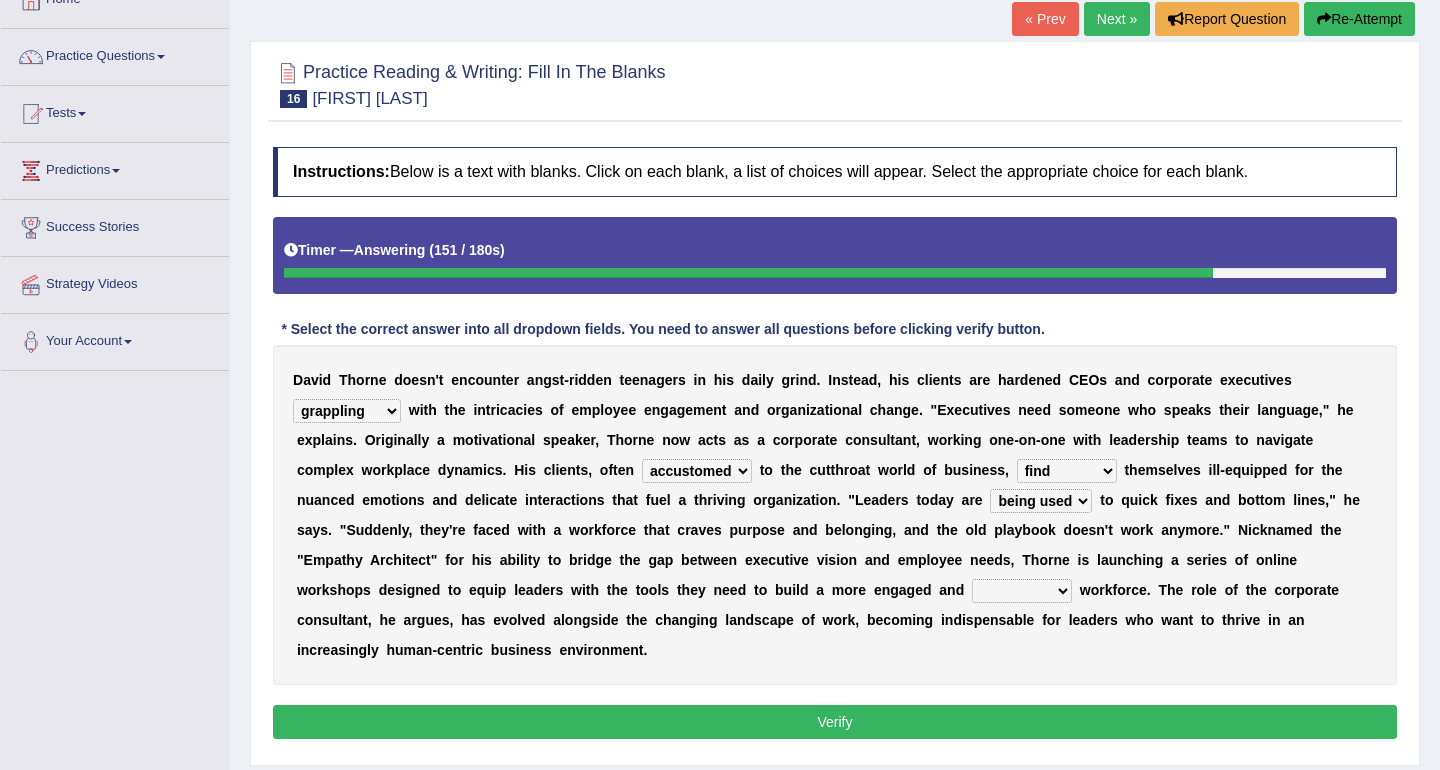 click on "to use using used being used" at bounding box center (1041, 501) 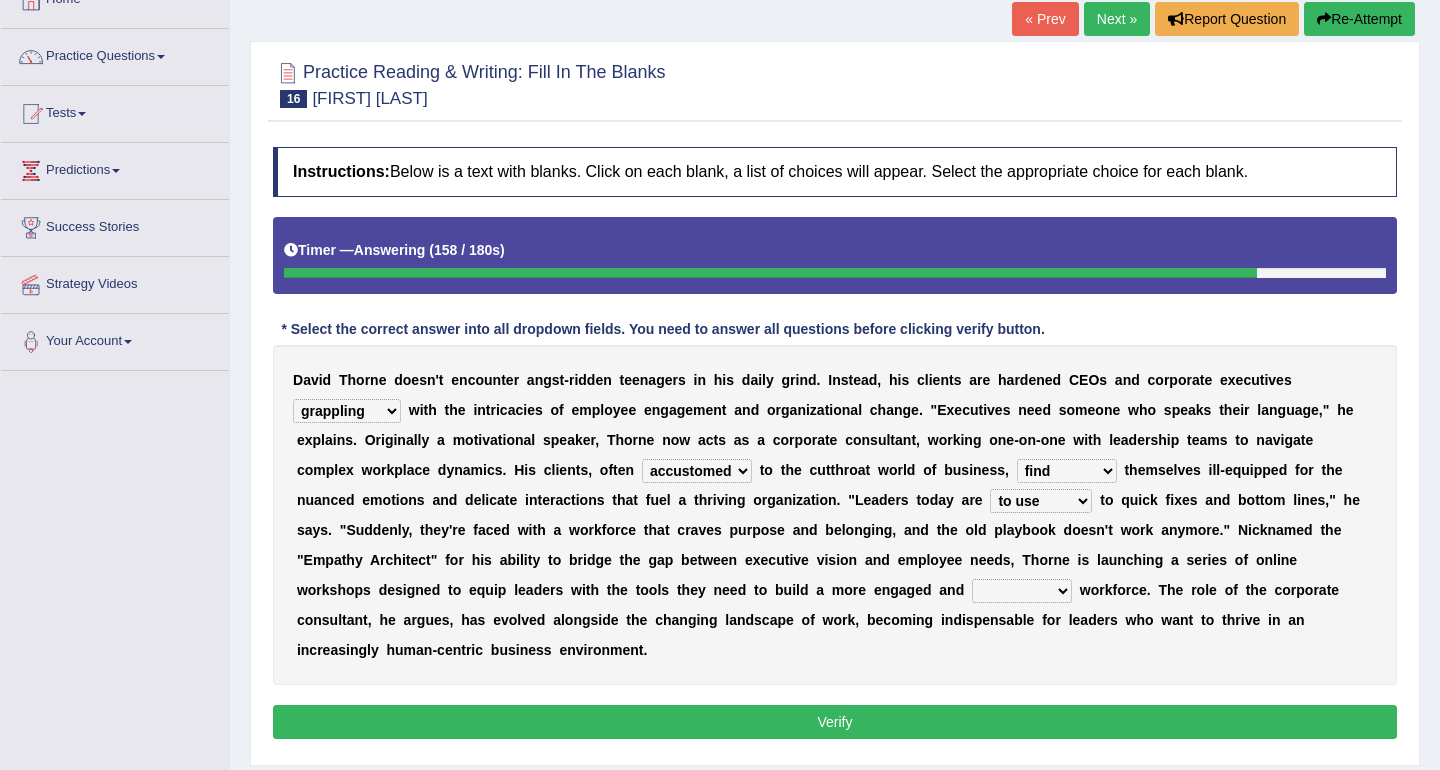 click on "to use using used being used" at bounding box center [1041, 501] 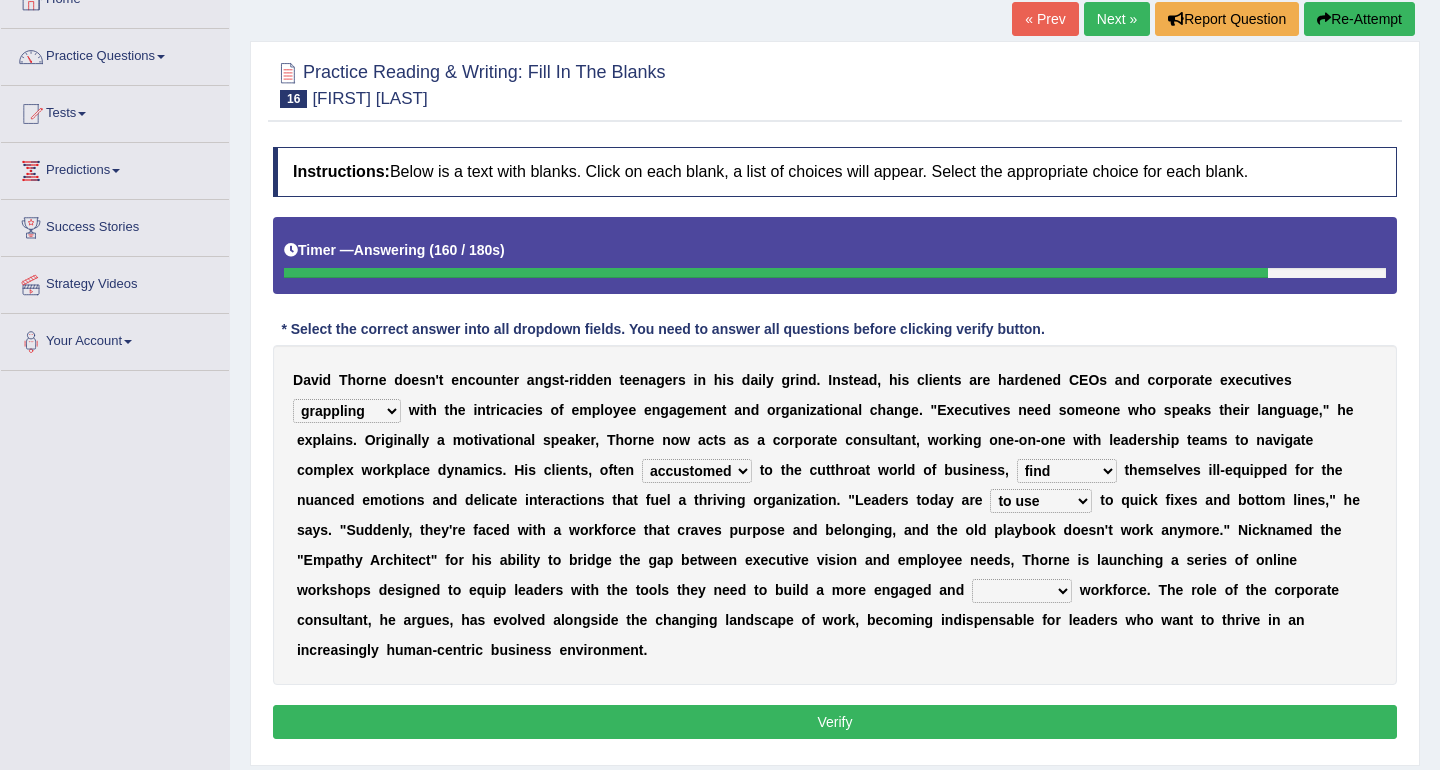 select on "being used" 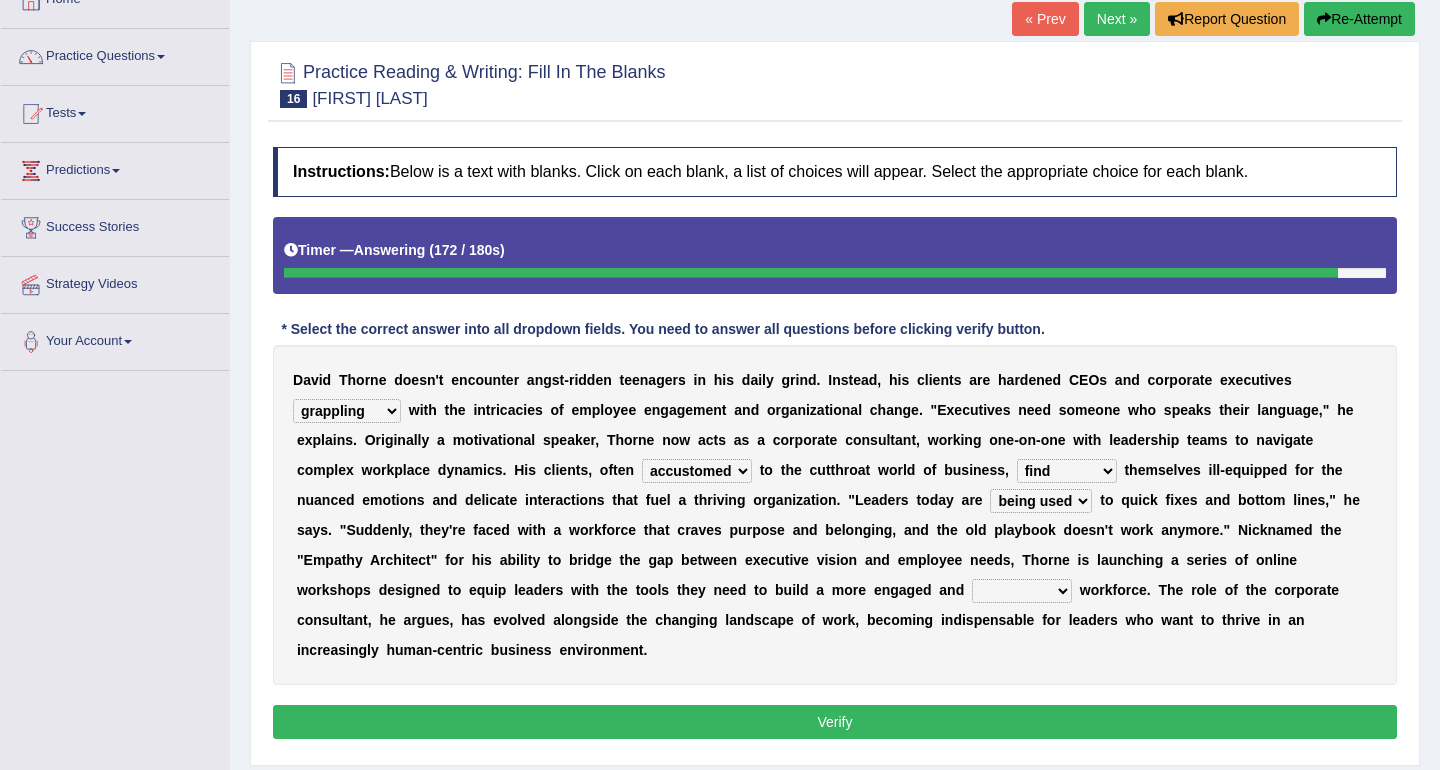 click on "extensive beneficial productive directive" at bounding box center (1022, 591) 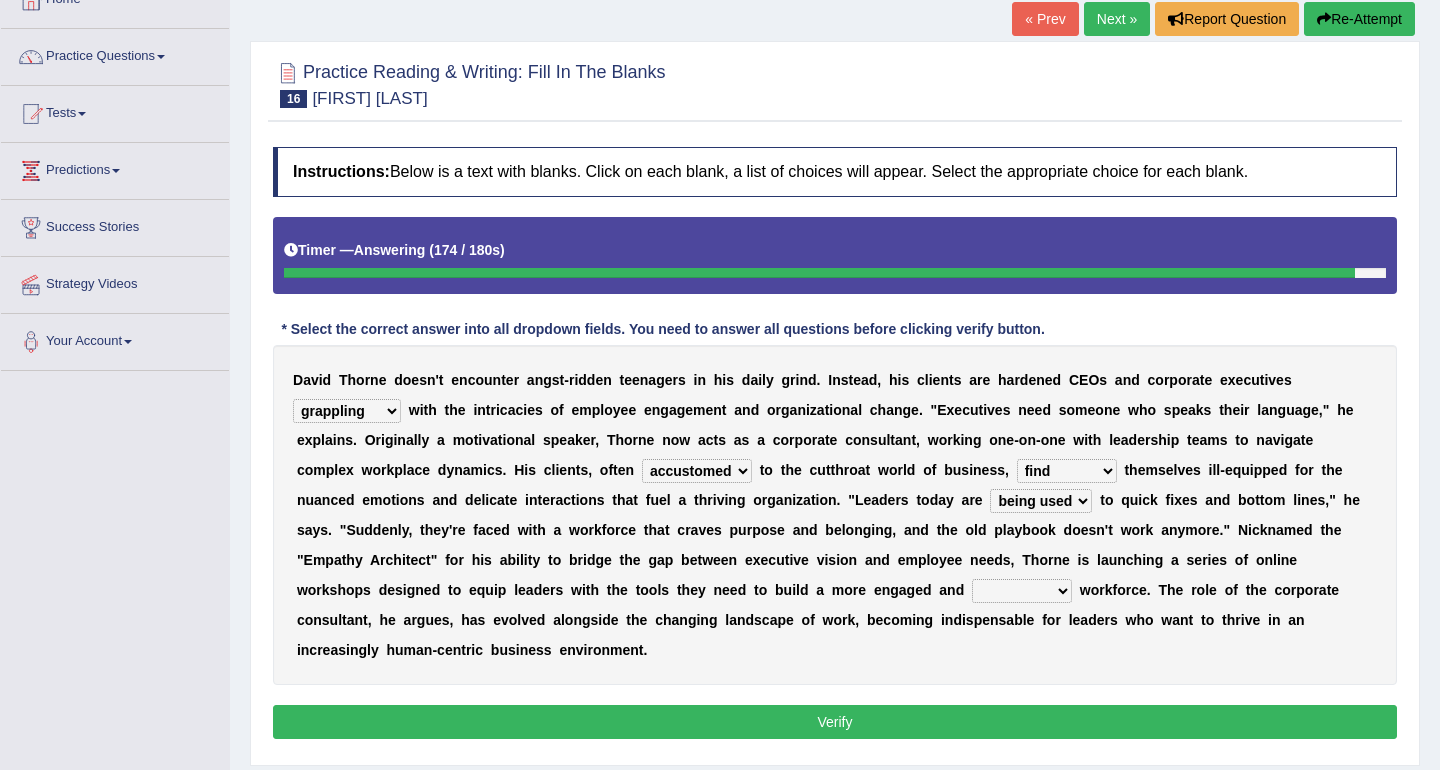 select on "productive" 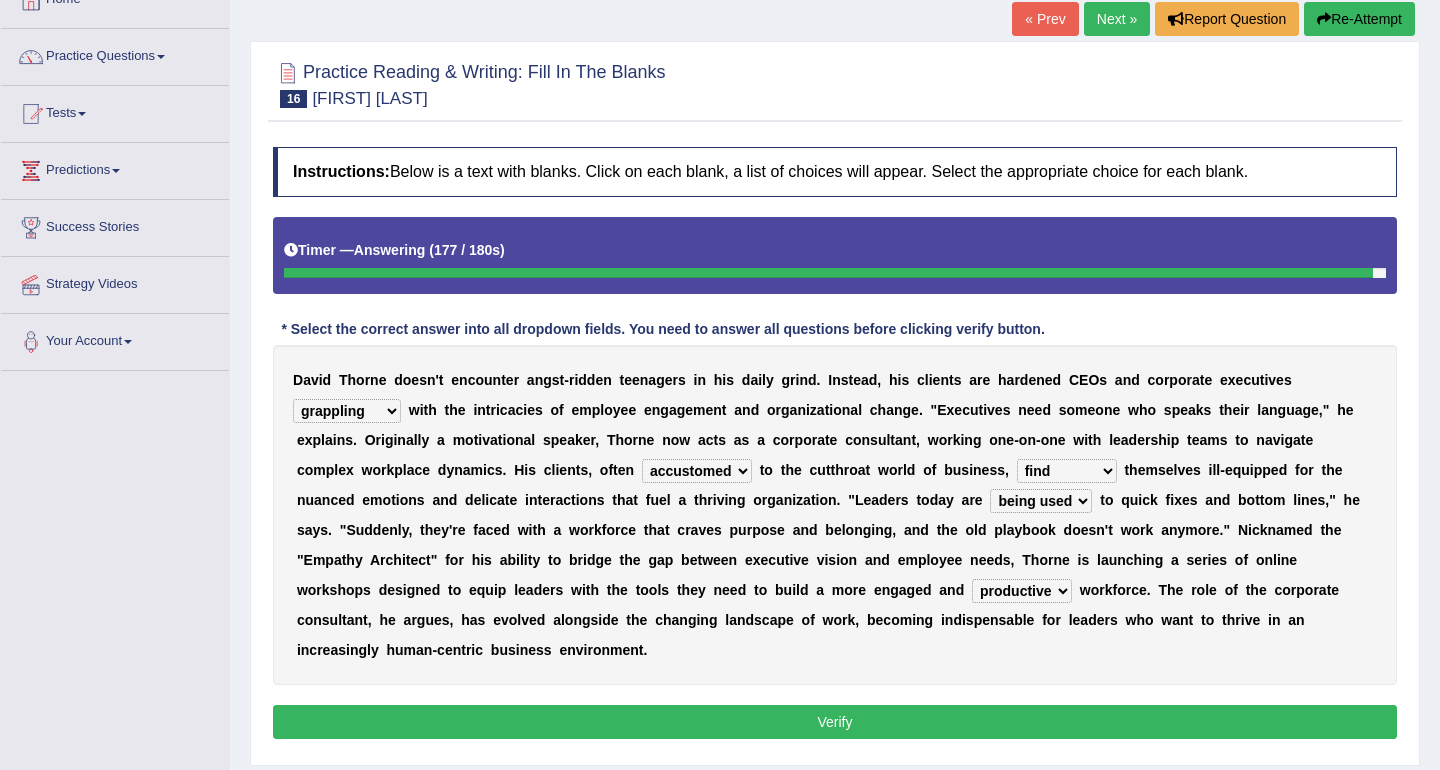 click on "extensive beneficial productive directive" at bounding box center (1022, 591) 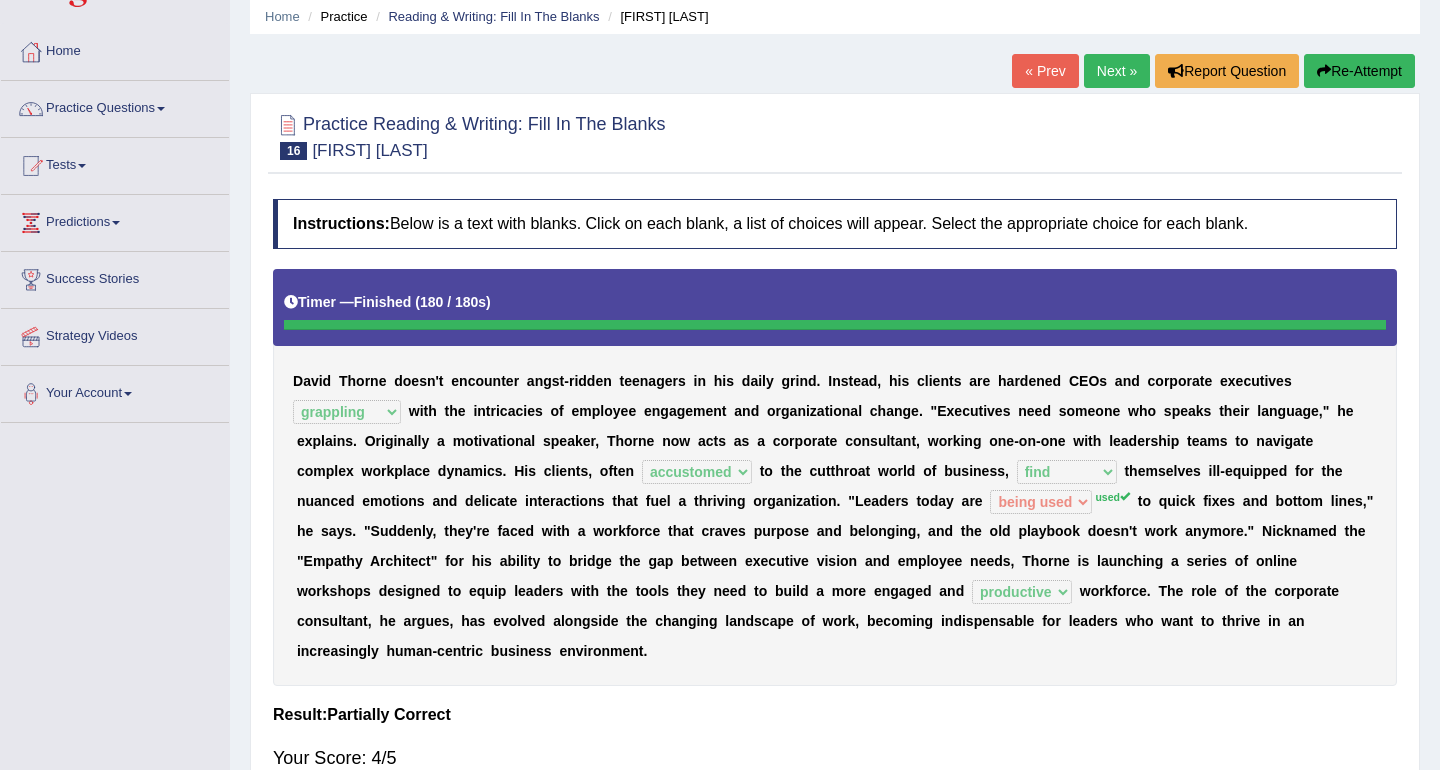 scroll, scrollTop: 0, scrollLeft: 0, axis: both 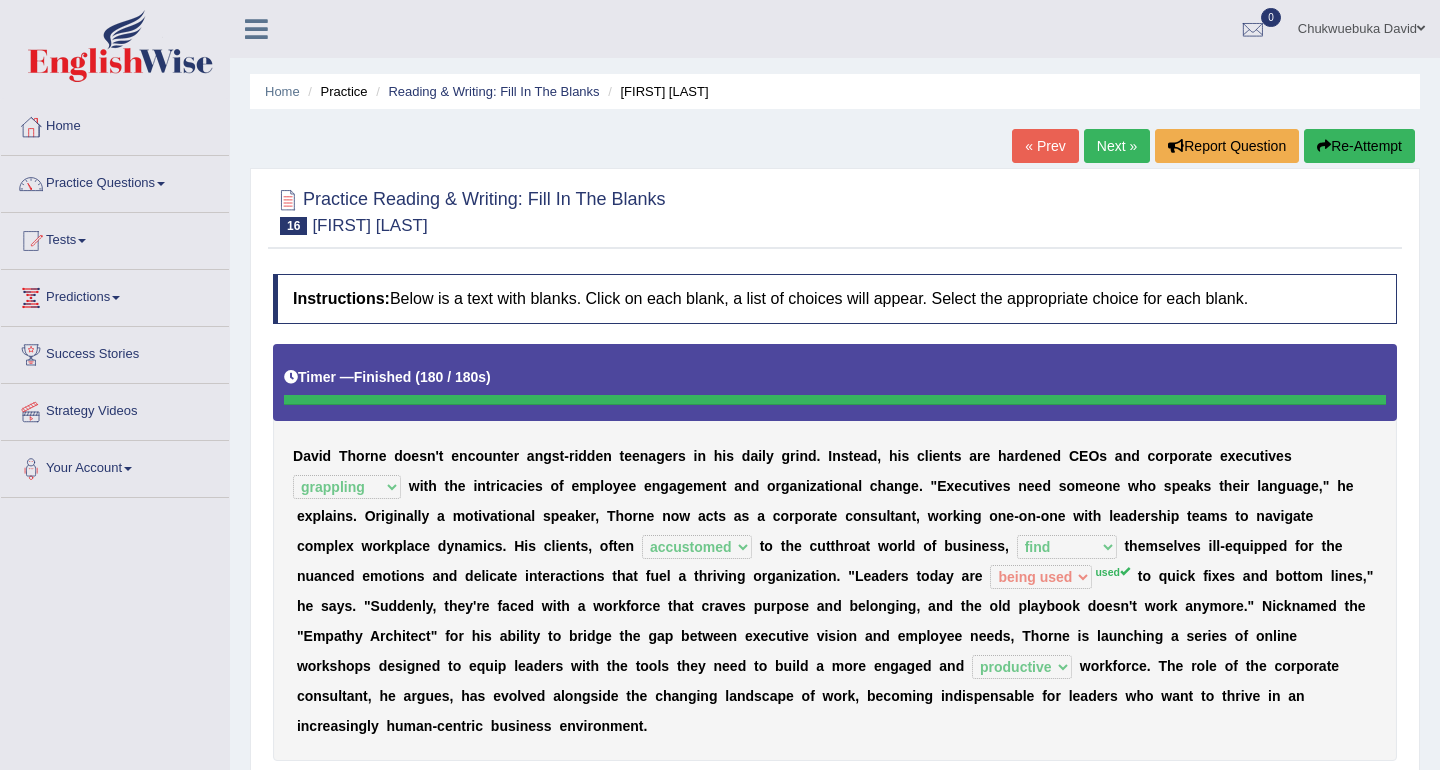 click on "Next »" at bounding box center [1117, 146] 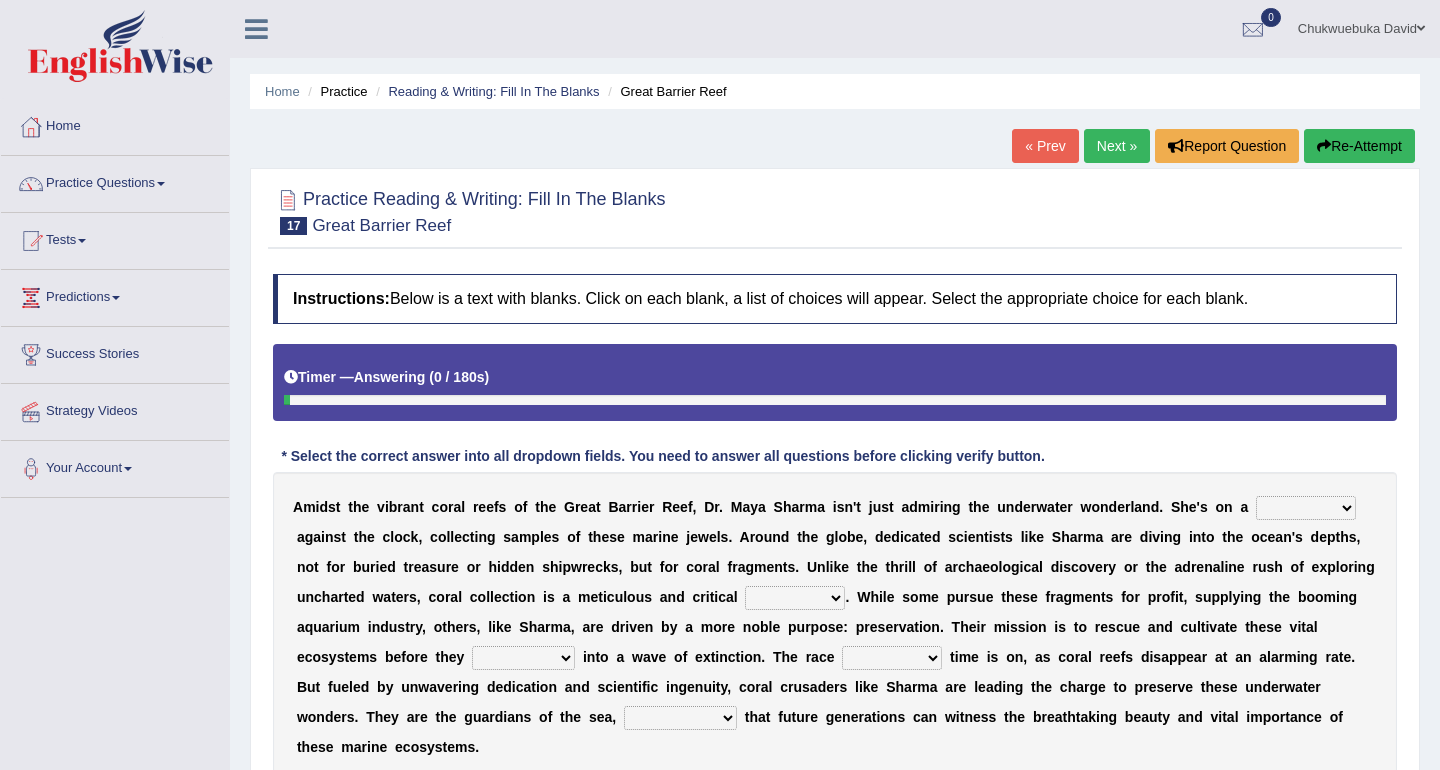scroll, scrollTop: 0, scrollLeft: 0, axis: both 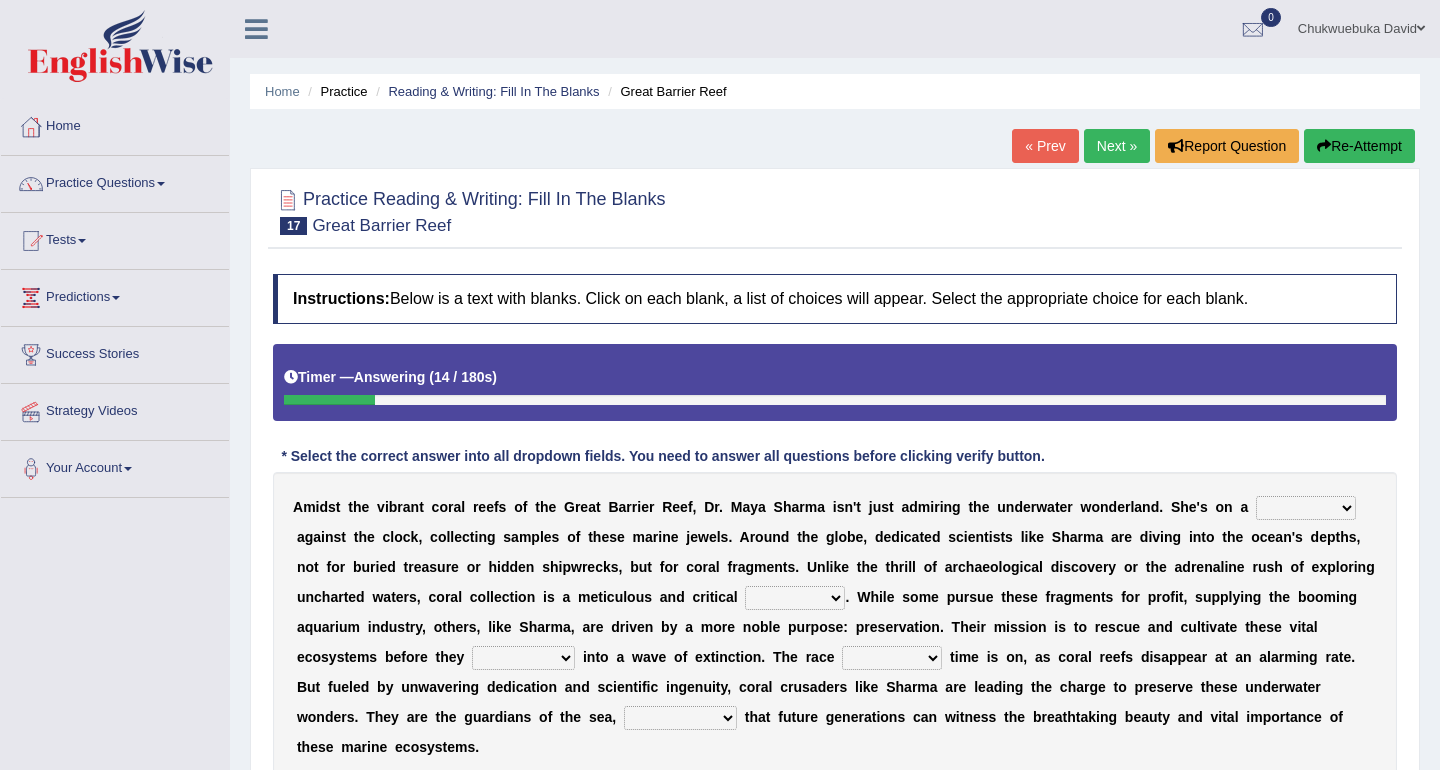 click on "debate work trouble mission" at bounding box center (1306, 508) 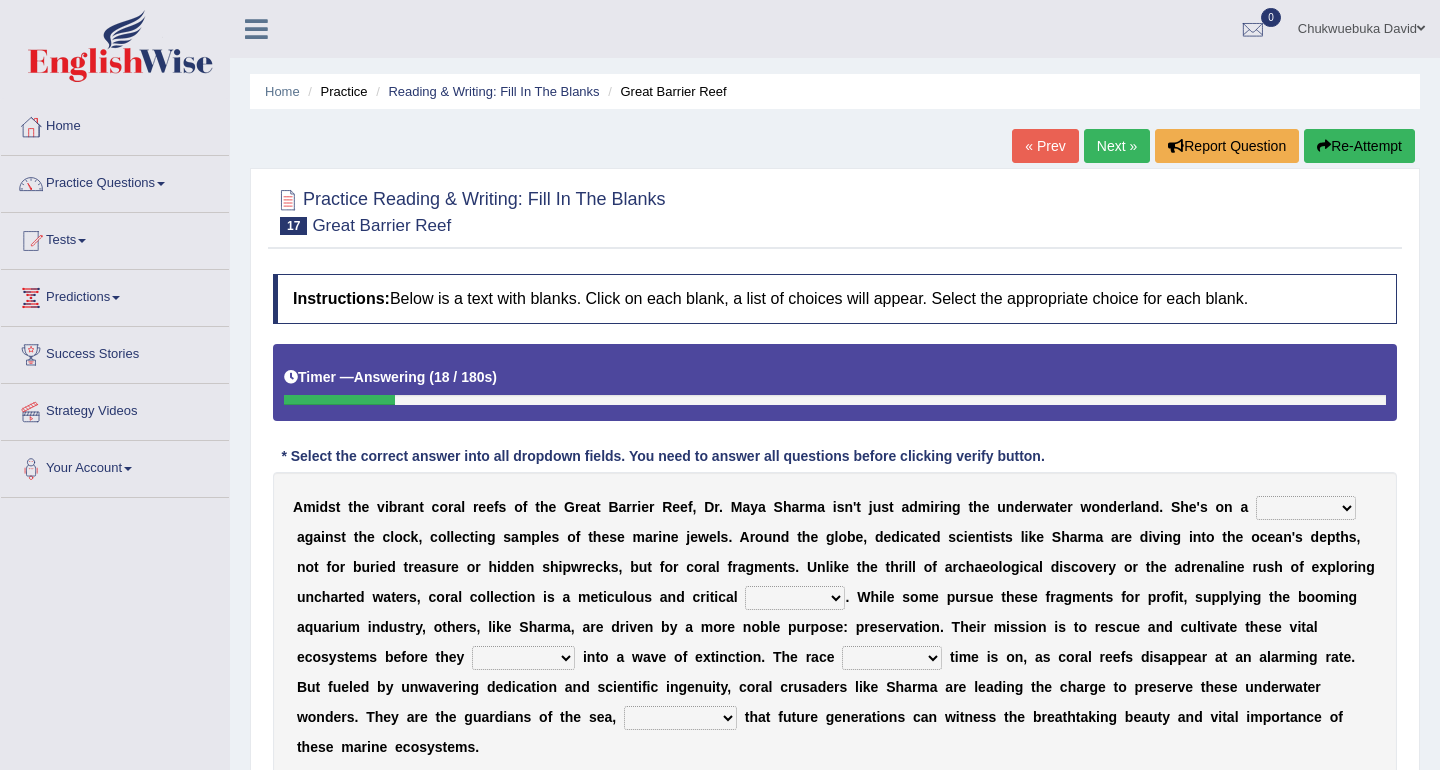 select on "mission" 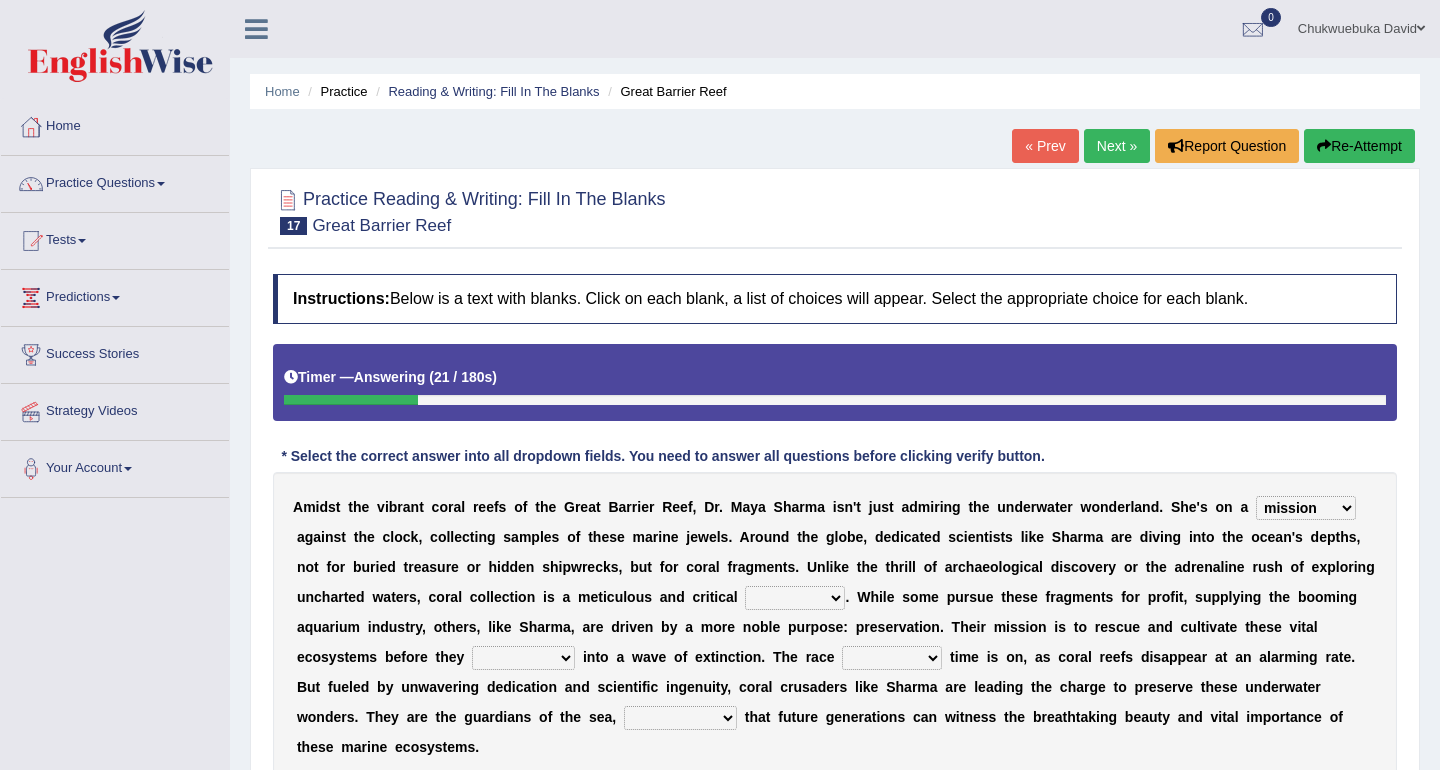 click on "debate work trouble mission" at bounding box center (1306, 508) 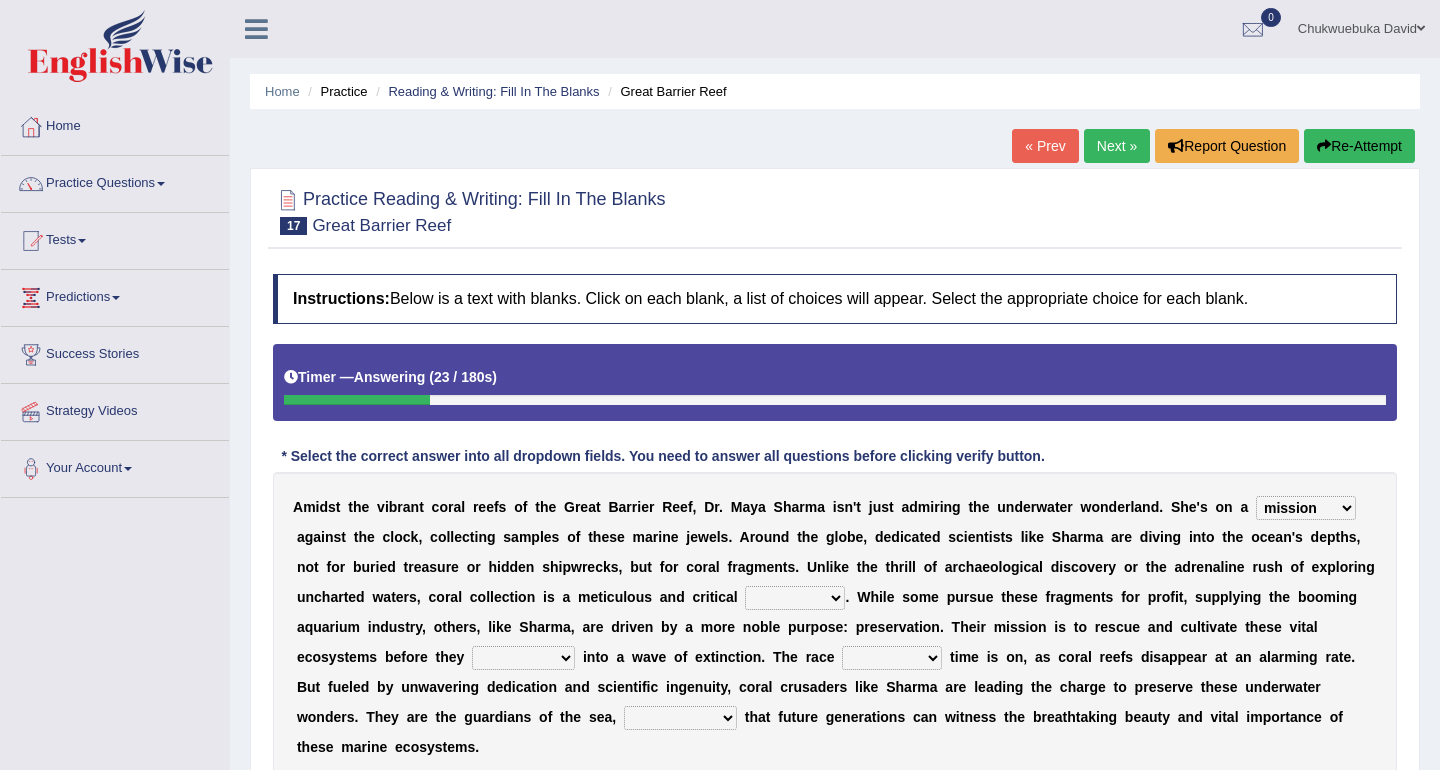 click on "o" at bounding box center (1083, 567) 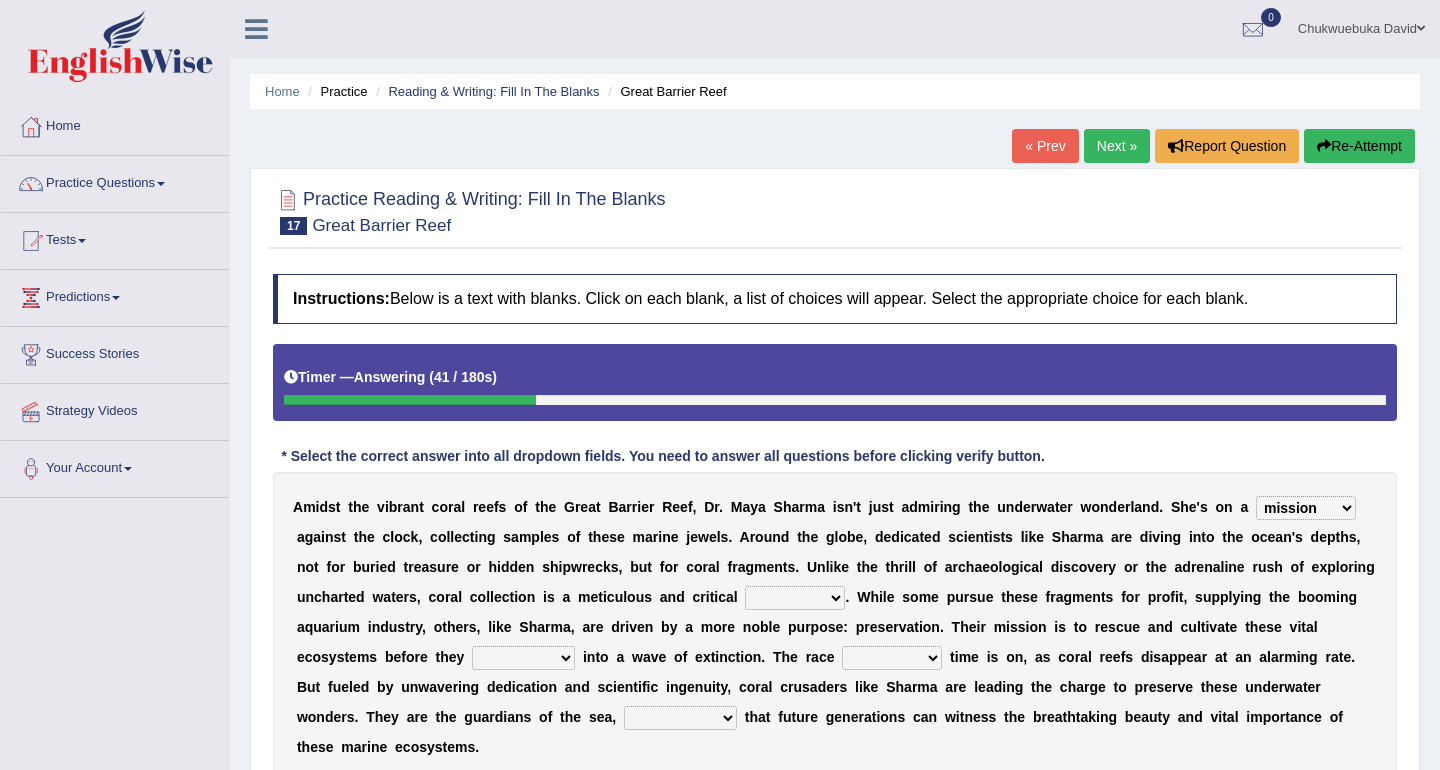 click on "endeavor resource layer purchase" at bounding box center (795, 598) 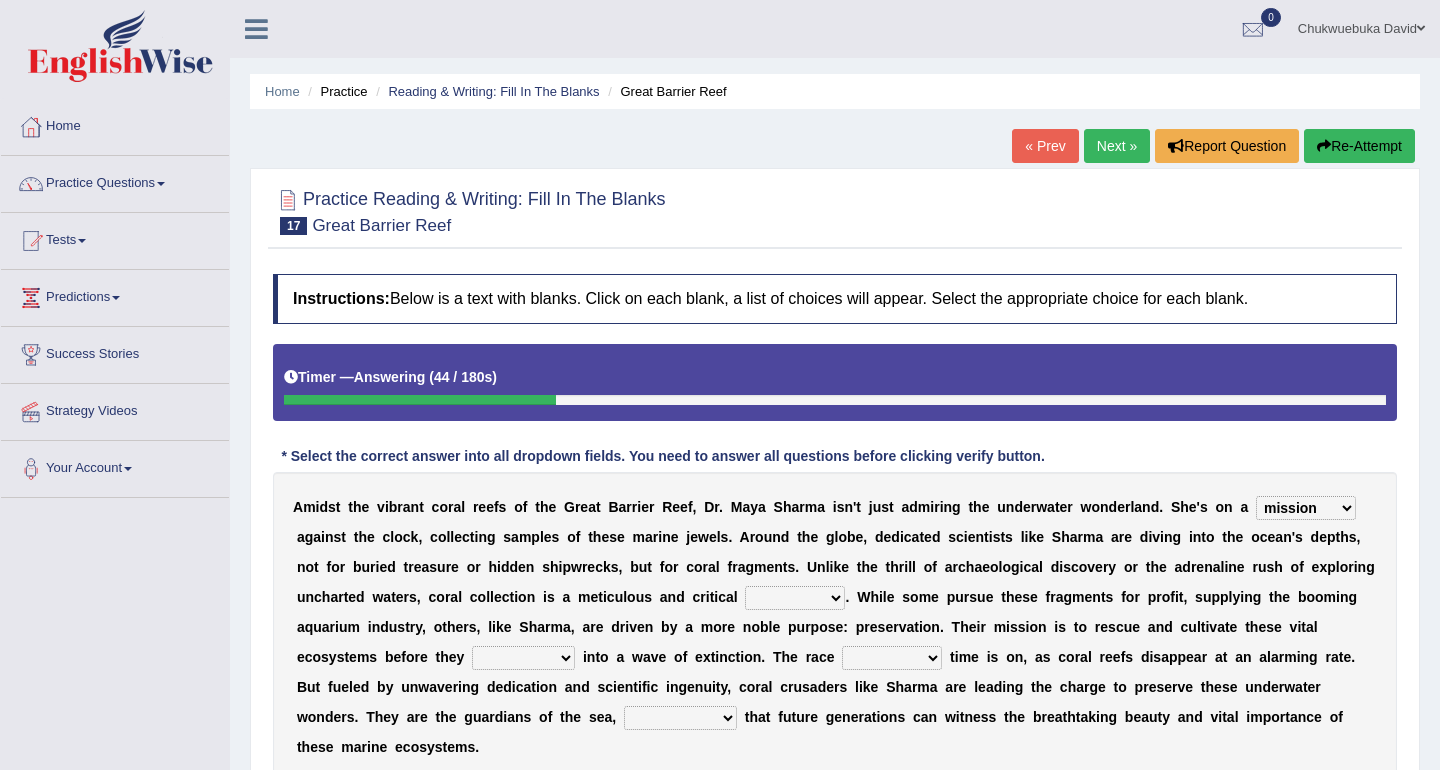 select on "endeavor" 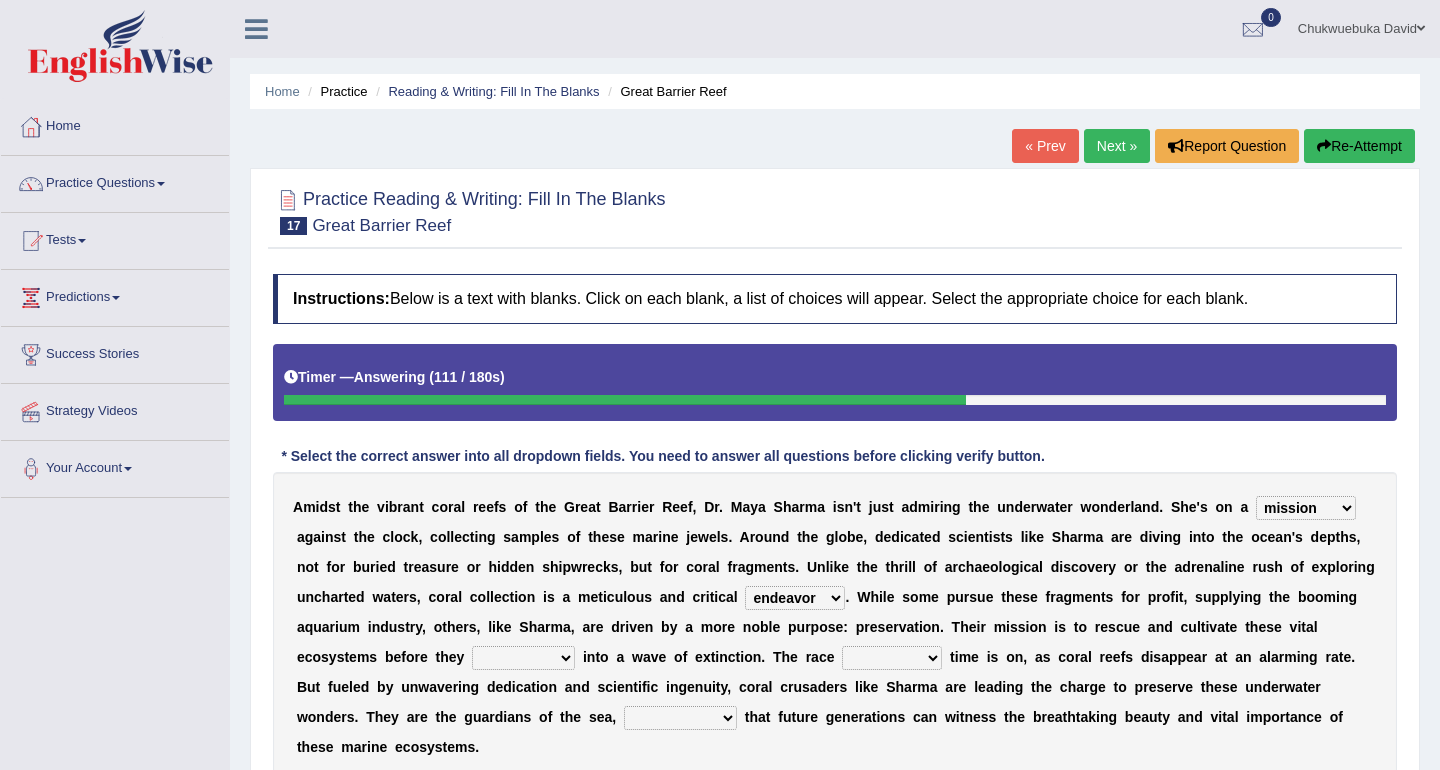 click on "affect experiment whisper vanish" at bounding box center [523, 658] 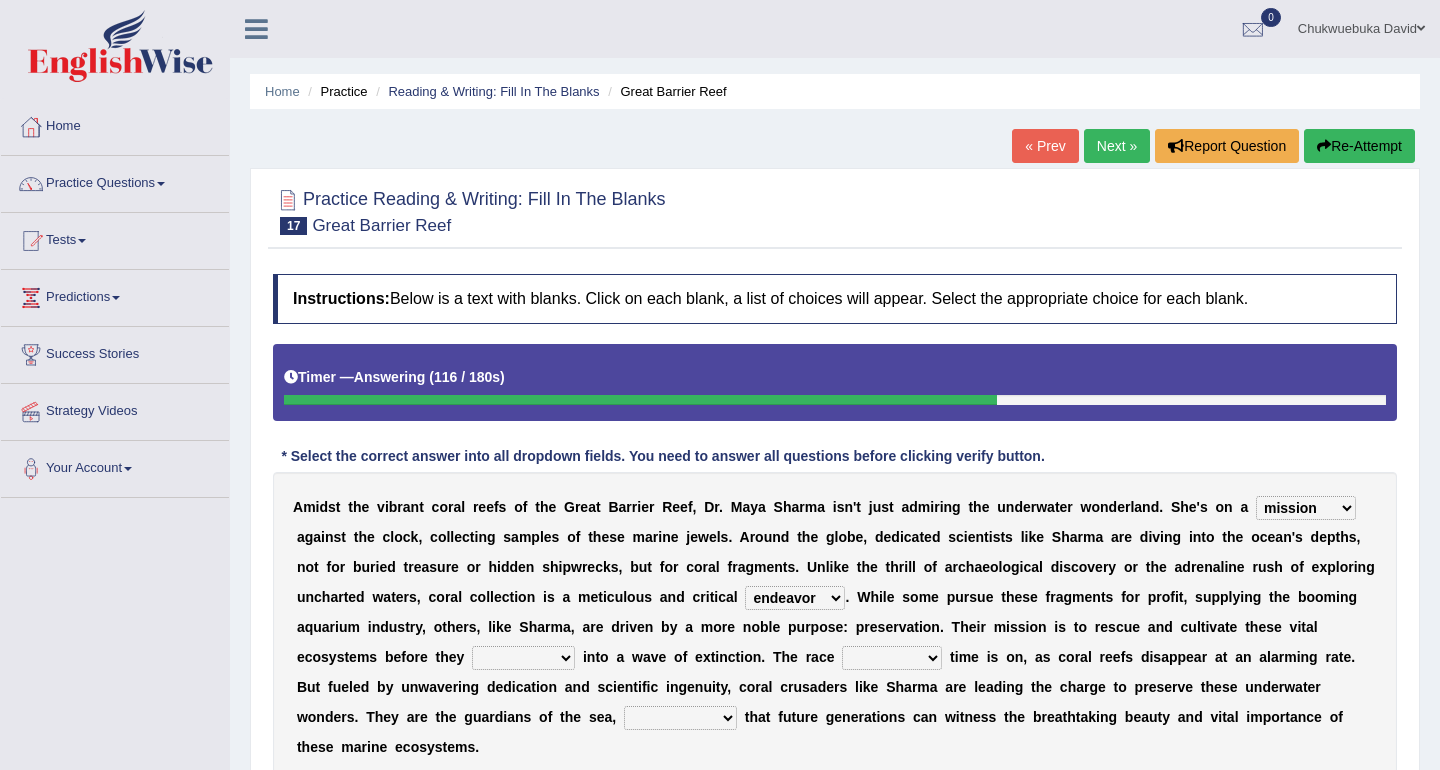 select on "vanish" 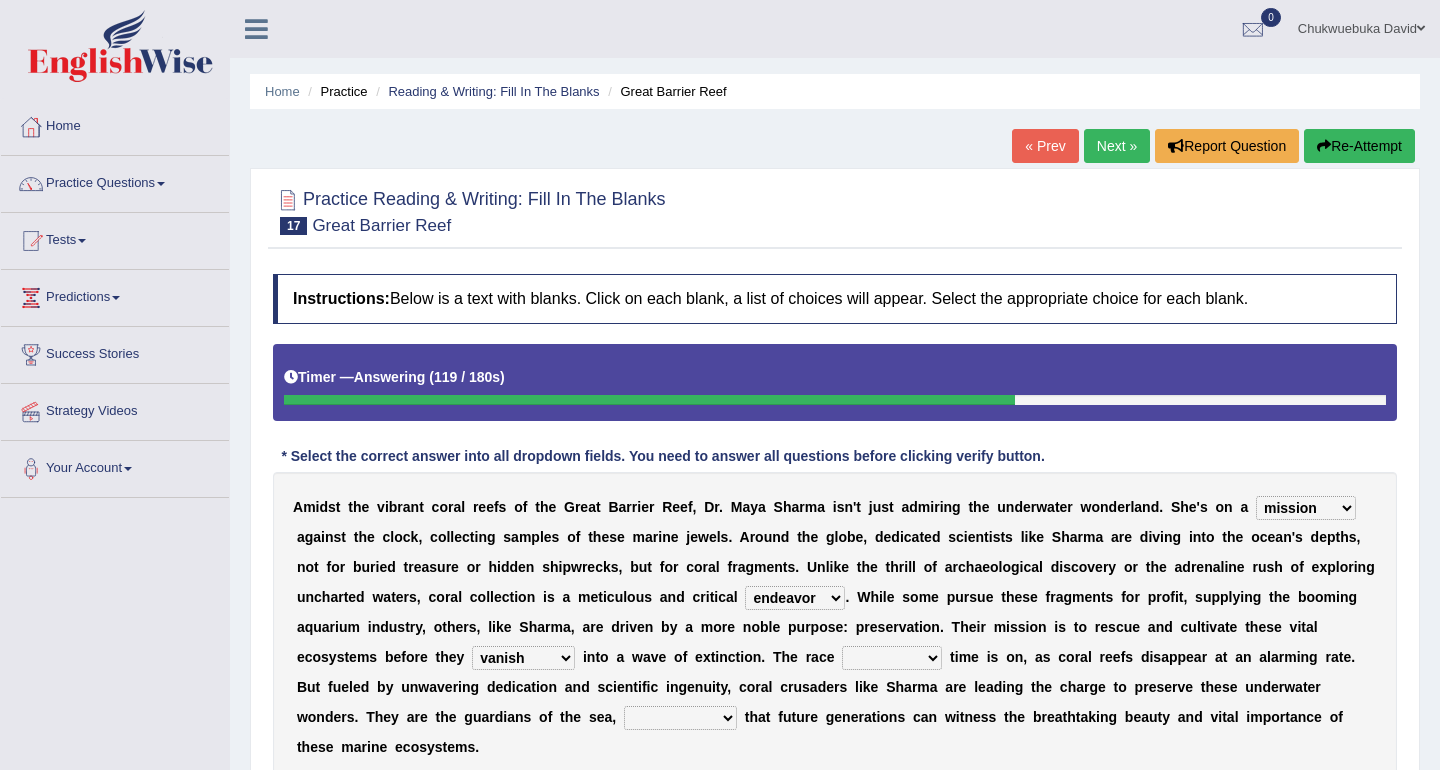 click on "against through into over" at bounding box center [892, 658] 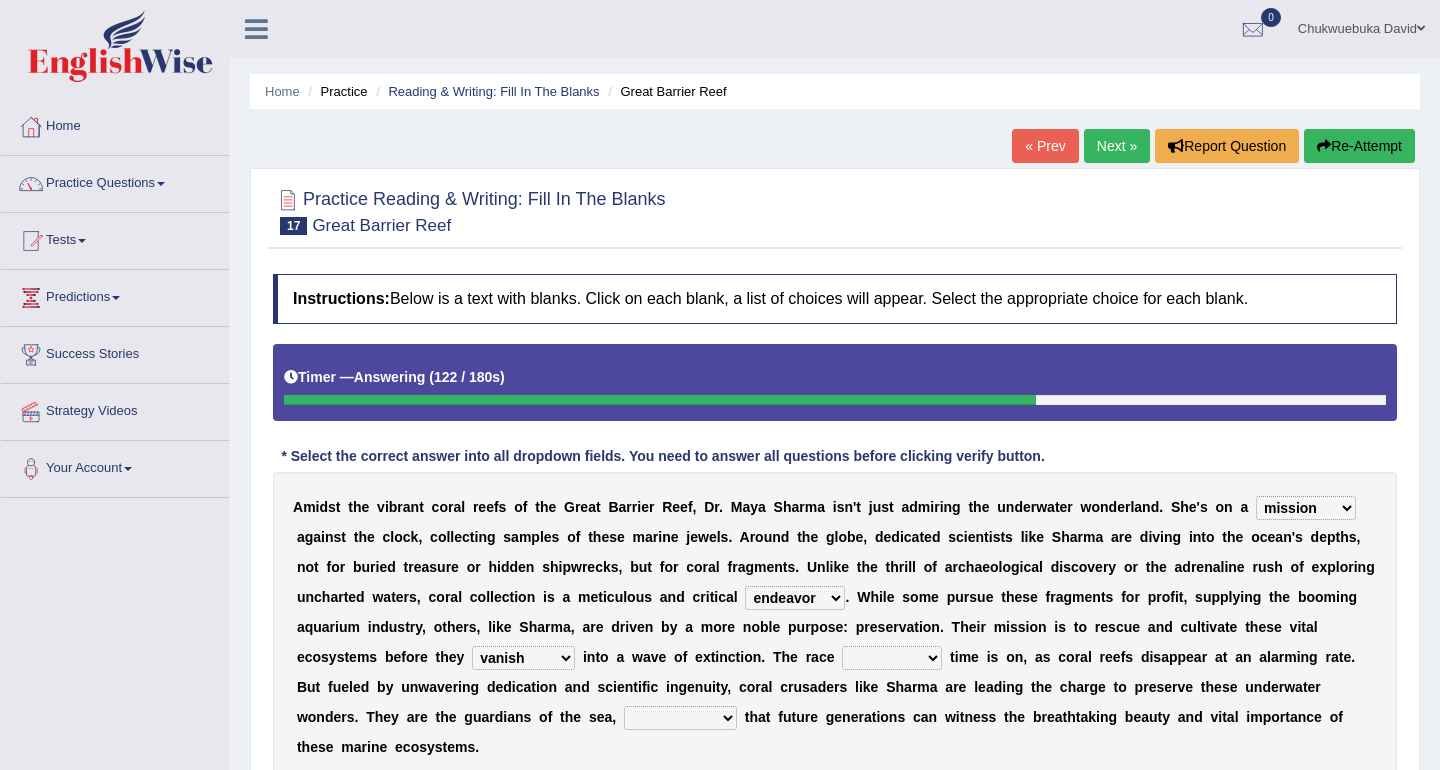 select on "against" 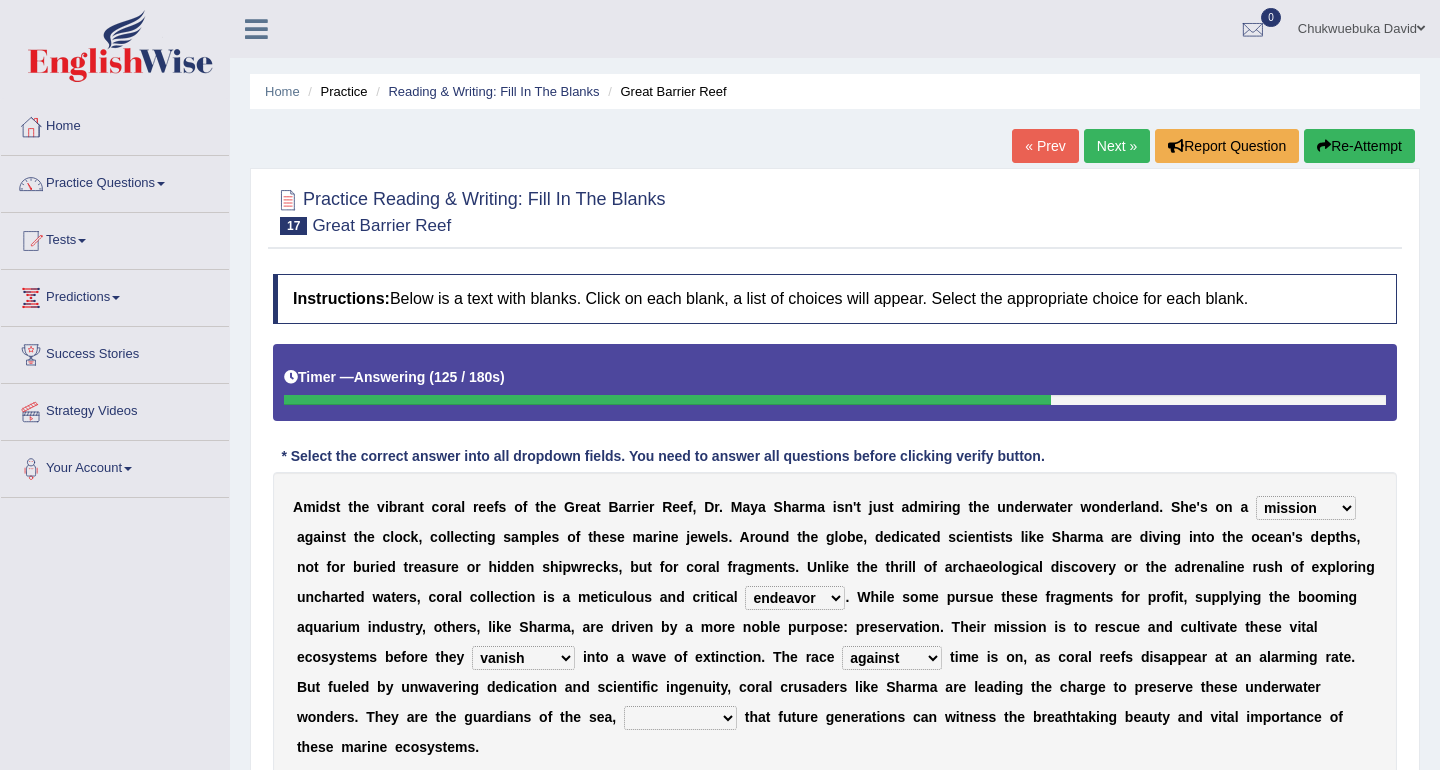 click on "ensuring ensured by ensuring that ensured" at bounding box center [680, 718] 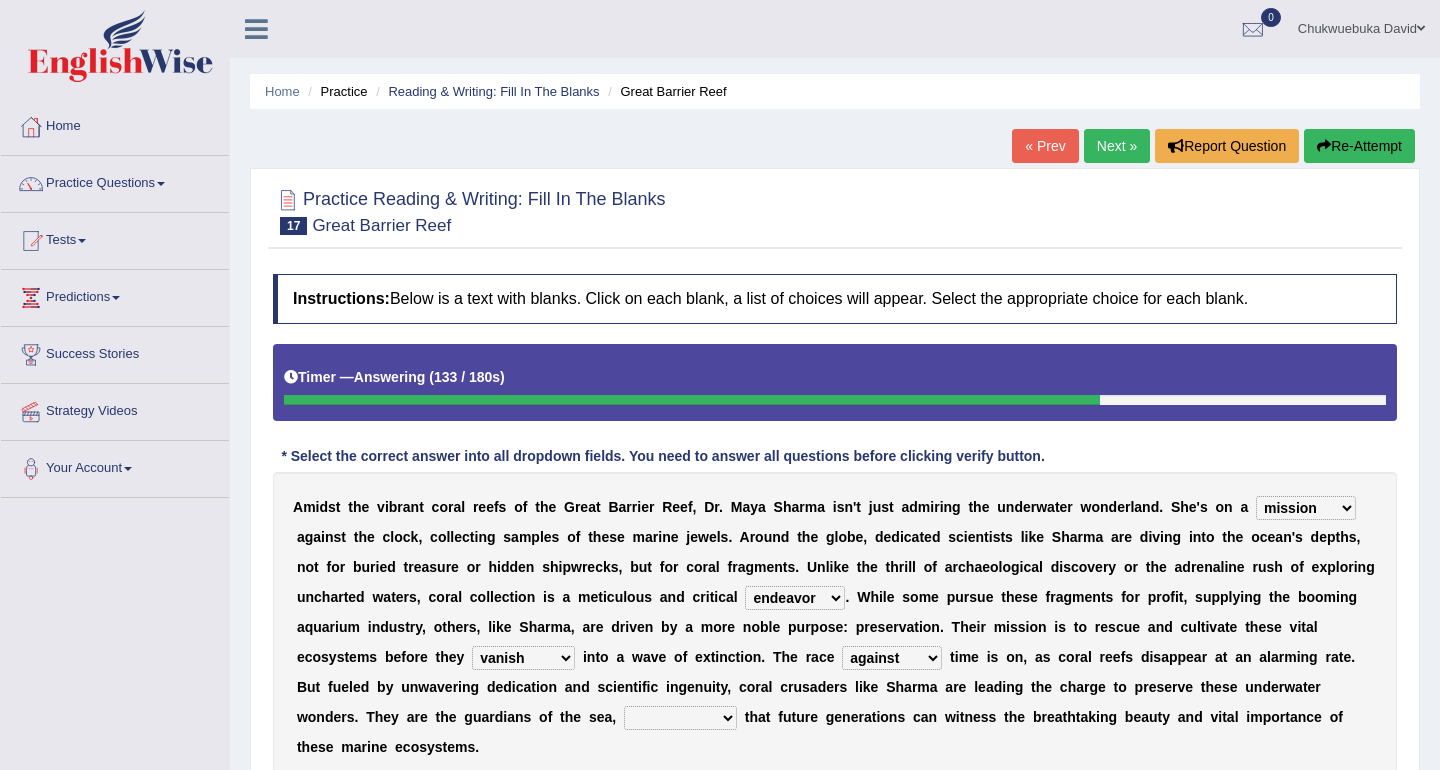 select on "by ensuring" 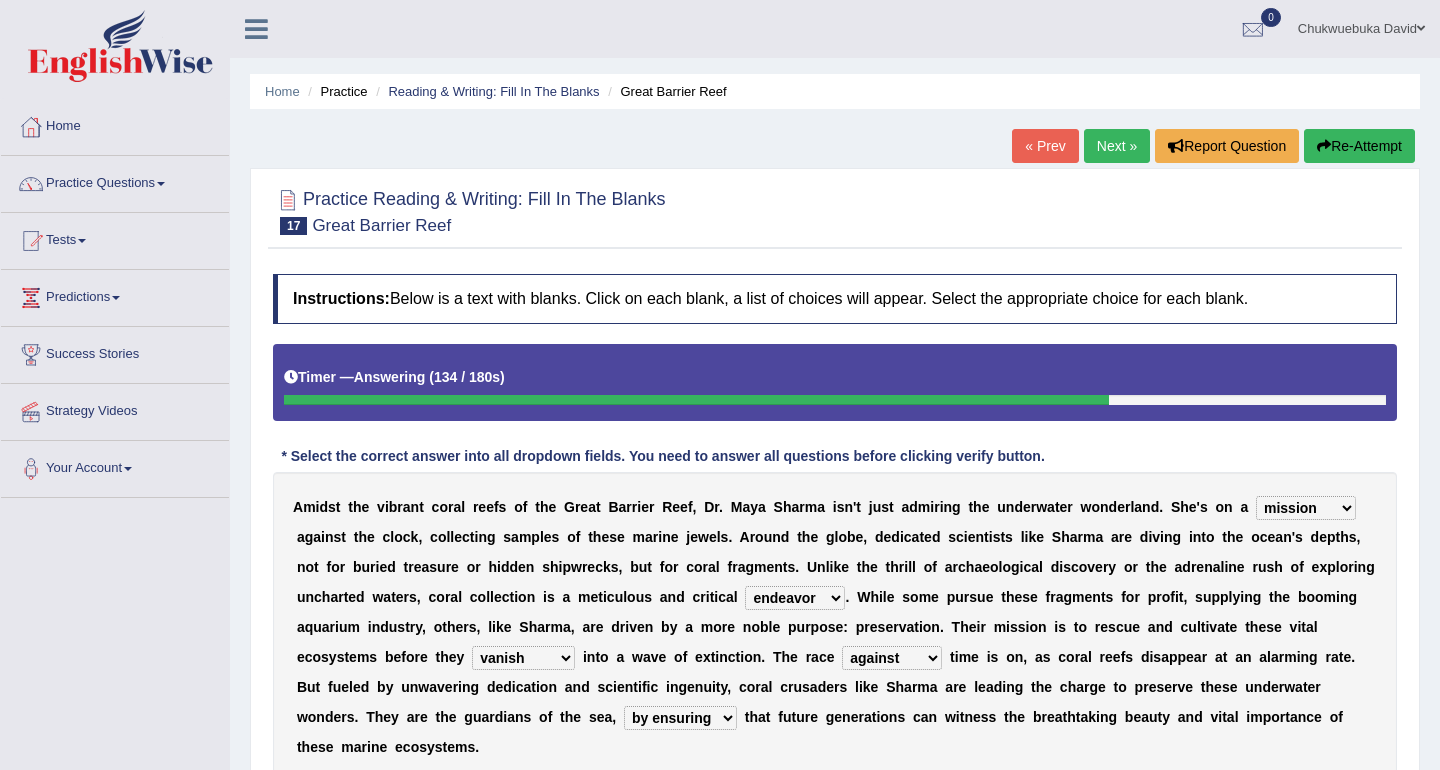 click on "A m i d s t    t h e    v i b r a n t    c o r a l    r e e f s    o f    t h e    G r e a t    B a r r i e r    R e e f ,    [TITLE]    [FIRST]    [LAST]    i s n ' t    j u s t    a d m i r i n g    t h e    u n d e r w a t e r    w o n d e r l a n d .    S h e ' s    o n    a    debate work trouble mission    a g a i n s t    t h e    c l o c k ,    c o l l e c t i n g    s a m p l e s    o f    t h e s e    m a r i n e    j e w e l s .    A r o u n d    t h e    g l o b e ,    d e d i c a t e d    s c i e n t i s t s    l i k e    [LAST]    a r e    d i v i n g    i n t o    t h e    o c e a n ' s    d e p t h s ,    n o t    f o r    b u r i e d    t r e a s u r e    o r    h i d d e n    s h i p w r e c k s ,    b u t    f o r    c o r a l    f r a g m e n t s .    U n l i k e    t h e    t h r i l l    o f    a r c h a e o l o g i c a l    d i s c o v e r y    o r    t h e    a d r e n a l i n e    r u s h    o f    e x p l o r" at bounding box center (835, 627) 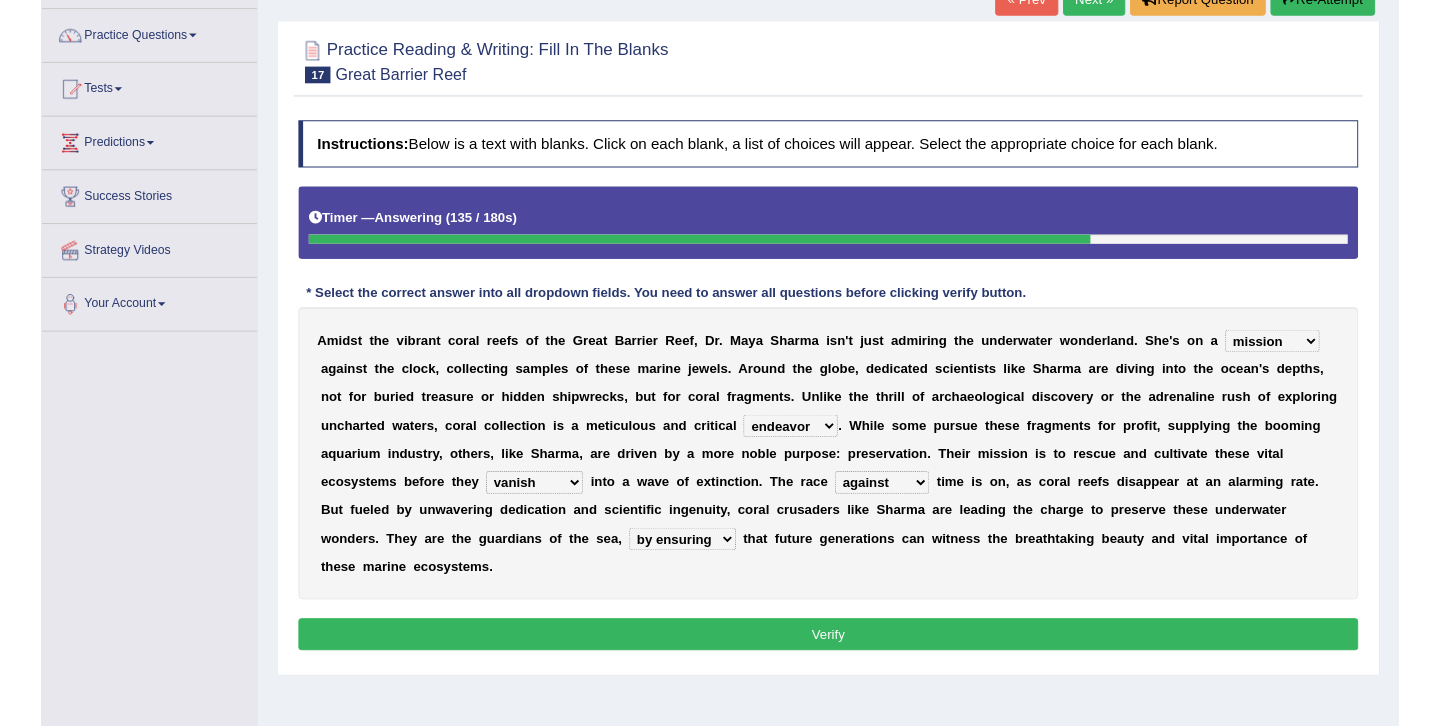 scroll, scrollTop: 147, scrollLeft: 0, axis: vertical 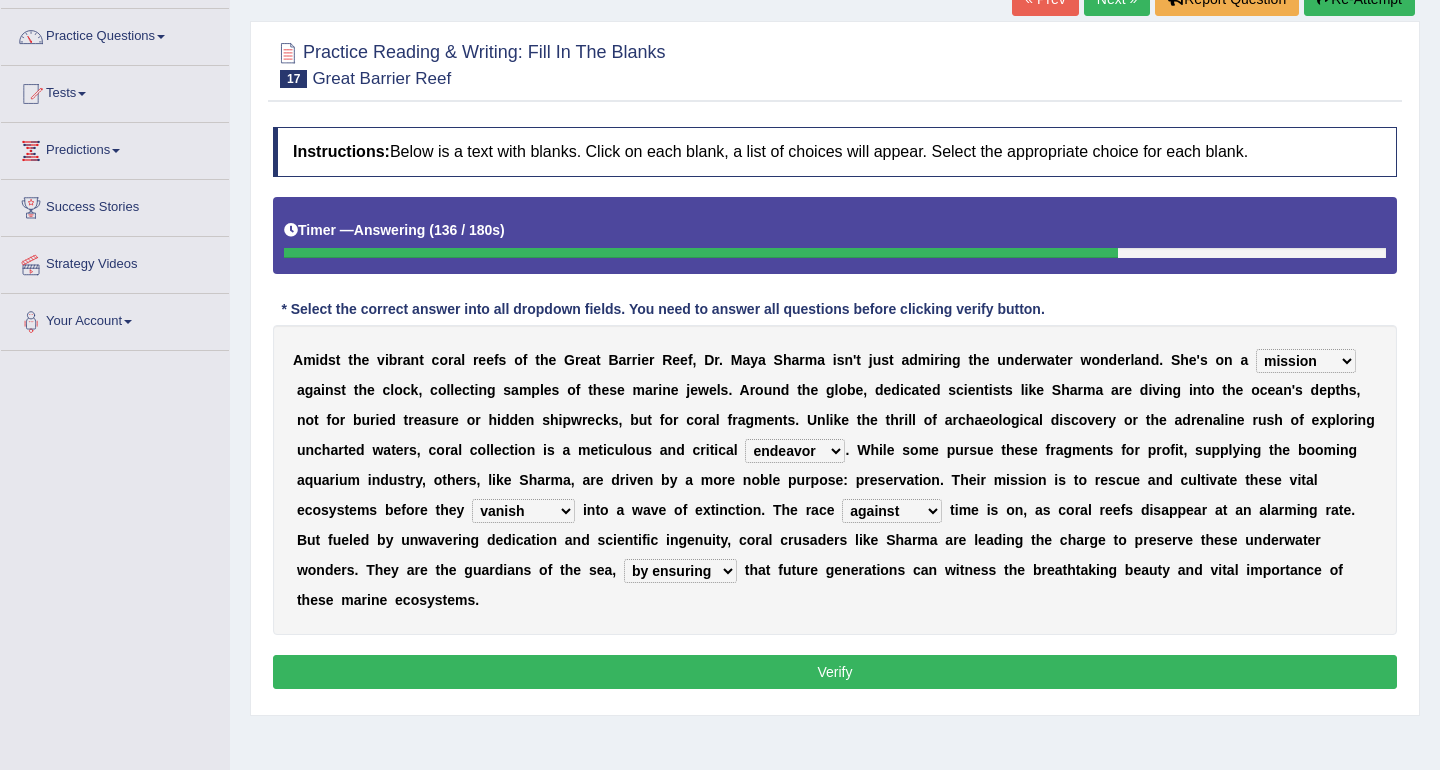 click on "Verify" at bounding box center (835, 672) 